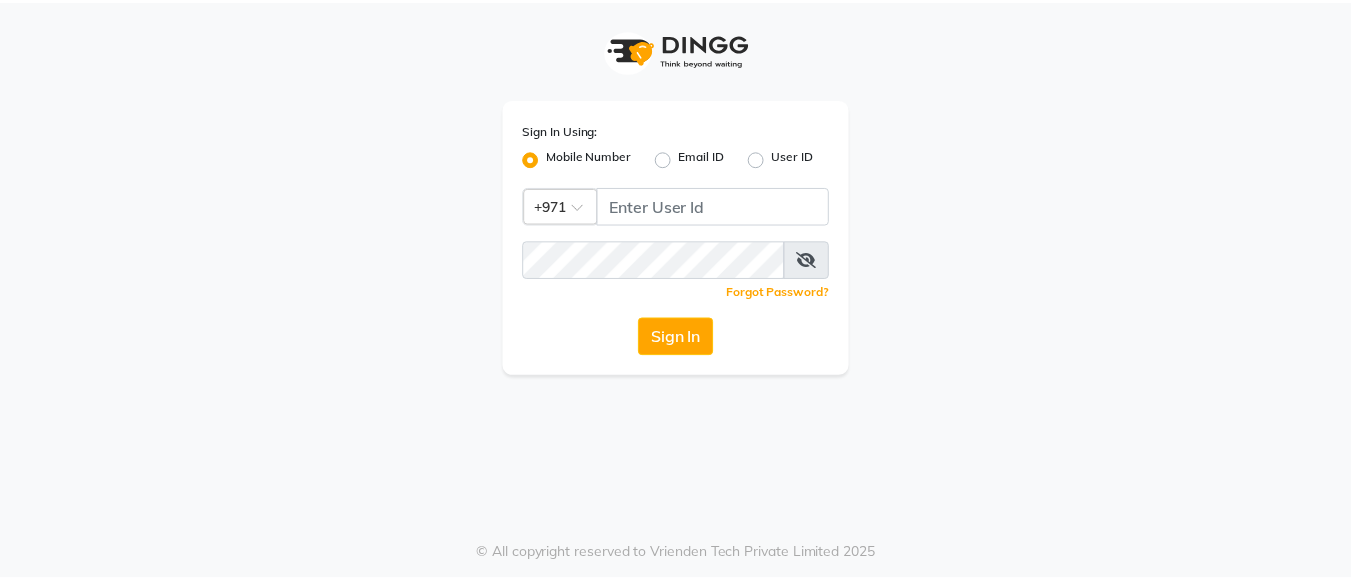 scroll, scrollTop: 0, scrollLeft: 0, axis: both 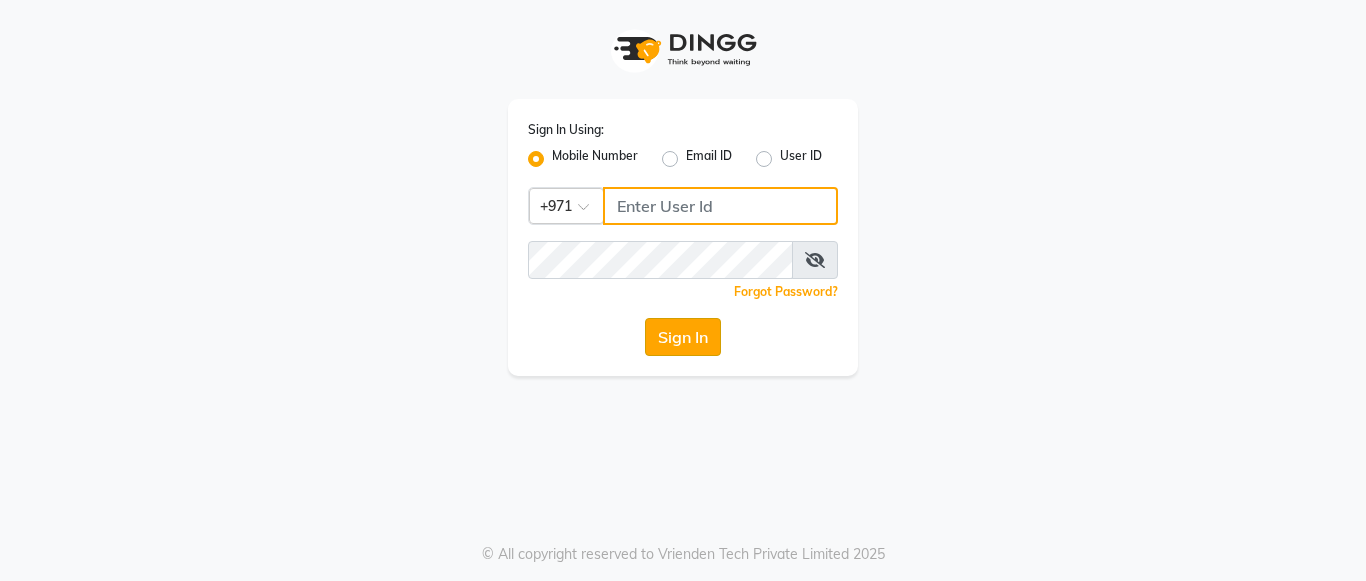 type on "502473755" 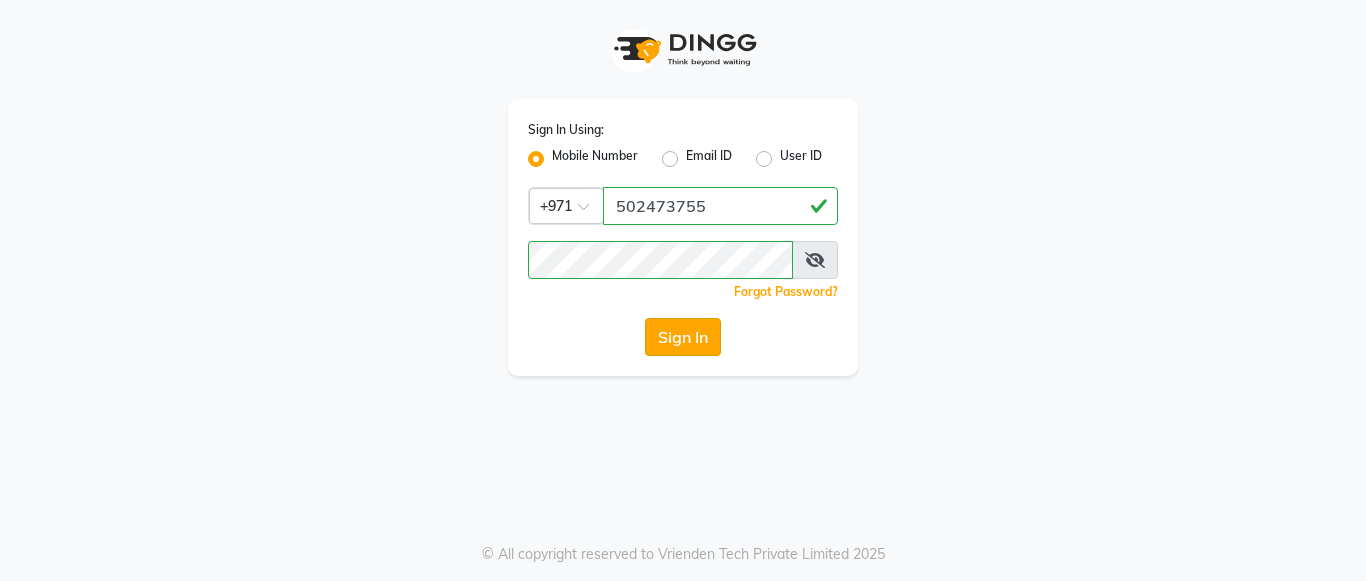 click on "Sign In" 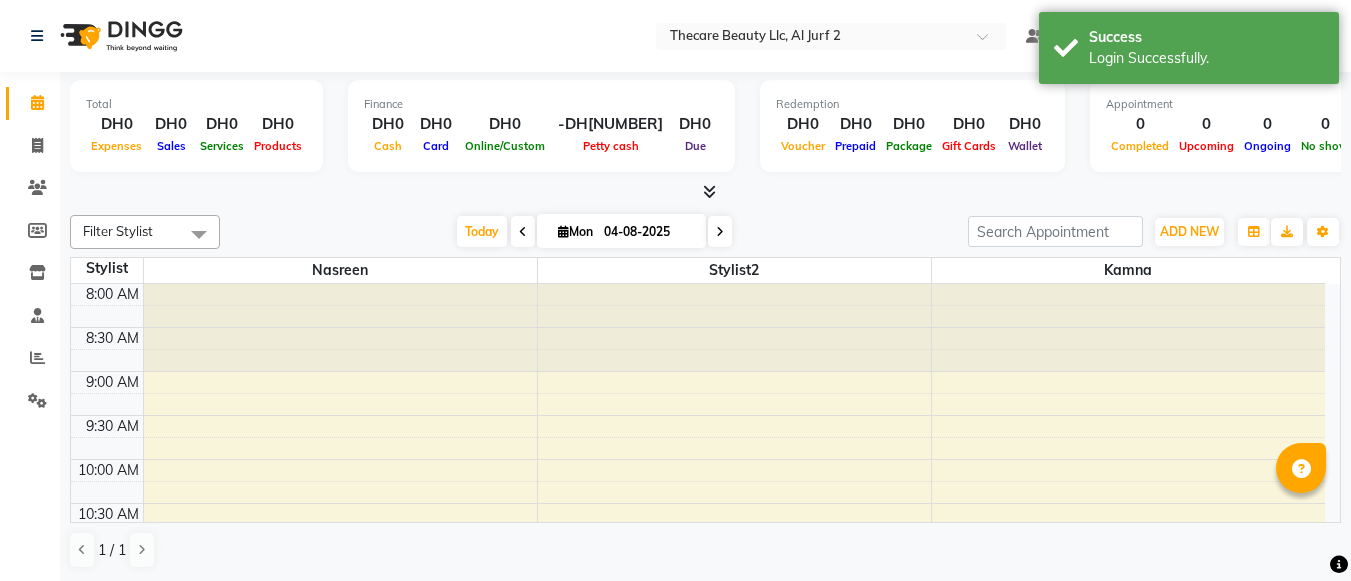 drag, startPoint x: 676, startPoint y: 326, endPoint x: 874, endPoint y: 315, distance: 198.30531 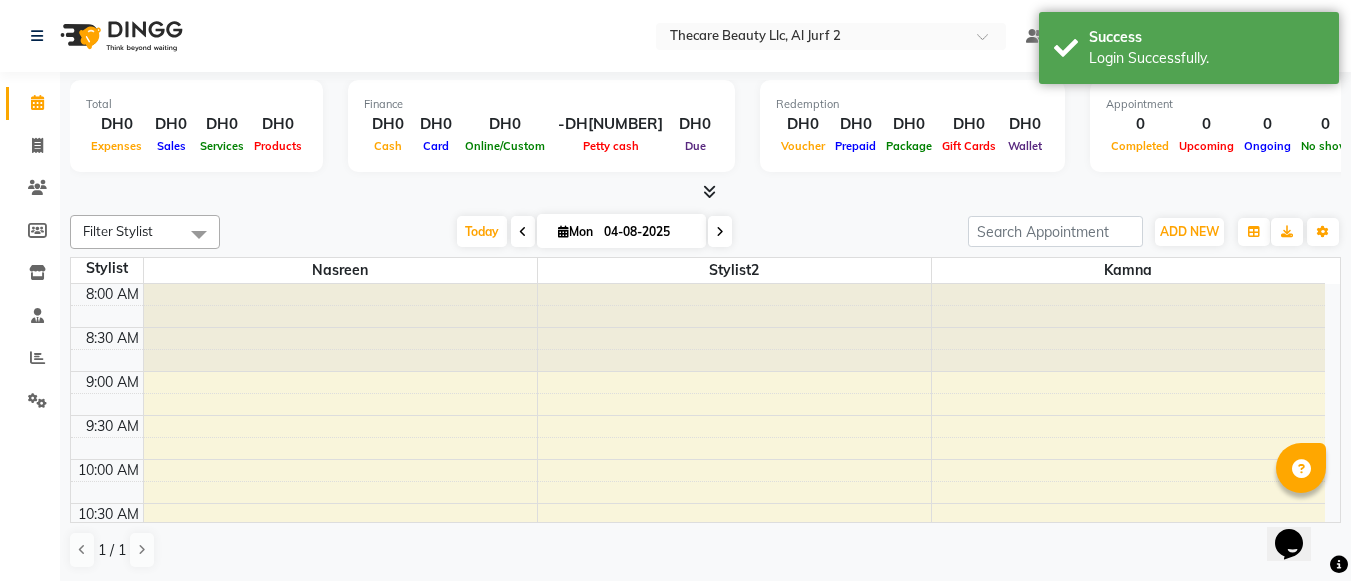 scroll, scrollTop: 0, scrollLeft: 0, axis: both 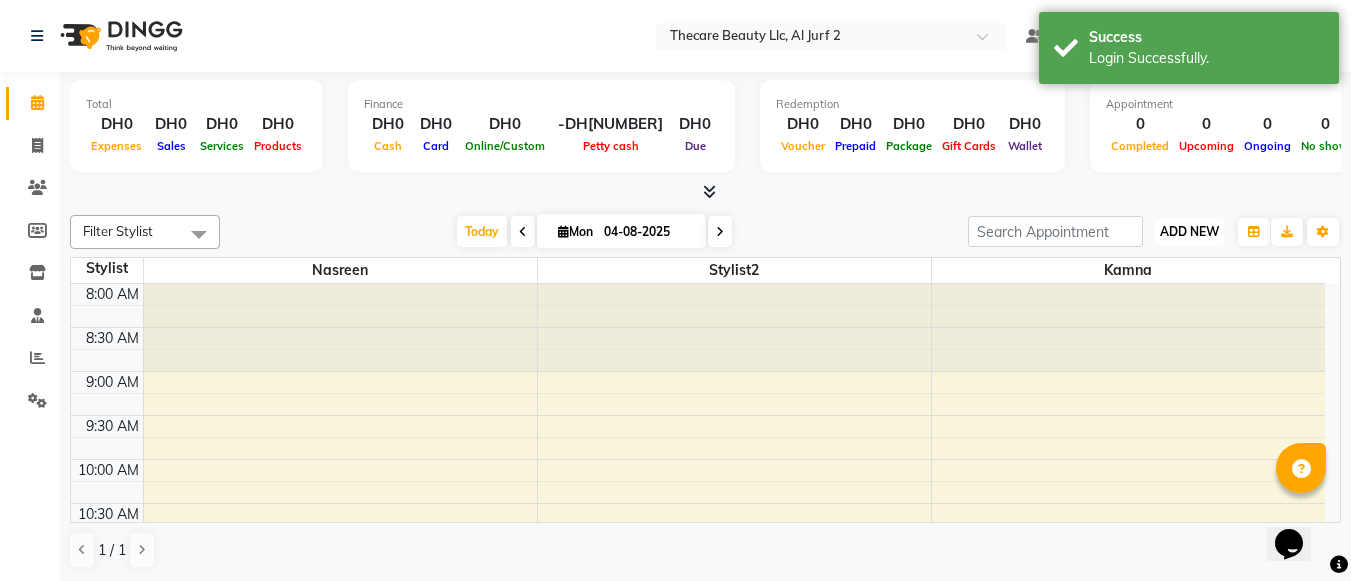 click on "ADD NEW" at bounding box center (1189, 231) 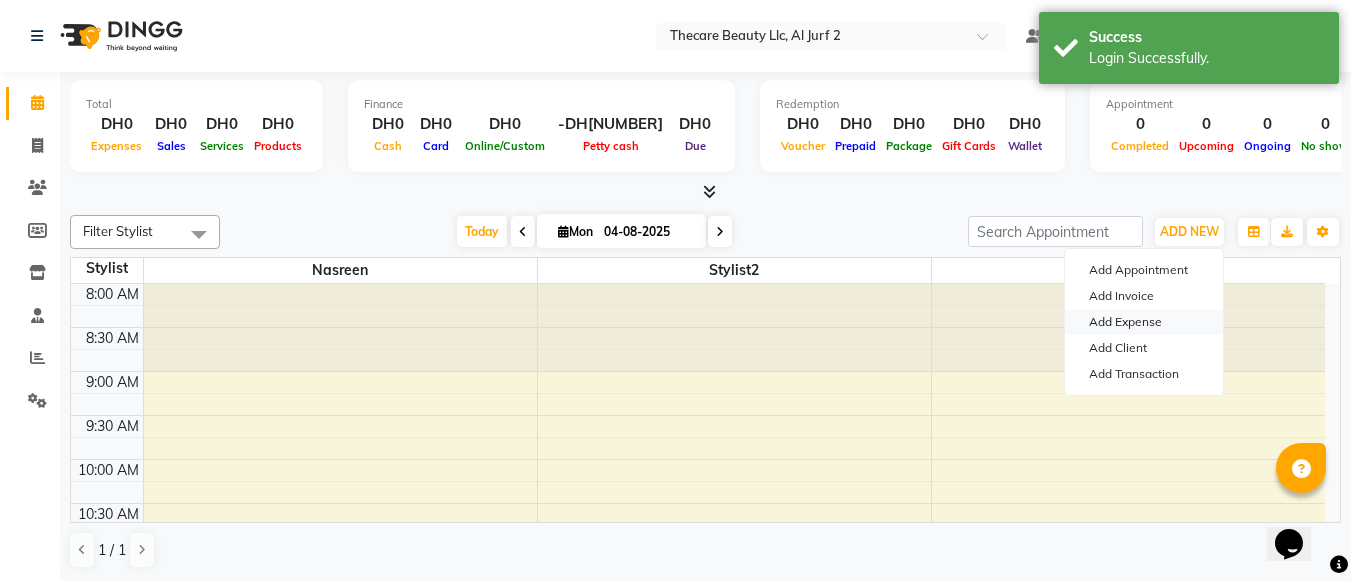 click on "Add Expense" at bounding box center (1144, 322) 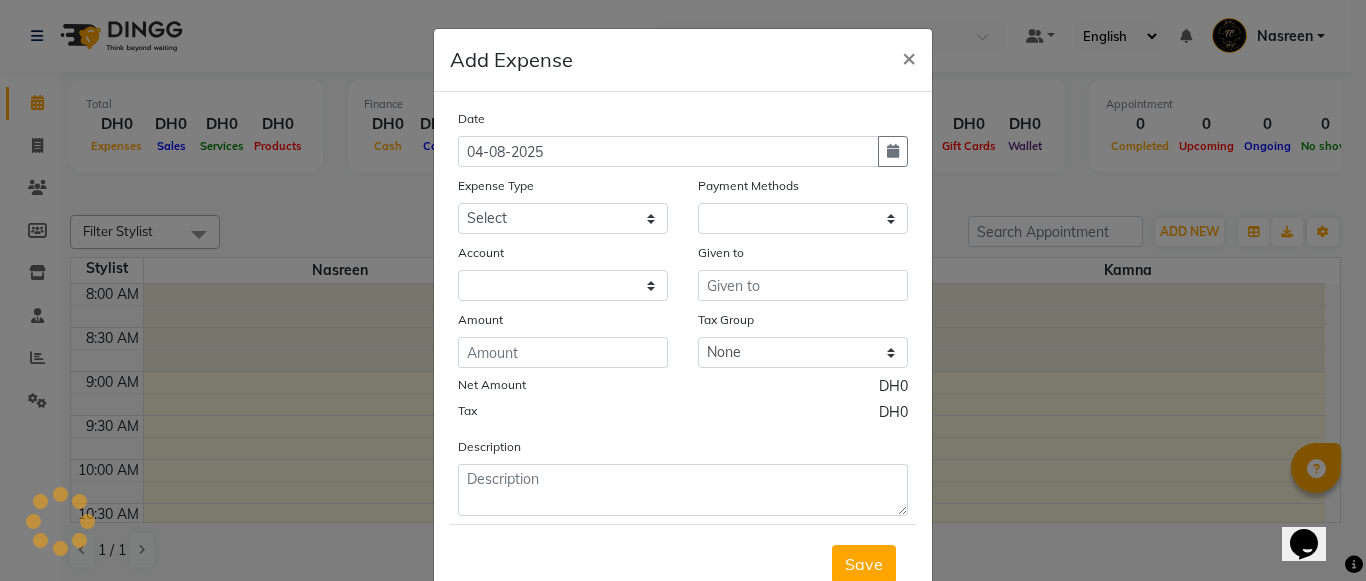 select on "1" 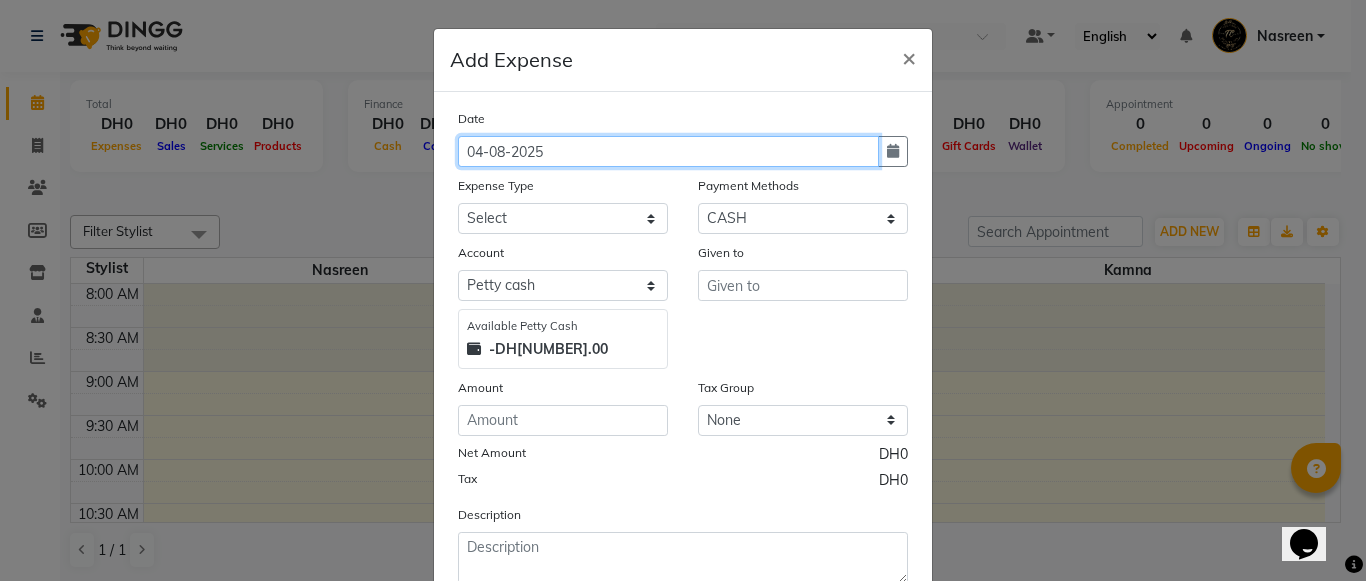 click on "04-08-2025" 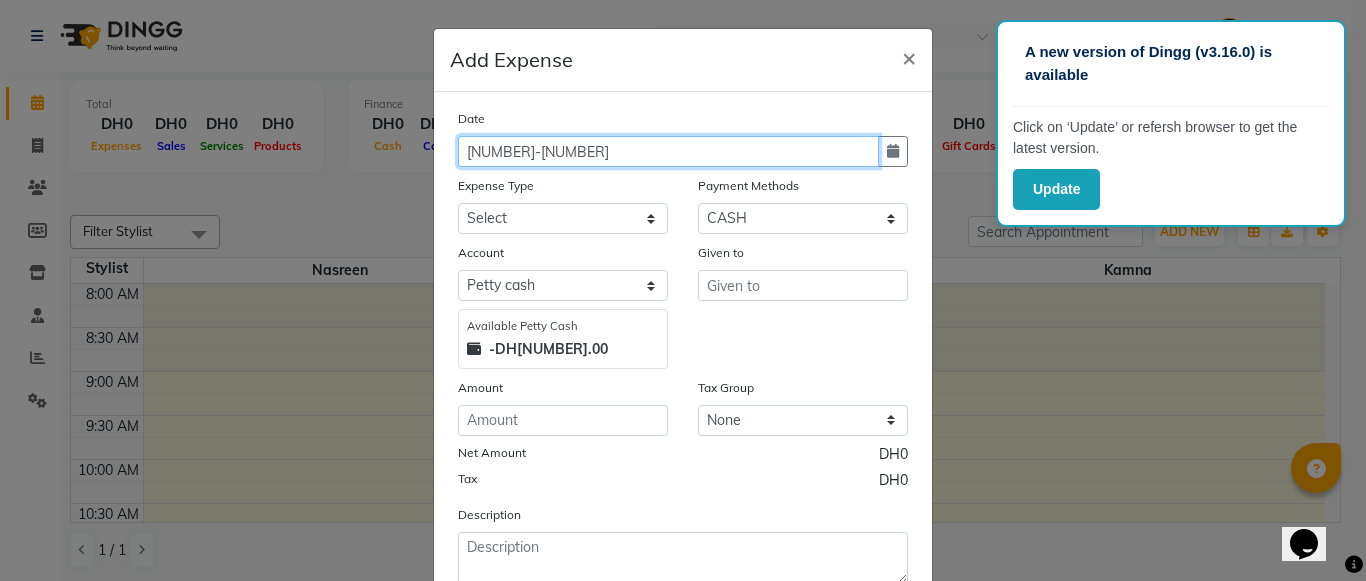 click on "2908-2025" 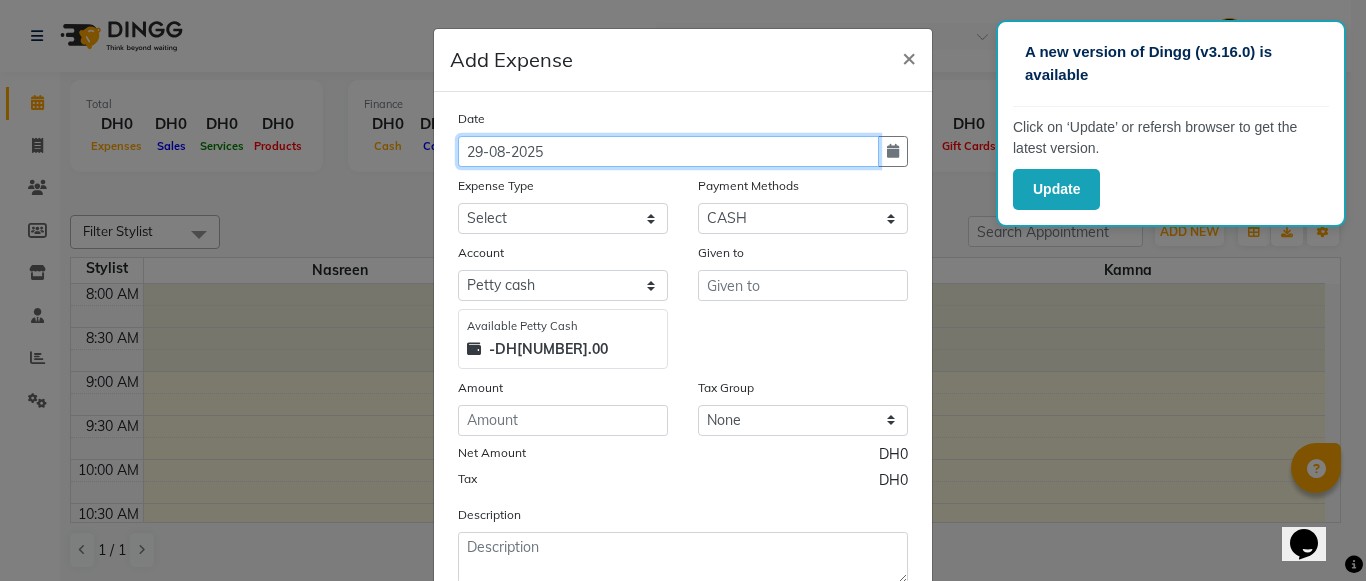 click on "29-08-2025" 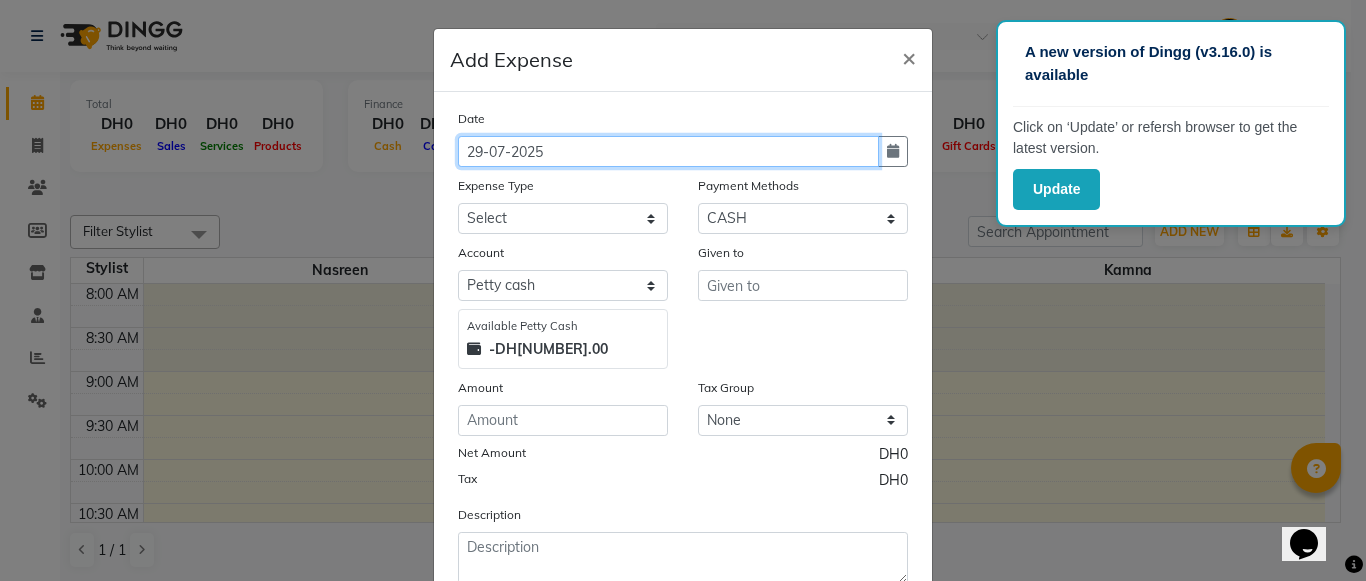 type on "29-07-2025" 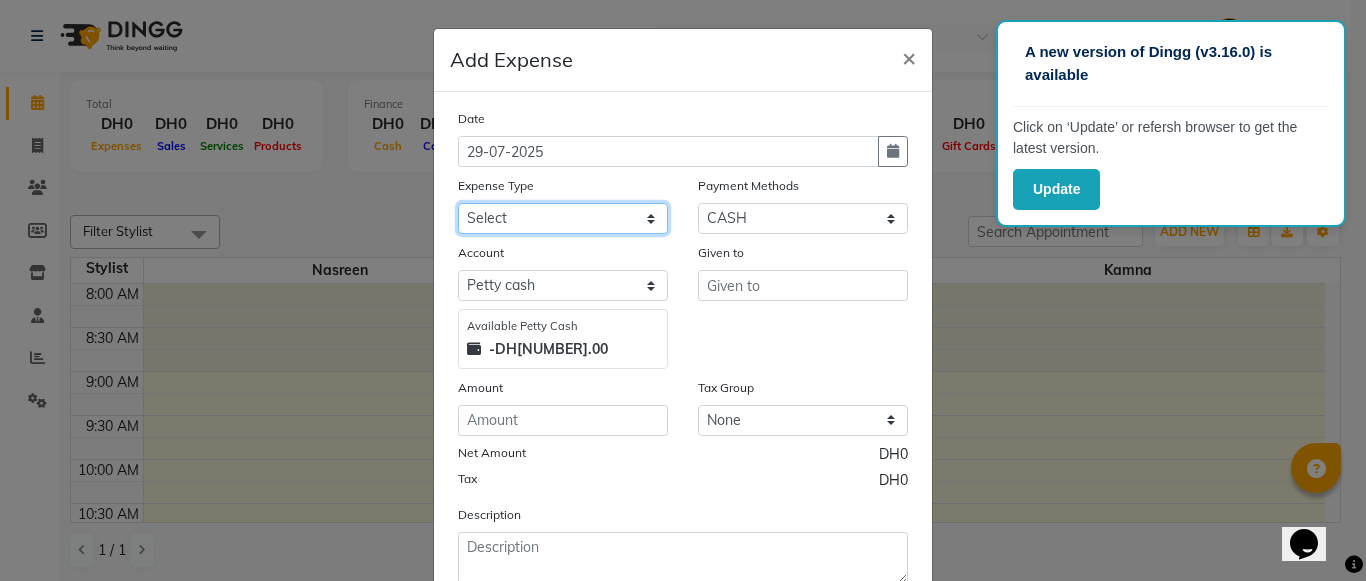 click on "Select Advance Salary Bank charges Car Lift Car maintenance  Cash transfer to bank Cash transfer to hub Client Snacks Clinical charges Daily Expense Equipment Fuel Govt fee Incentive Insurance International purchase Loan Repayment Maintenance Marketing Miscellaneous MRA Other Pantry Product Rent Salary Staff Snacks Tax Tea & Refreshment Utilities" 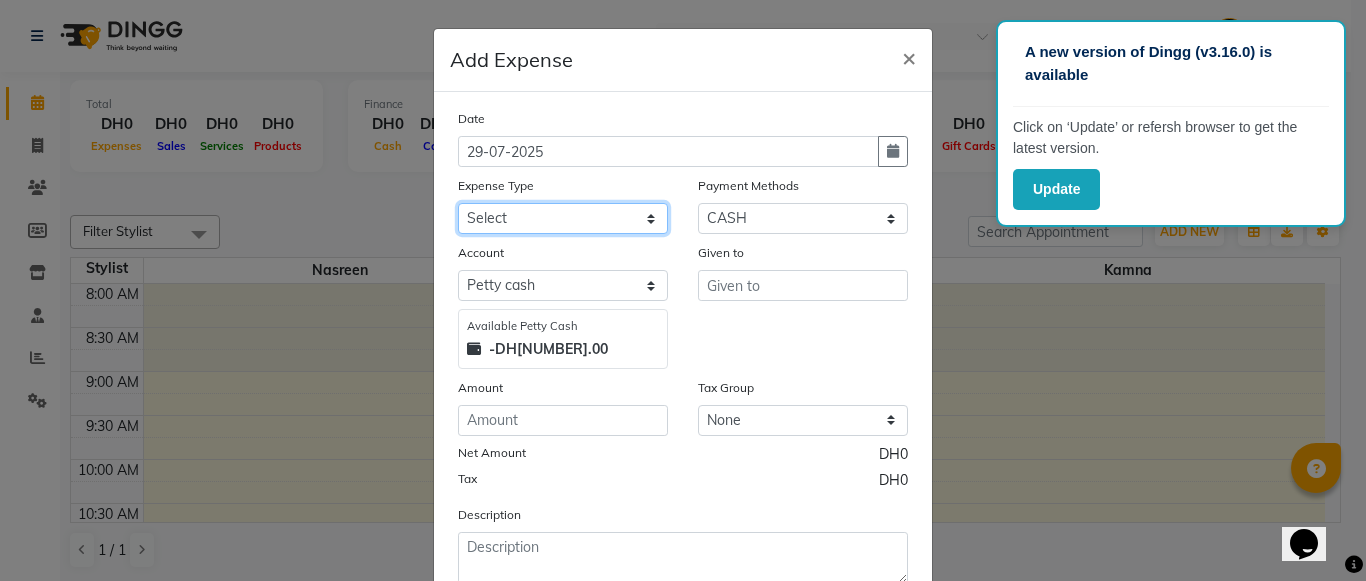 select on "23162" 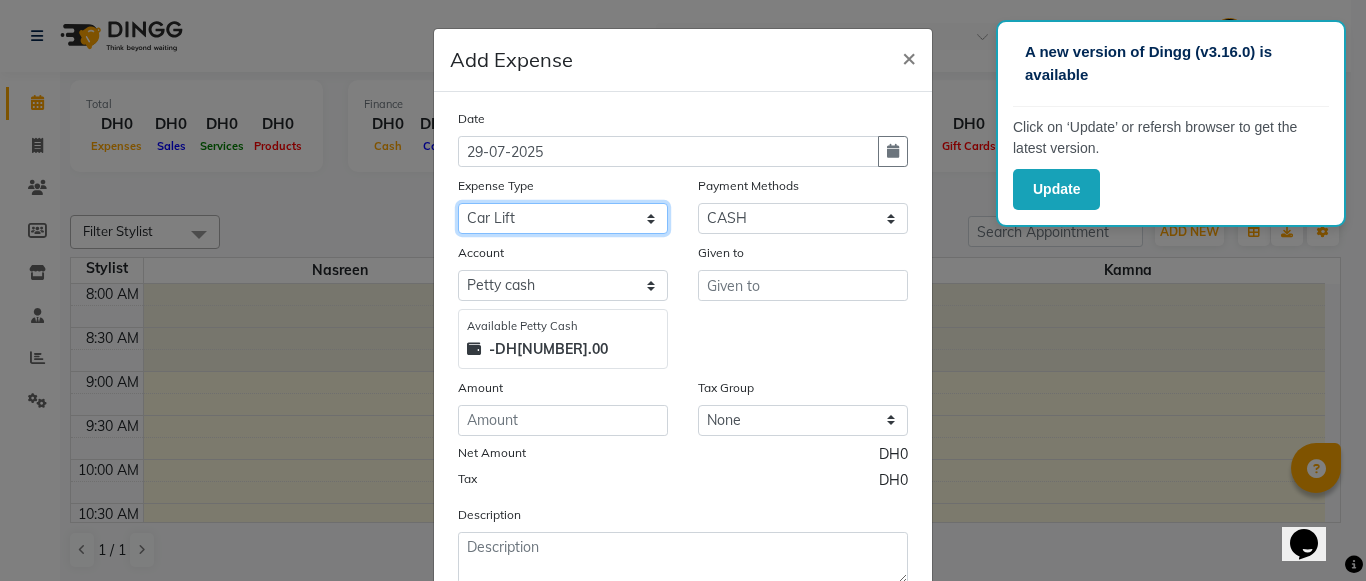 click on "Select Advance Salary Bank charges Car Lift Car maintenance  Cash transfer to bank Cash transfer to hub Client Snacks Clinical charges Daily Expense Equipment Fuel Govt fee Incentive Insurance International purchase Loan Repayment Maintenance Marketing Miscellaneous MRA Other Pantry Product Rent Salary Staff Snacks Tax Tea & Refreshment Utilities" 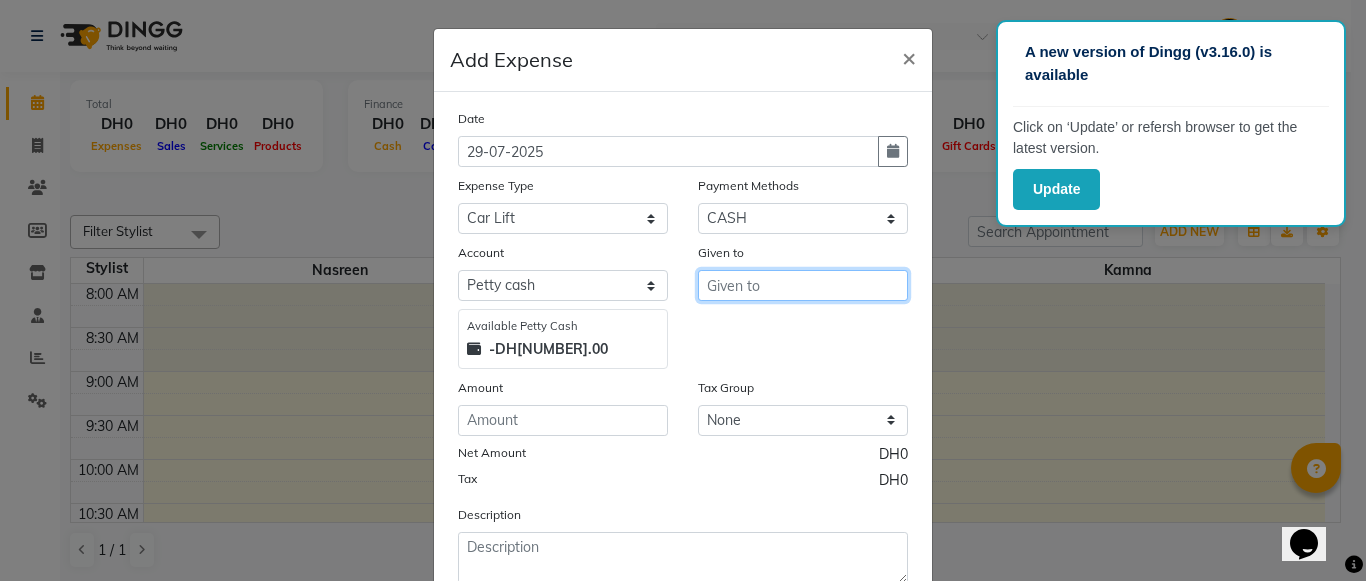 click at bounding box center [803, 285] 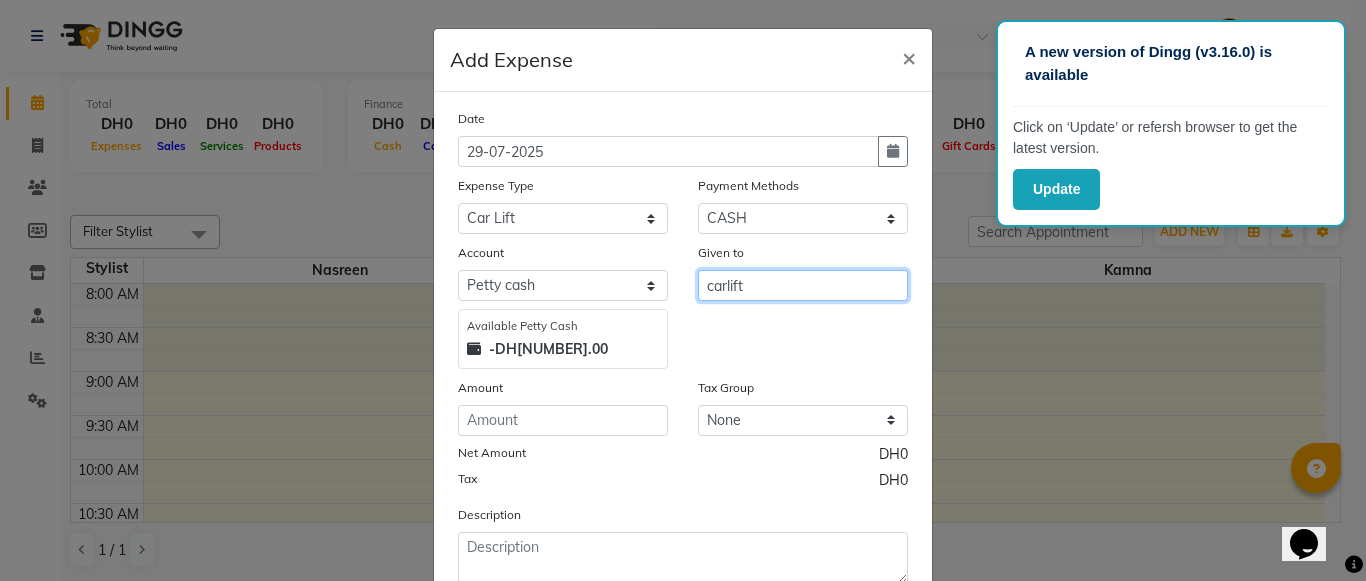 type on "carlift" 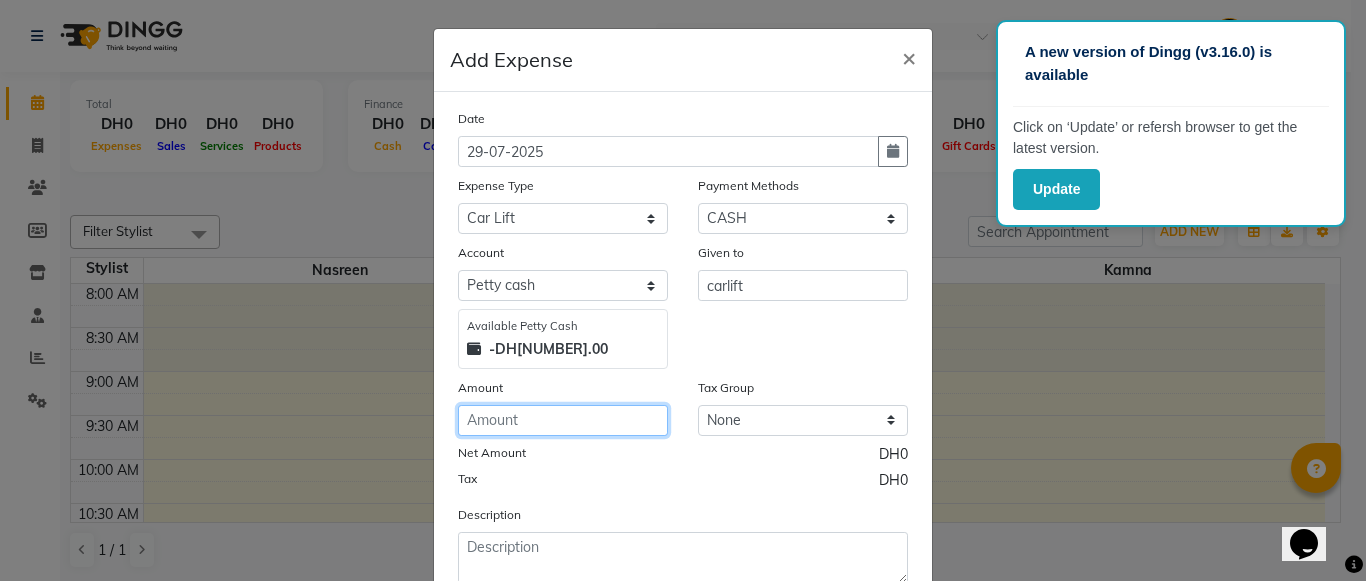 click 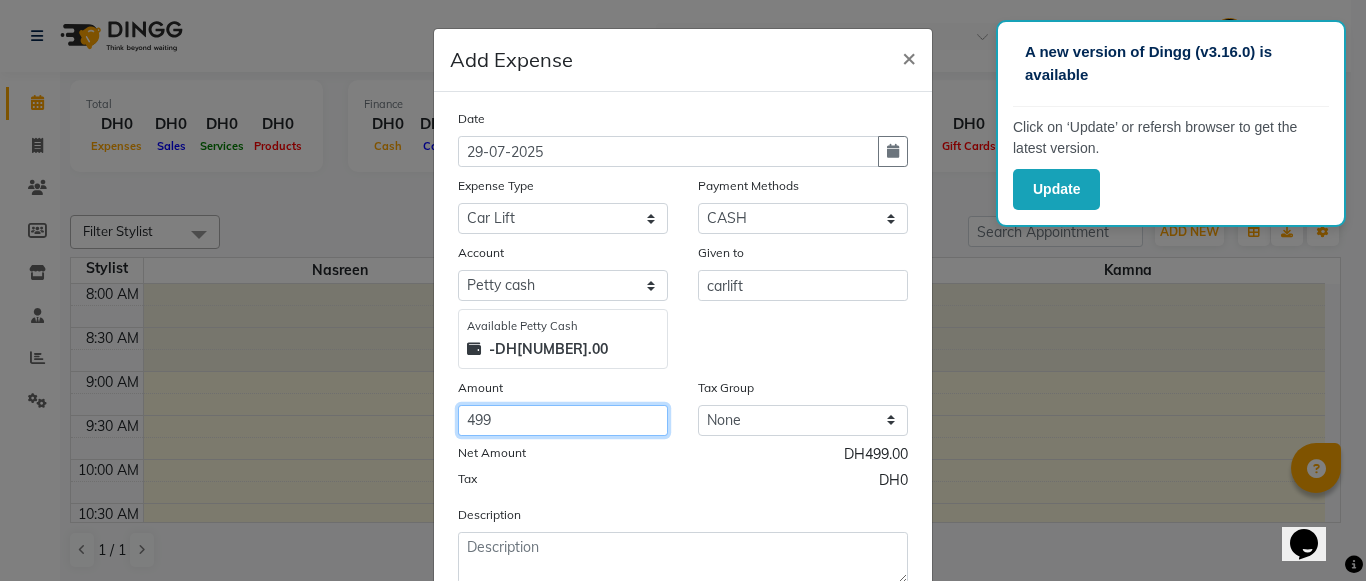 type on "500" 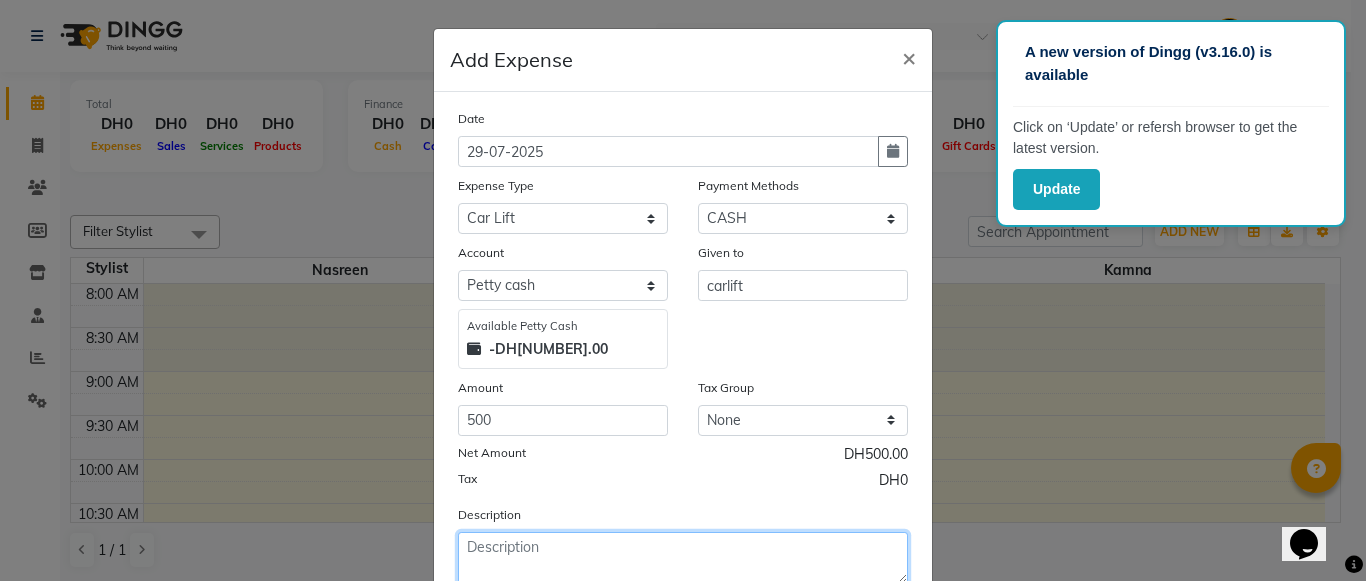 click 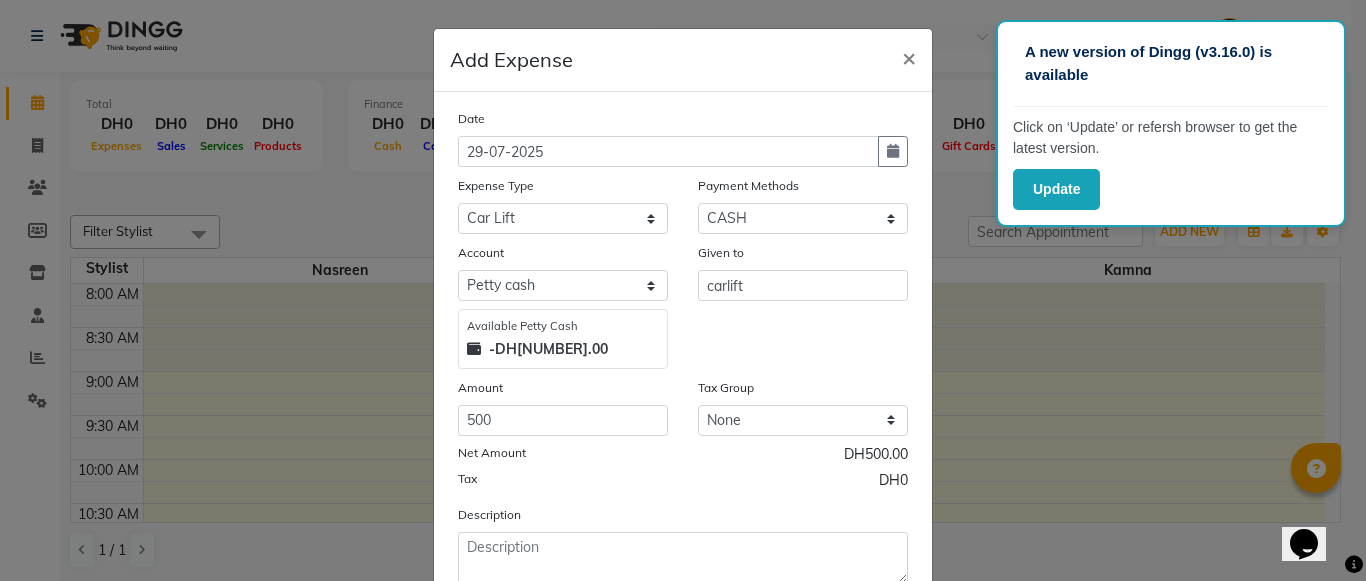 click on "Add Expense  × Date 29-07-2025 Expense Type Select Advance Salary Bank charges Car Lift Car maintenance  Cash transfer to bank Cash transfer to hub Client Snacks Clinical charges Daily Expense Equipment Fuel Govt fee Incentive Insurance International purchase Loan Repayment Maintenance Marketing Miscellaneous MRA Other Pantry Product Rent Salary Staff Snacks Tax Tea & Refreshment Utilities Payment Methods Select Package CARD On Account ONLINE CASH Account Select Petty cash Default account Available Petty Cash -DH14,696.00 Given to carlift Amount 500 Tax Group None Net Amount DH500.00 Tax DH0 Description  Save" 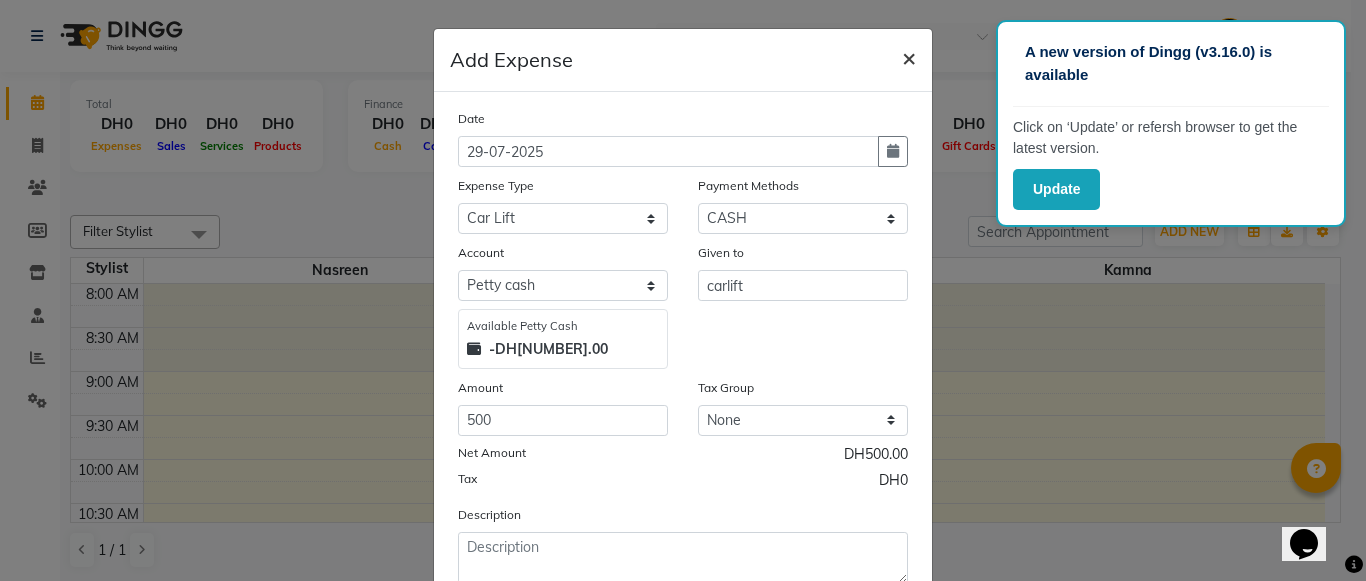 click on "×" 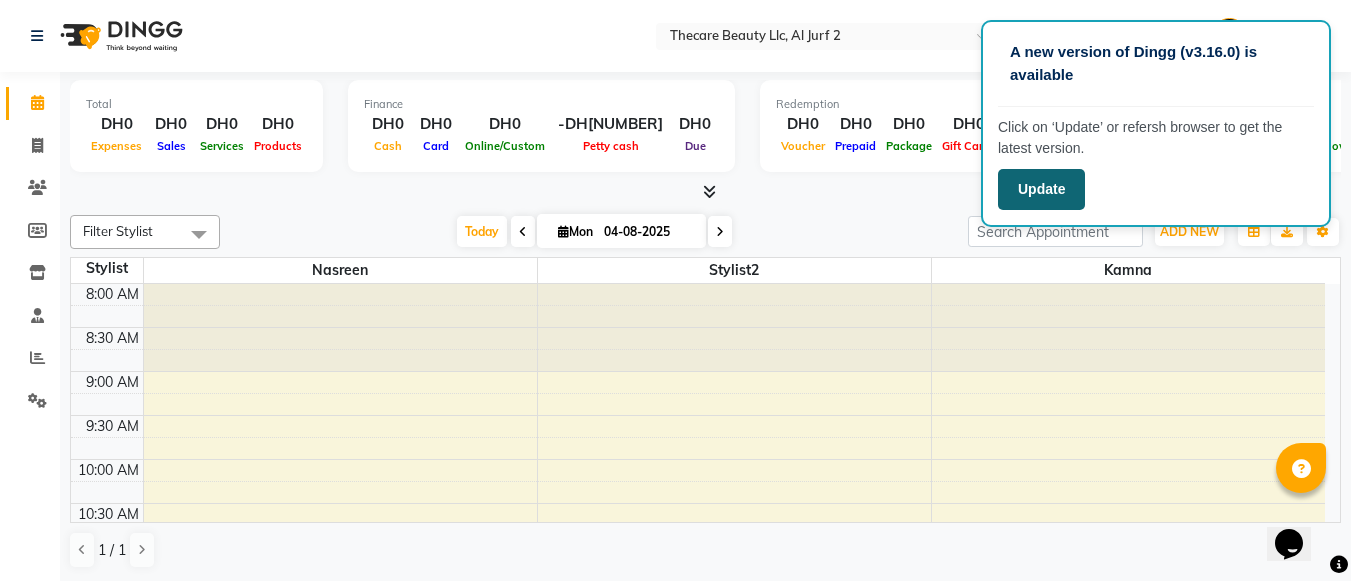 click on "Update" 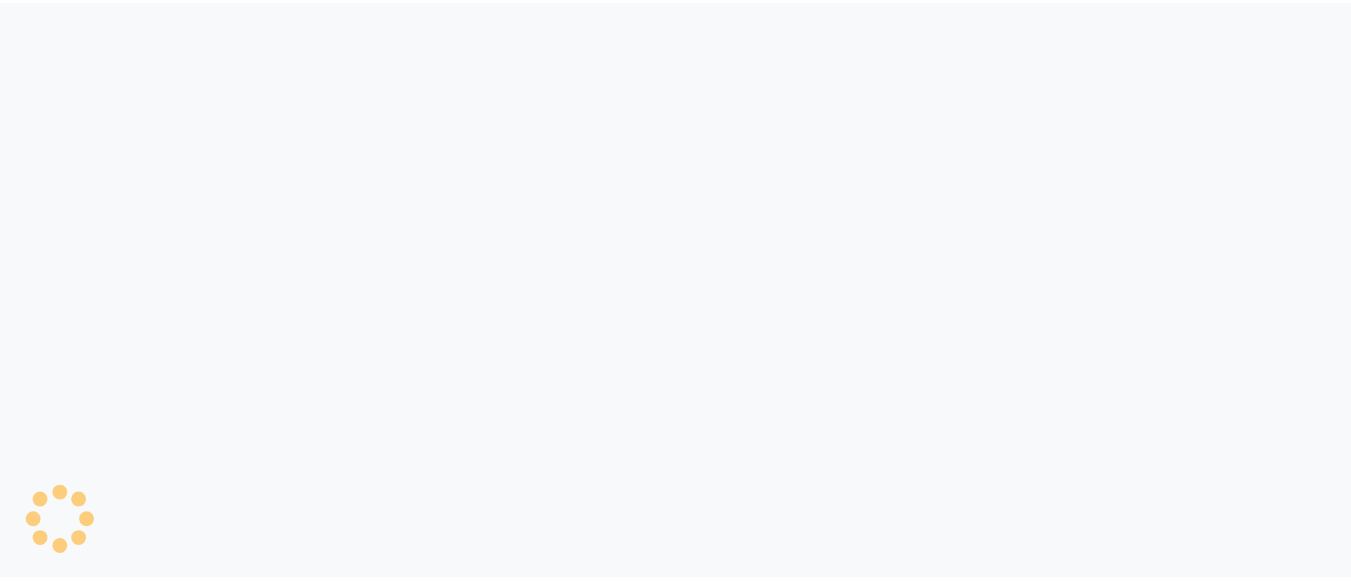 scroll, scrollTop: 0, scrollLeft: 0, axis: both 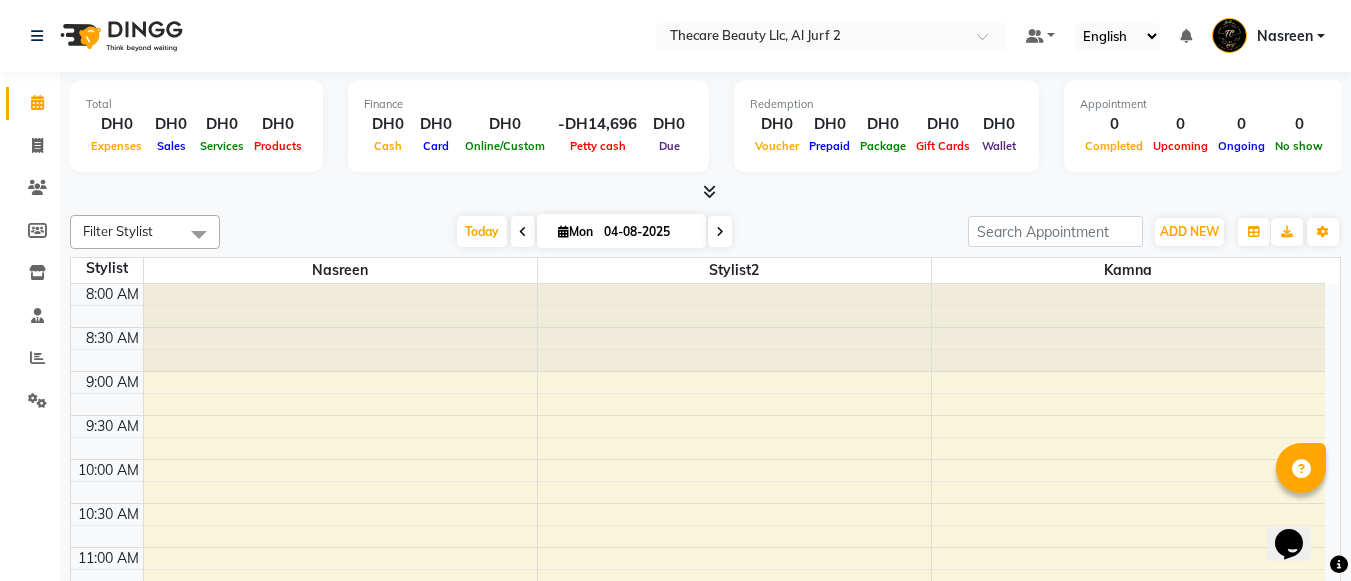 click on "ADD NEW Toggle Dropdown Add Appointment Add Invoice Add Expense Add Client Add Transaction" at bounding box center [1189, 232] 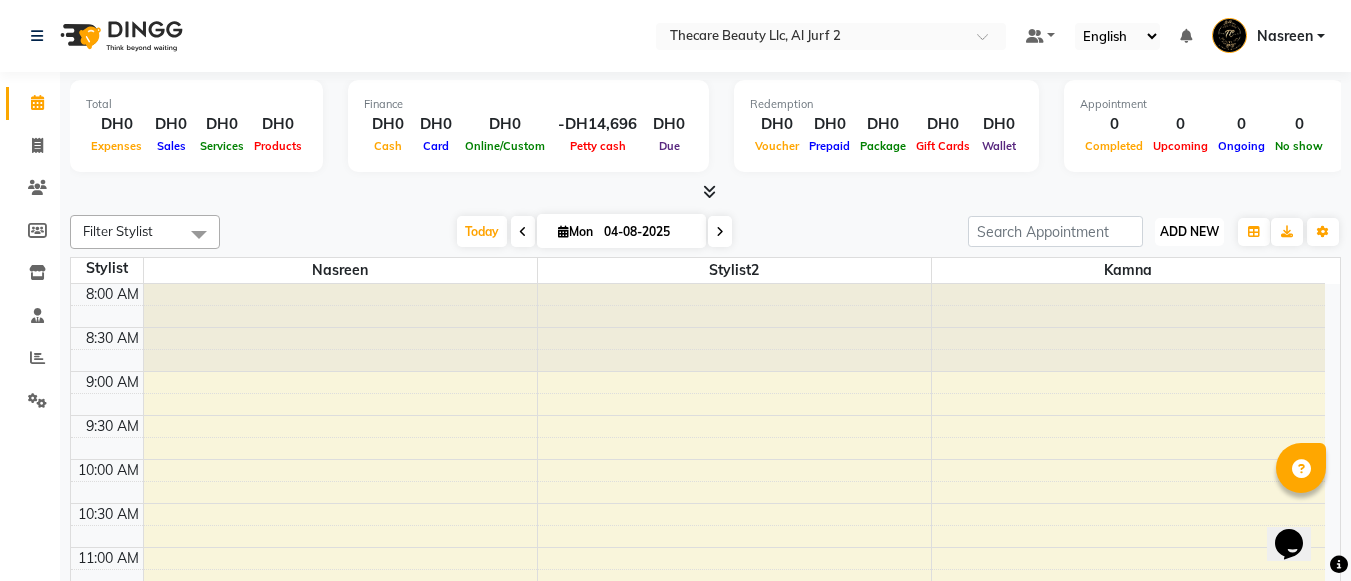 click on "ADD NEW" at bounding box center [1189, 231] 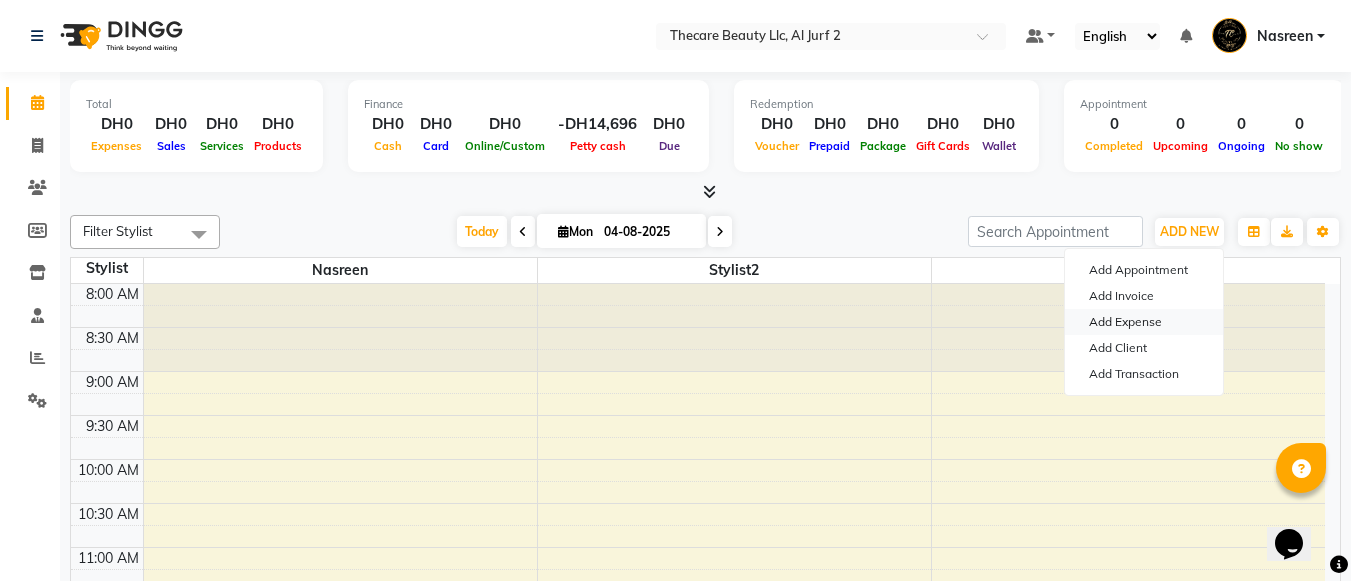 click on "Add Expense" at bounding box center (1144, 322) 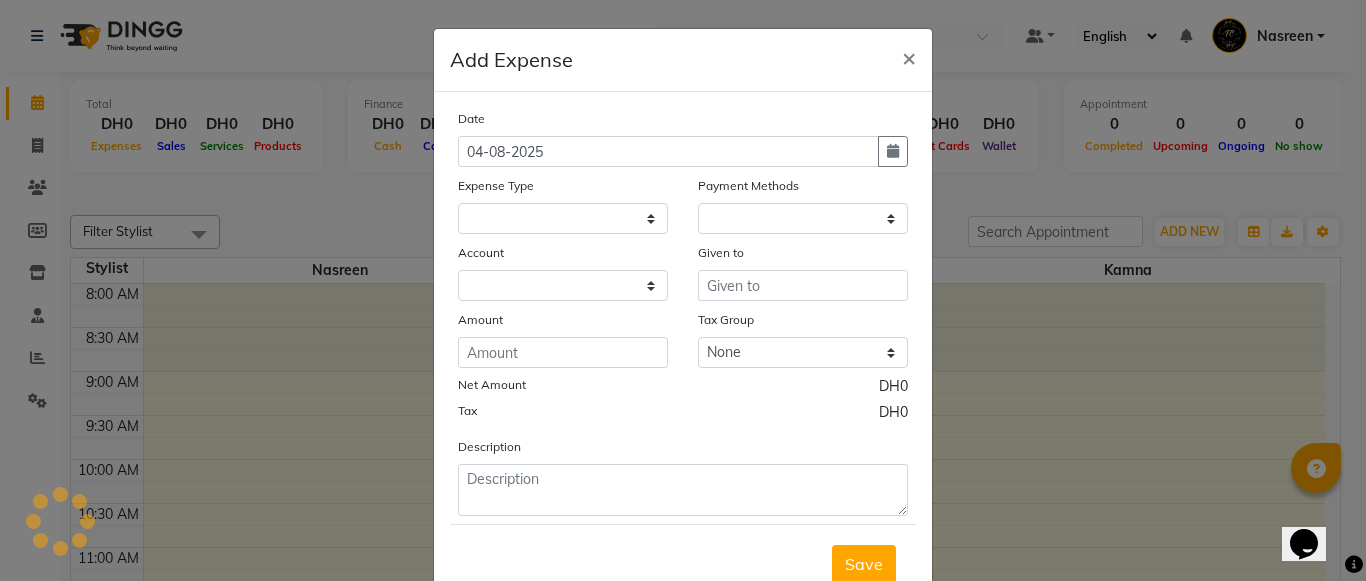 select on "1" 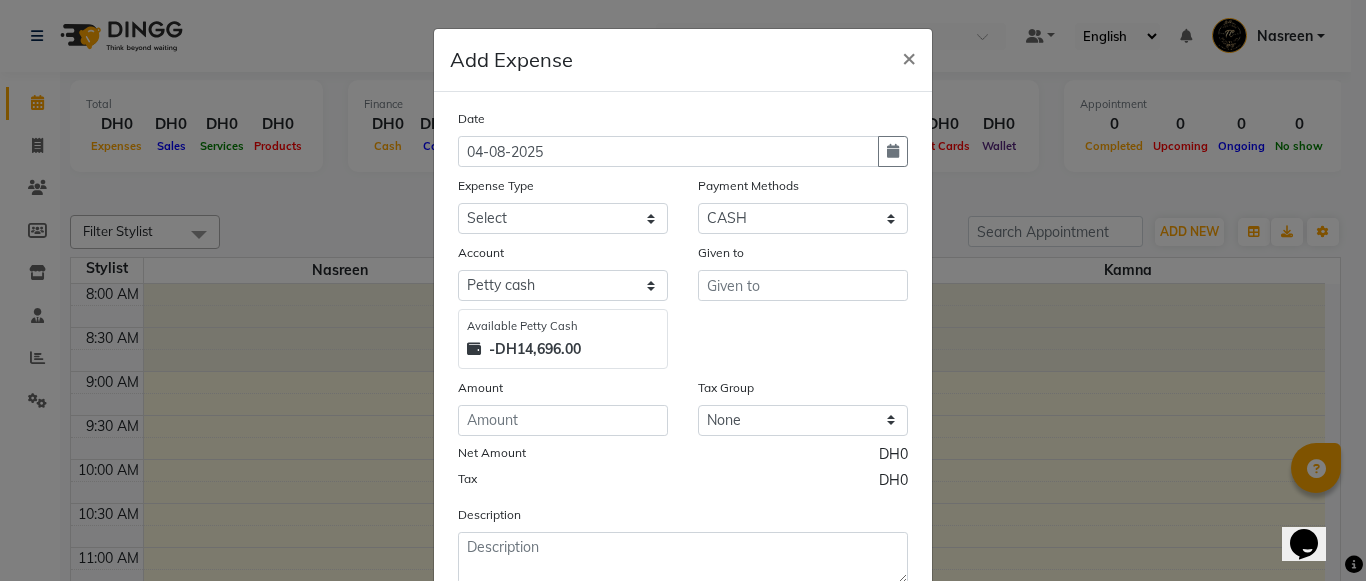type 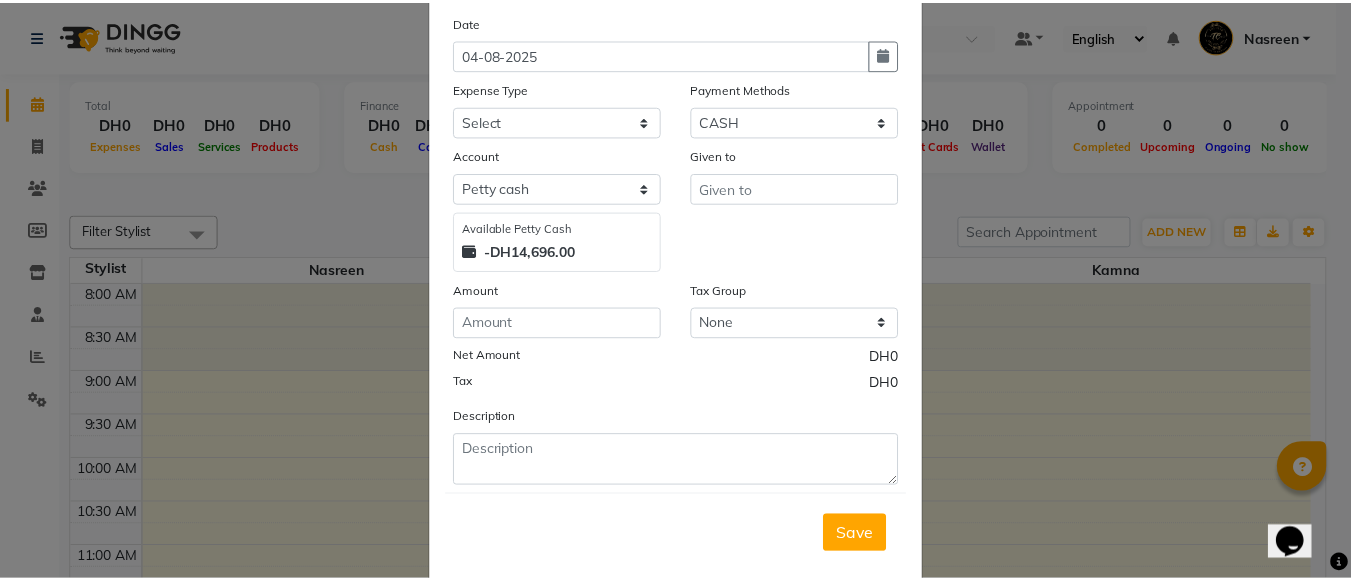 scroll, scrollTop: 120, scrollLeft: 0, axis: vertical 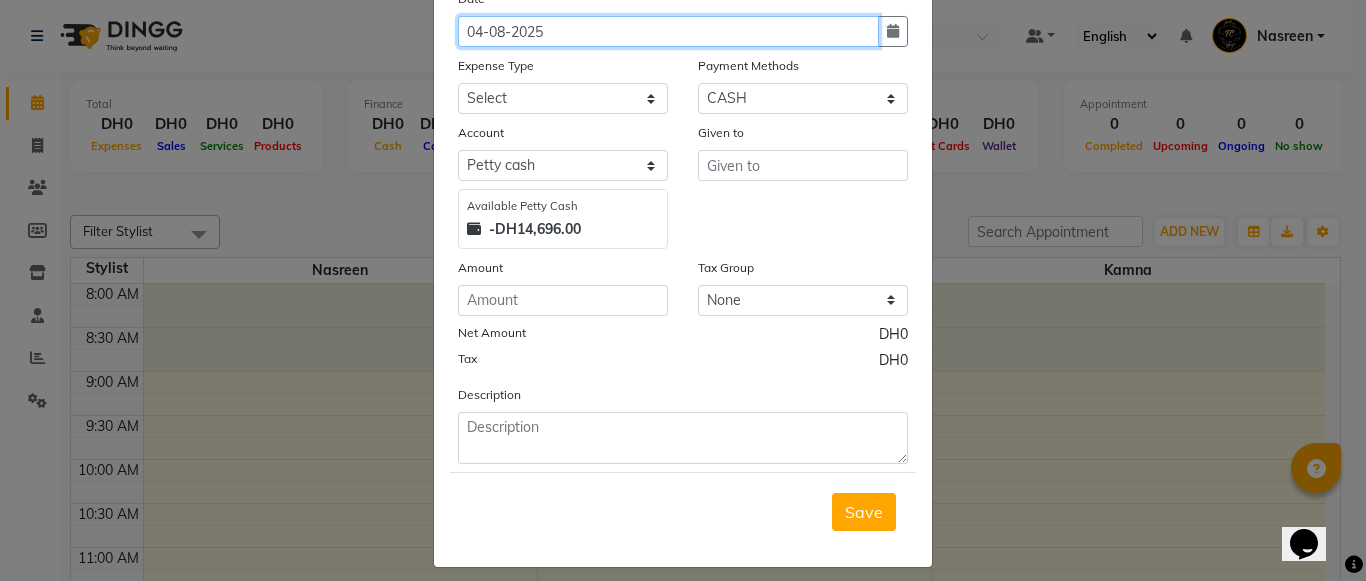 click on "04-08-2025" 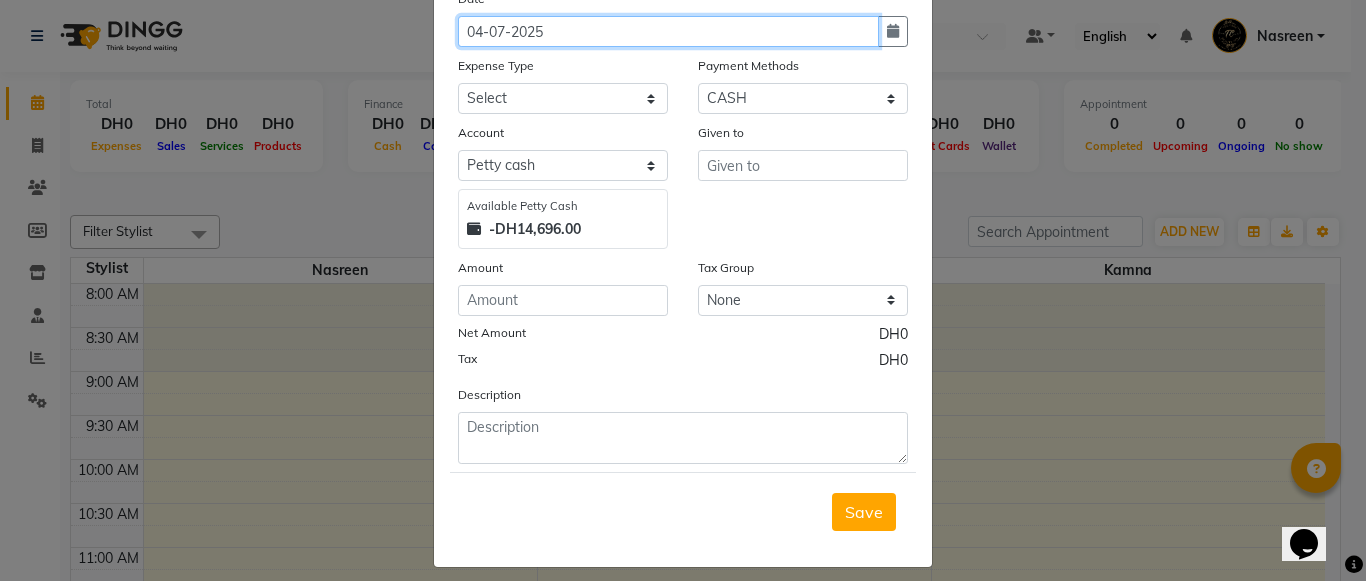 click on "04-07-2025" 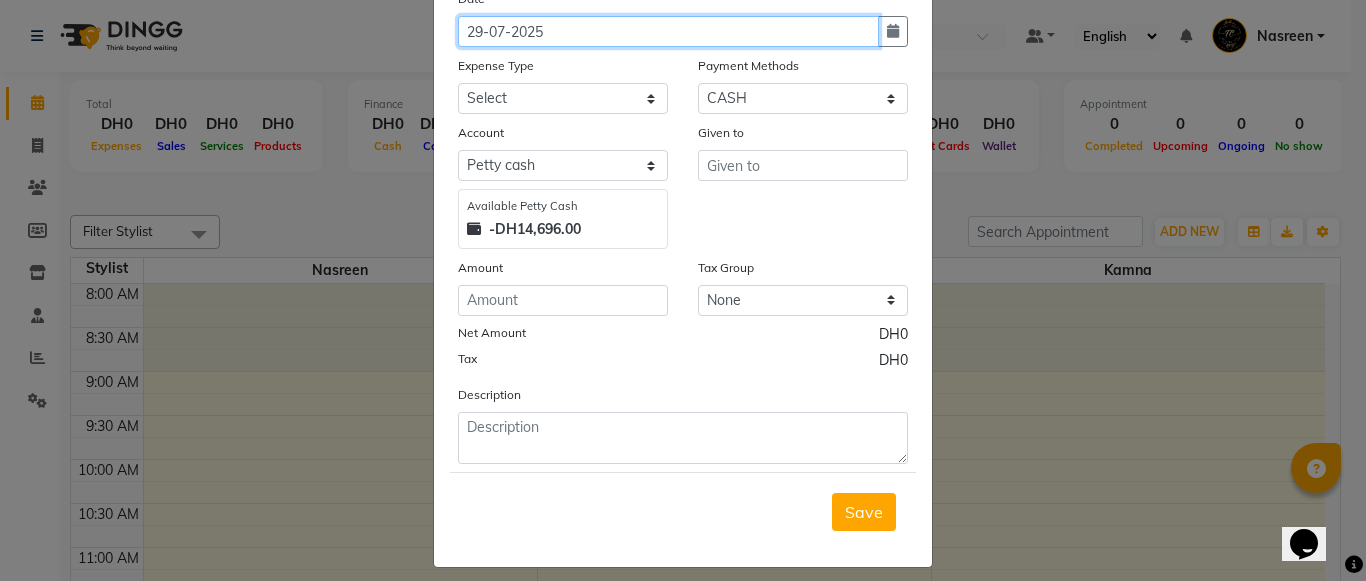 type on "29-07-2025" 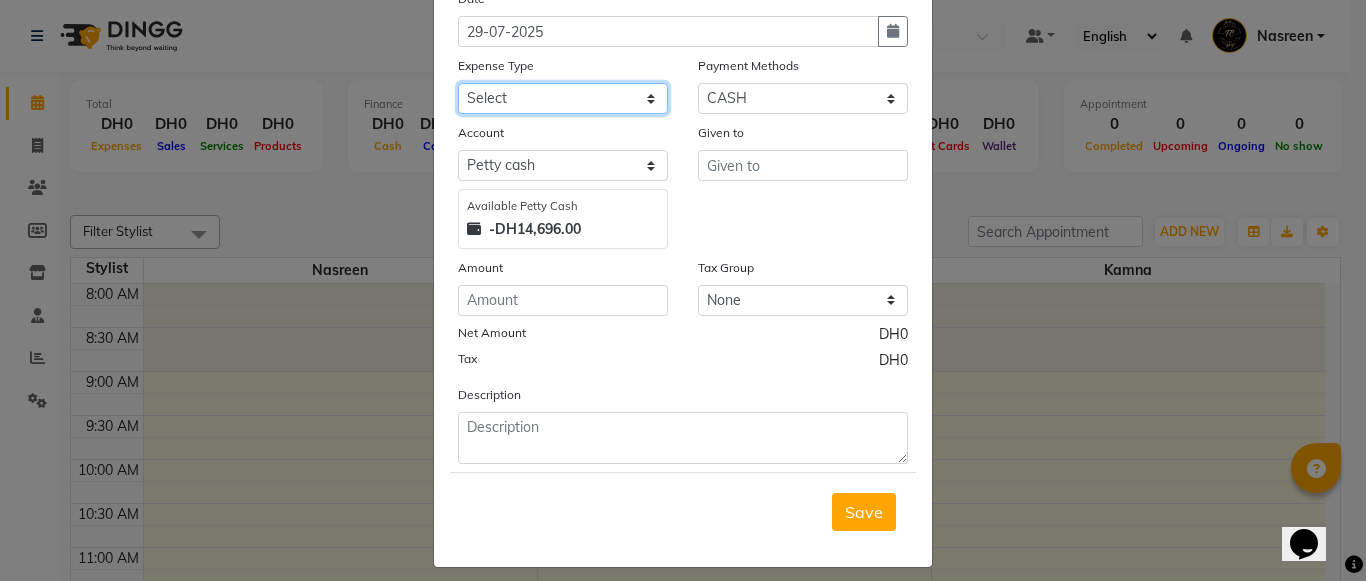 click on "Select Advance Salary Bank charges Car Lift Car maintenance  Cash transfer to bank Cash transfer to hub Client Snacks Clinical charges Daily Expense Equipment Fuel Govt fee Incentive Insurance International purchase Loan Repayment Maintenance Marketing Miscellaneous MRA Other Pantry Product Rent Salary Staff Snacks Tax Tea & Refreshment Utilities" 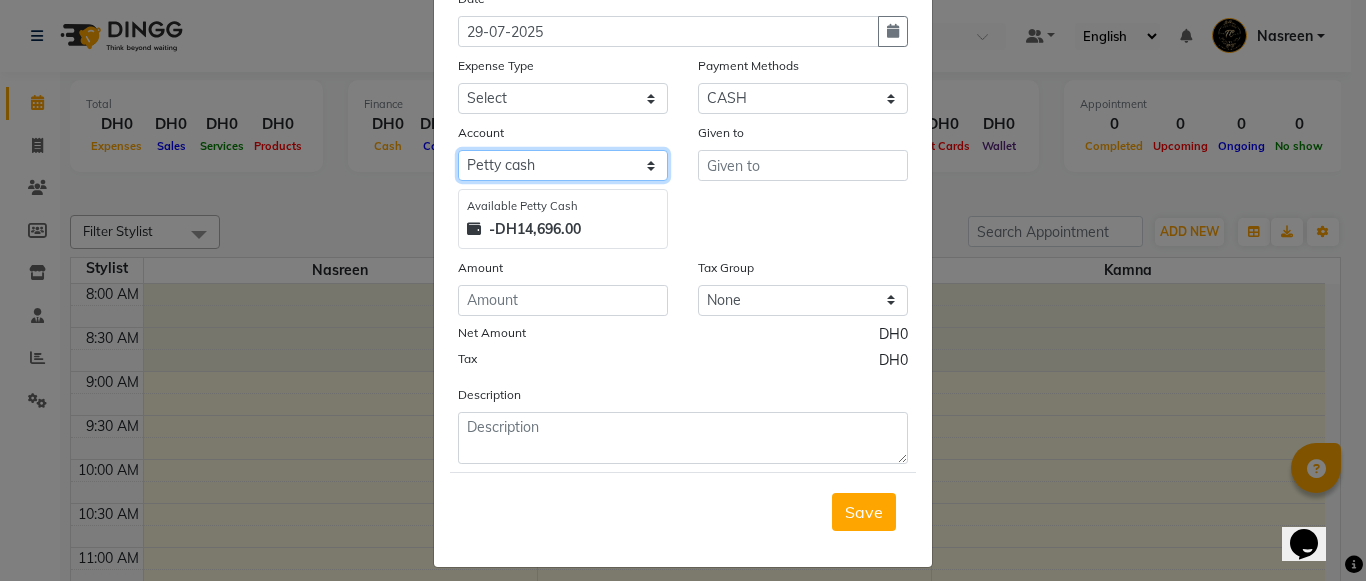 click on "Select Petty cash Default account" 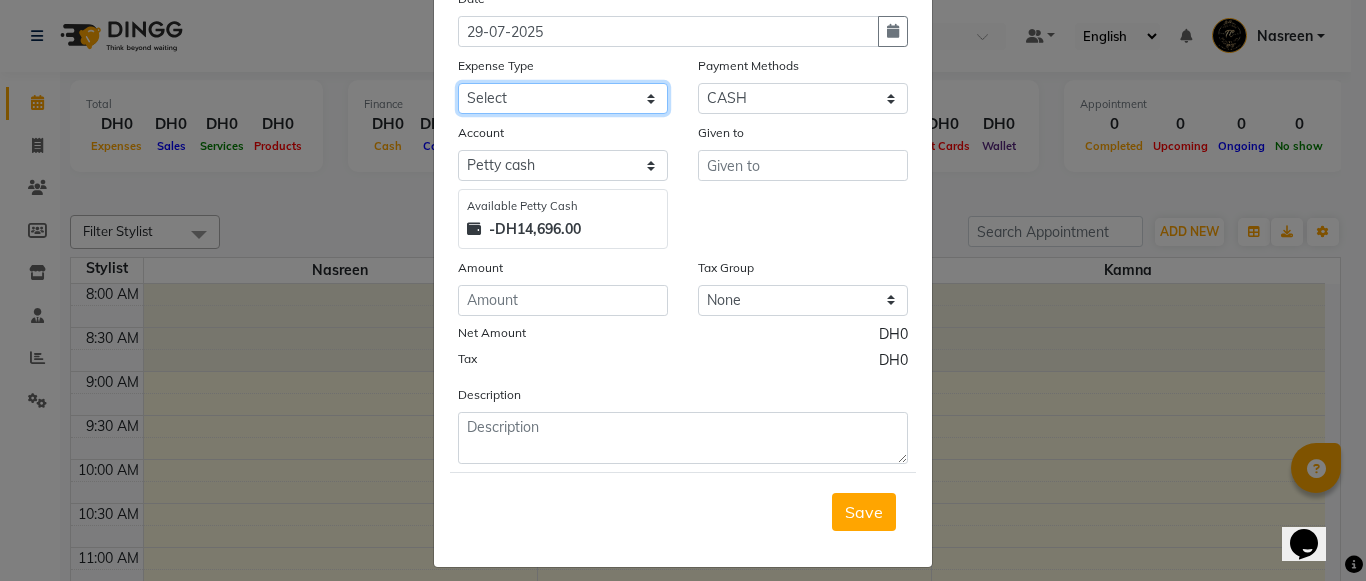 click on "Select Advance Salary Bank charges Car Lift Car maintenance  Cash transfer to bank Cash transfer to hub Client Snacks Clinical charges Daily Expense Equipment Fuel Govt fee Incentive Insurance International purchase Loan Repayment Maintenance Marketing Miscellaneous MRA Other Pantry Product Rent Salary Staff Snacks Tax Tea & Refreshment Utilities" 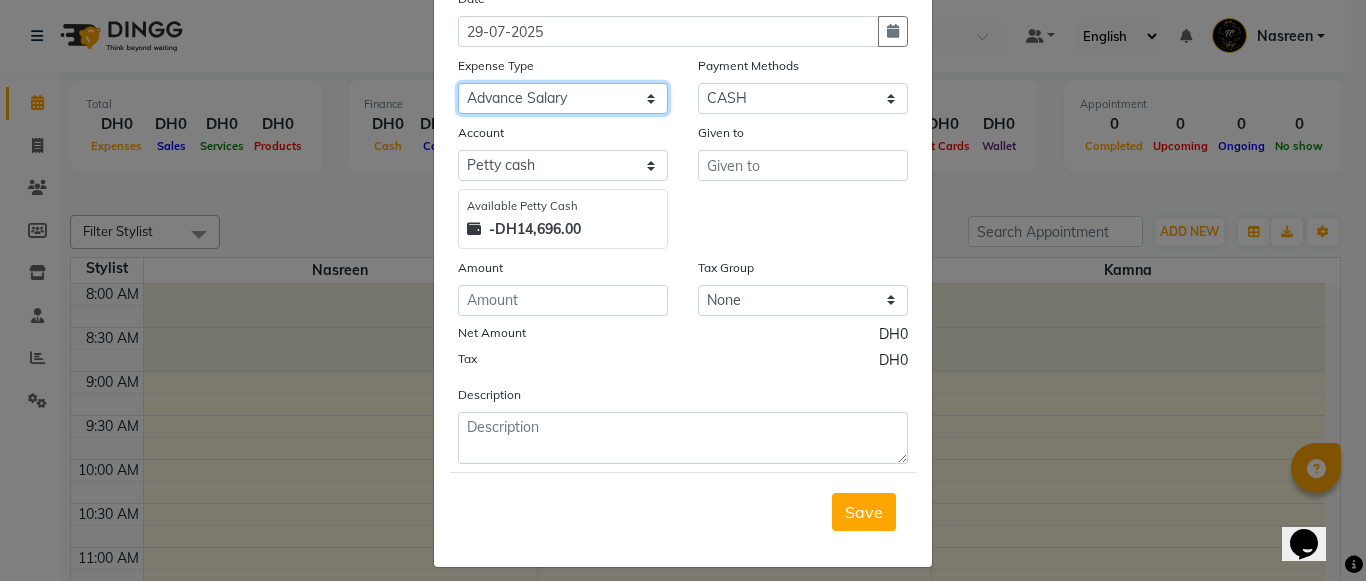 click on "Select Advance Salary Bank charges Car Lift Car maintenance  Cash transfer to bank Cash transfer to hub Client Snacks Clinical charges Daily Expense Equipment Fuel Govt fee Incentive Insurance International purchase Loan Repayment Maintenance Marketing Miscellaneous MRA Other Pantry Product Rent Salary Staff Snacks Tax Tea & Refreshment Utilities" 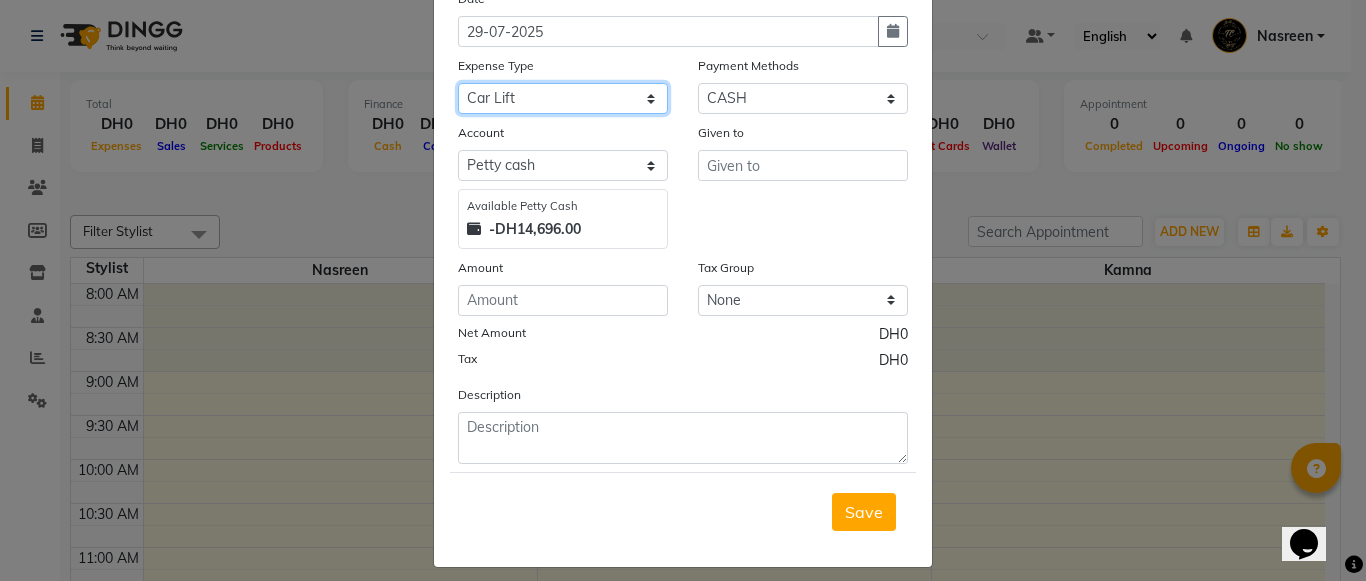 click on "Select Advance Salary Bank charges Car Lift Car maintenance  Cash transfer to bank Cash transfer to hub Client Snacks Clinical charges Daily Expense Equipment Fuel Govt fee Incentive Insurance International purchase Loan Repayment Maintenance Marketing Miscellaneous MRA Other Pantry Product Rent Salary Staff Snacks Tax Tea & Refreshment Utilities" 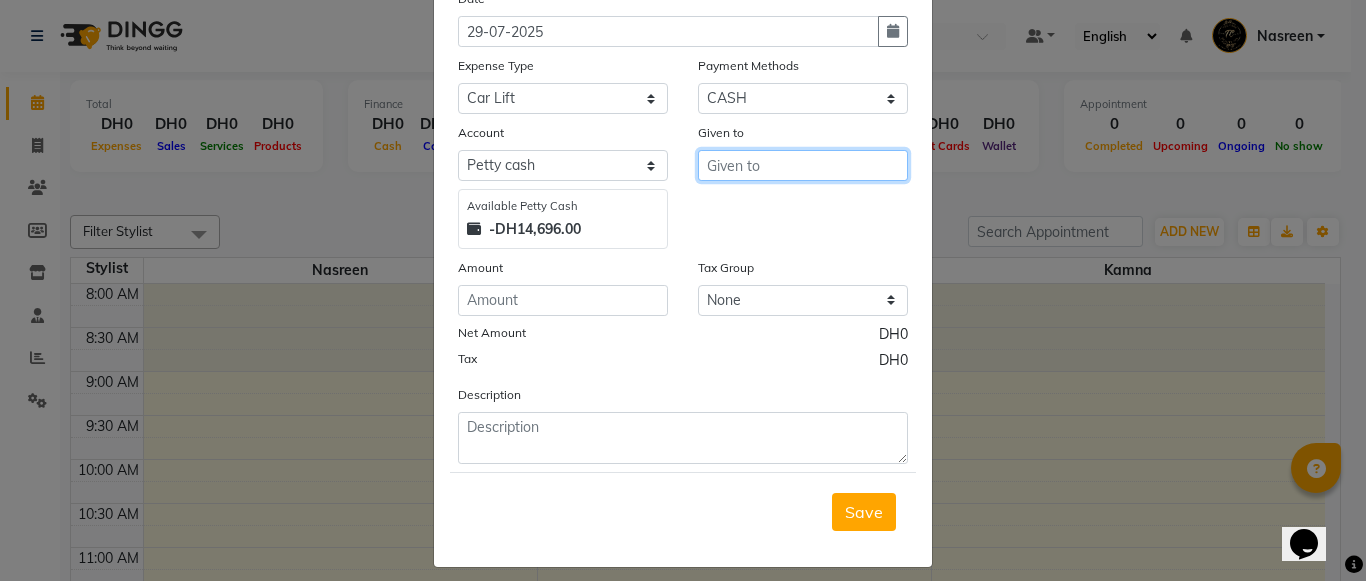 click at bounding box center (803, 165) 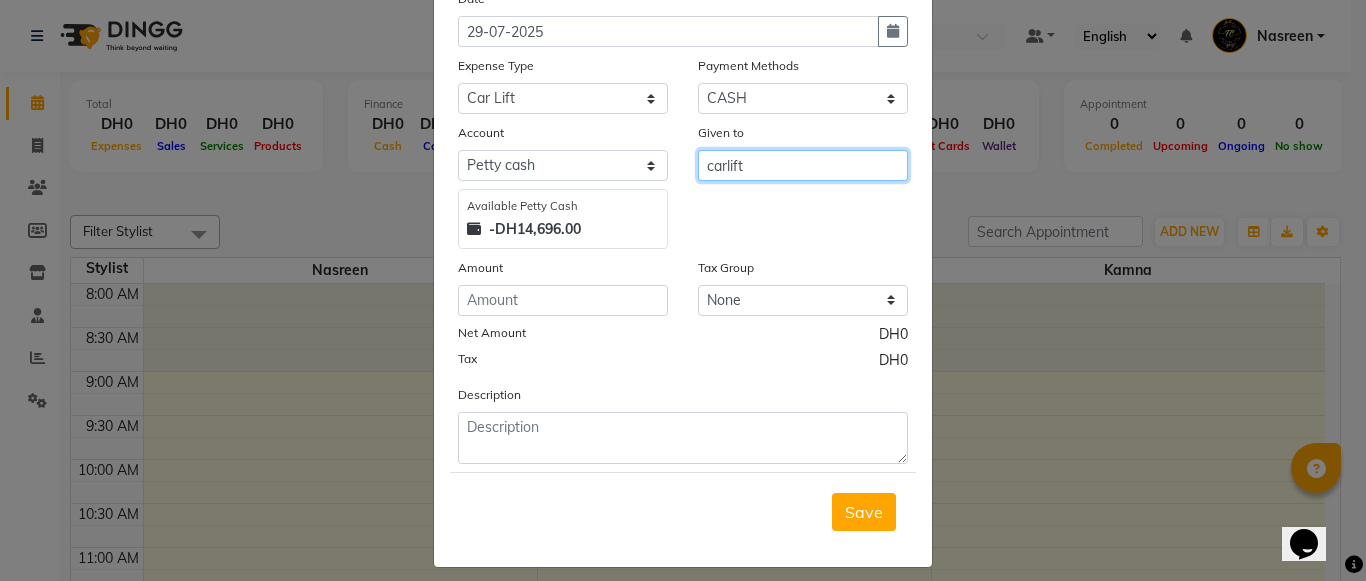 type on "carlift" 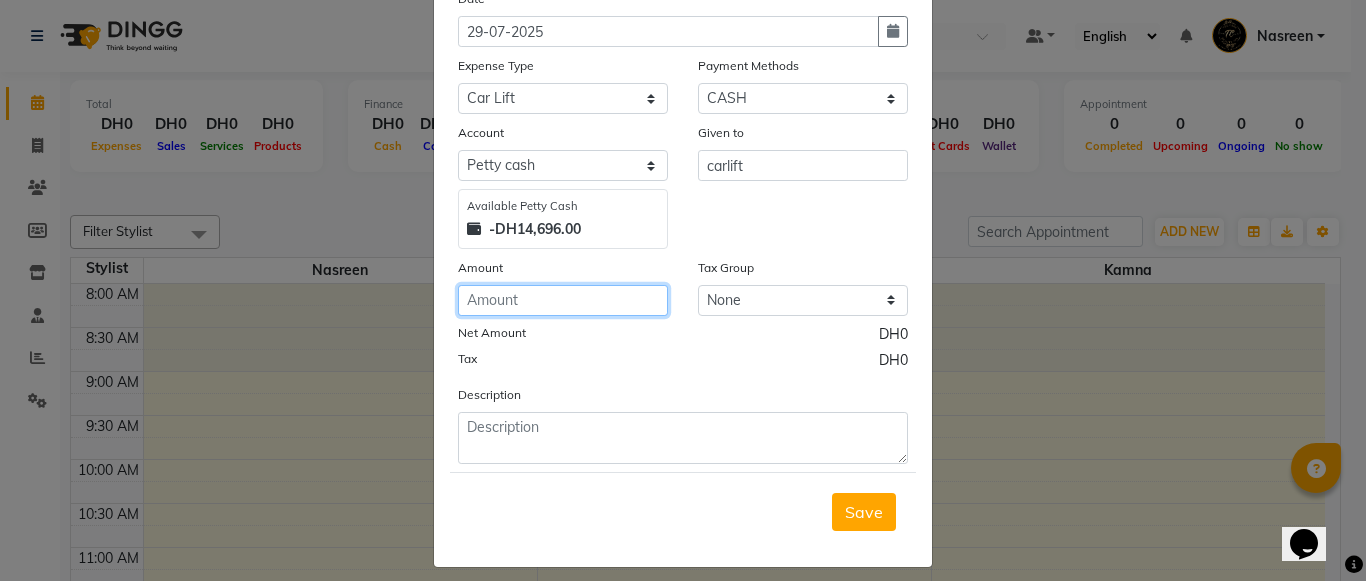 click 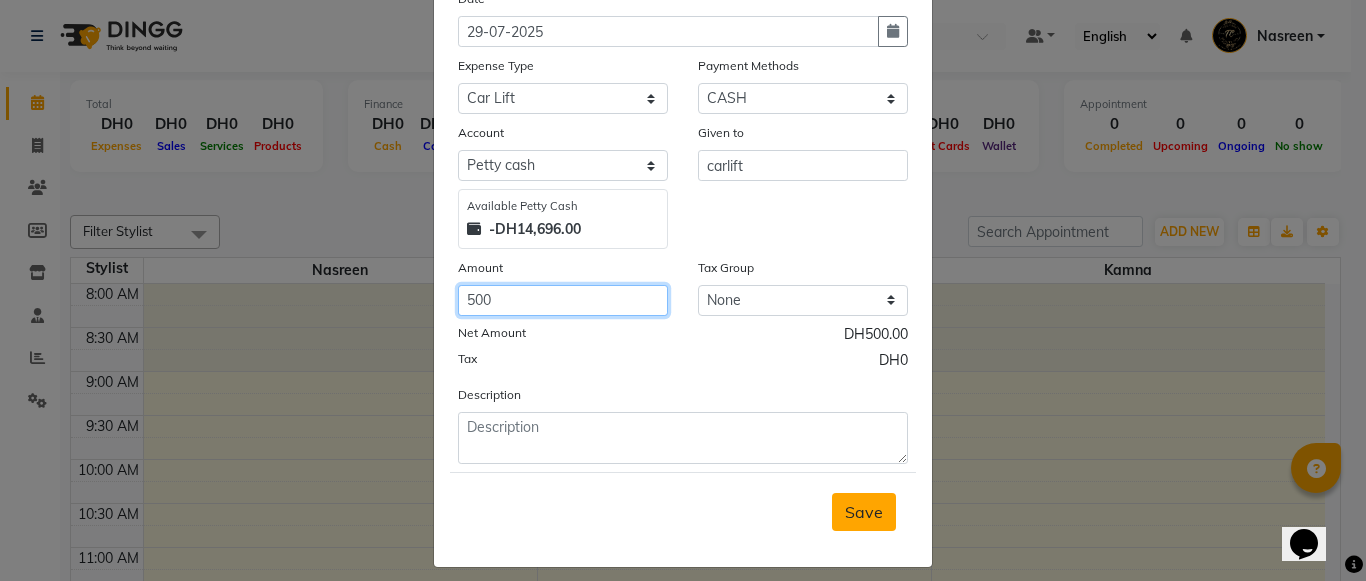 type on "500" 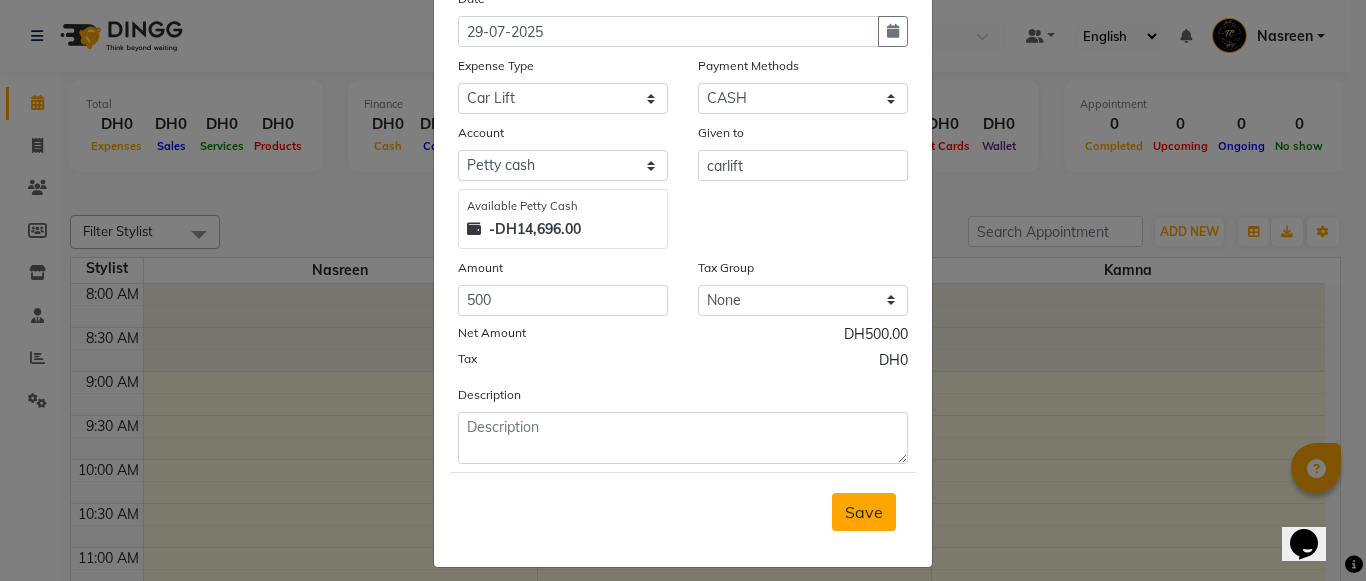 click on "Save" at bounding box center (864, 512) 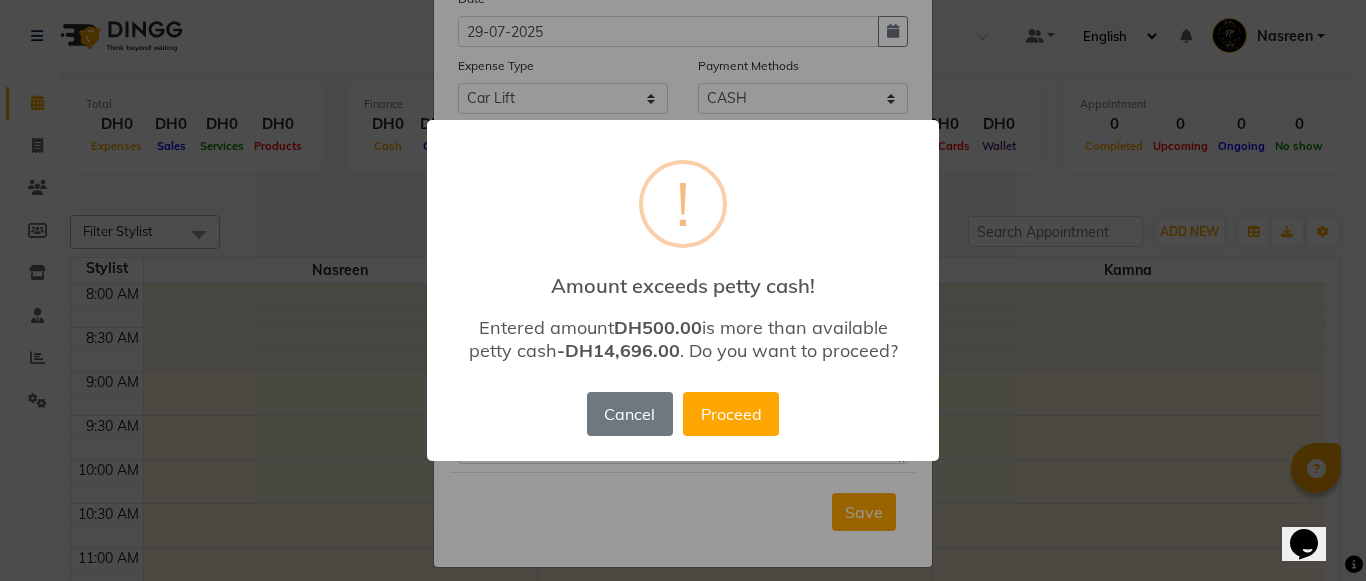 click on "× ! Amount exceeds petty cash! Entered amount  DH500.00  is more than available petty cash  -DH14,696.00 . Do you want to proceed? Cancel No Proceed" at bounding box center (683, 290) 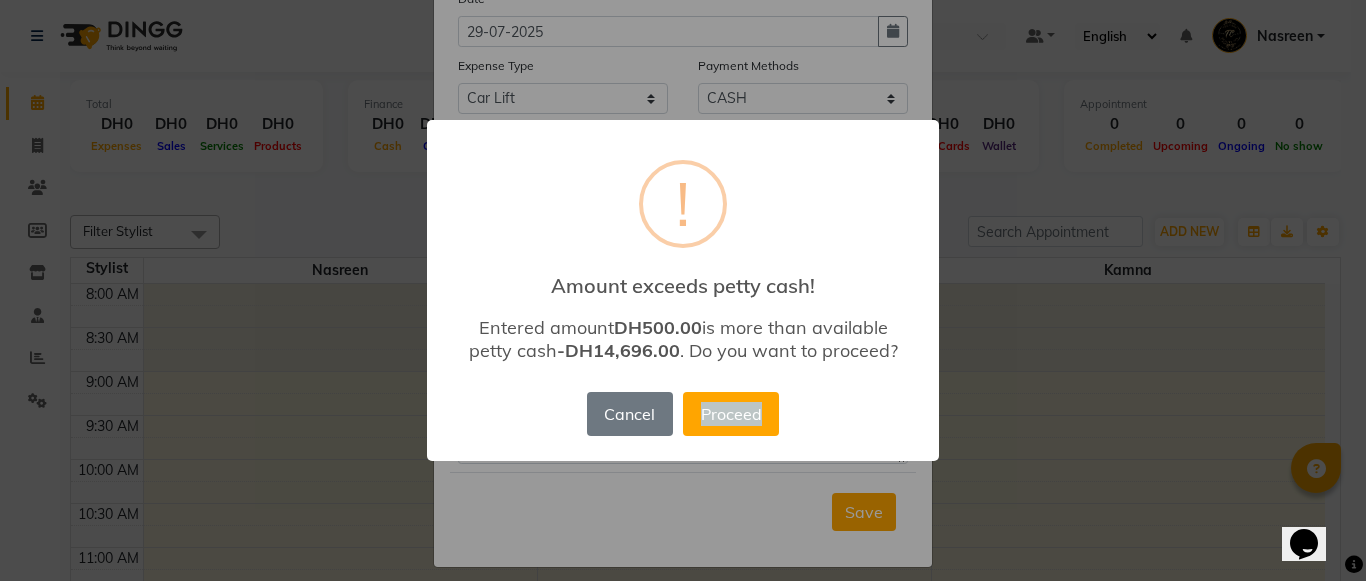 click on "× ! Amount exceeds petty cash! Entered amount  DH500.00  is more than available petty cash  -DH14,696.00 . Do you want to proceed? Cancel No Proceed" at bounding box center [683, 290] 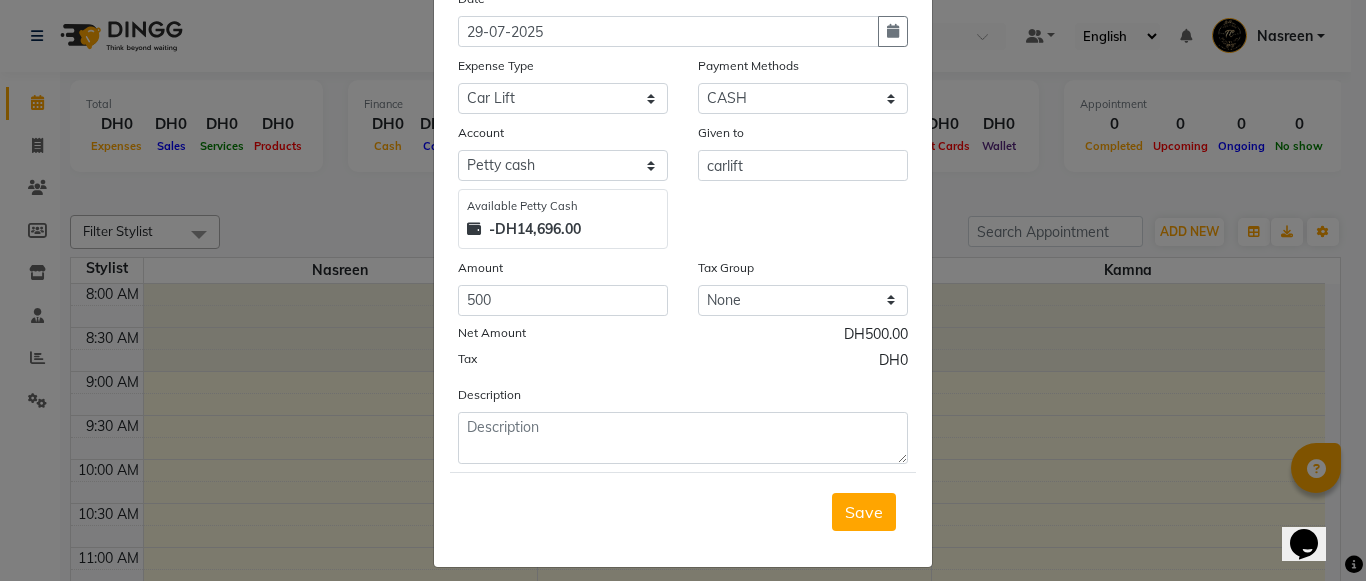 click on "Save" at bounding box center [864, 512] 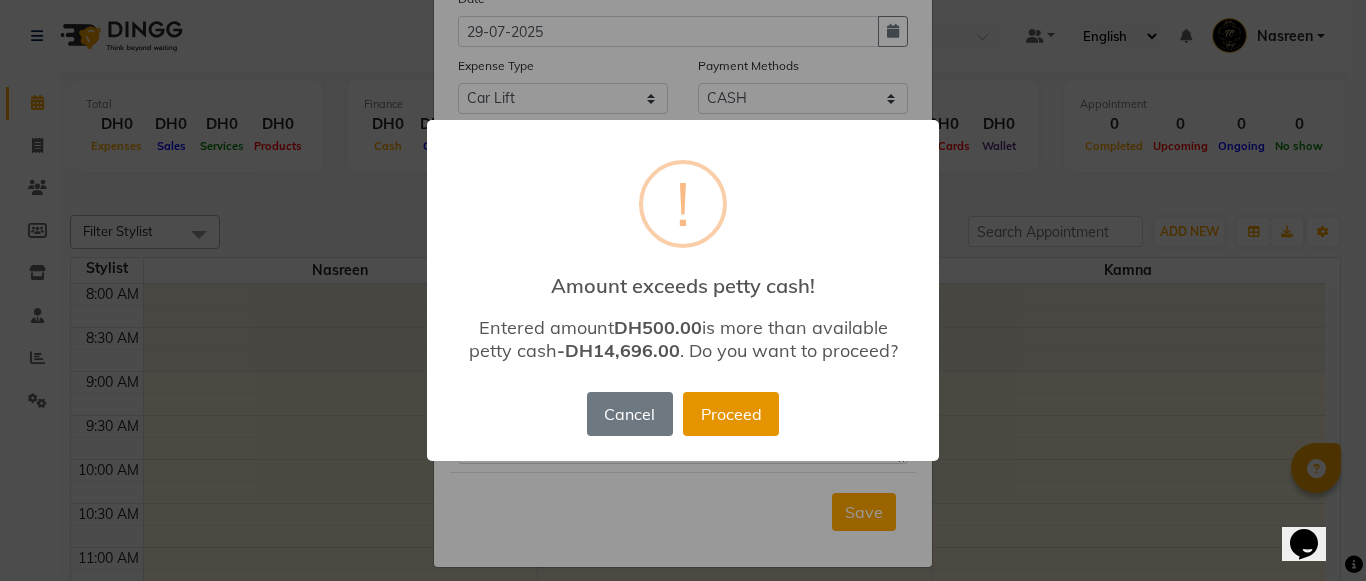 click on "Proceed" at bounding box center (731, 414) 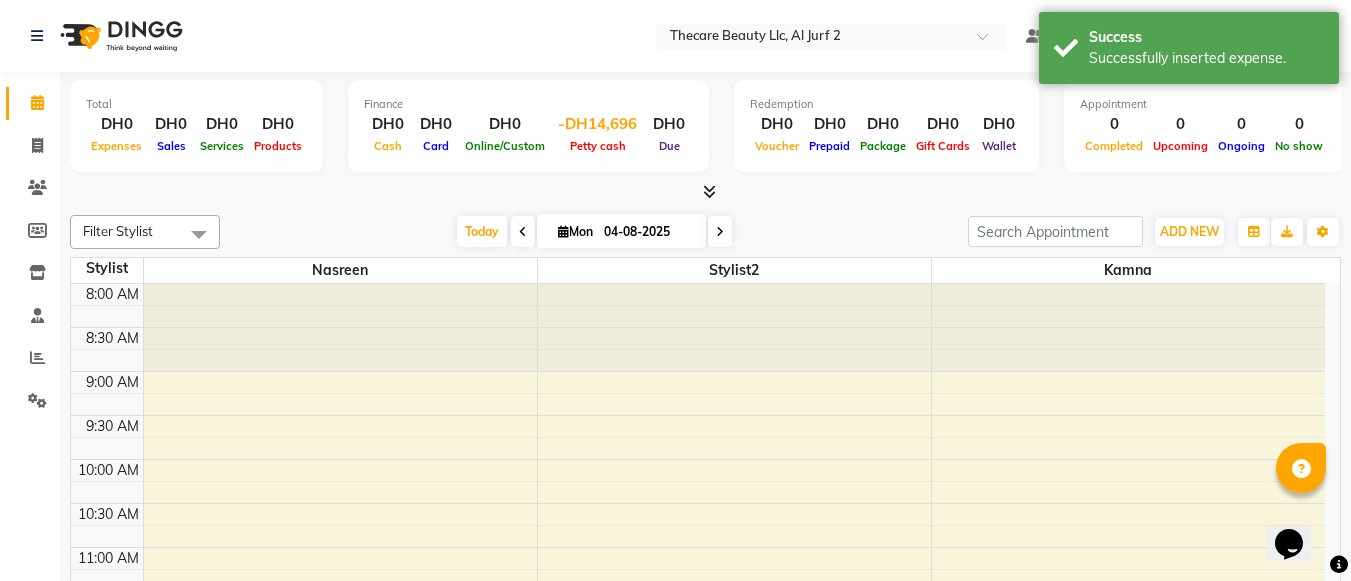 click on "Petty cash" at bounding box center (598, 146) 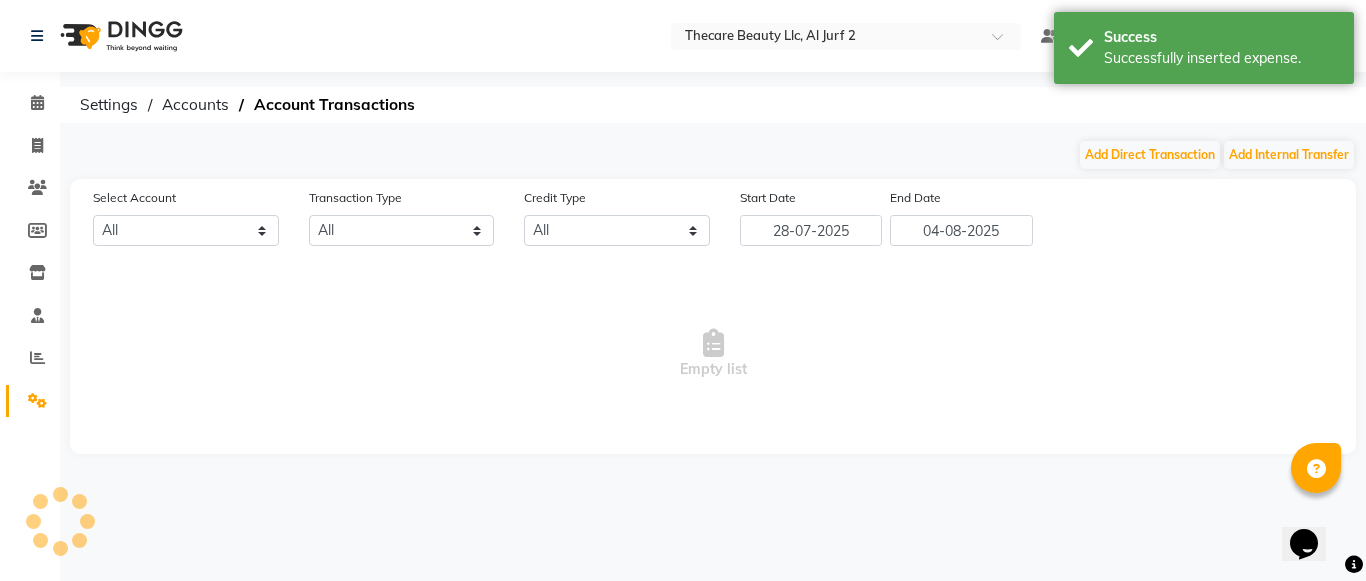 select on "7725" 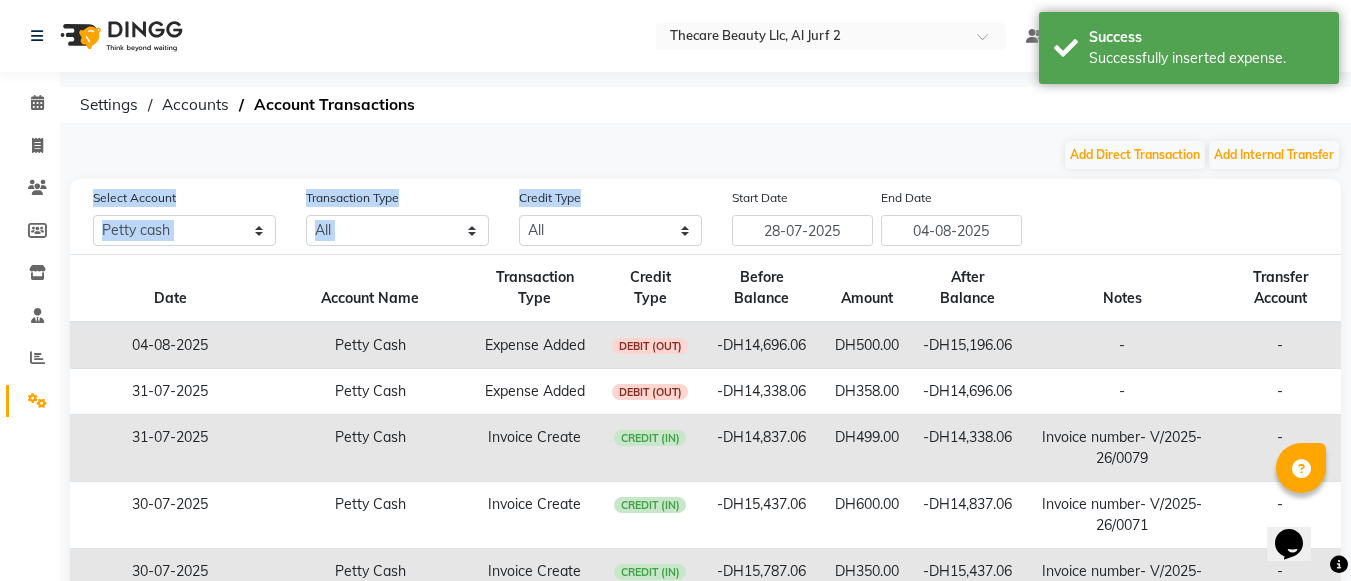 click on "Add Direct Transaction Add Internal Transfer Select Account All Petty cash Default account Transaction Type All Direct Internal Transfer Expense Invoice Daily Register Credit Type All Credit (IN) Debit (OUT) Start Date [DATE] End Date [DATE] Date Account Name Transaction Type Credit Type Before Balance Amount After Balance Notes Transfer Account [DATE] Petty Cash Expense Added  DEBIT (OUT)  -DH14,696.06 DH500.00 -DH15,196.06 - -  31-07-2025 Petty Cash Expense Added  DEBIT (OUT)  -DH14,338.06 DH358.00 -DH14,696.06 - -  31-07-2025 Petty Cash Invoice Create  CREDIT (IN)  -DH14,837.06 DH499.00 -DH14,338.06  Invoice number- V/2025-26/0079 -  30-07-2025 Petty Cash Invoice Create  CREDIT (IN)  -DH15,437.06 DH600.00 -DH14,837.06  Invoice number- V/2025-26/0071 -  30-07-2025 Petty Cash Invoice Create  CREDIT (IN)  -DH15,787.06 DH350.00 -DH15,437.06  Invoice number- V/2025-26/0068 -  29-07-2025 Petty Cash Invoice Create  CREDIT (IN)  -DH16,637.06 DH850.00 -DH15,787.06  Invoice number- V/2025-26/0065 -  page" 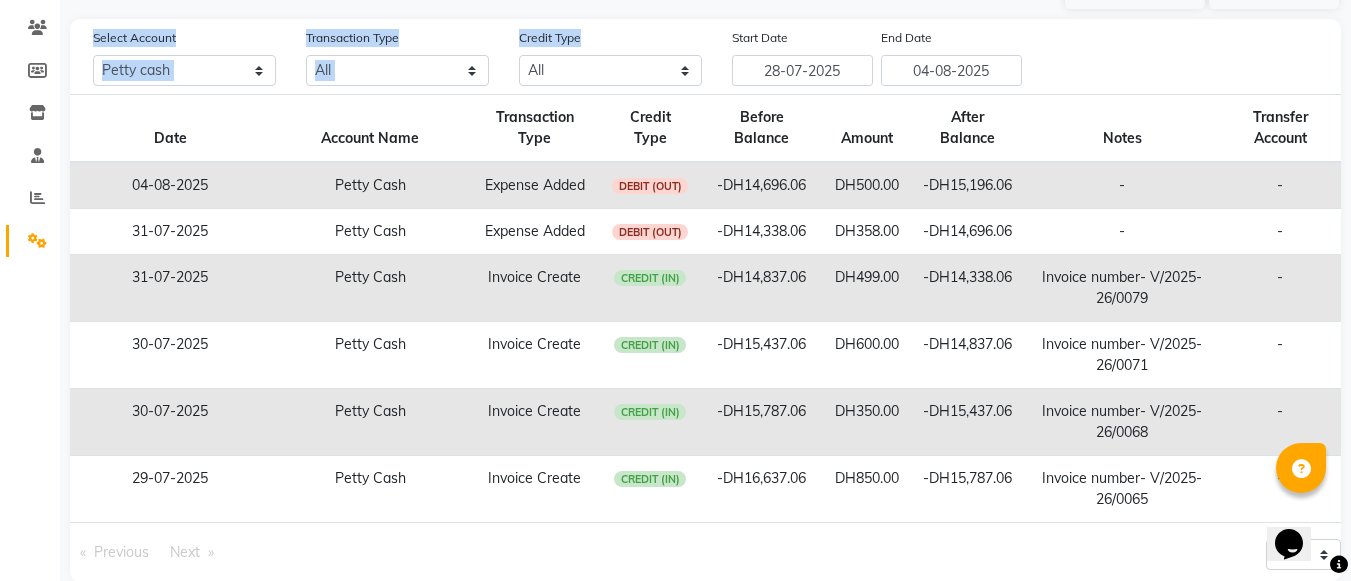 scroll, scrollTop: 233, scrollLeft: 0, axis: vertical 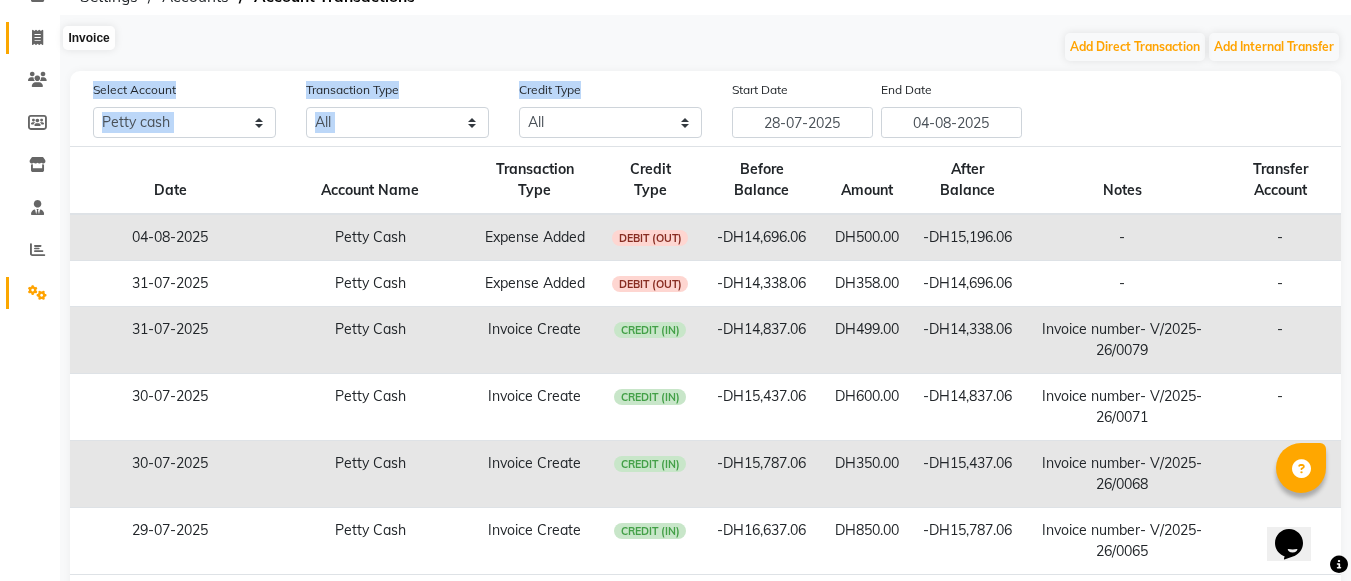 click 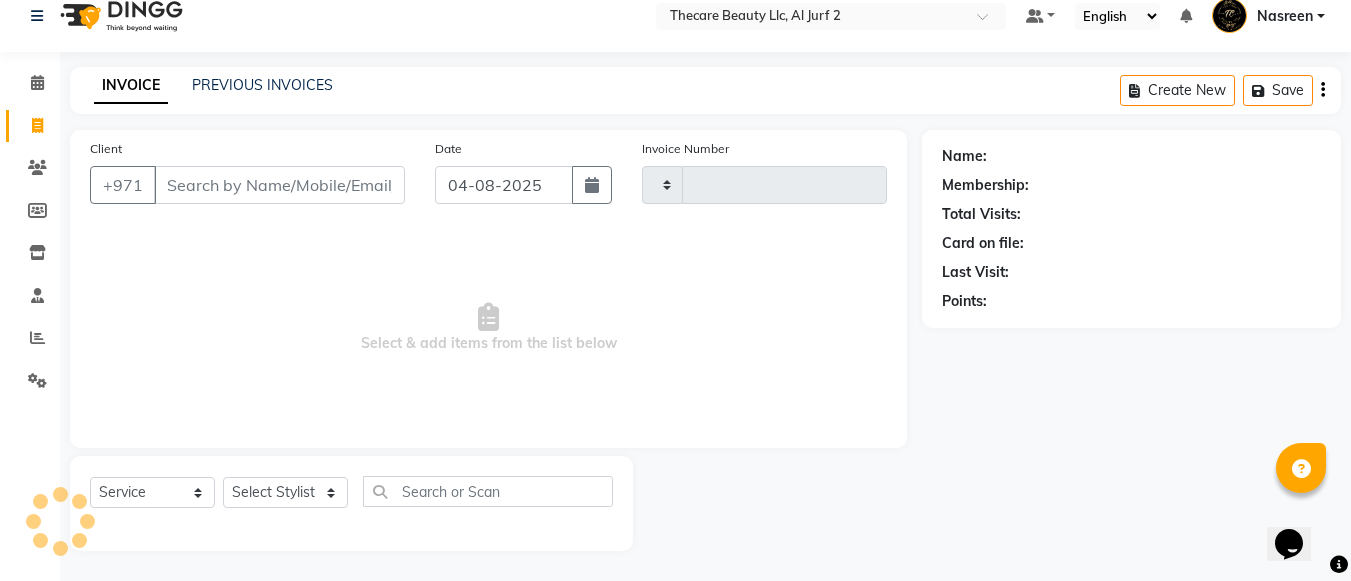 scroll, scrollTop: 20, scrollLeft: 0, axis: vertical 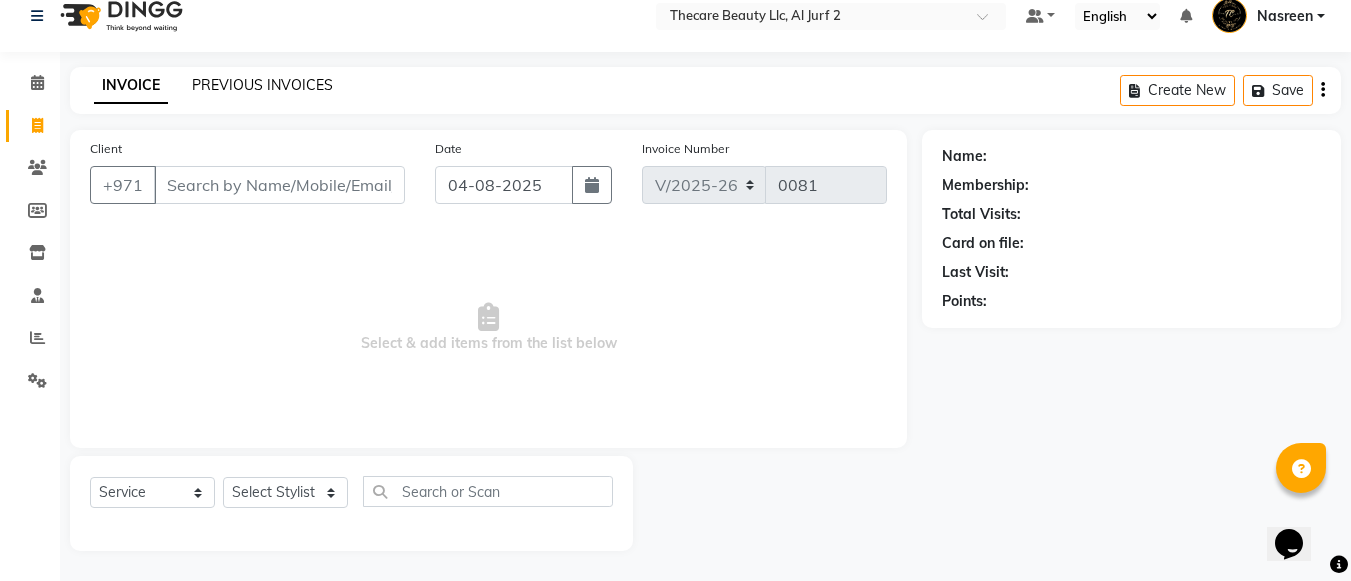 click on "PREVIOUS INVOICES" 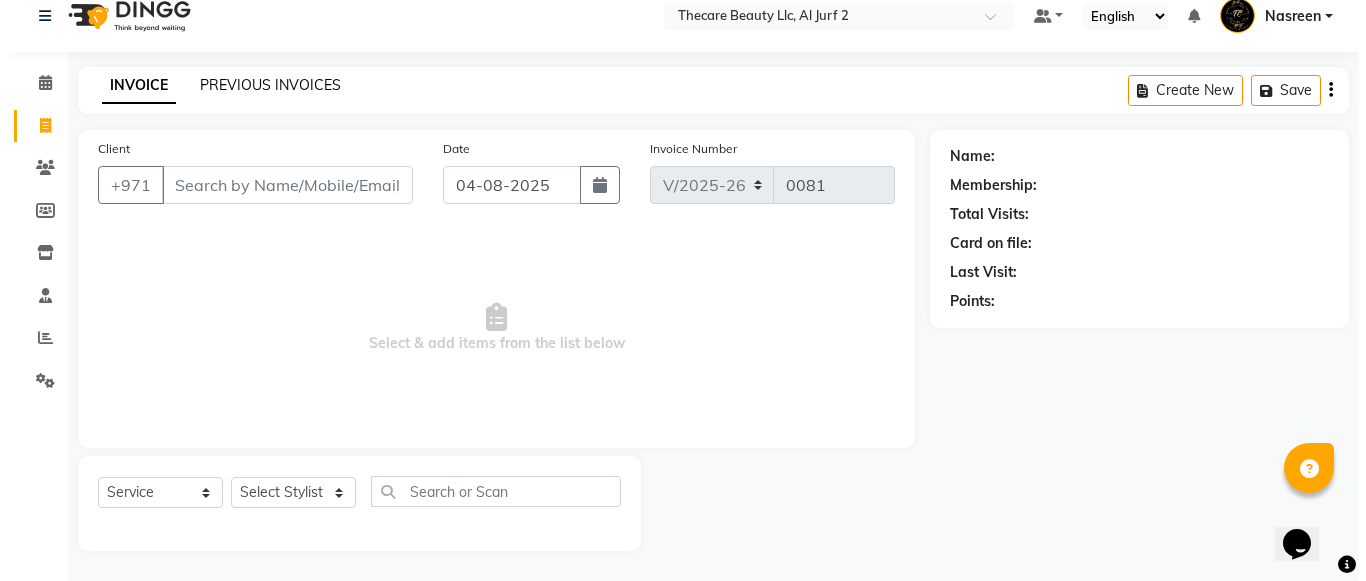 scroll, scrollTop: 0, scrollLeft: 0, axis: both 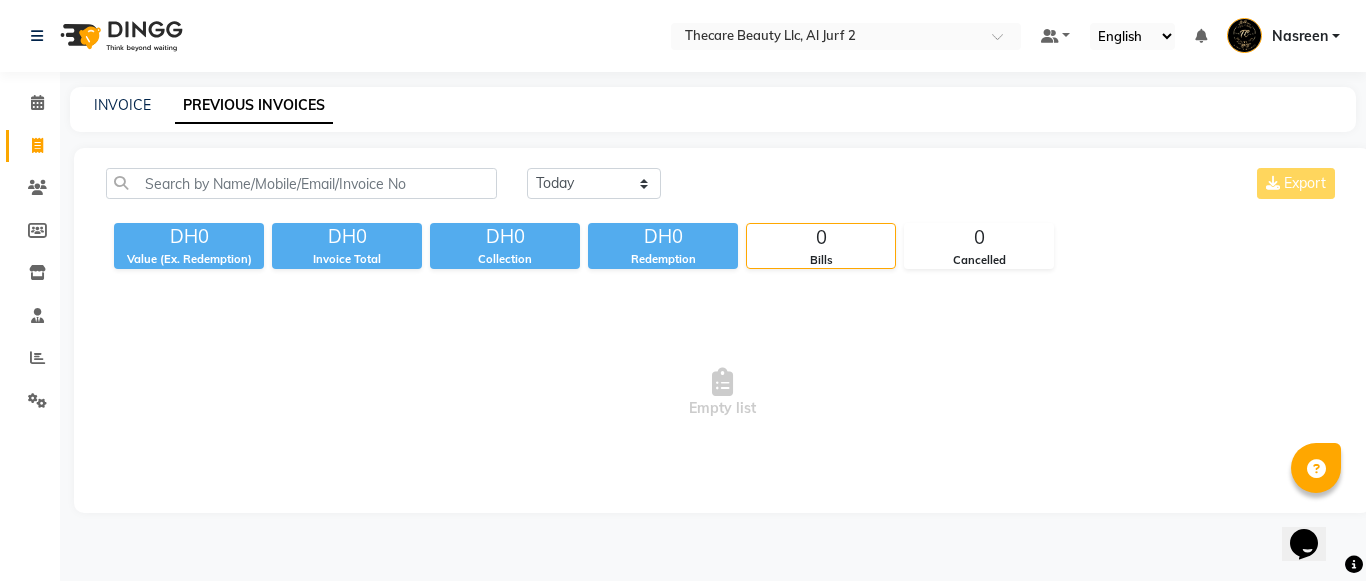 click on "INVOICE" 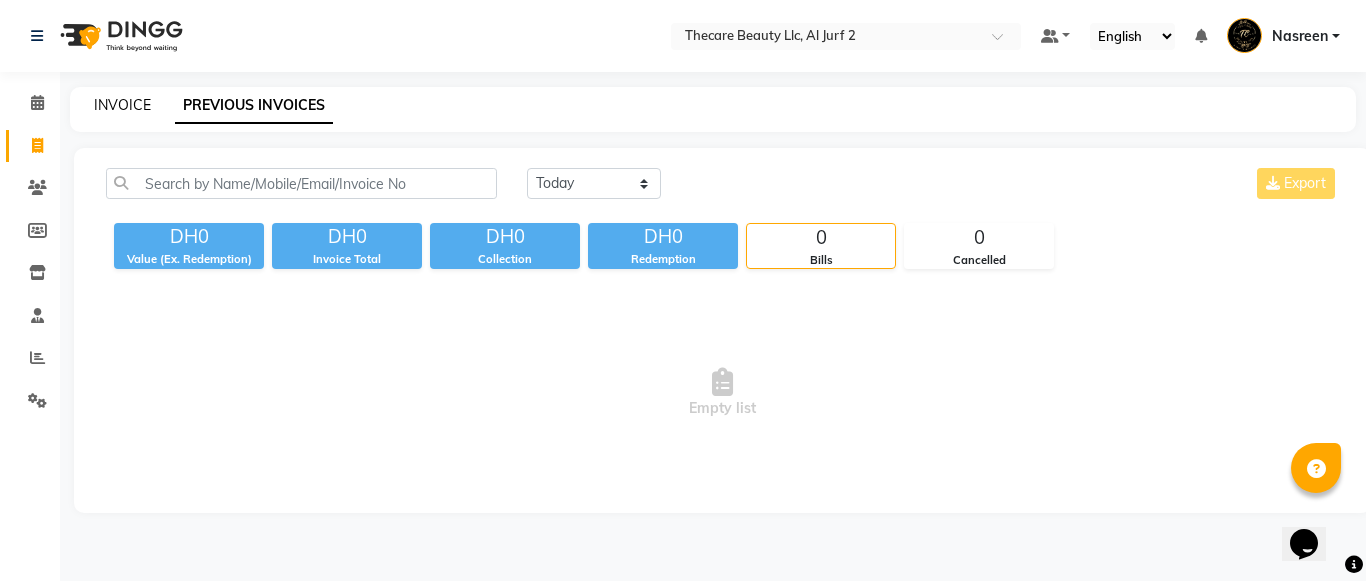 click on "INVOICE" 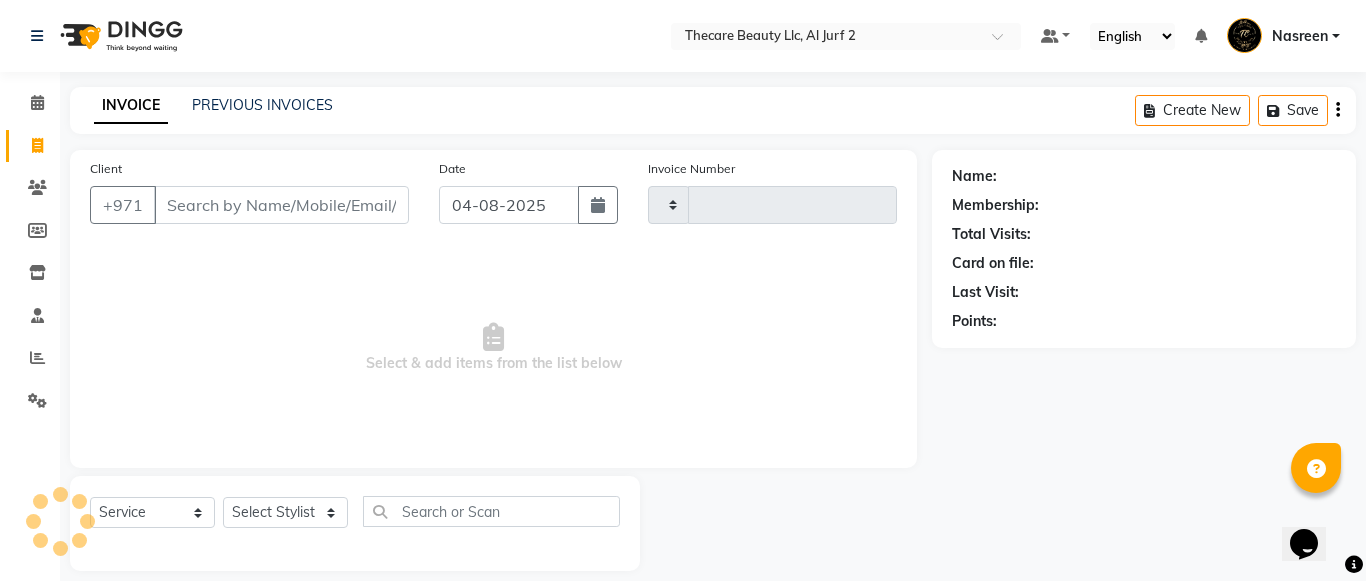type on "0081" 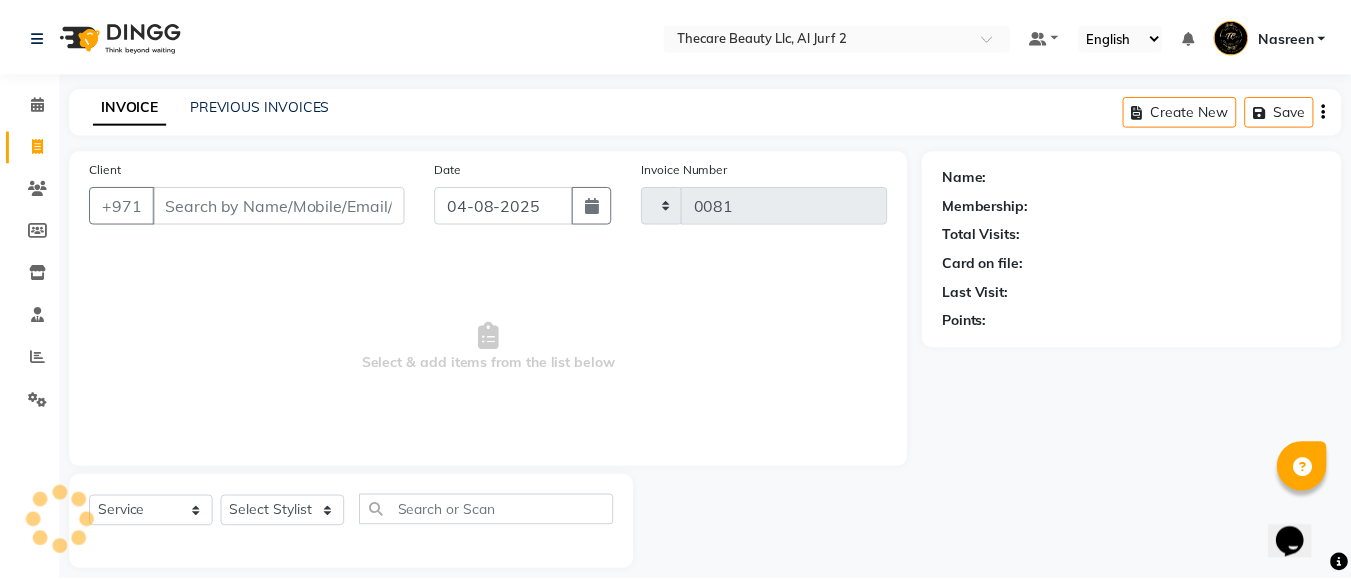 scroll, scrollTop: 20, scrollLeft: 0, axis: vertical 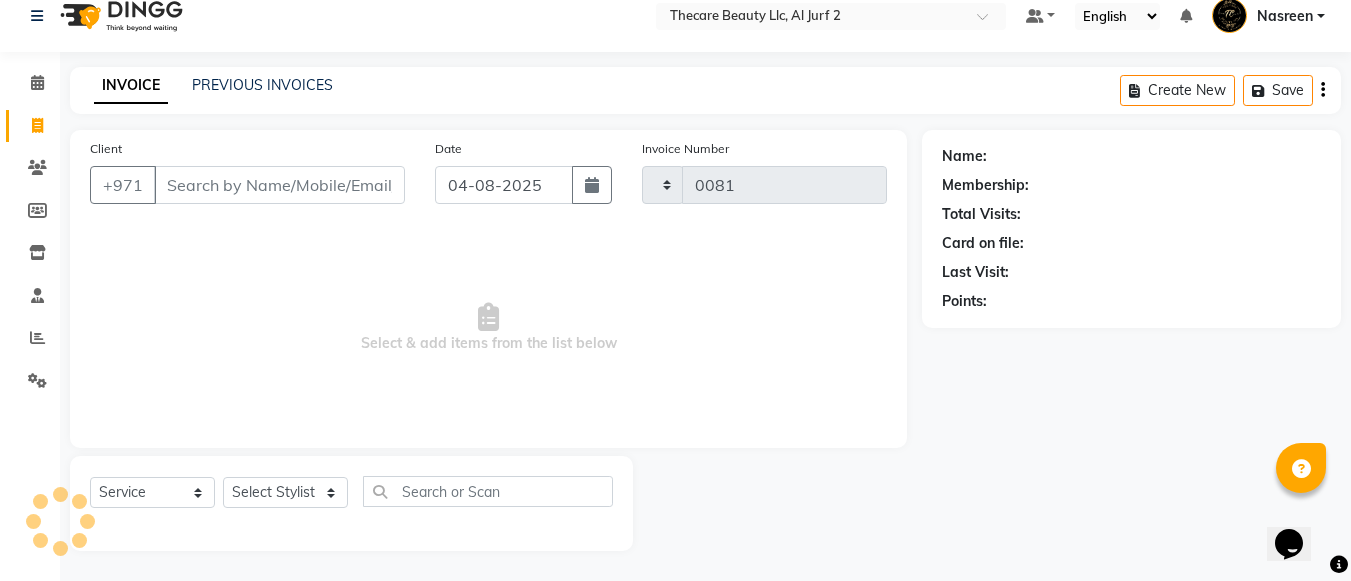 select on "8523" 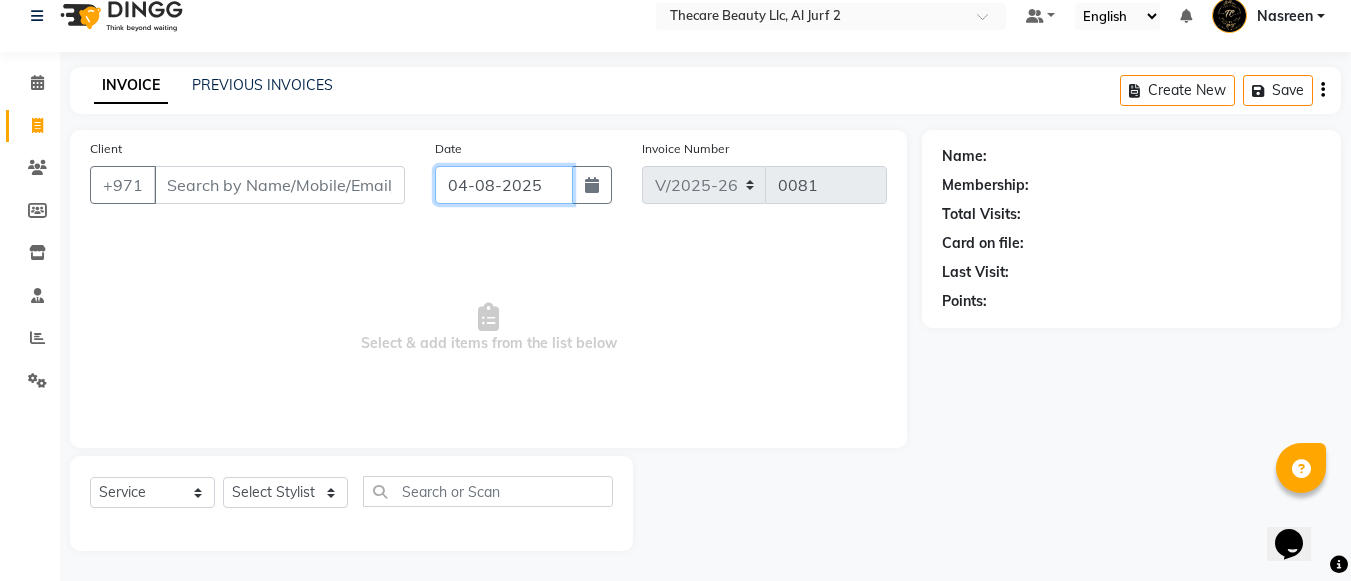 click on "04-08-2025" 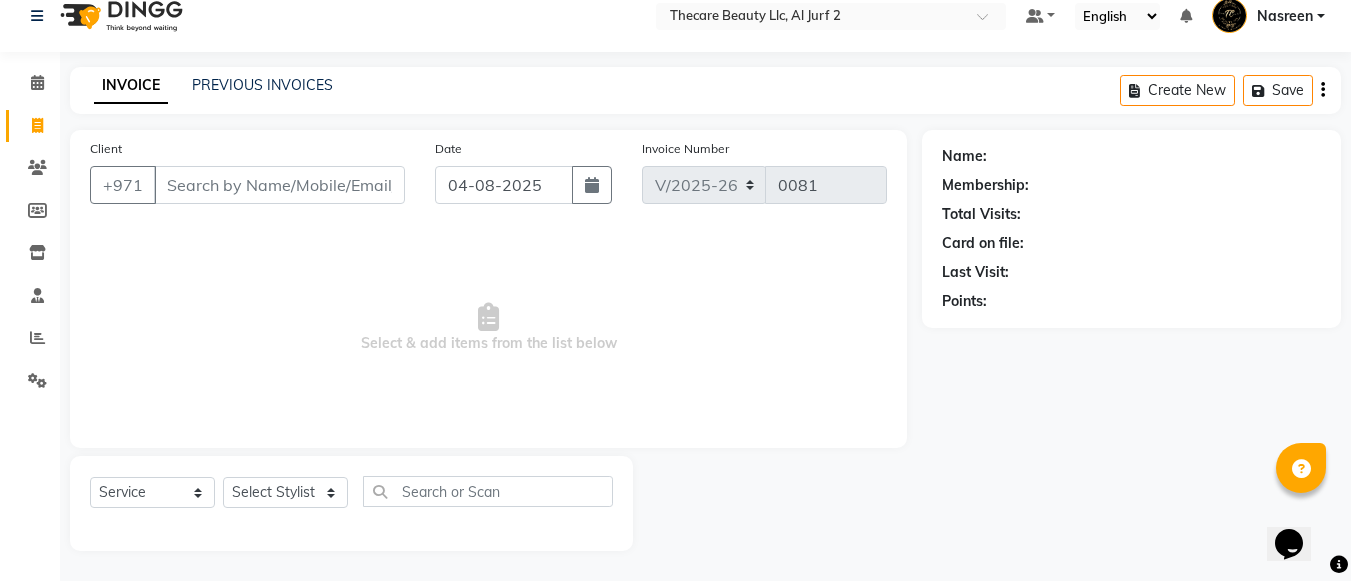 select on "8" 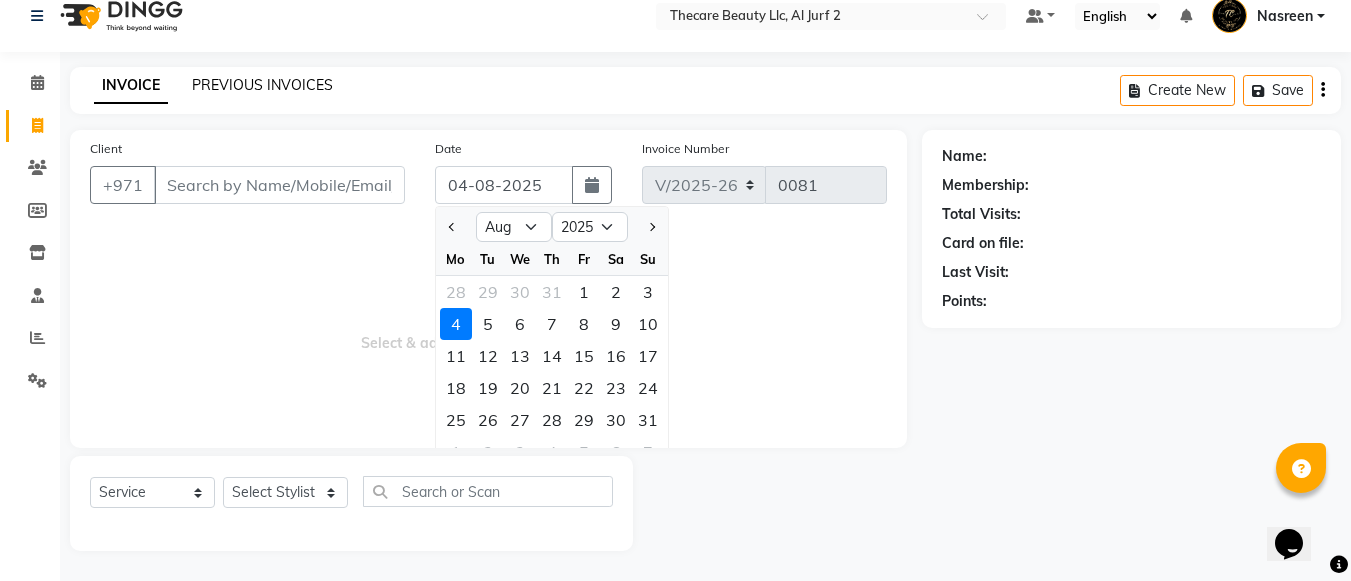 click on "PREVIOUS INVOICES" 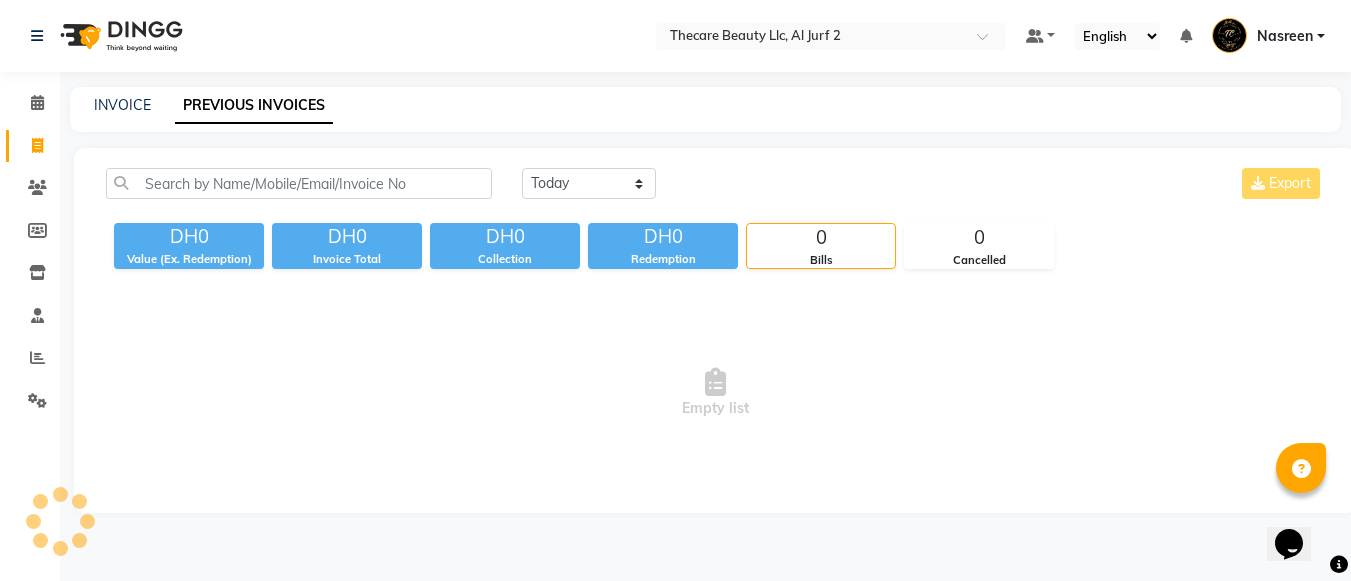 scroll, scrollTop: 0, scrollLeft: 0, axis: both 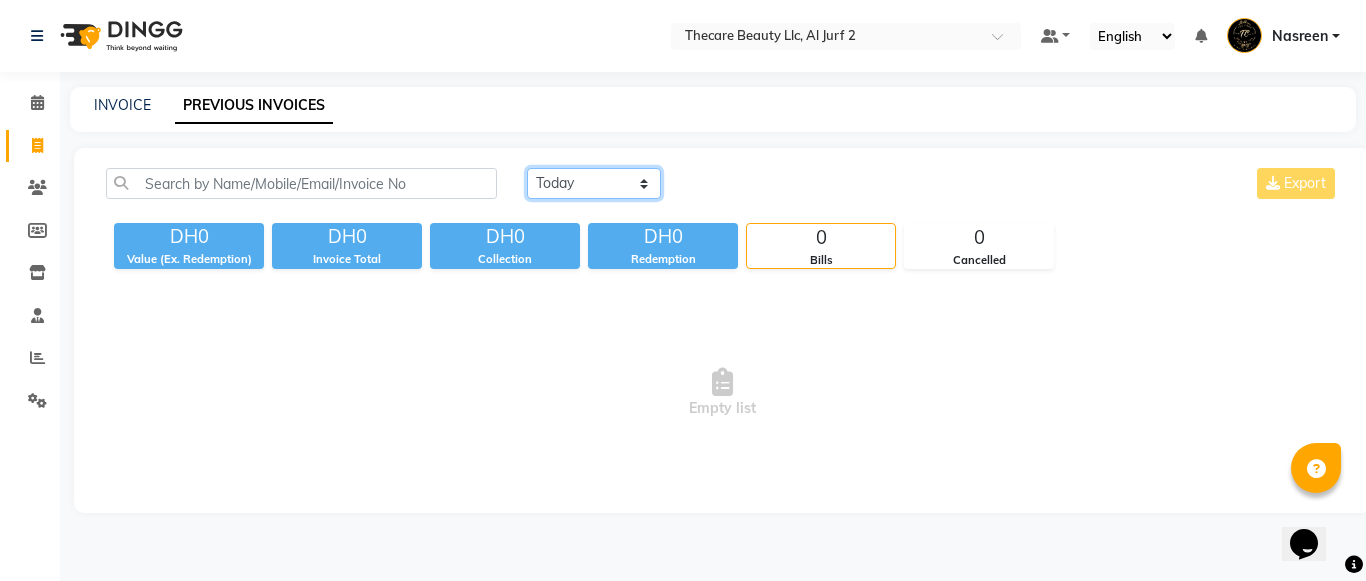 click on "Today Yesterday Custom Range" 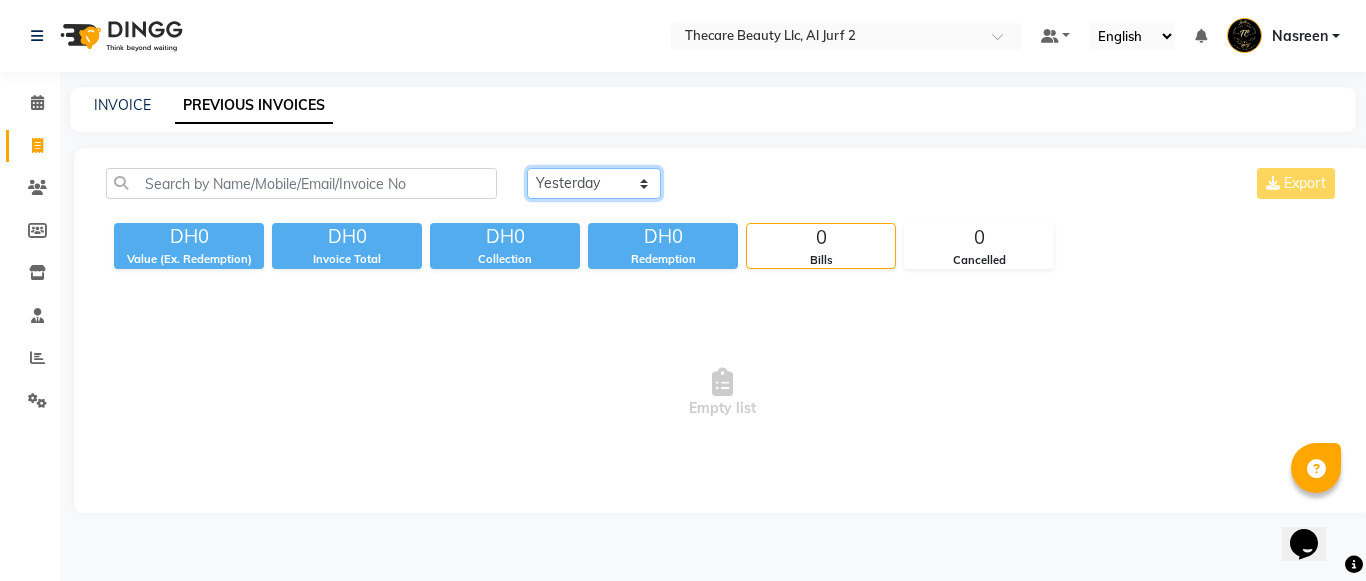 click on "Today Yesterday Custom Range" 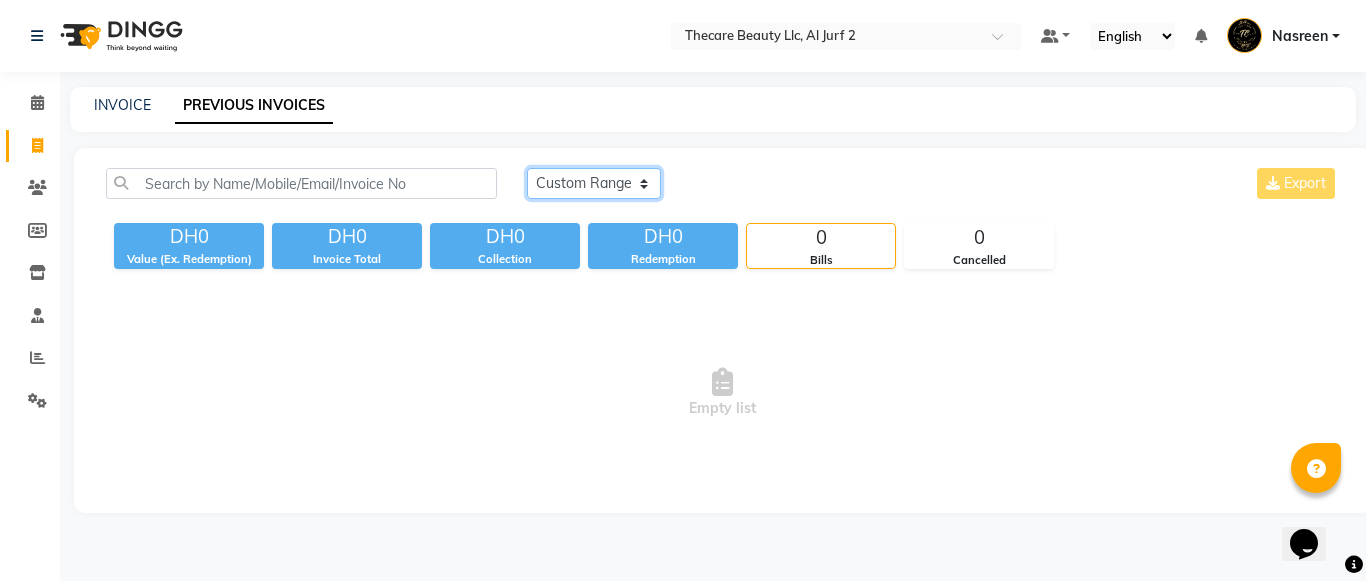 click on "Today Yesterday Custom Range" 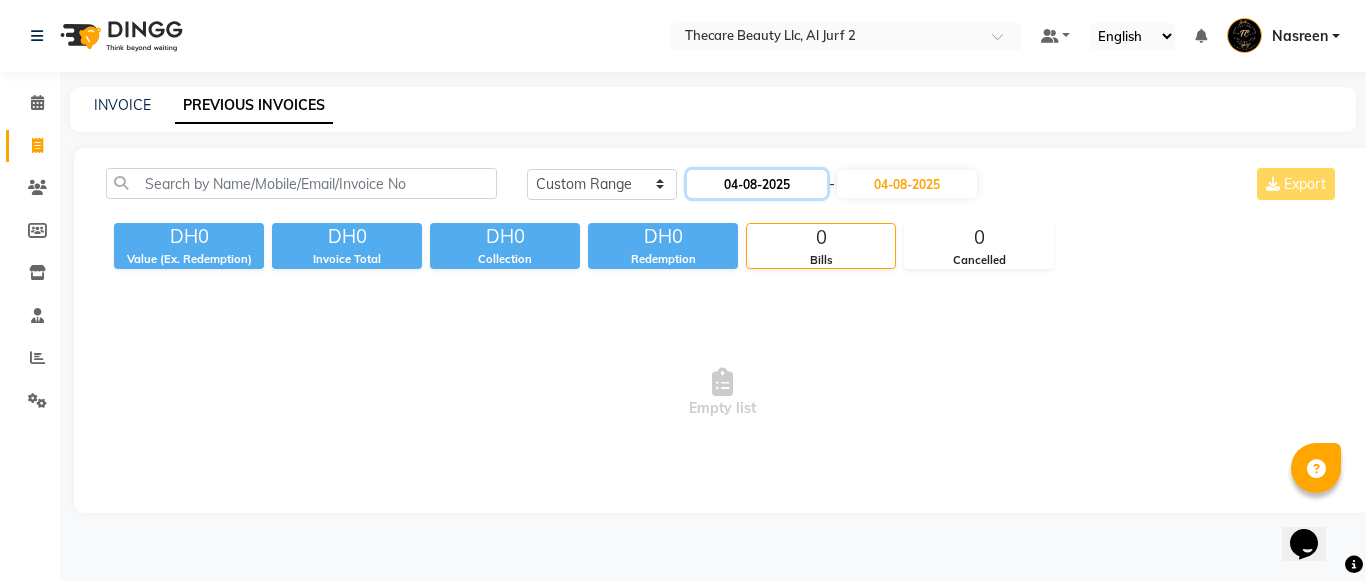 click on "04-08-2025" 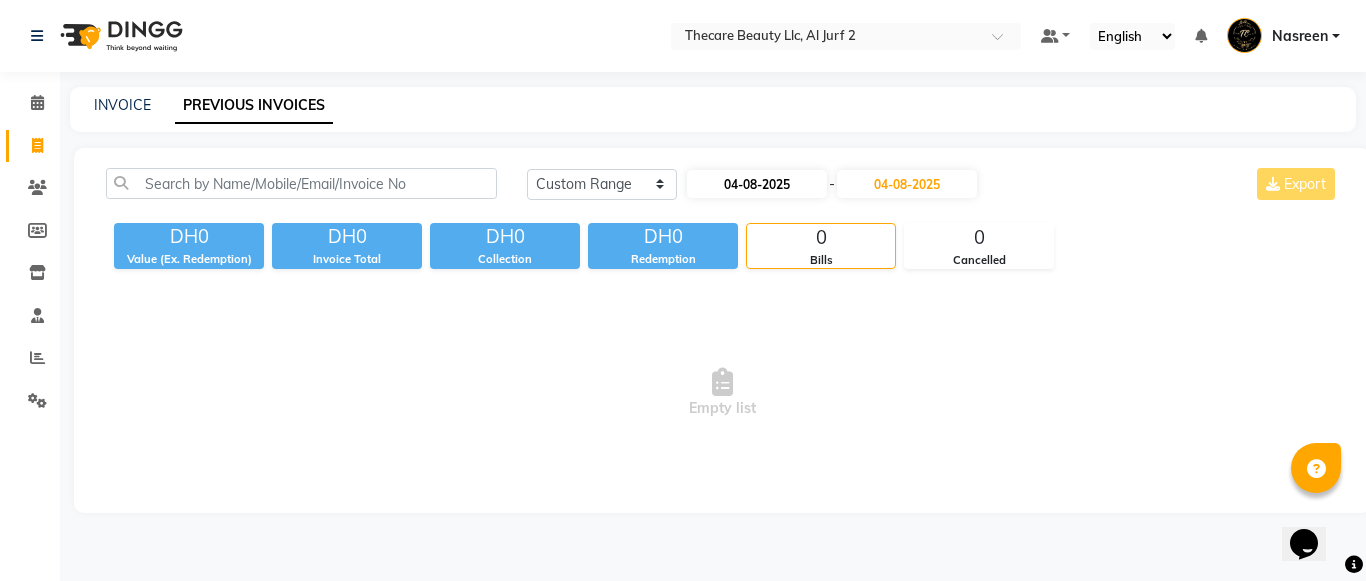 select on "8" 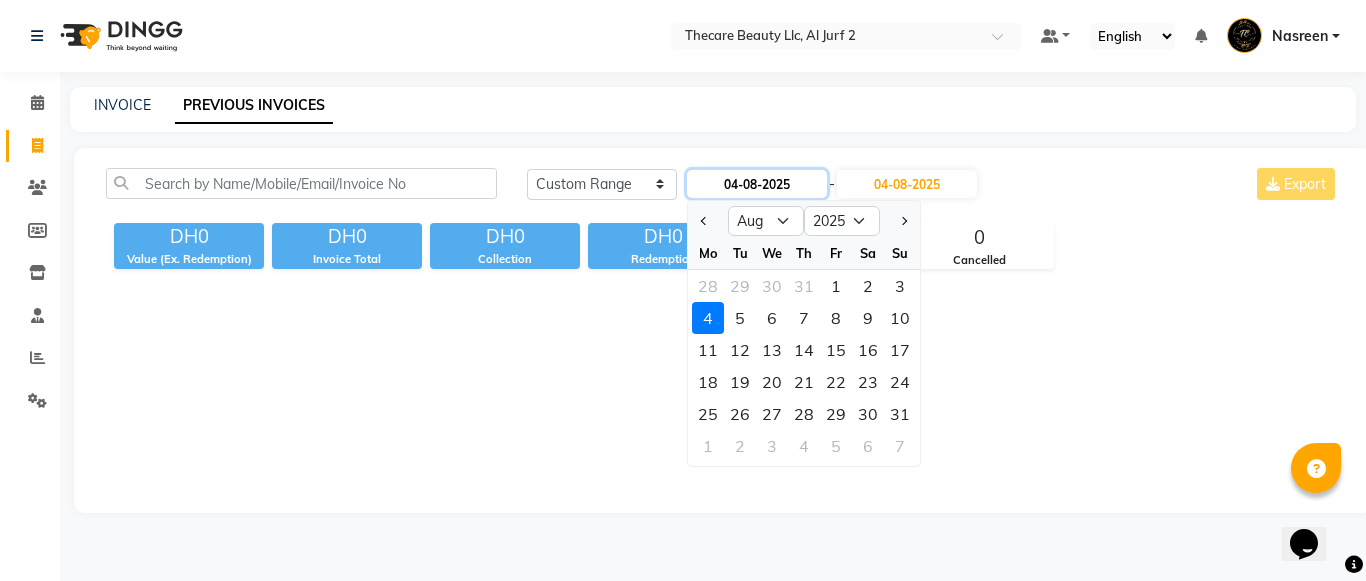 click on "04-08-2025" 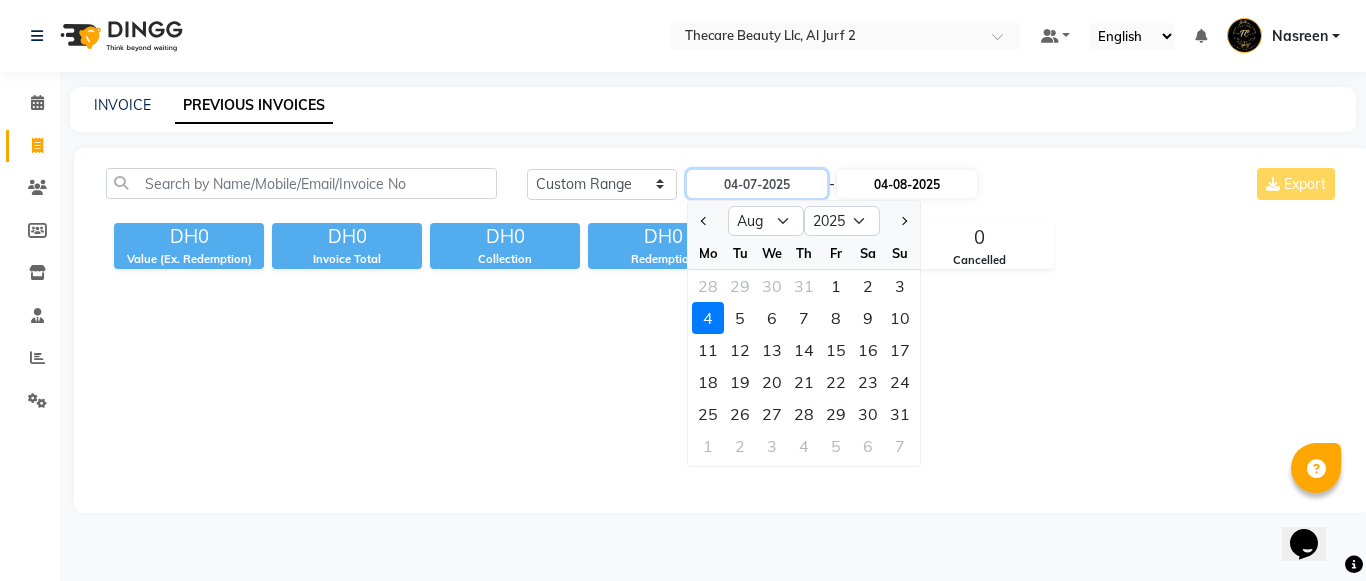 type on "04-07-2025" 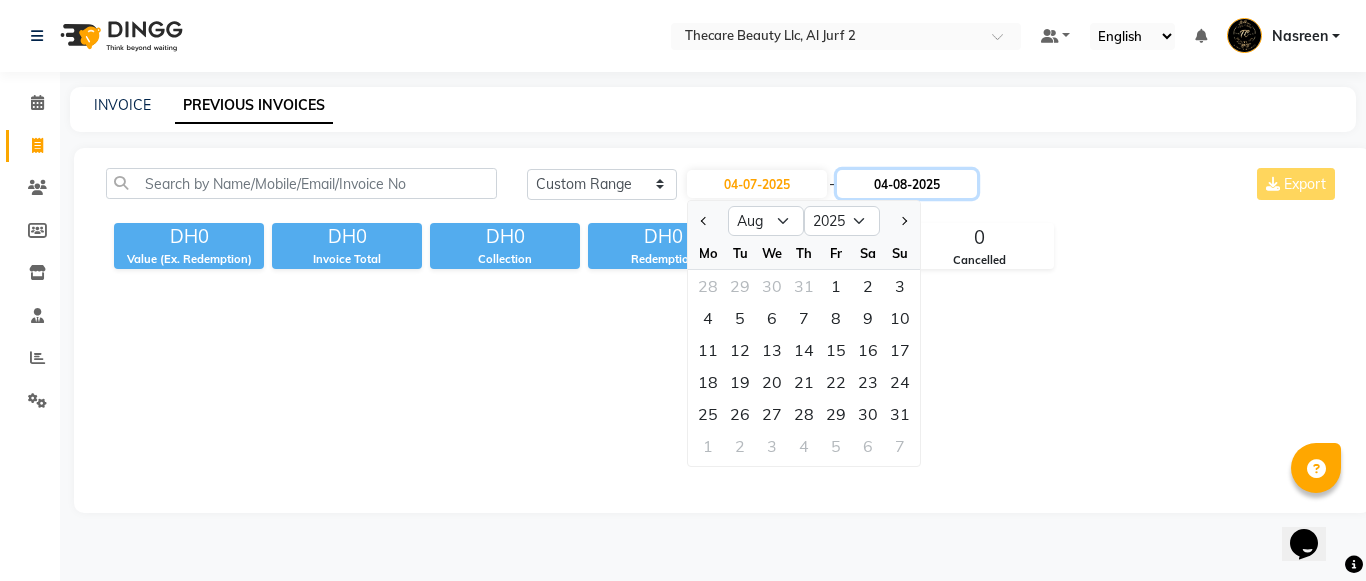 click on "04-08-2025" 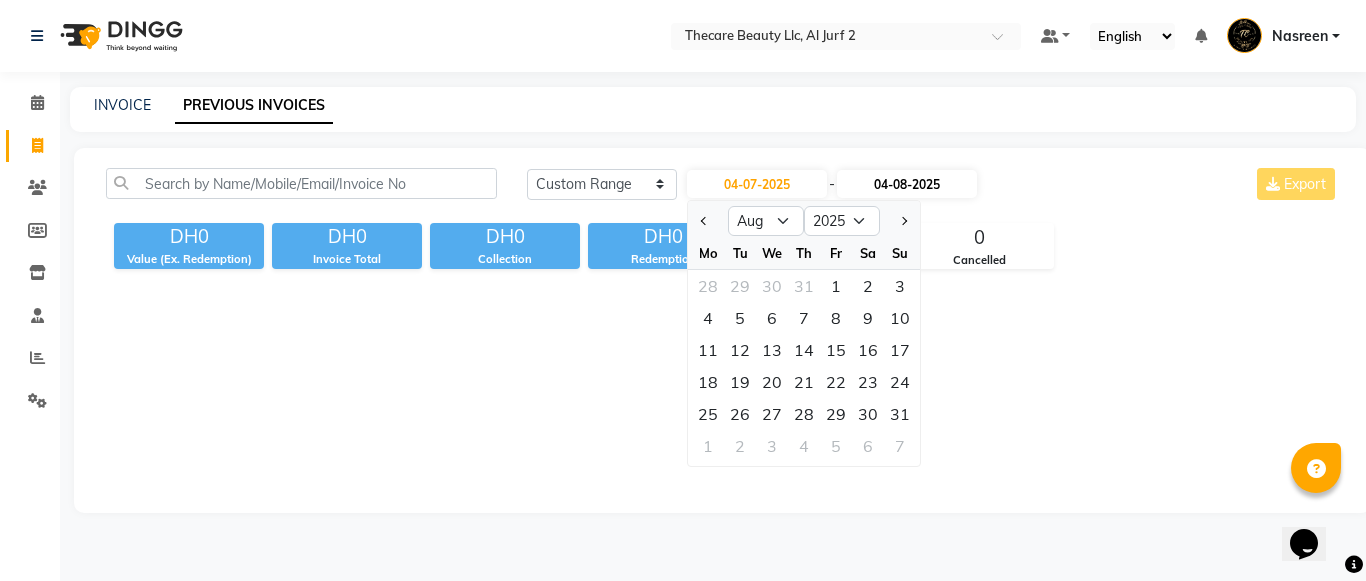 select on "8" 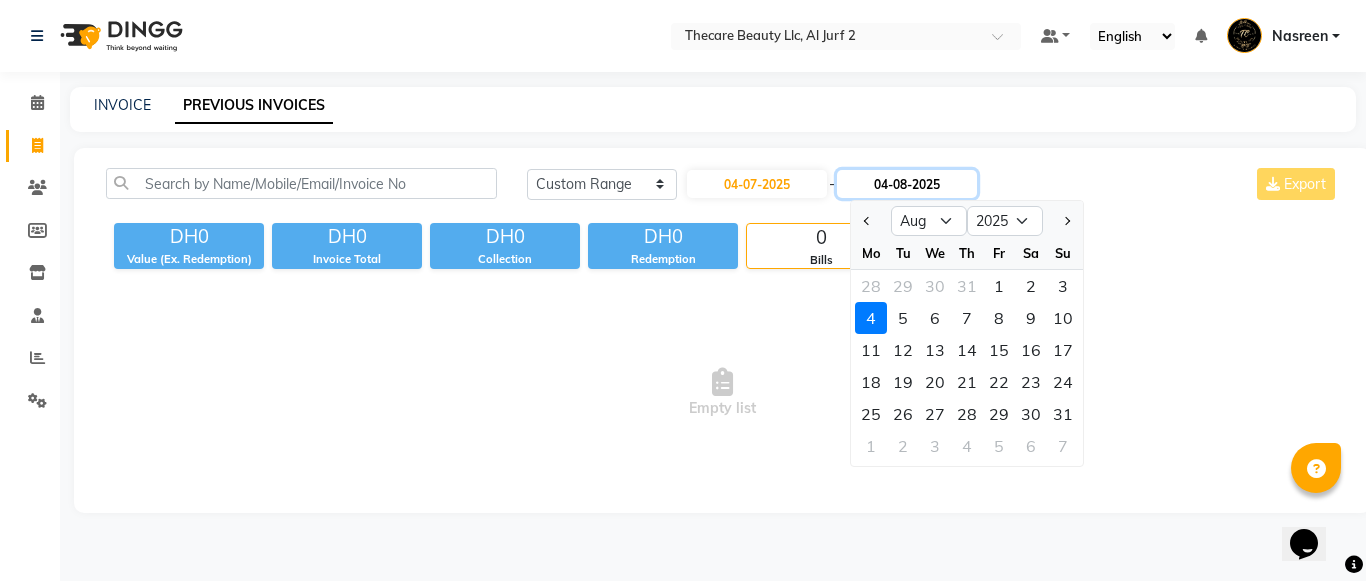 click on "04-08-2025" 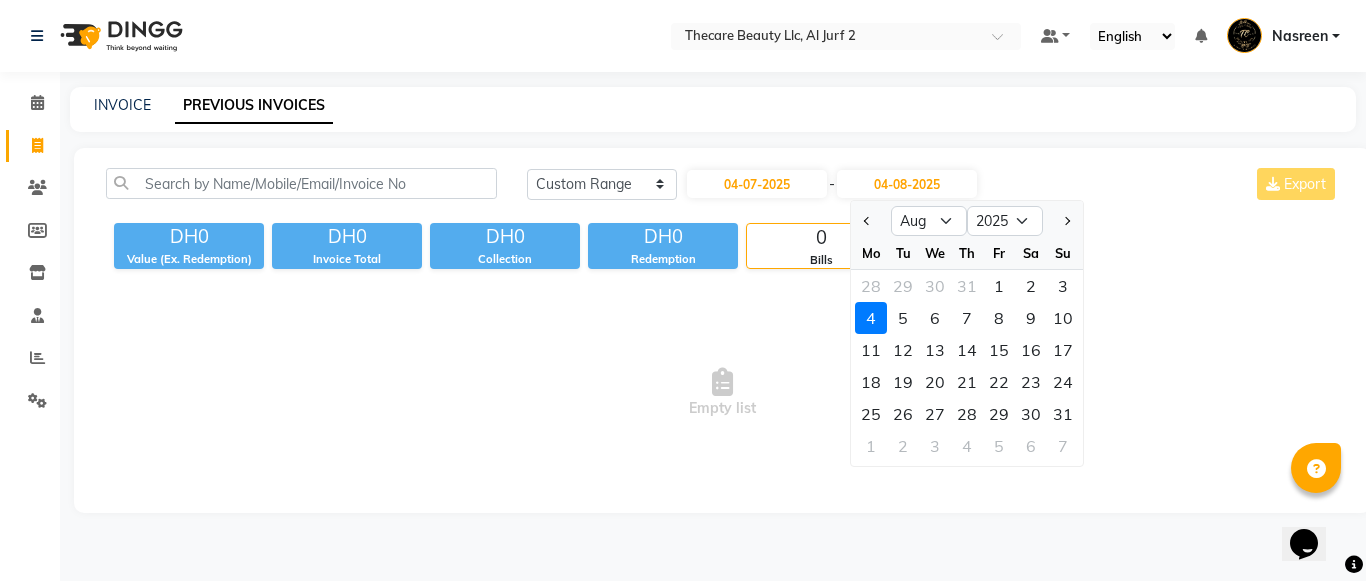 click on "Today Yesterday Custom Range 04-07-2025 - 04-08-2025 Jul Aug Sep Oct Nov Dec 2025 2026 2027 2028 2029 2030 2031 2032 2033 2034 2035 Mo Tu We Th Fr Sa Su 28 29 30 31 1 2 3 4 5 6 7 8 9 10 11 12 13 14 15 16 17 18 19 20 21 22 23 24 25 26 27 28 29 30 31 1 2 3 4 5 6 7 Export" 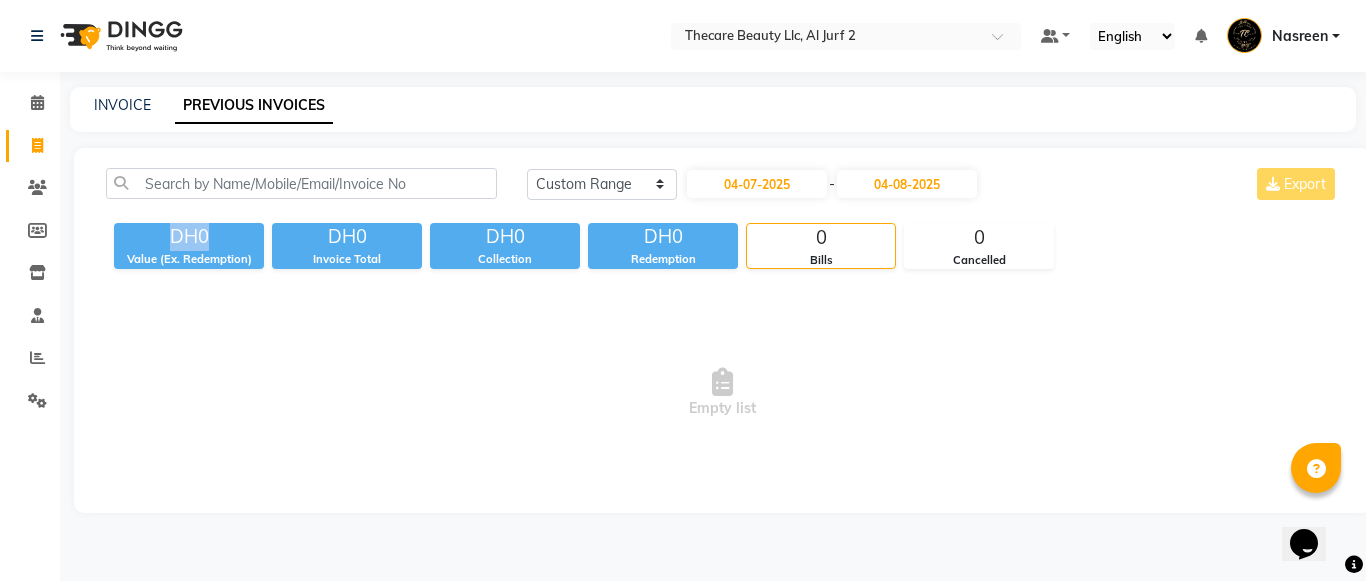 click on "Today Yesterday Custom Range 04-07-2025 - 04-08-2025 Export" 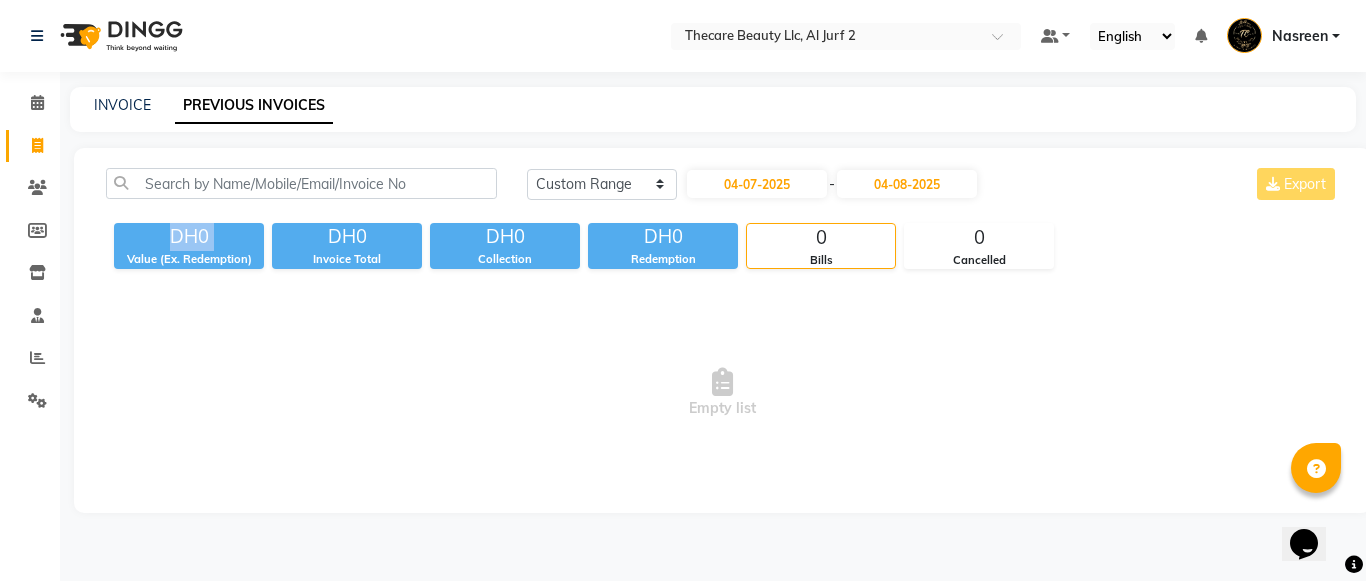 click on "Today Yesterday Custom Range 04-07-2025 - 04-08-2025 Export" 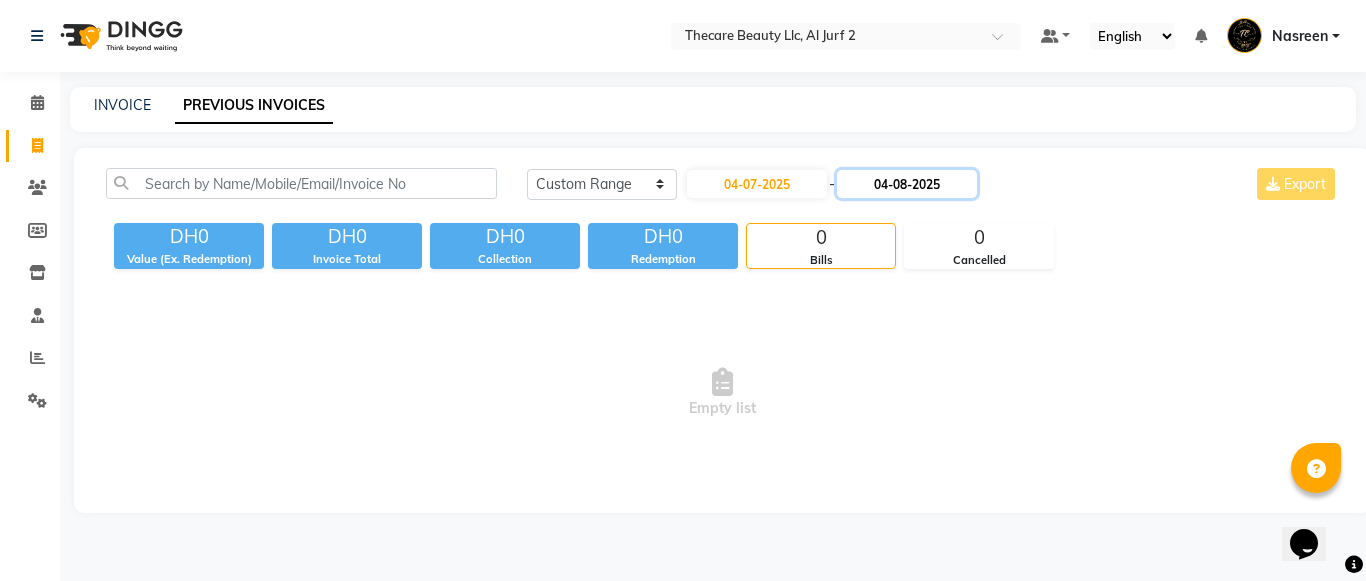 click on "04-08-2025" 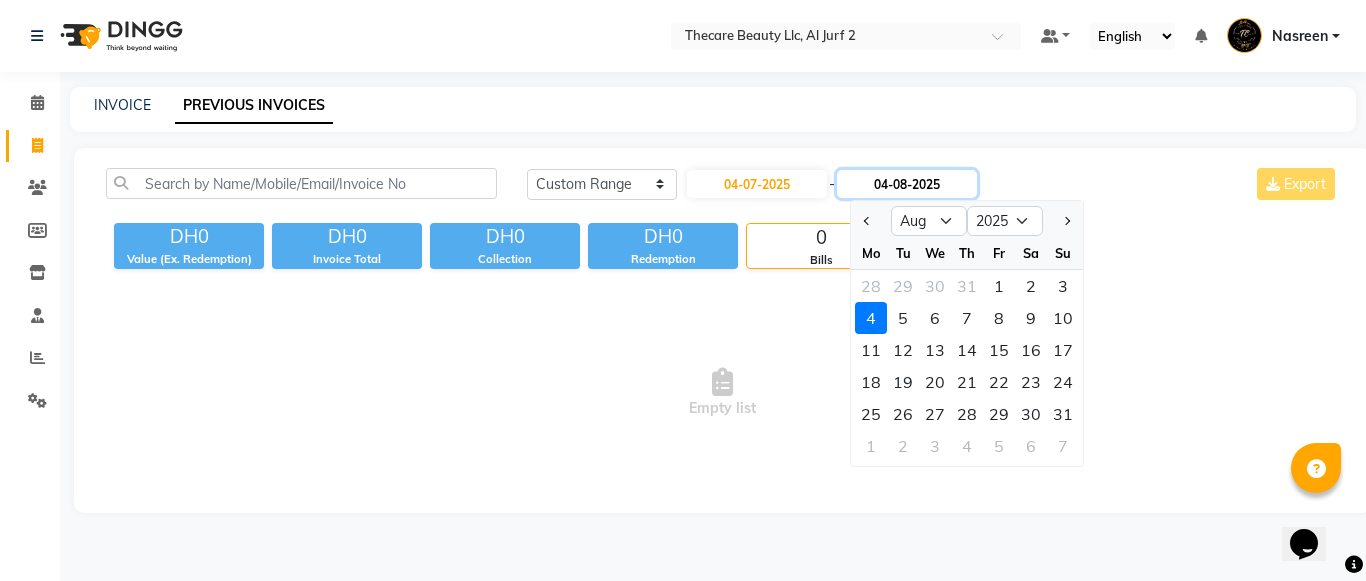 click on "04-08-2025" 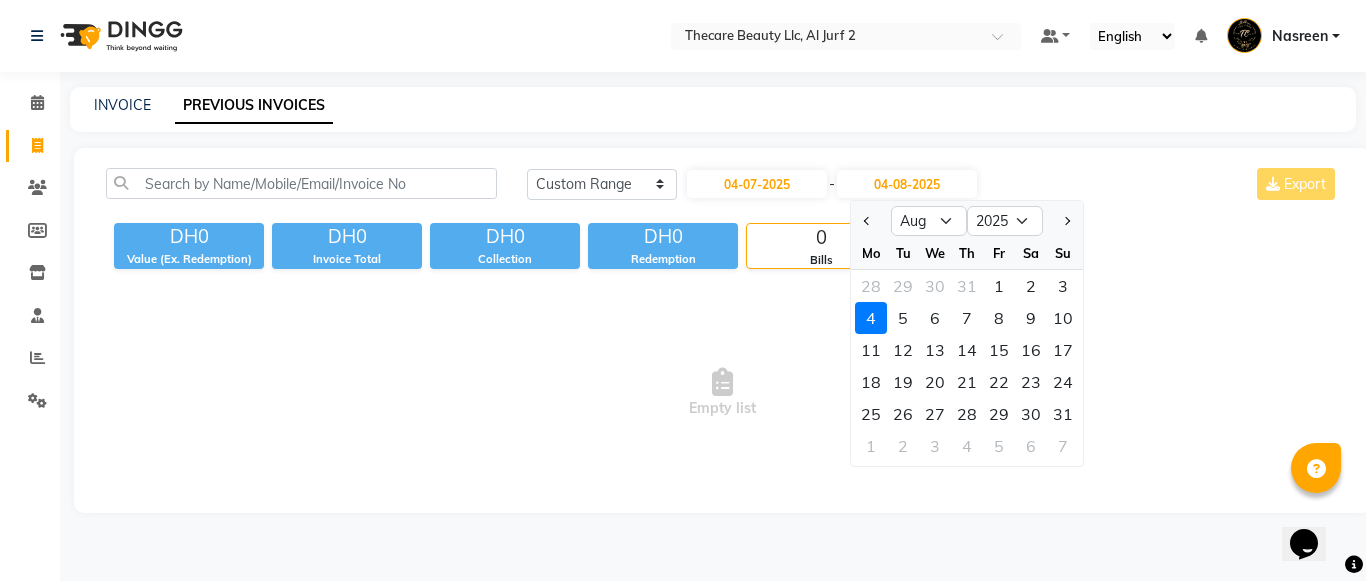 click on "0" 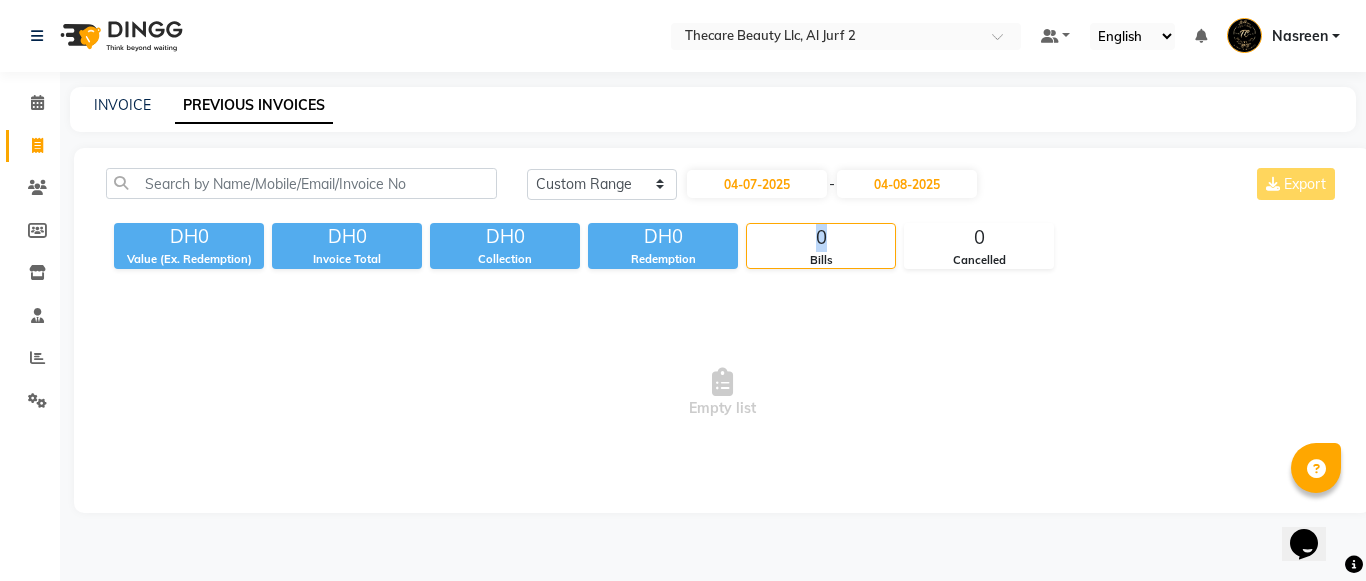 click on "0" 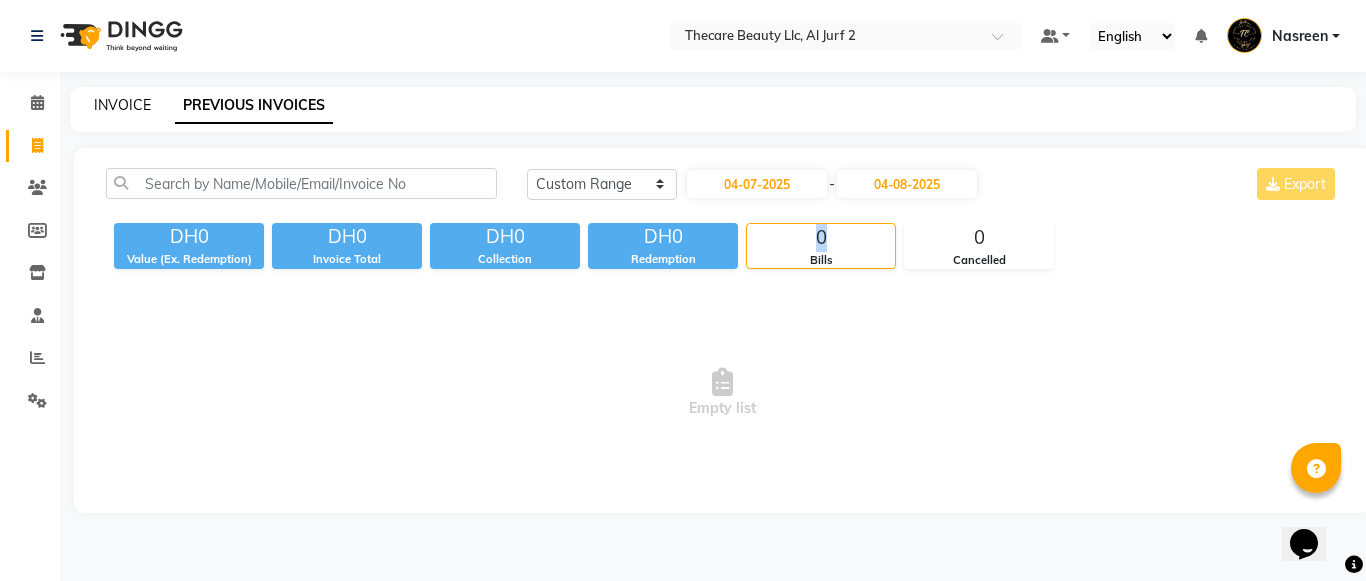 click on "INVOICE" 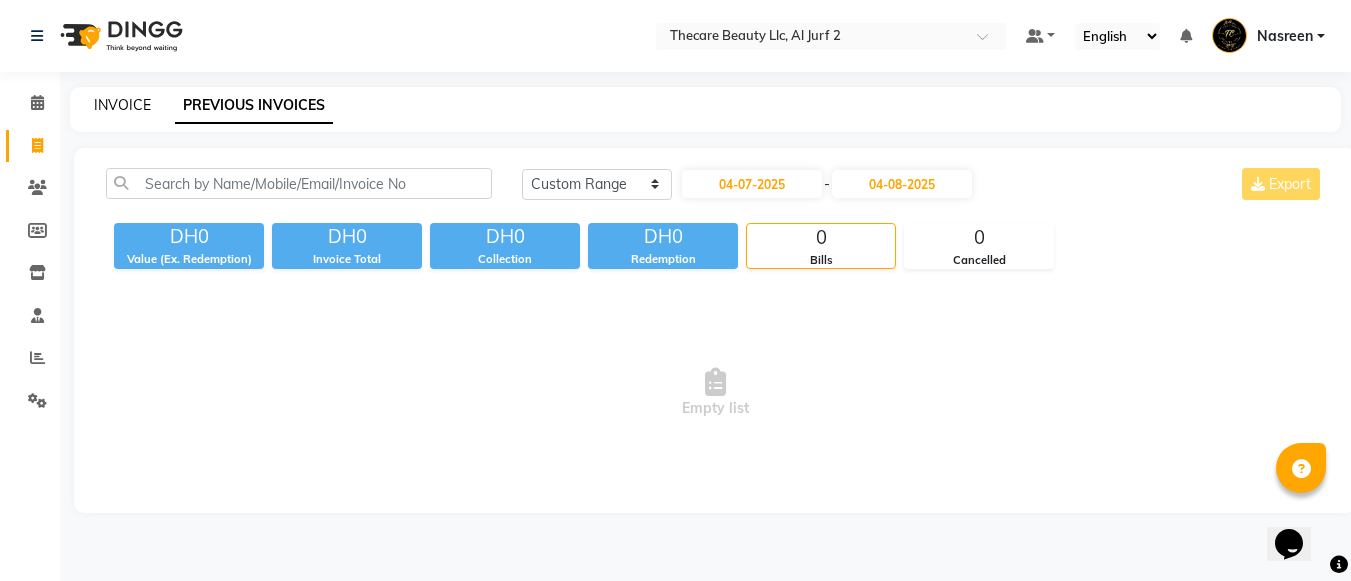 select on "service" 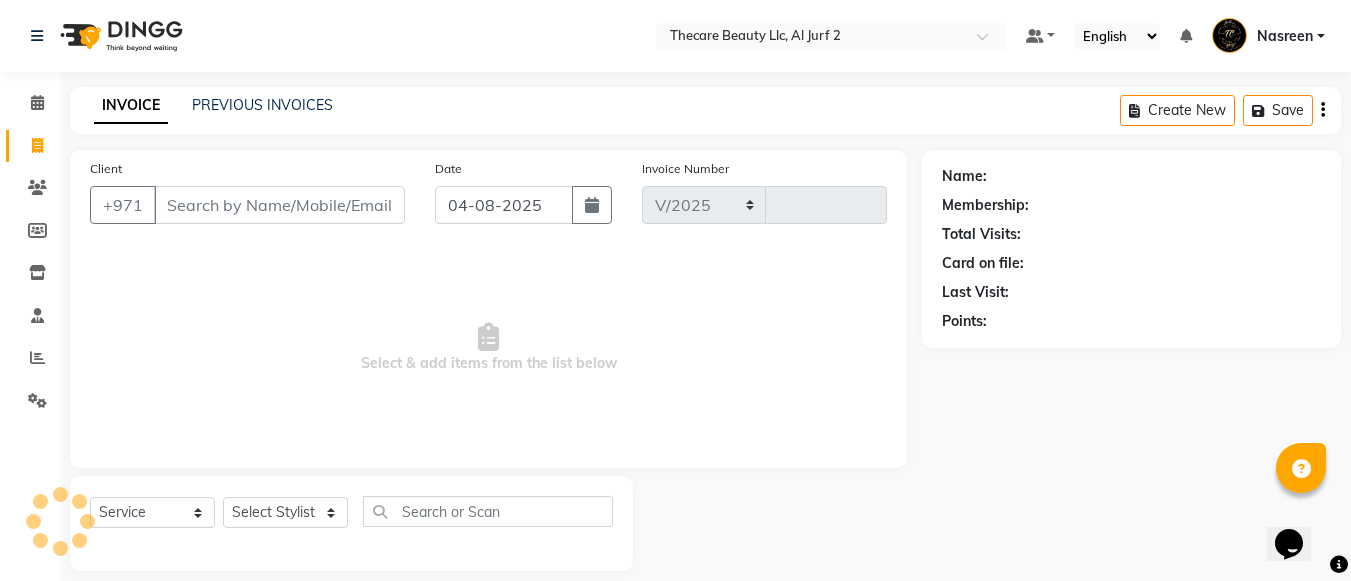 select on "8523" 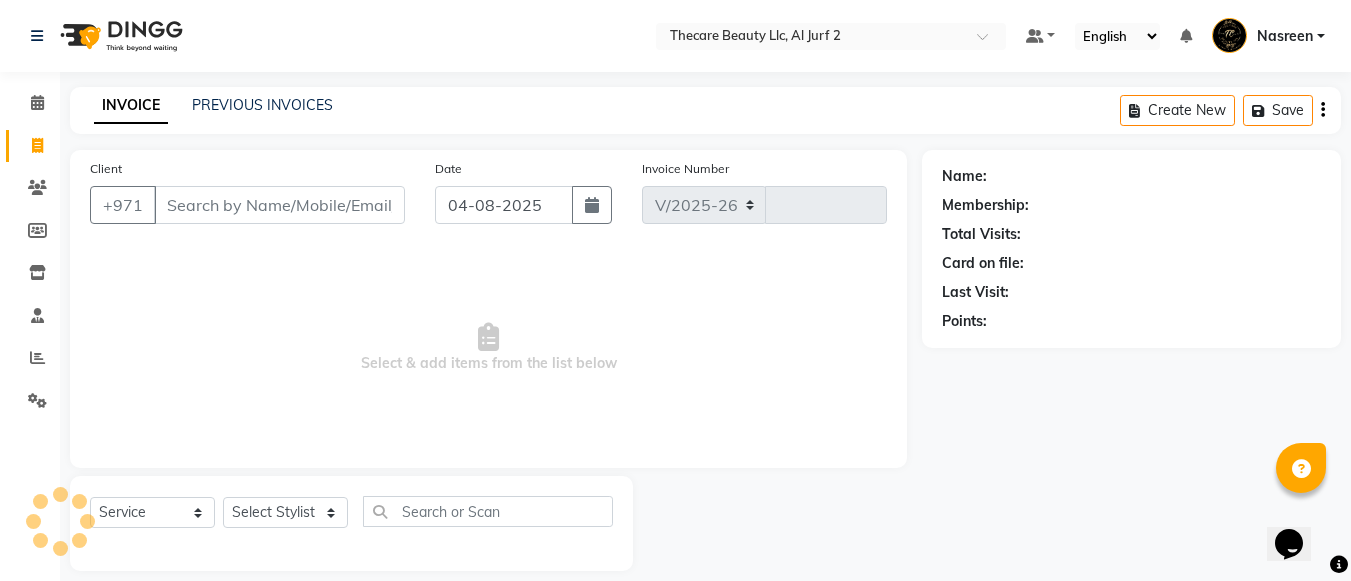 type on "0081" 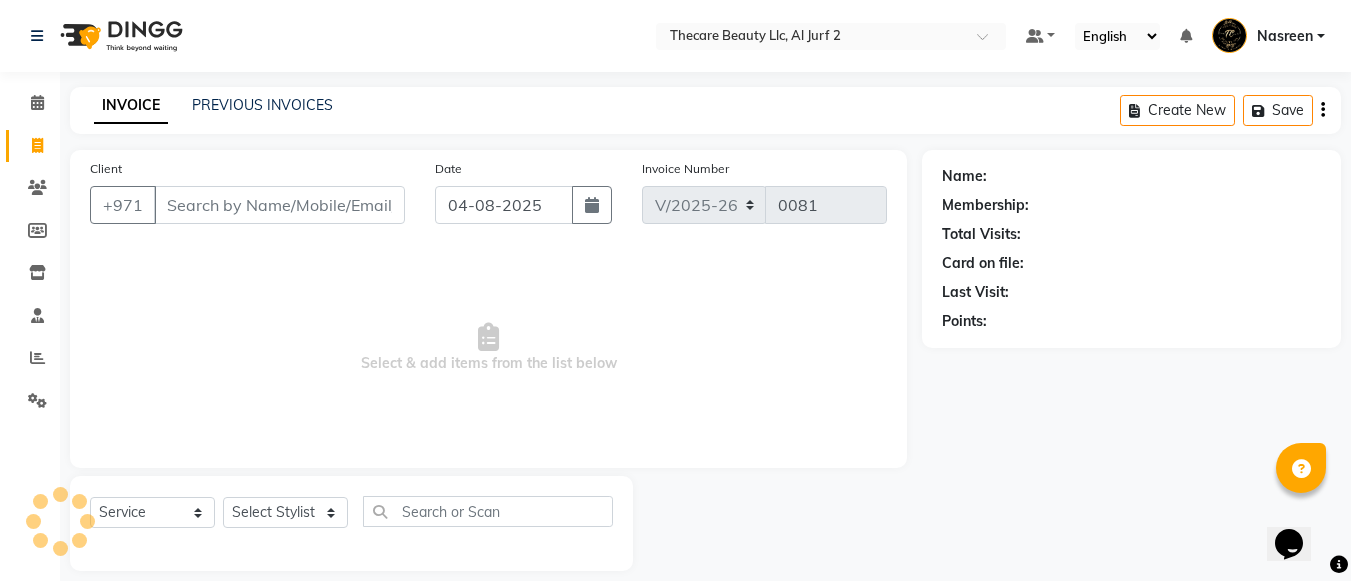 scroll, scrollTop: 20, scrollLeft: 0, axis: vertical 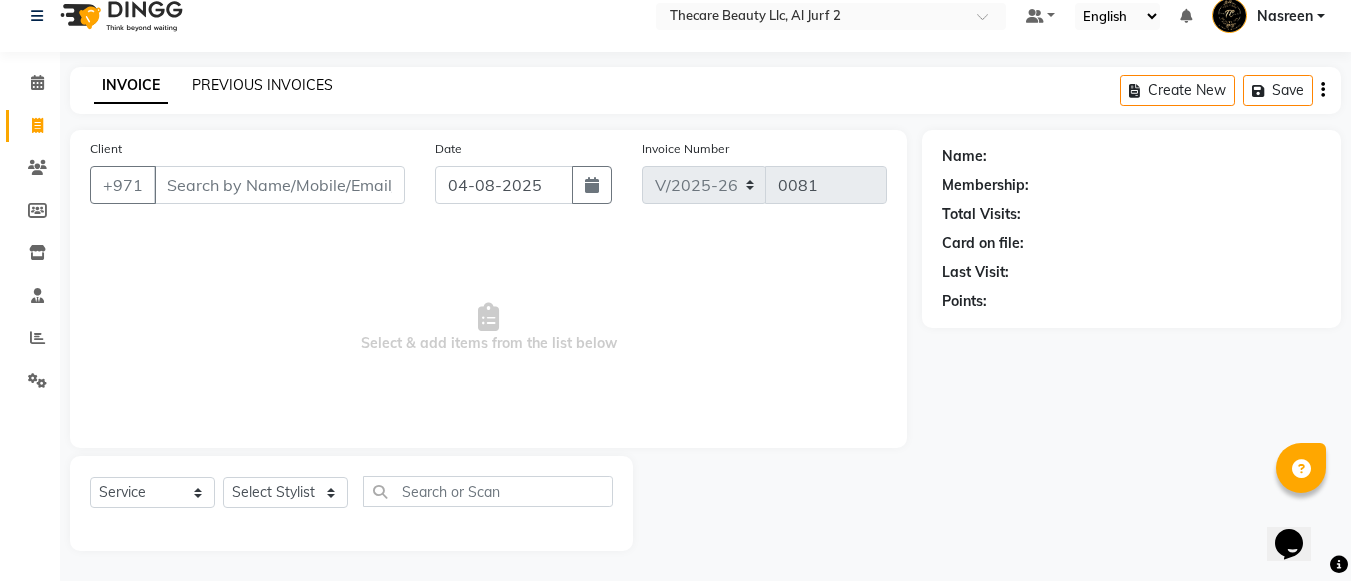 click on "PREVIOUS INVOICES" 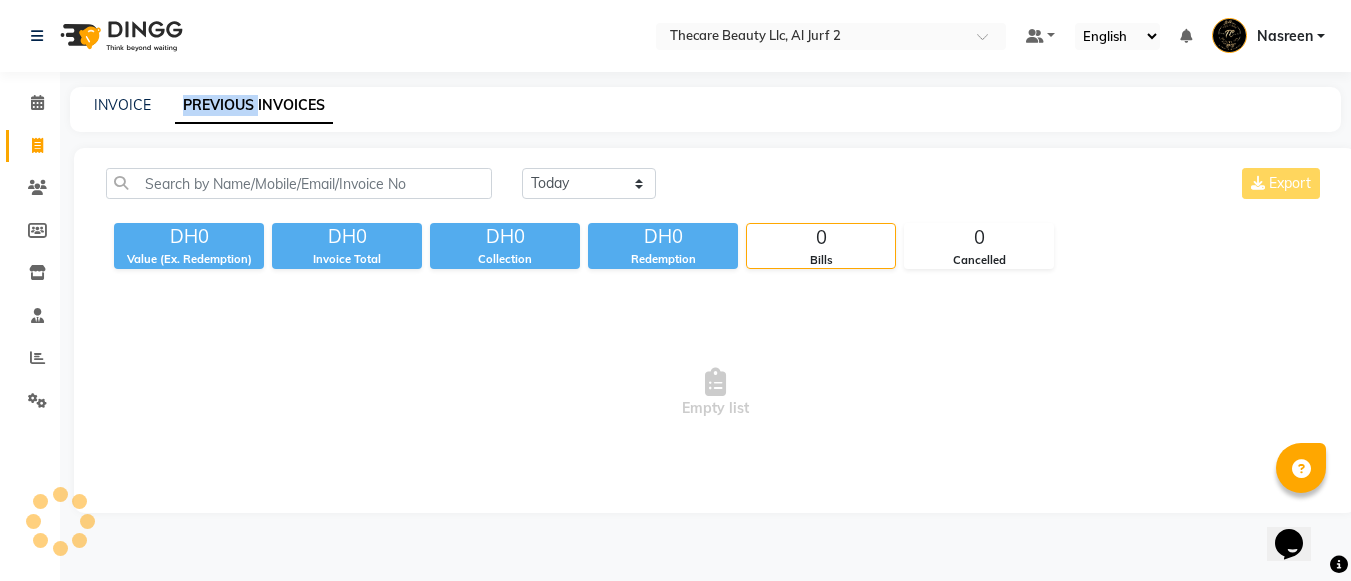 scroll, scrollTop: 0, scrollLeft: 0, axis: both 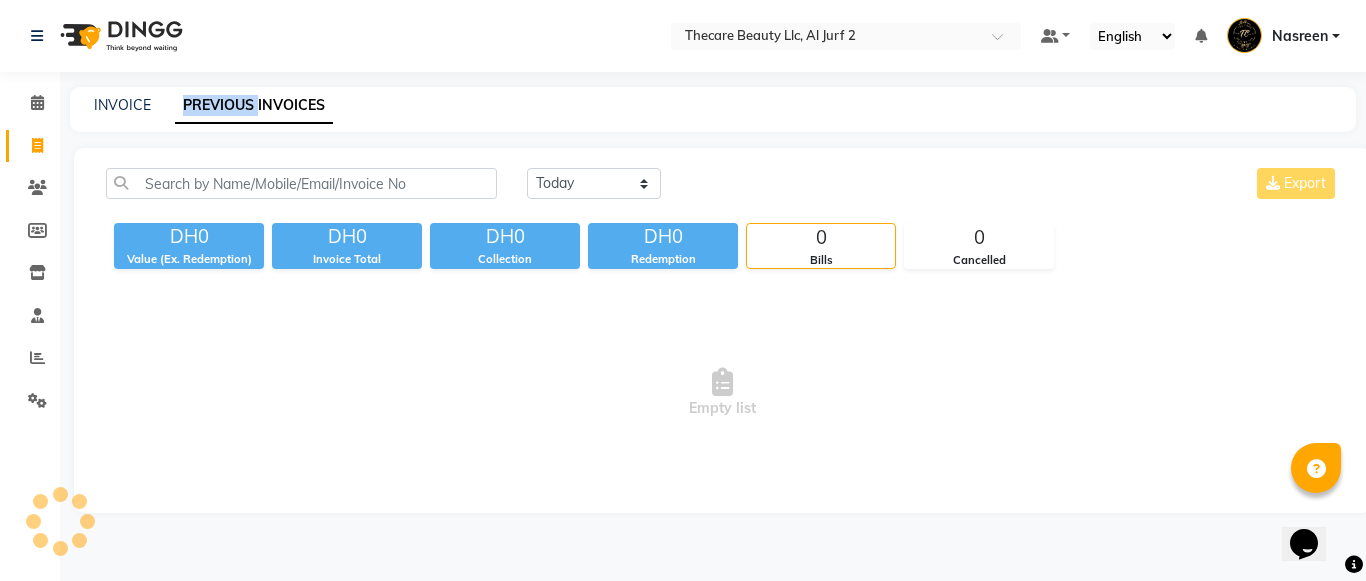 click on "Select Location ×  Thecare Beauty Llc, Al Jurf 2 Default Panel My Panel English ENGLISH Español العربية मराठी हिंदी ગુજરાતી தமிழ் 中文 Notifications nothing to show Nasreen Manage Profile Change Password Sign out  Version:3.16.0  ☀  Thecare Beauty LLC, Al Jurf 2  Calendar  Invoice  Clients  Members  Inventory  Staff  Reports  Settings Completed InProgress Upcoming Dropped Tentative Check-In Confirm Bookings Segments Page Builder INVOICE PREVIOUS INVOICES Today Yesterday Custom Range Export DH0 Value (Ex. Redemption) DH0 Invoice Total  DH0 Collection DH0 Redemption 0 Bills 0 Cancelled  Empty list" at bounding box center (683, 290) 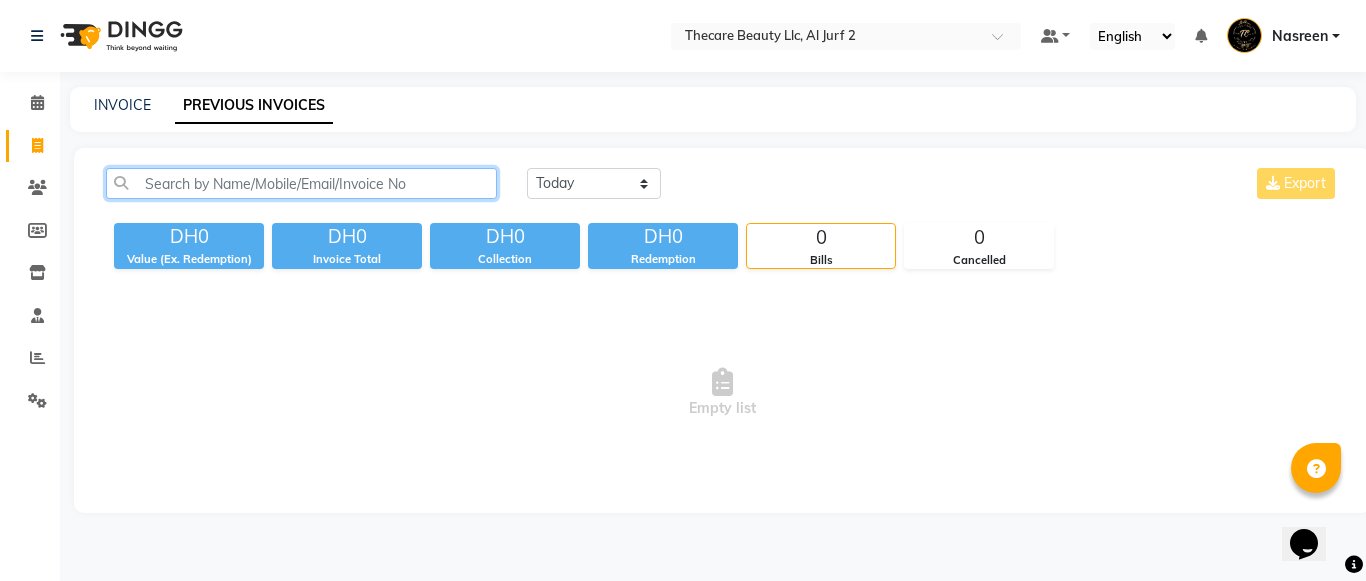 drag, startPoint x: 379, startPoint y: 194, endPoint x: 392, endPoint y: 203, distance: 15.811388 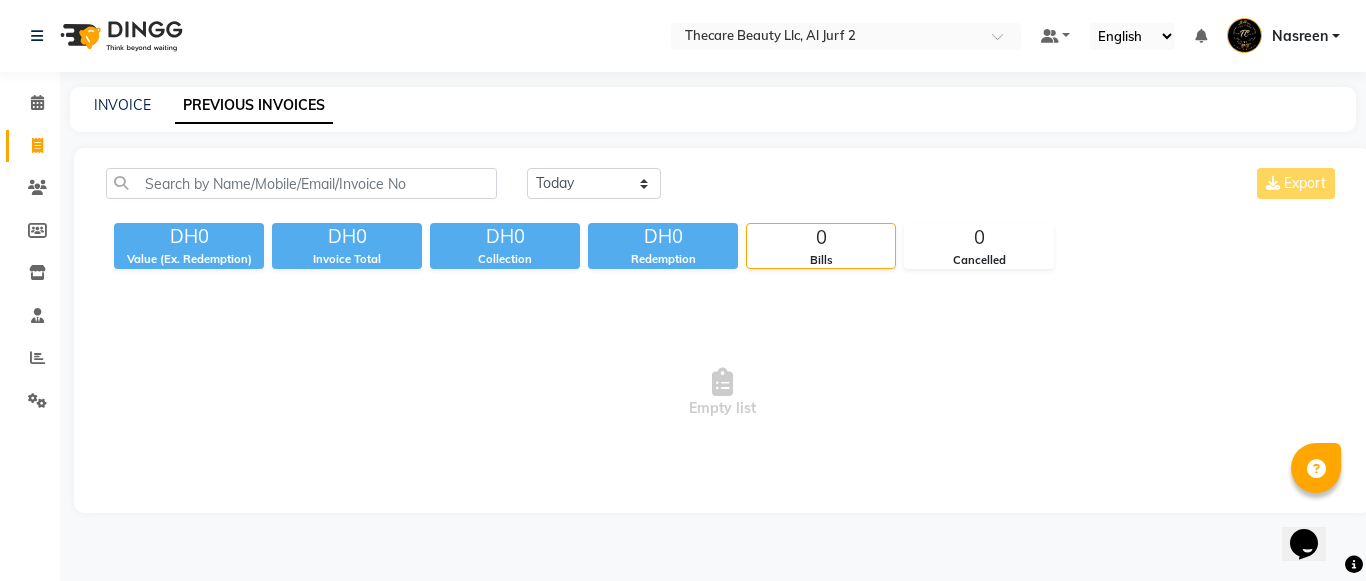 click on "Today Yesterday Custom Range Export" 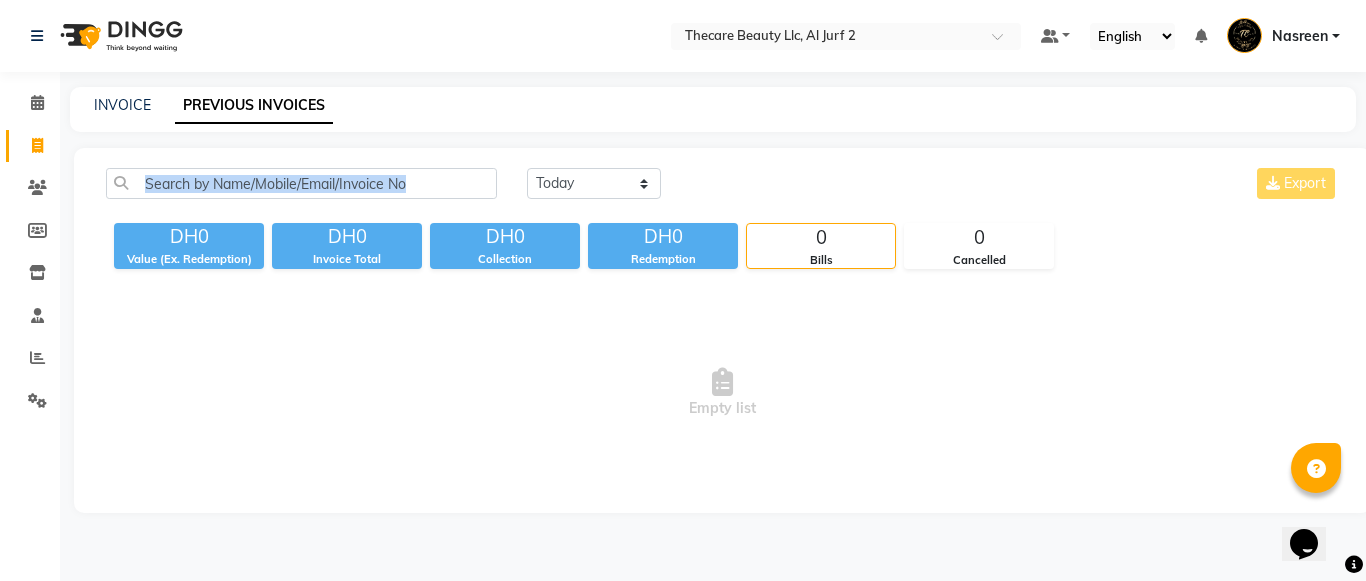 click on "Today Yesterday Custom Range Export" 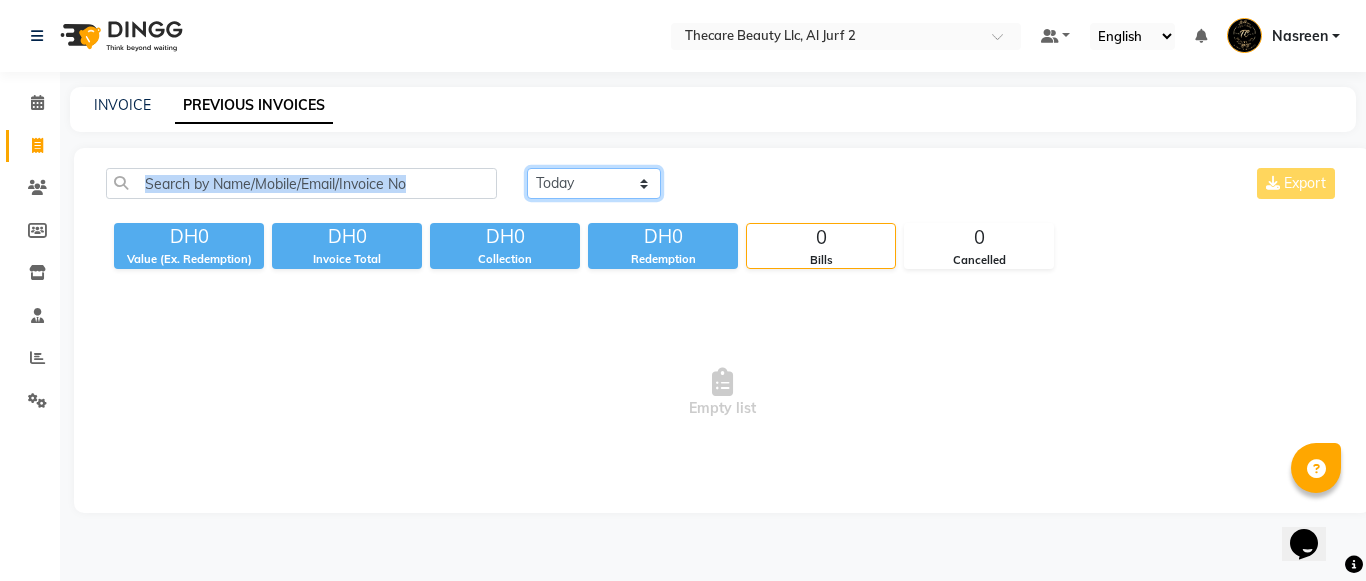 click on "Today Yesterday Custom Range" 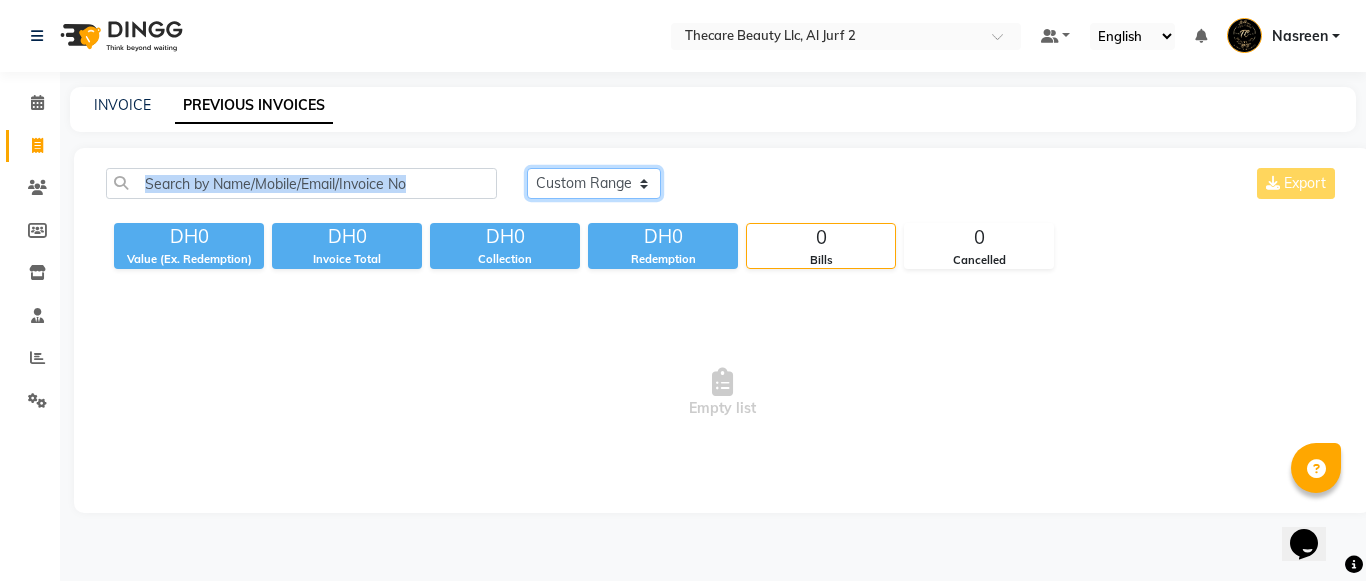 click on "Today Yesterday Custom Range" 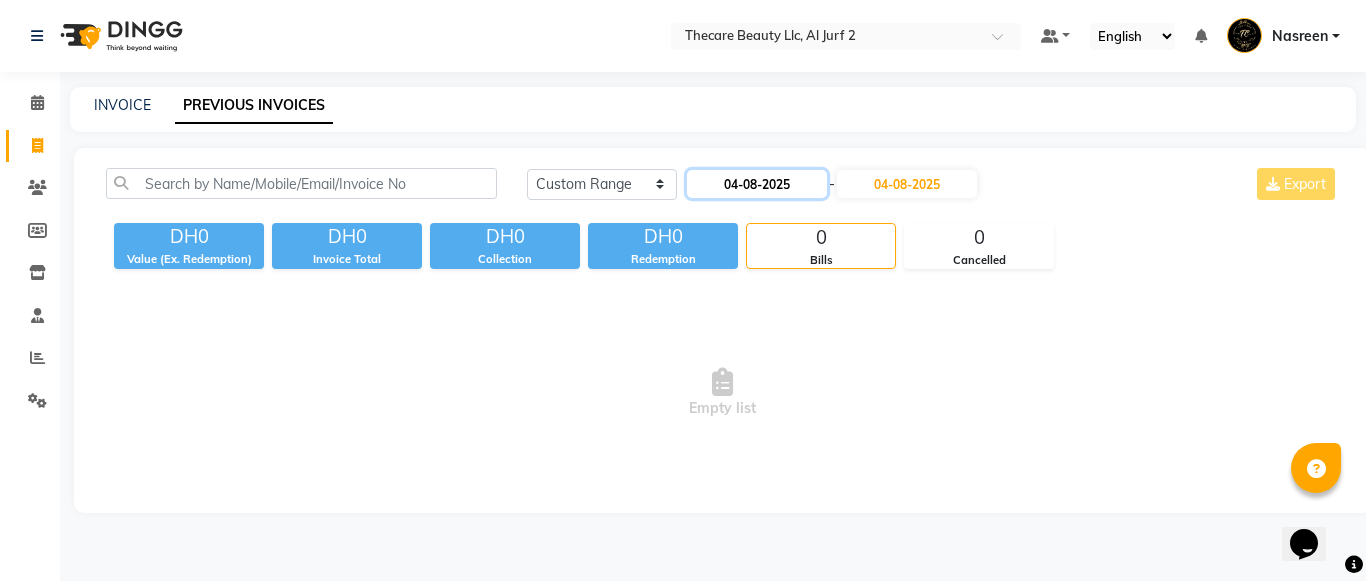 click on "04-08-2025" 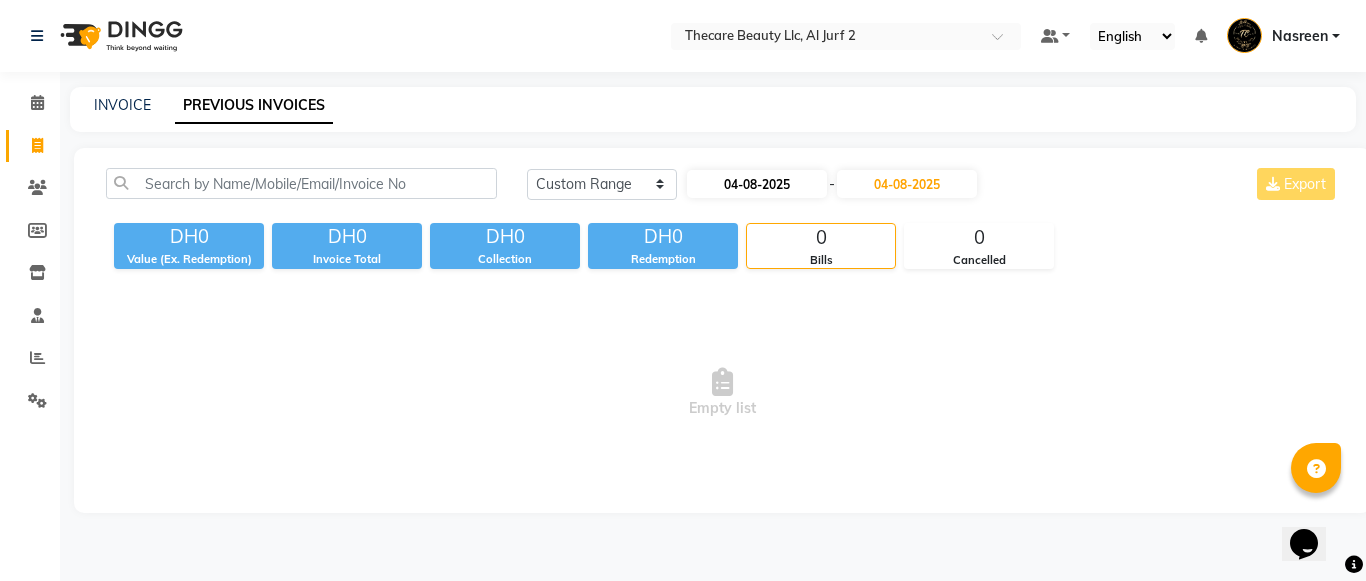 select on "8" 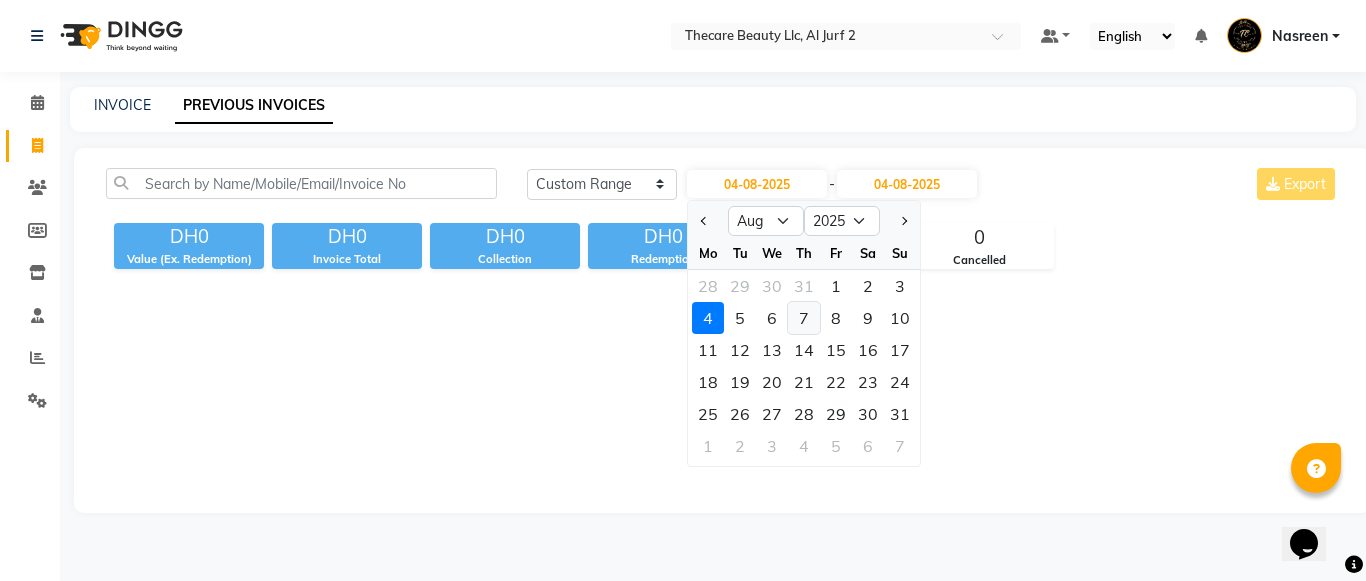 click on "7" 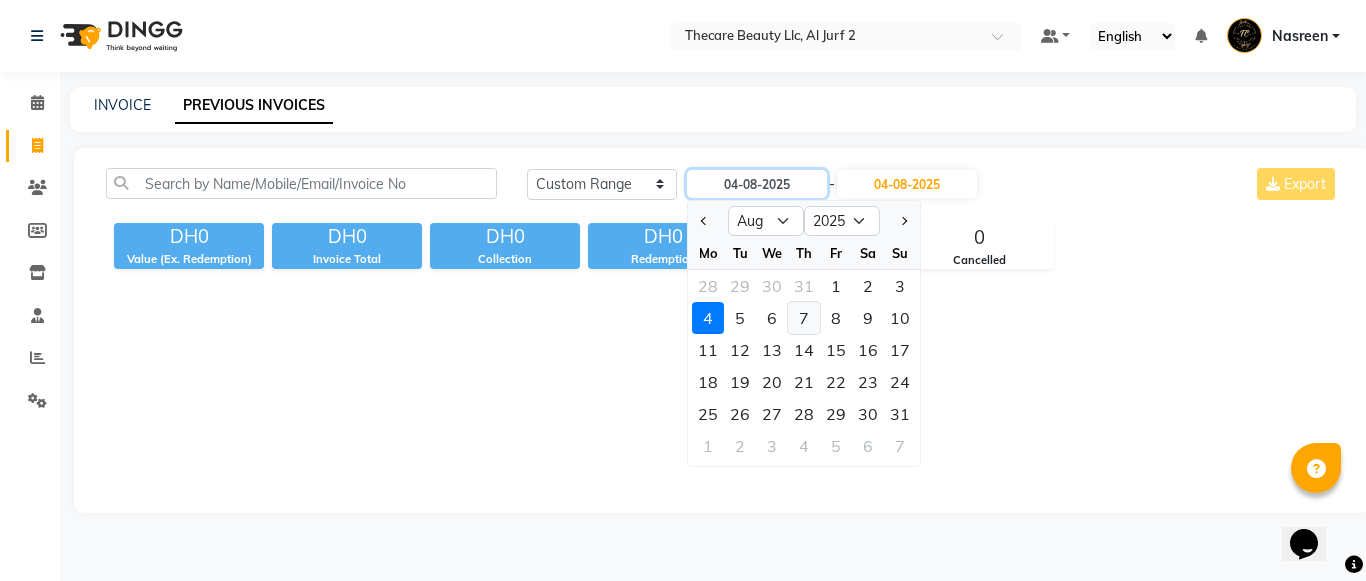 type on "07-08-2025" 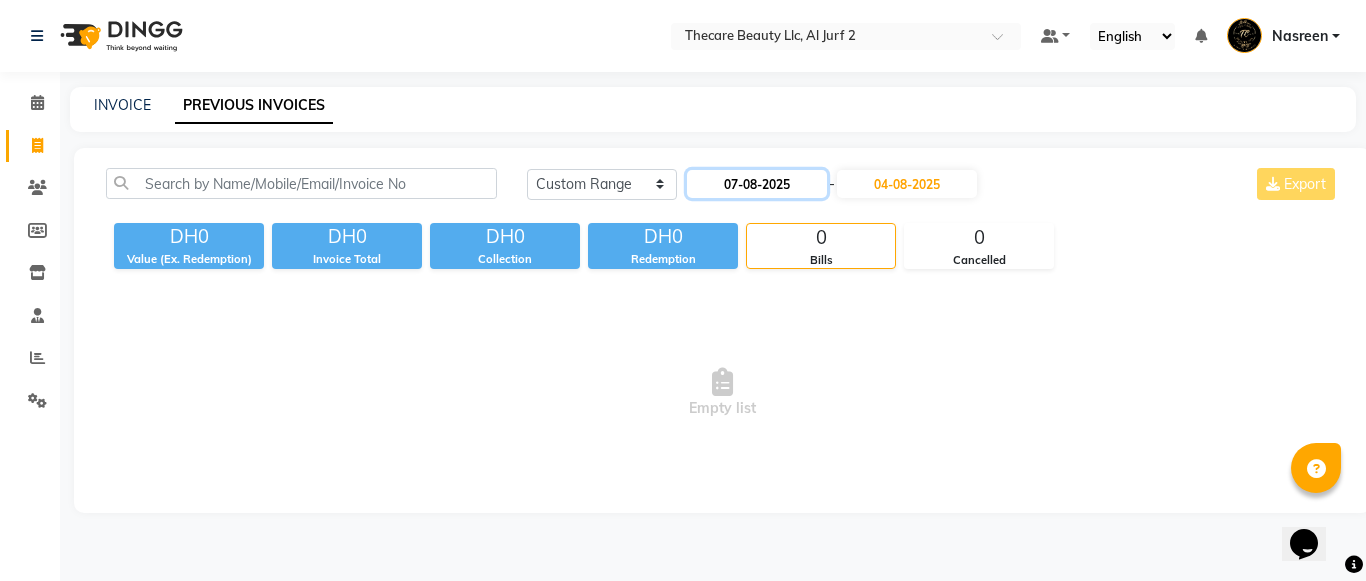 click on "07-08-2025" 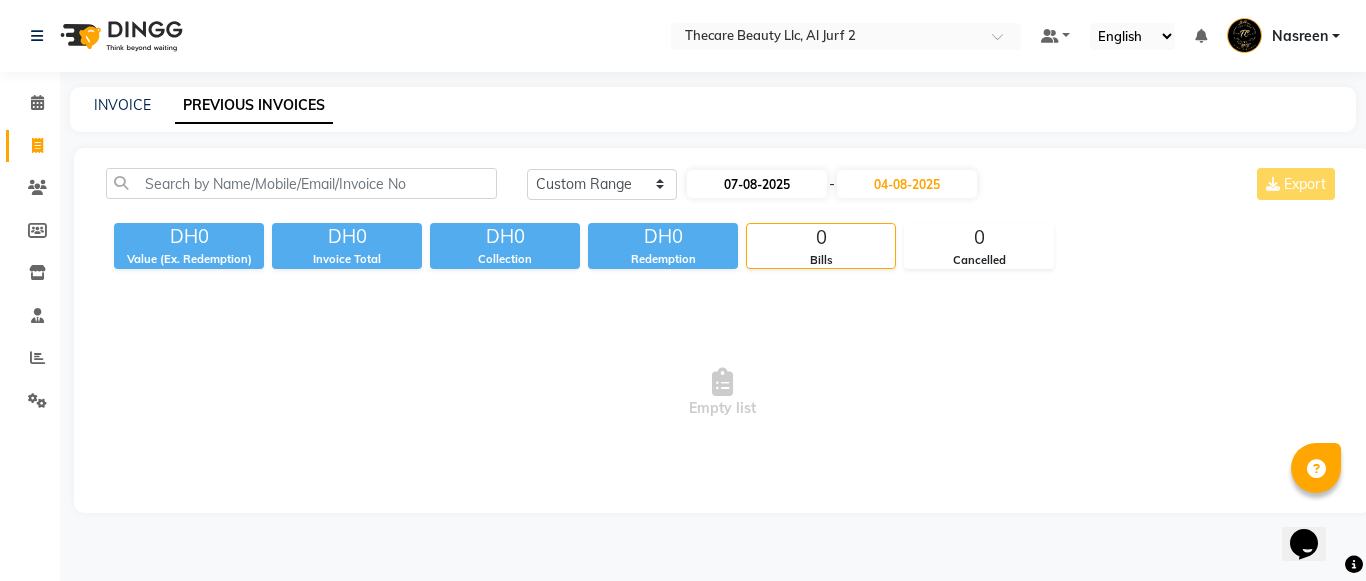 select on "8" 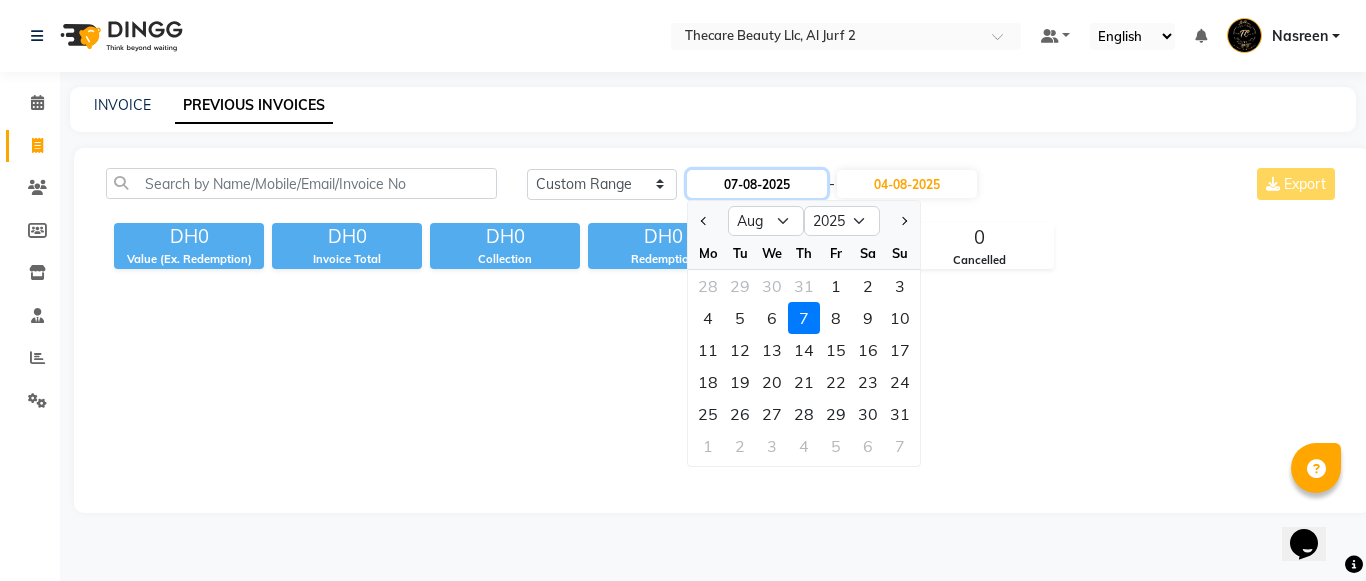 click on "07-08-2025" 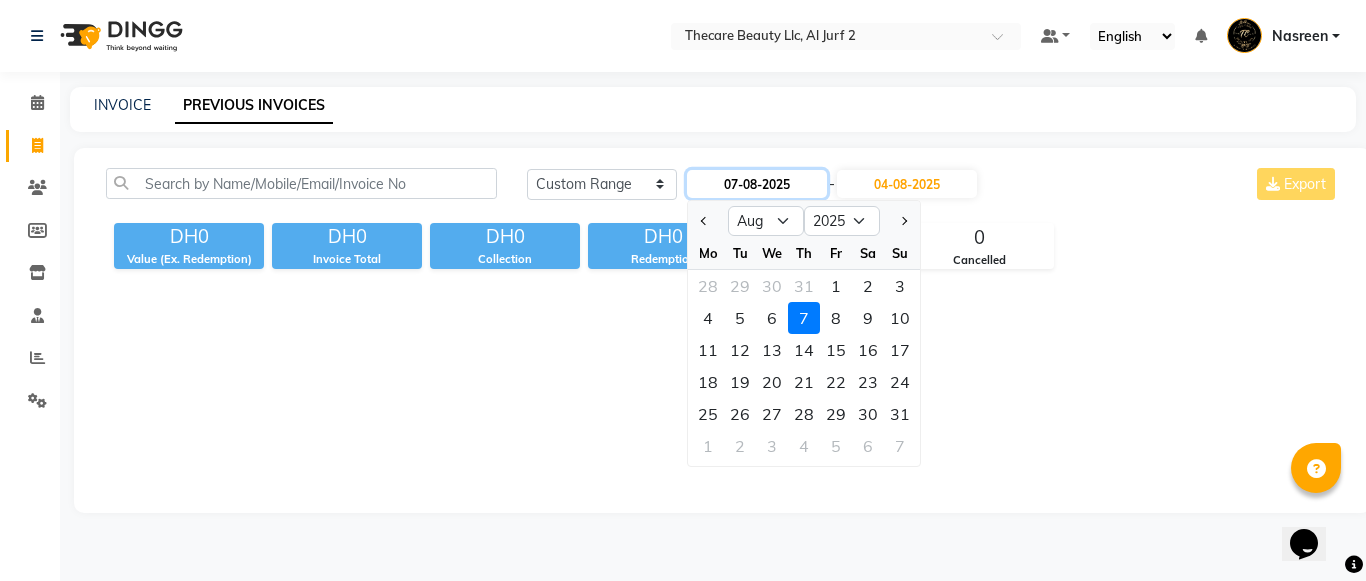 click on "07-08-2025" 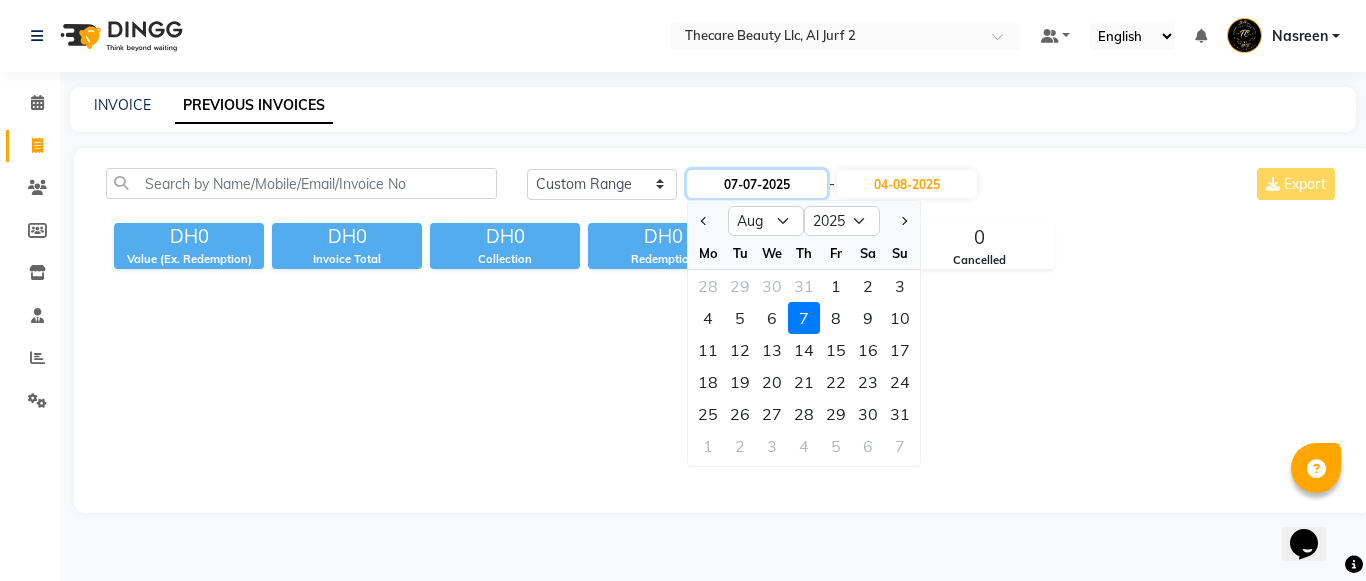 click on "07-07-2025" 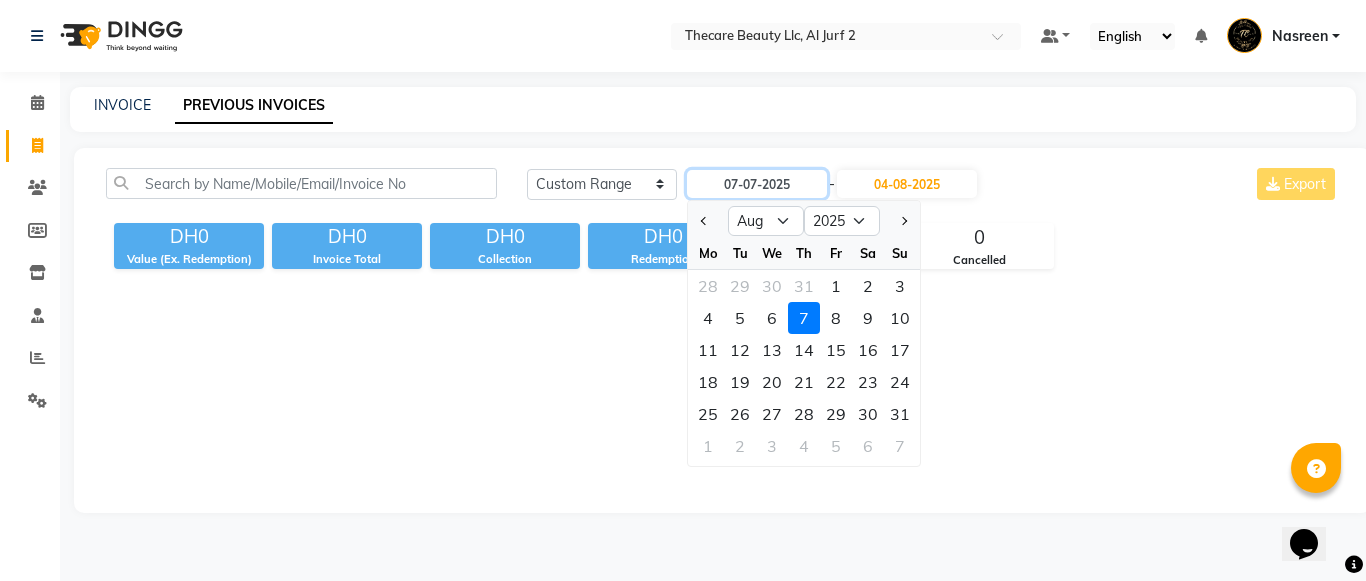 type on "07-07-2025" 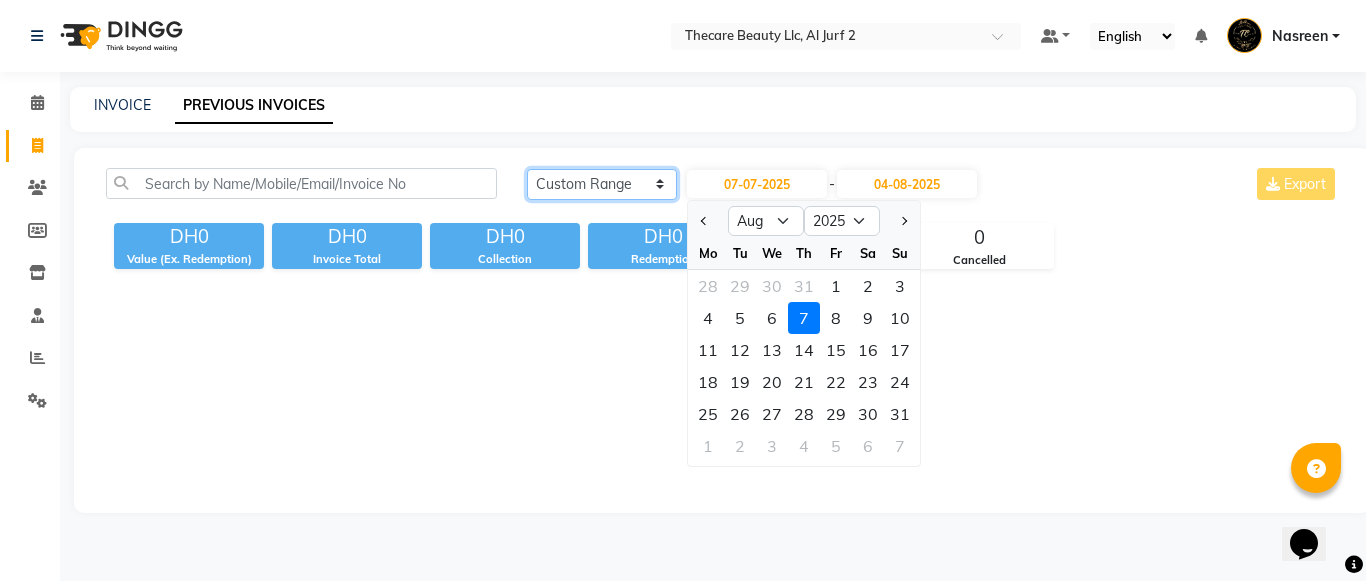 click on "Today Yesterday Custom Range" 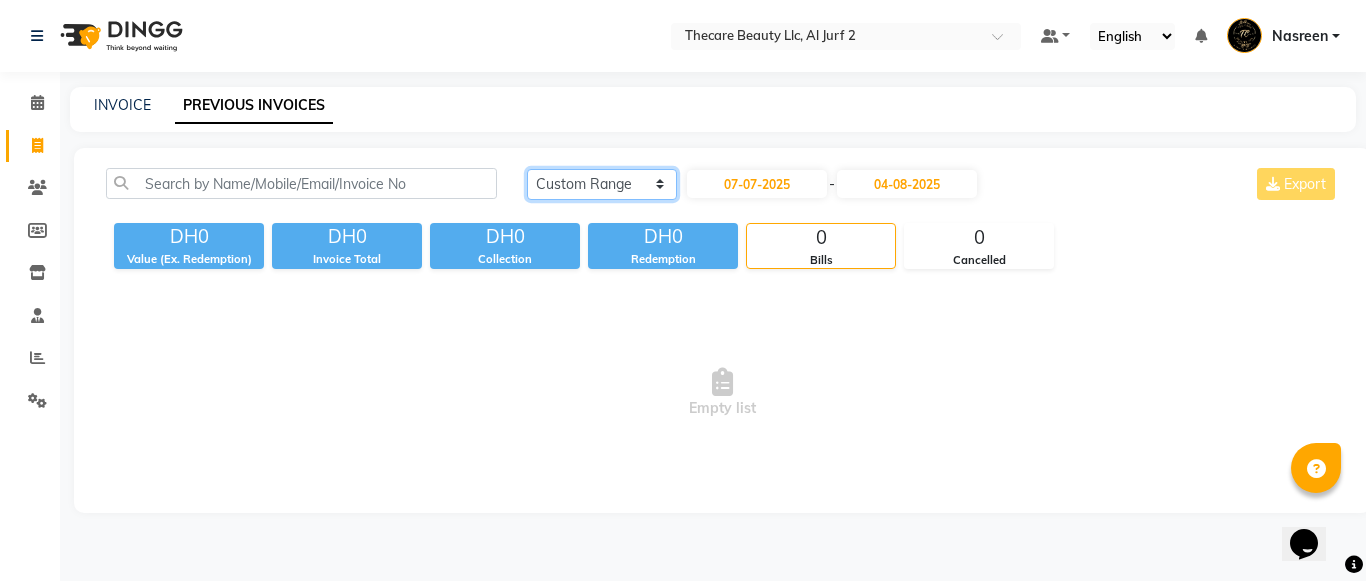 click on "Today Yesterday Custom Range" 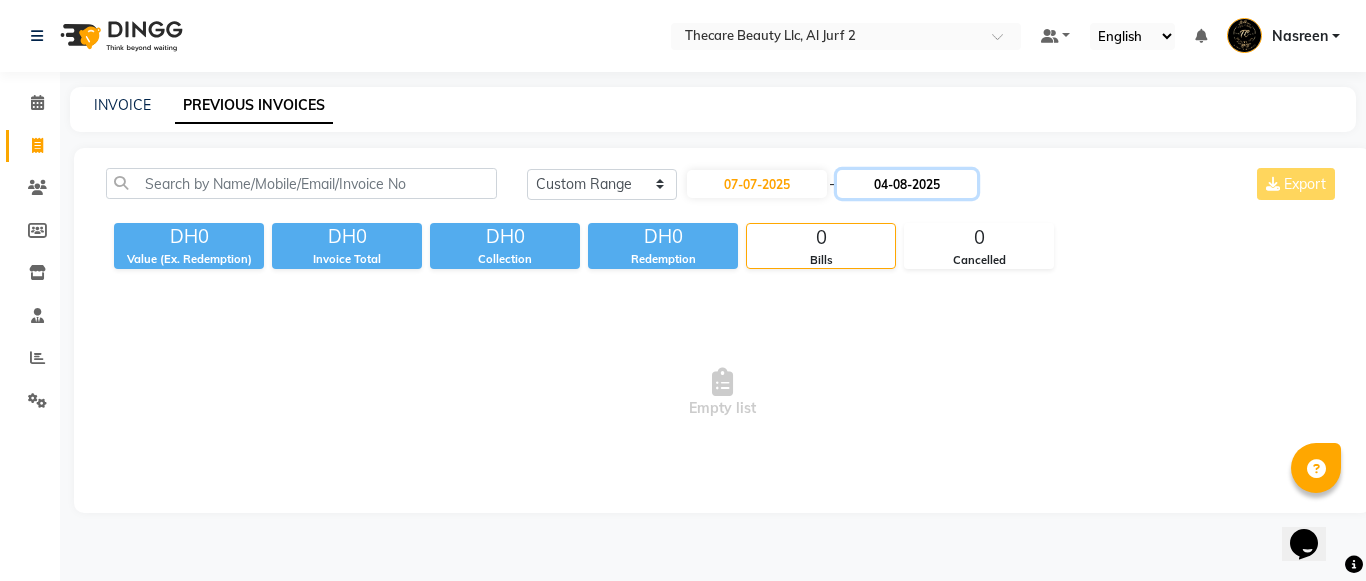 click on "04-08-2025" 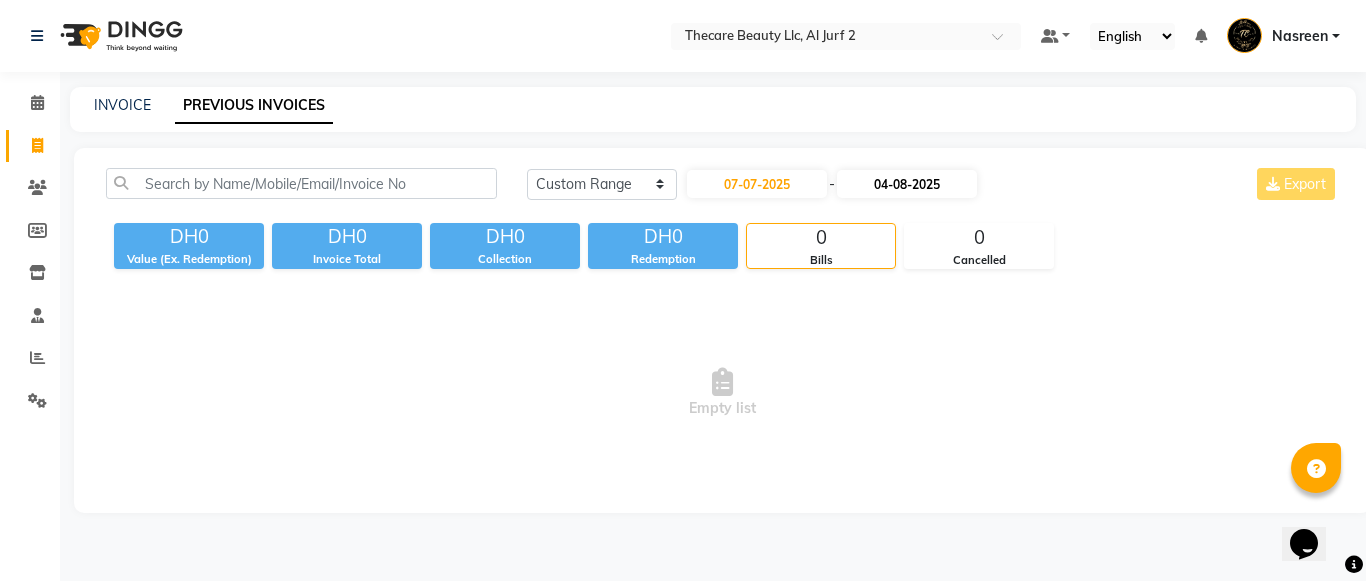select on "8" 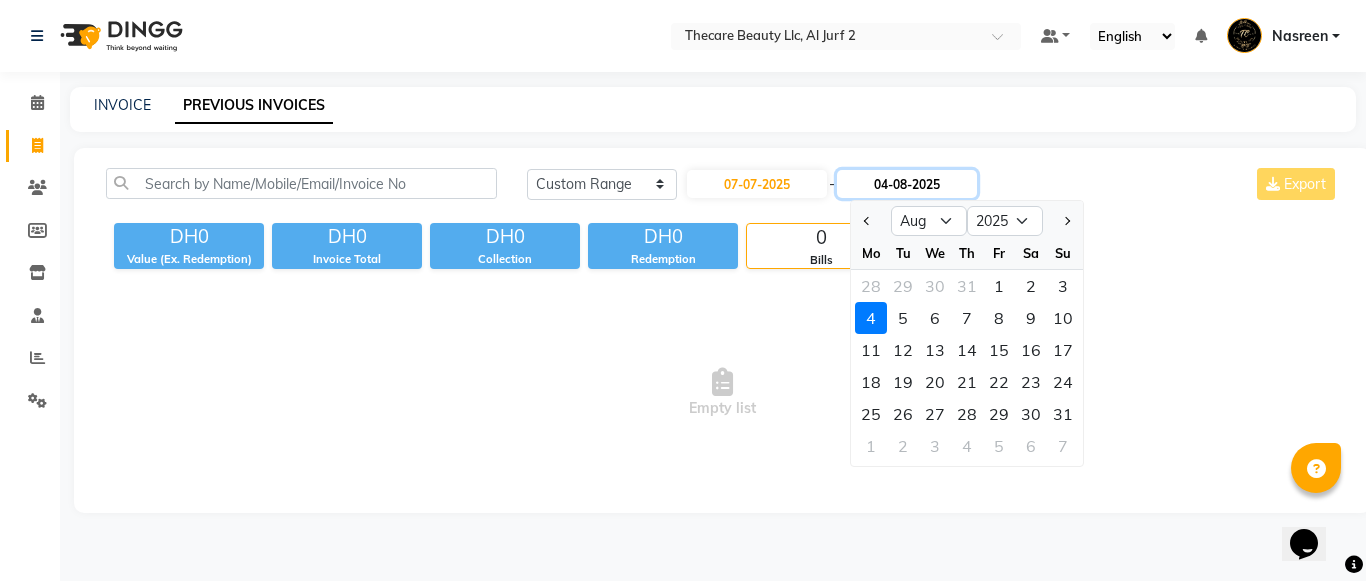 click on "04-08-2025" 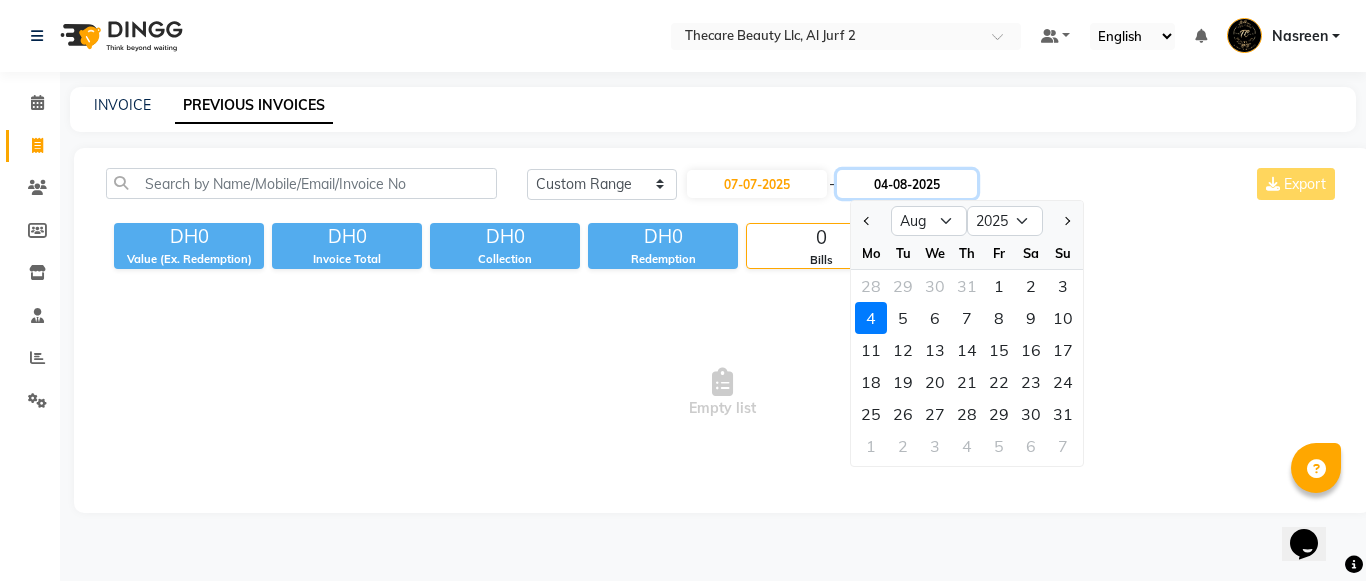 click on "04-08-2025" 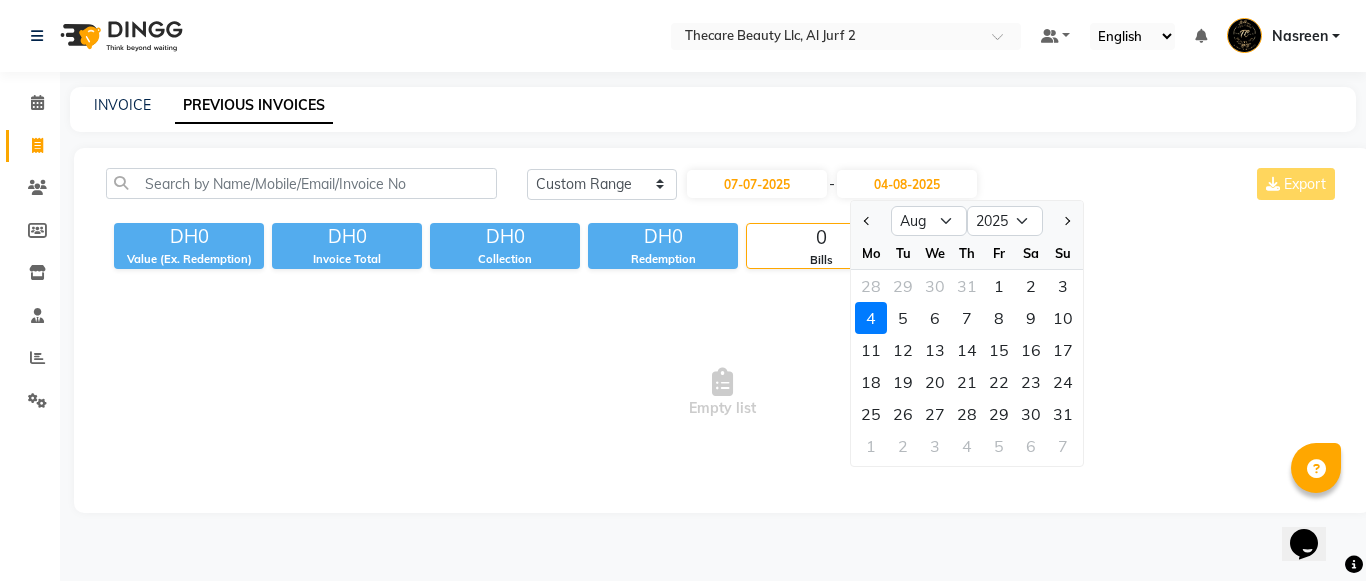 type on "04-08-2025" 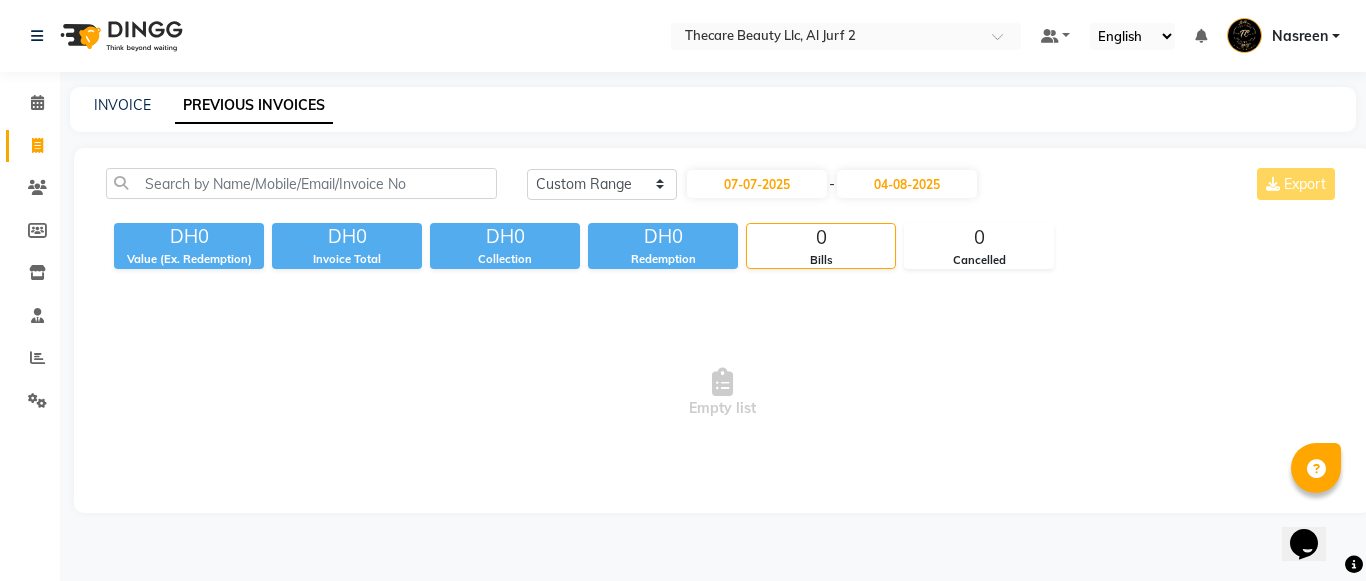 click on "Invoice Total" 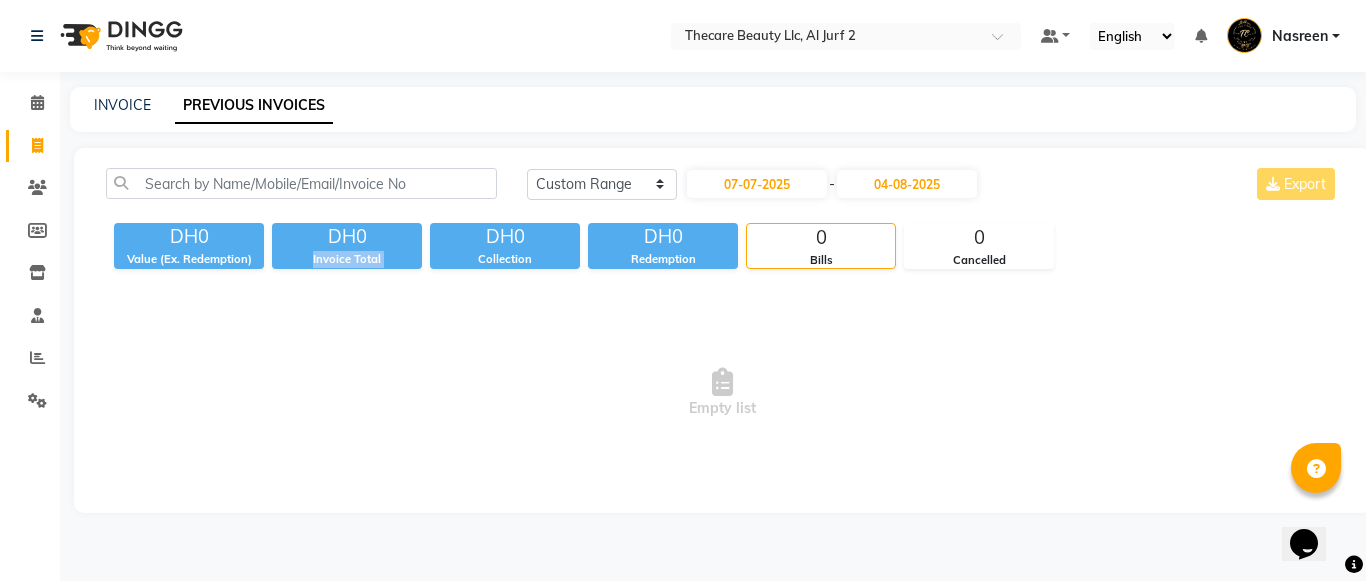 click on "Invoice Total" 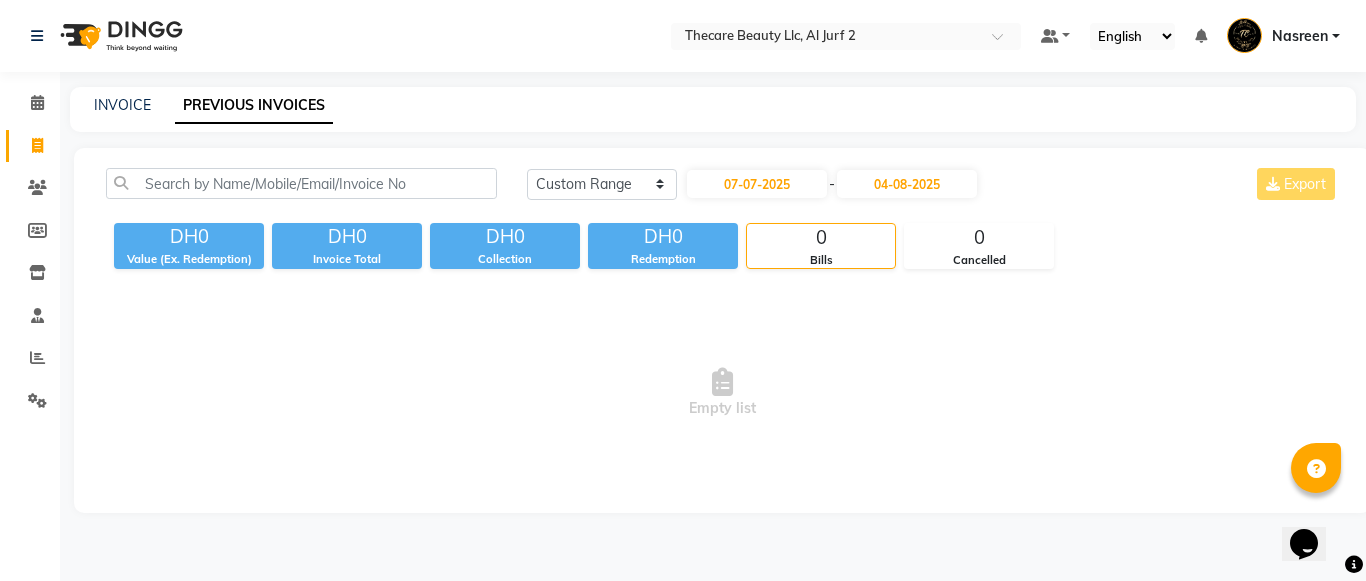 click on "DH0" 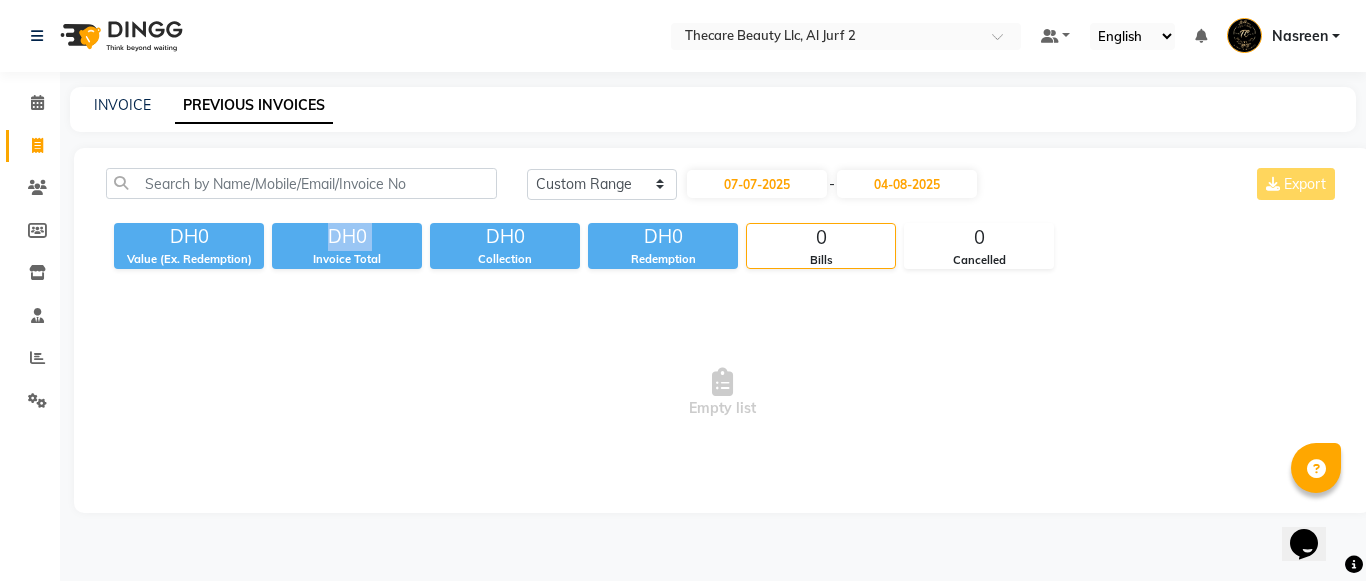click on "DH0" 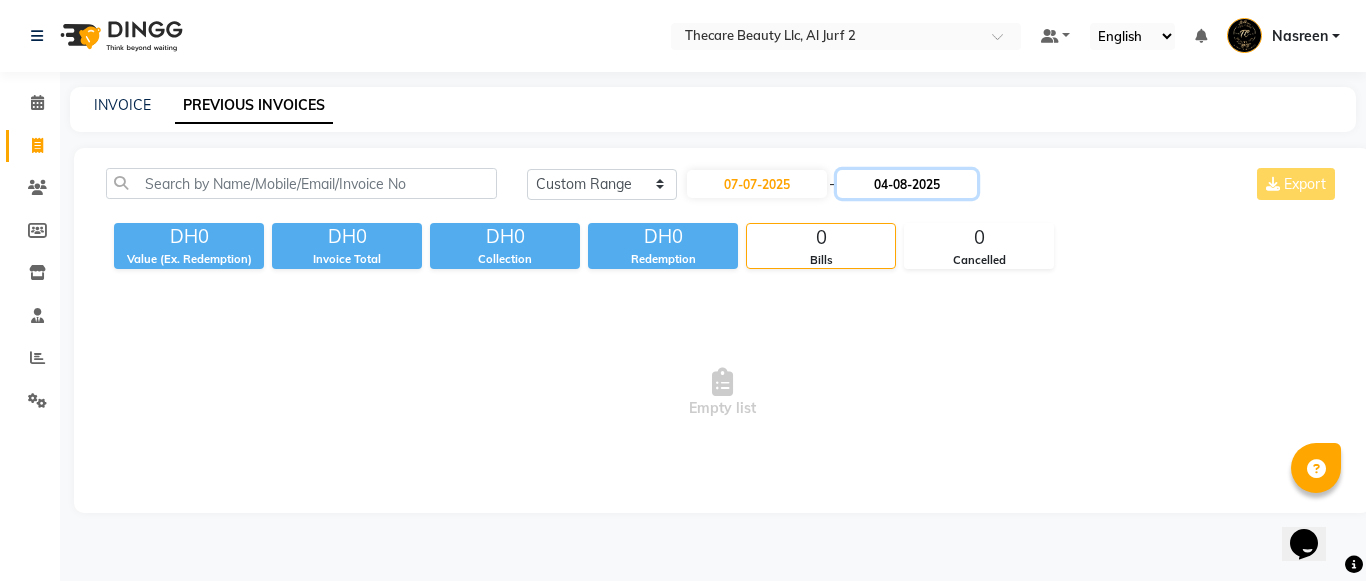 click on "04-08-2025" 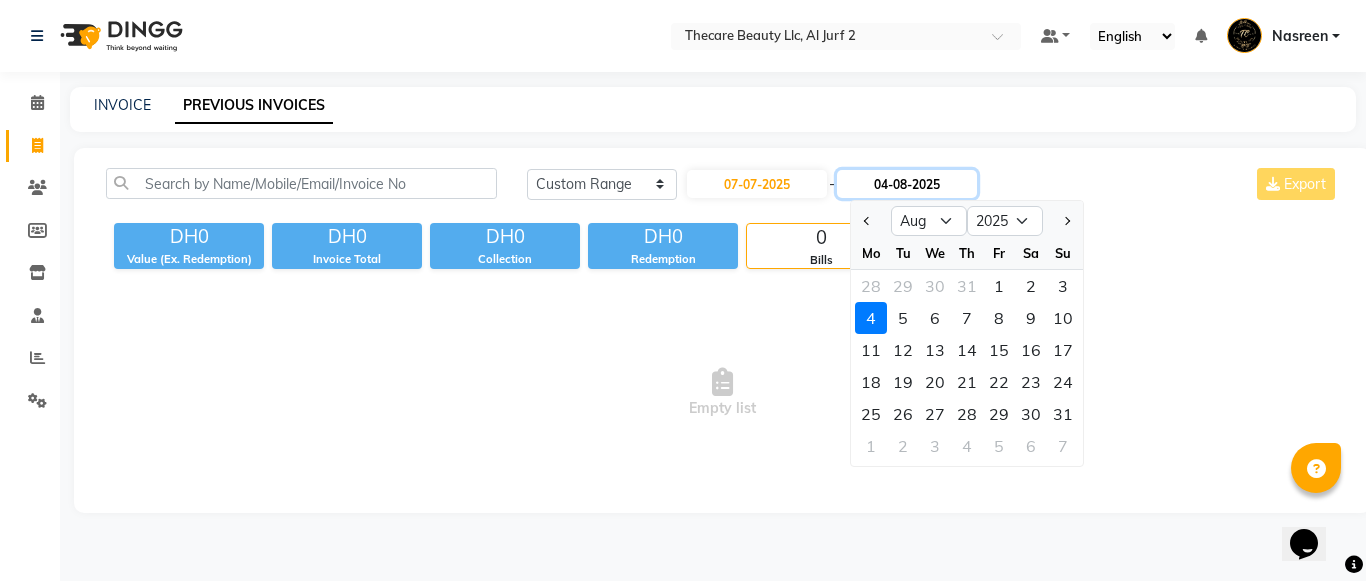 click on "04-08-2025" 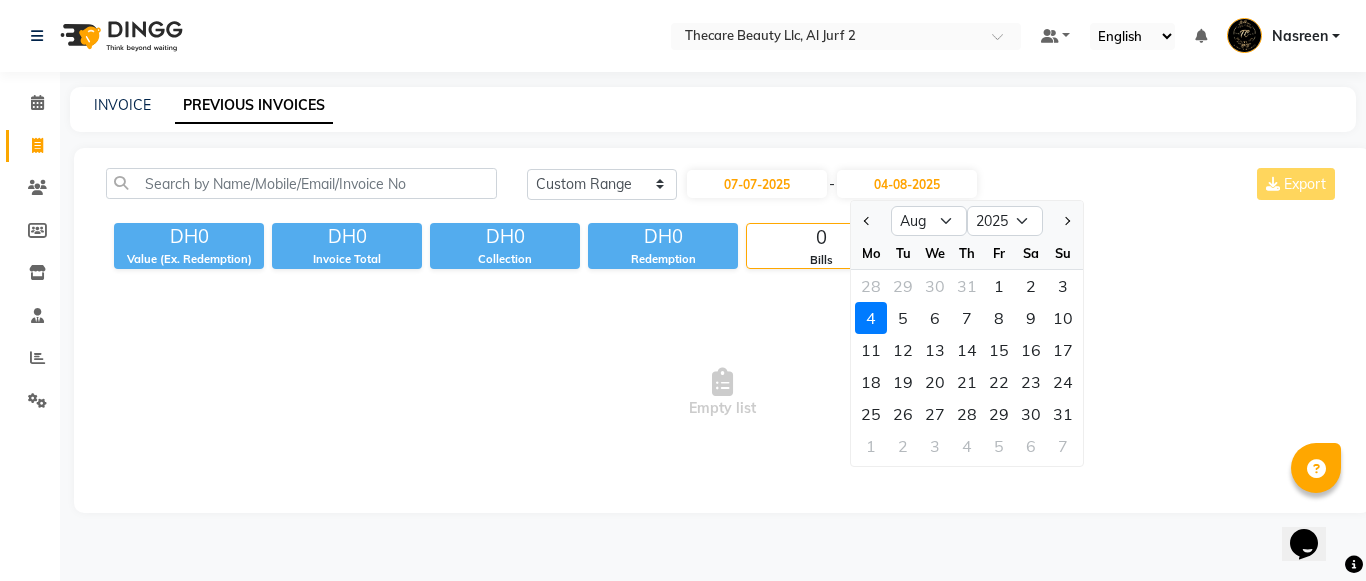 click on "4" 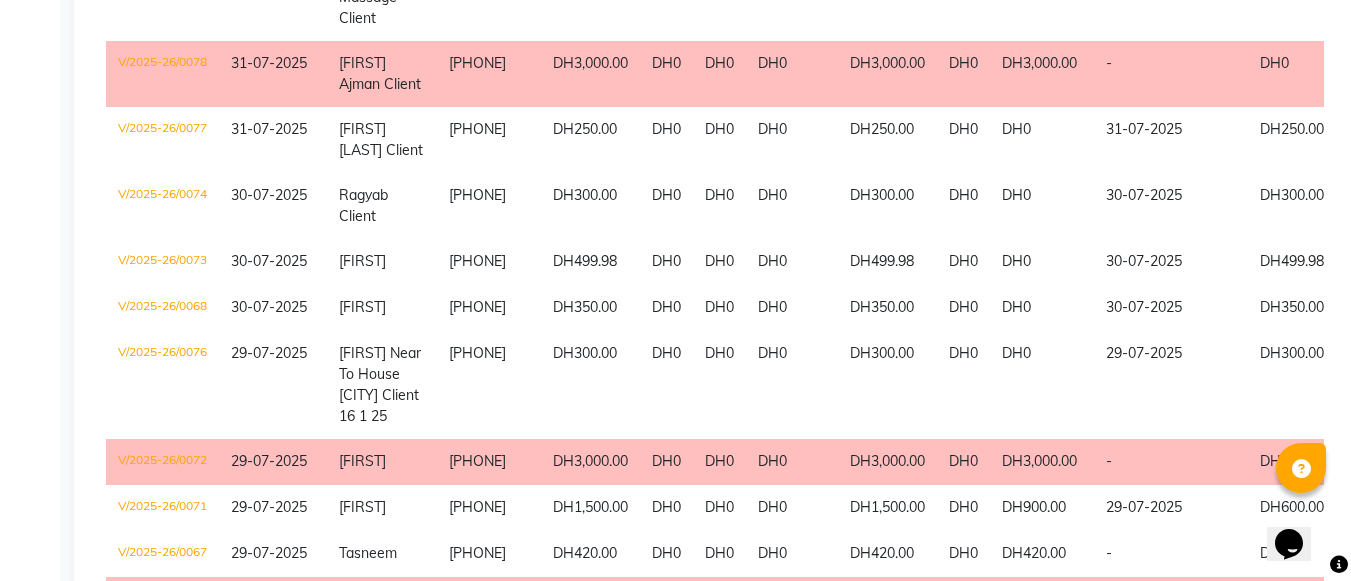 scroll, scrollTop: 717, scrollLeft: 0, axis: vertical 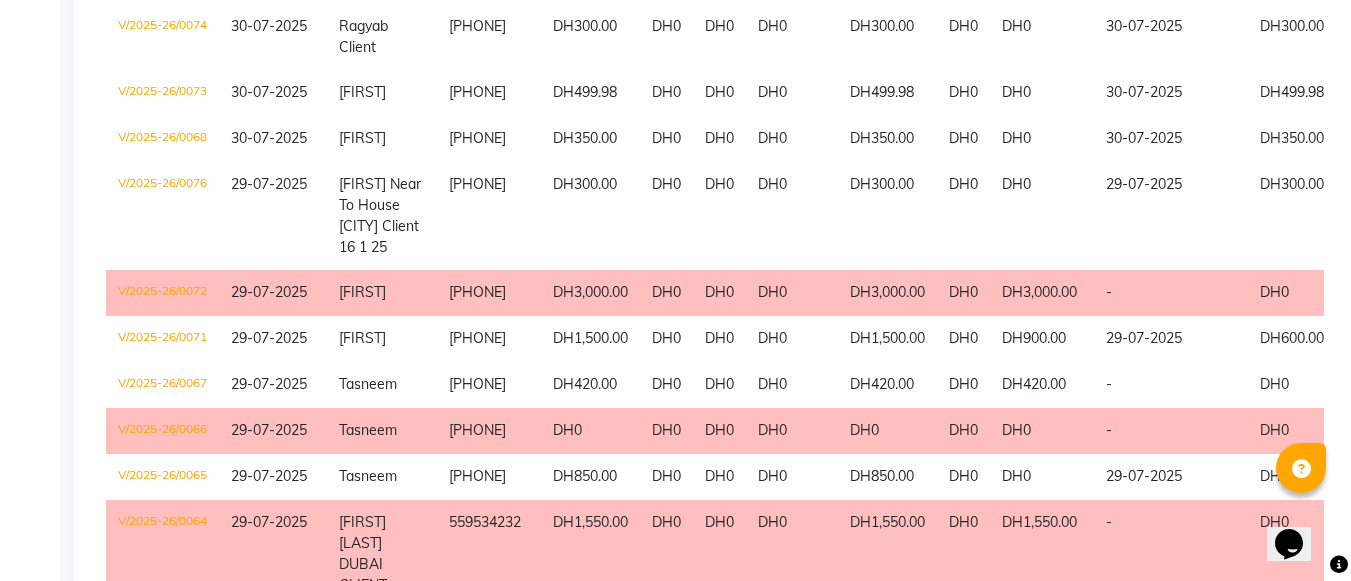 click on "DH1,550.00" 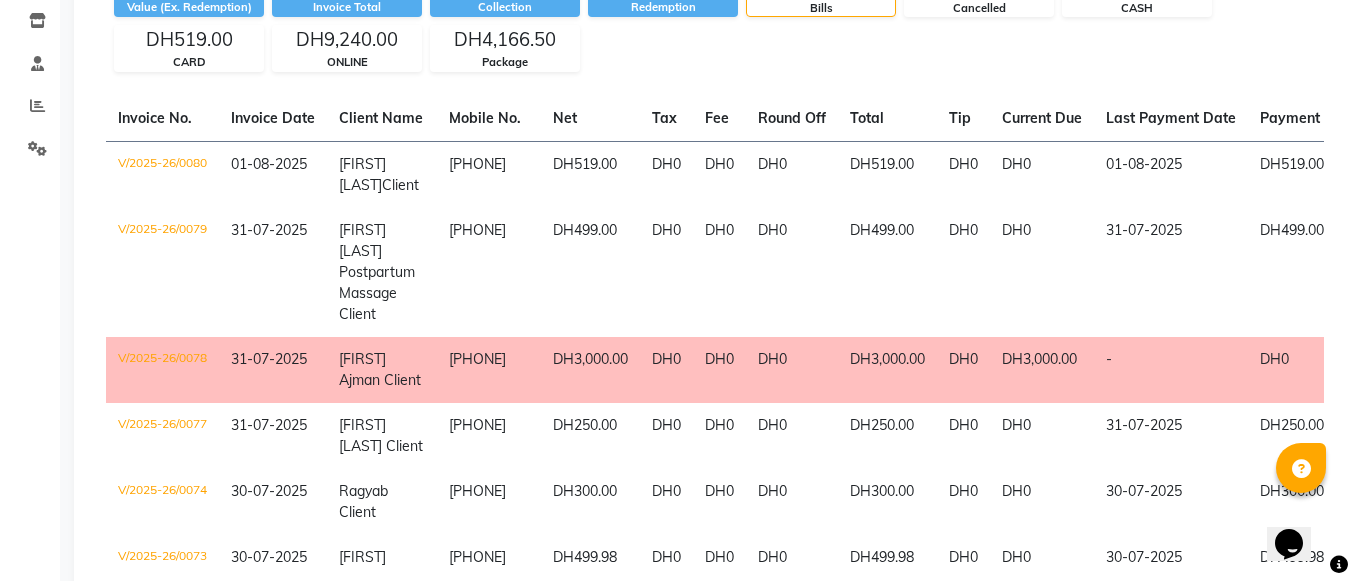 scroll, scrollTop: 230, scrollLeft: 0, axis: vertical 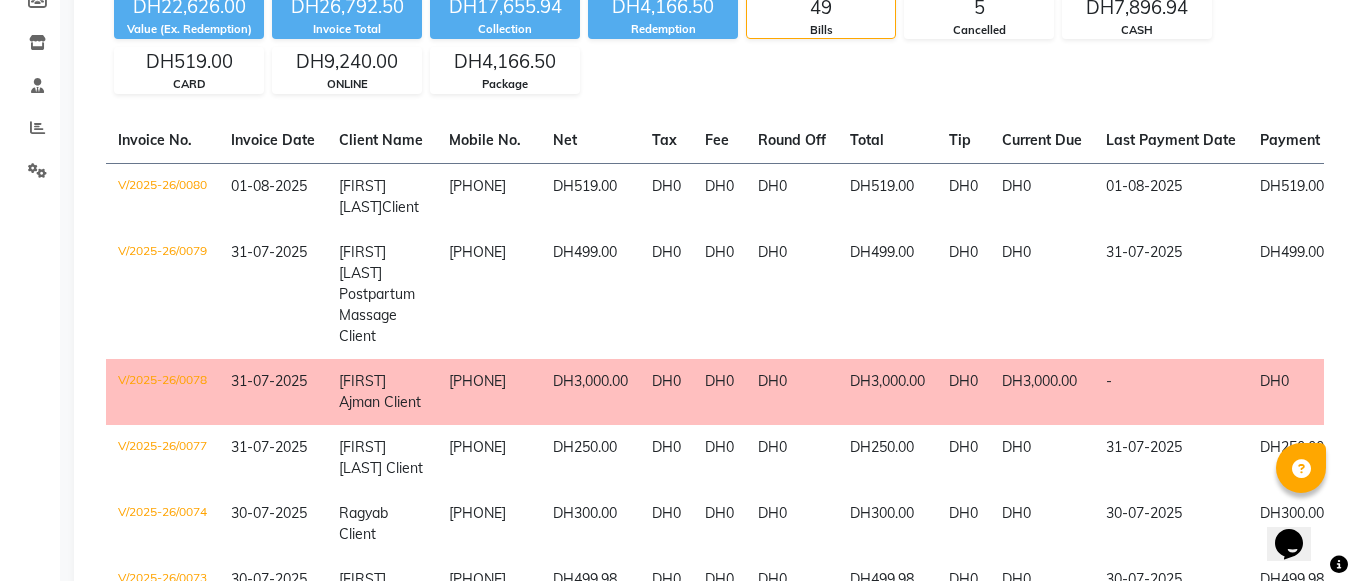 click on "Redemption" 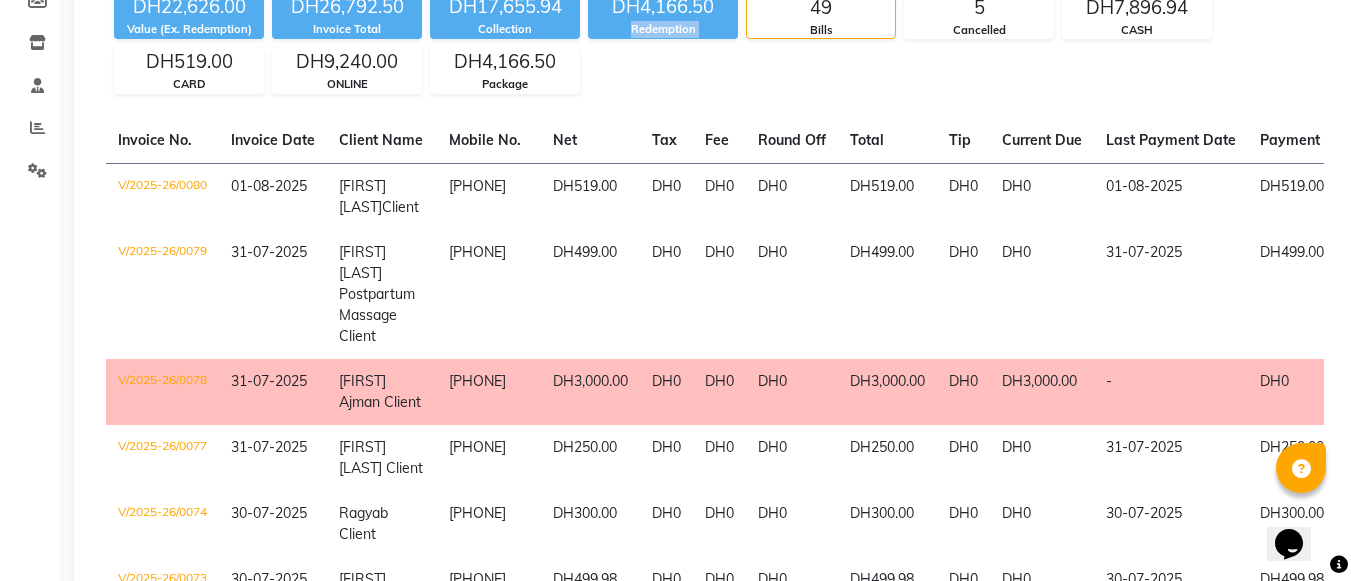 click on "Redemption" 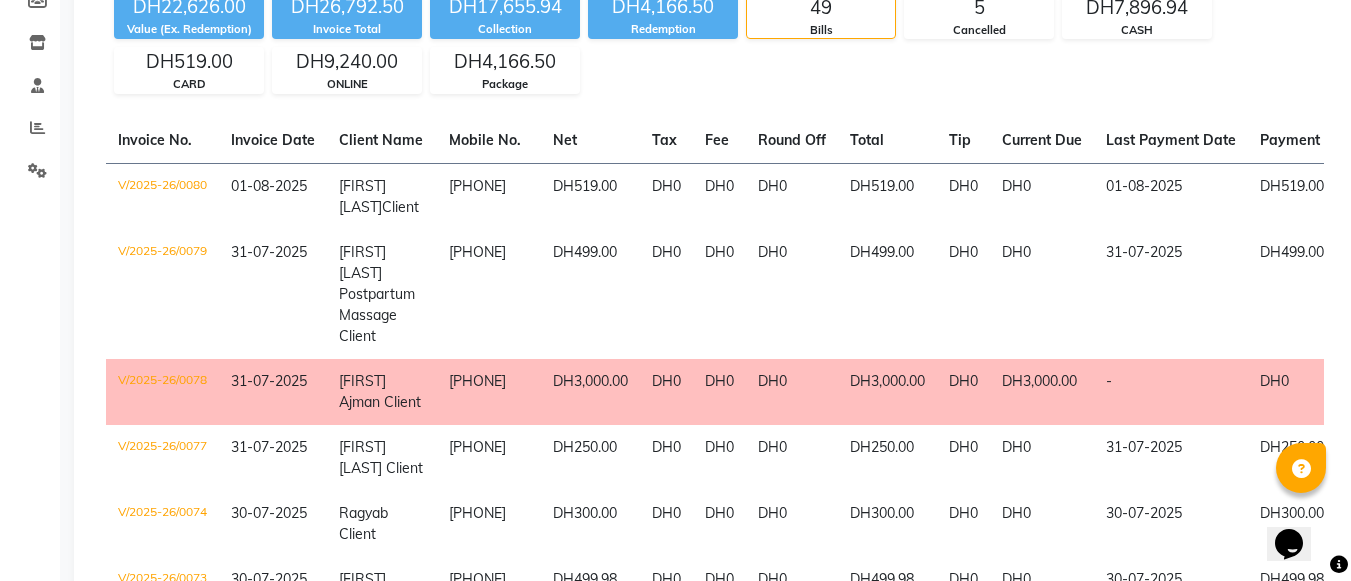 click on "Redemption" 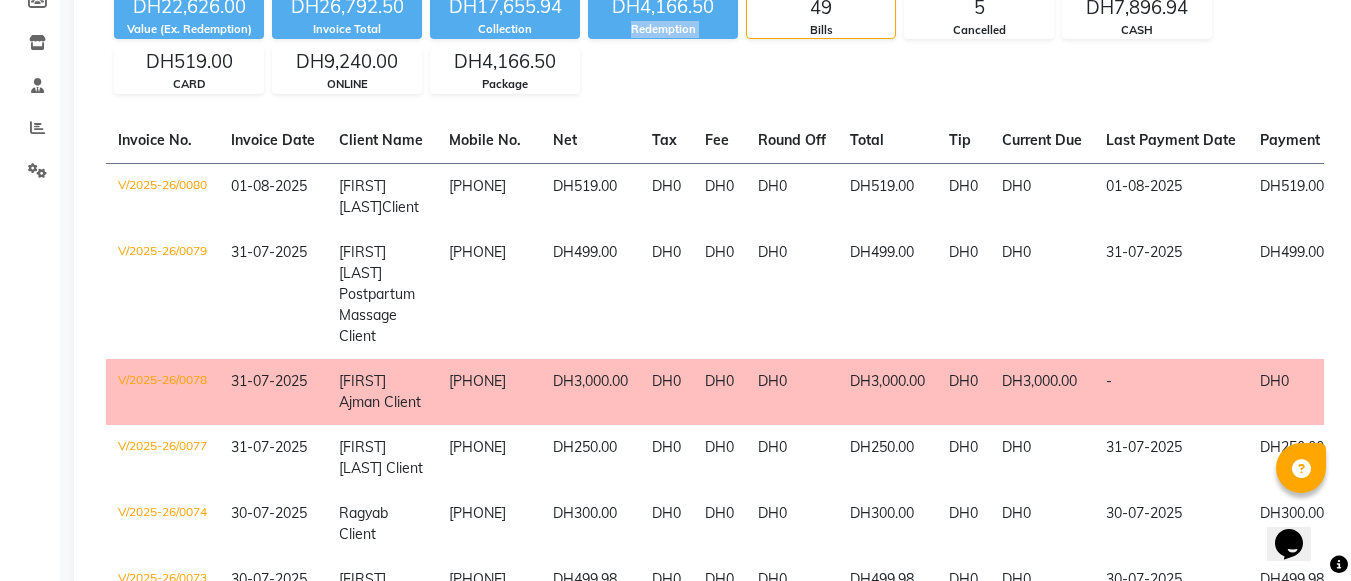 click on "Redemption" 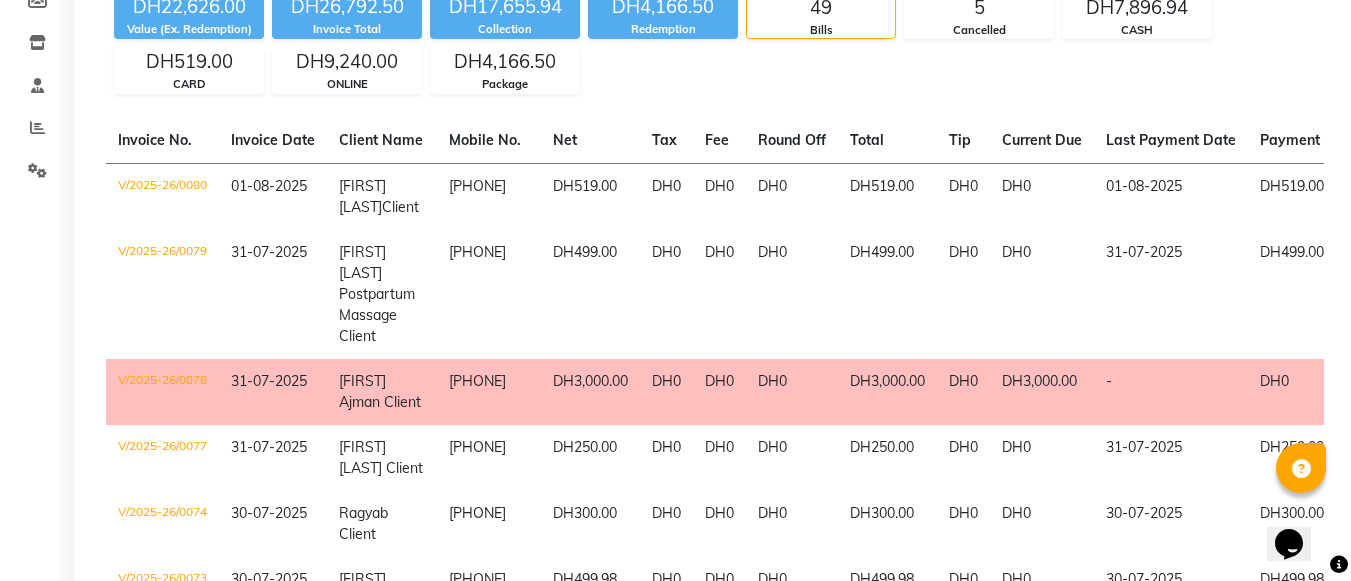 click on "Redemption" 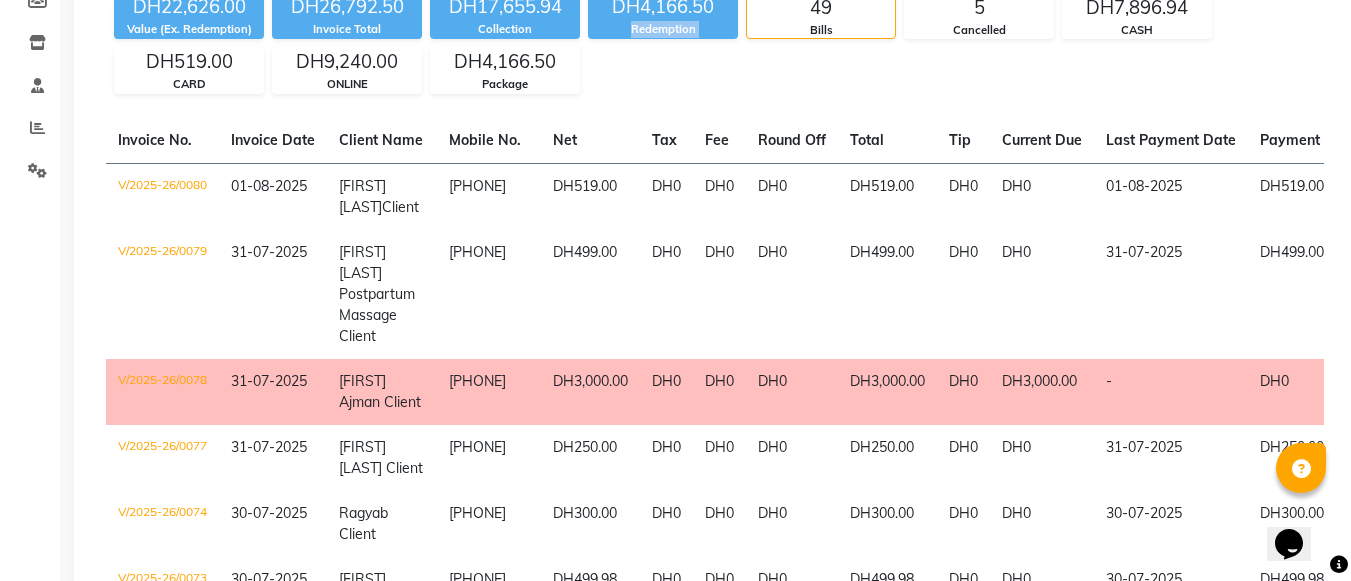 click on "Redemption" 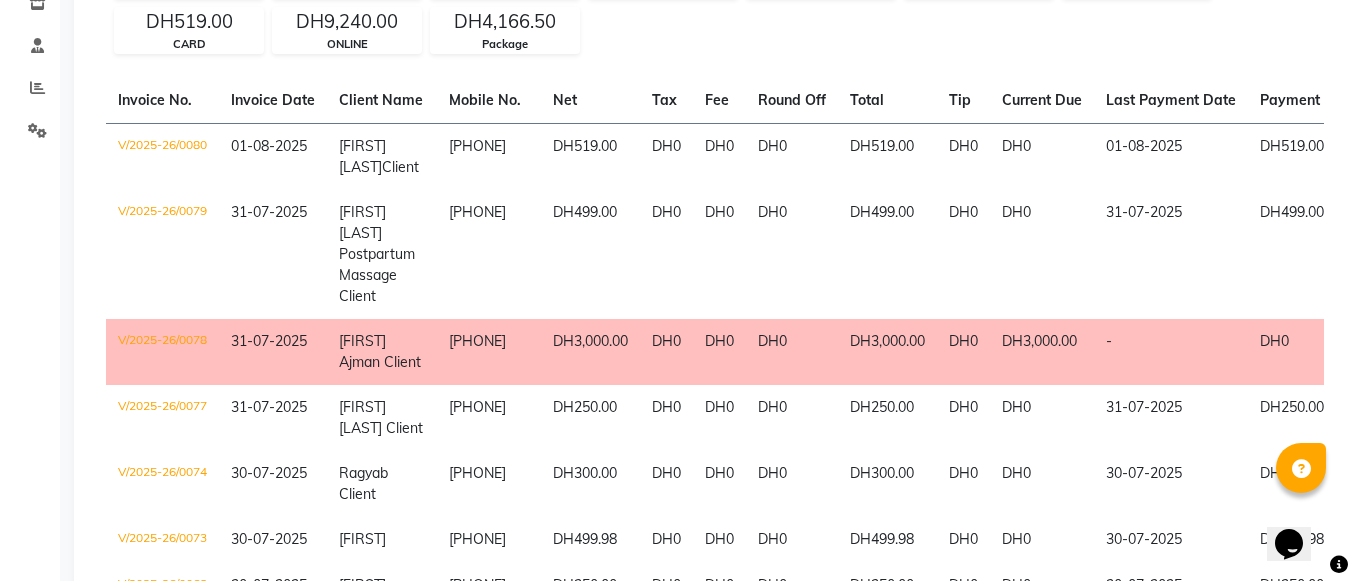scroll, scrollTop: 310, scrollLeft: 0, axis: vertical 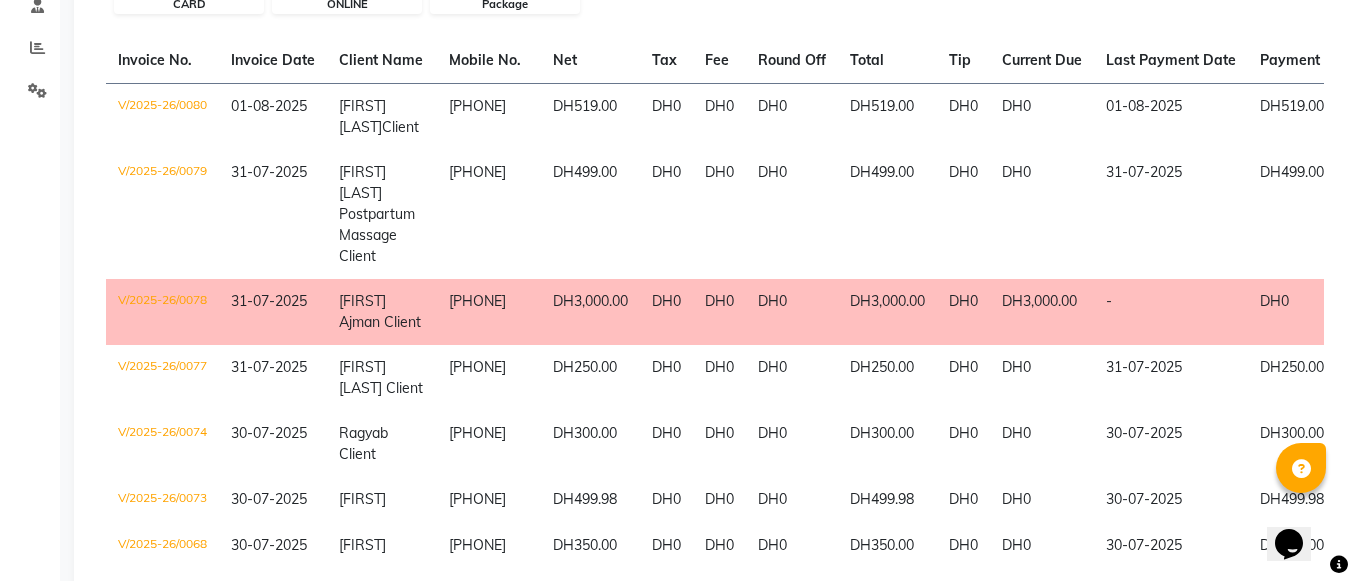 select on "service" 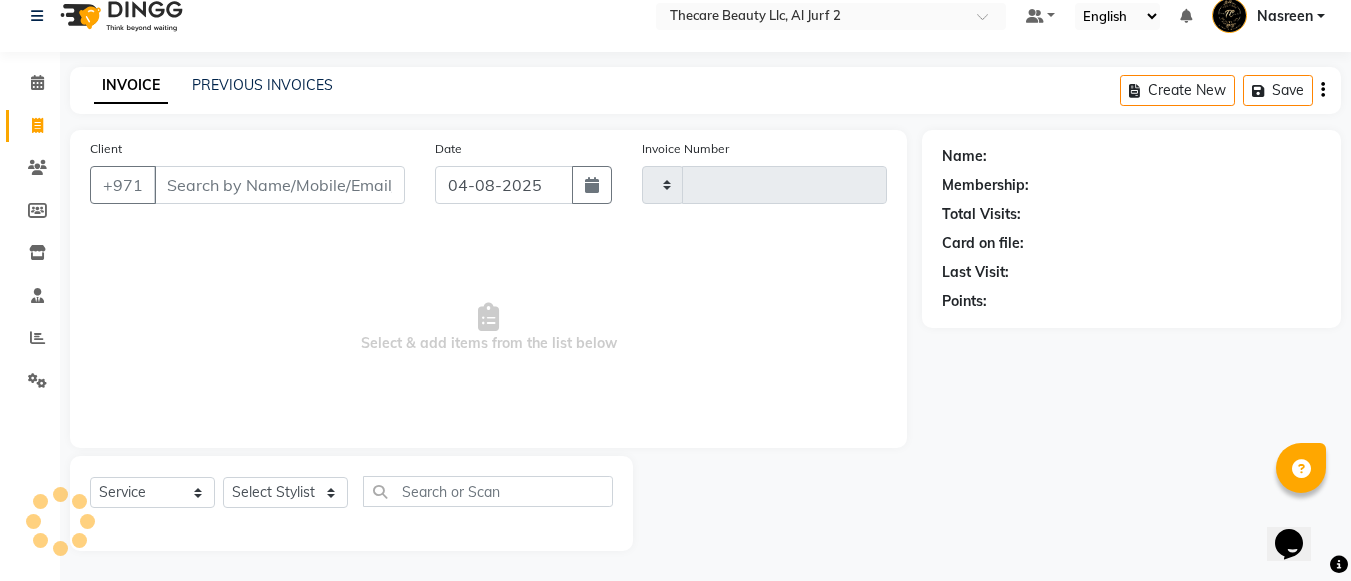 type on "0081" 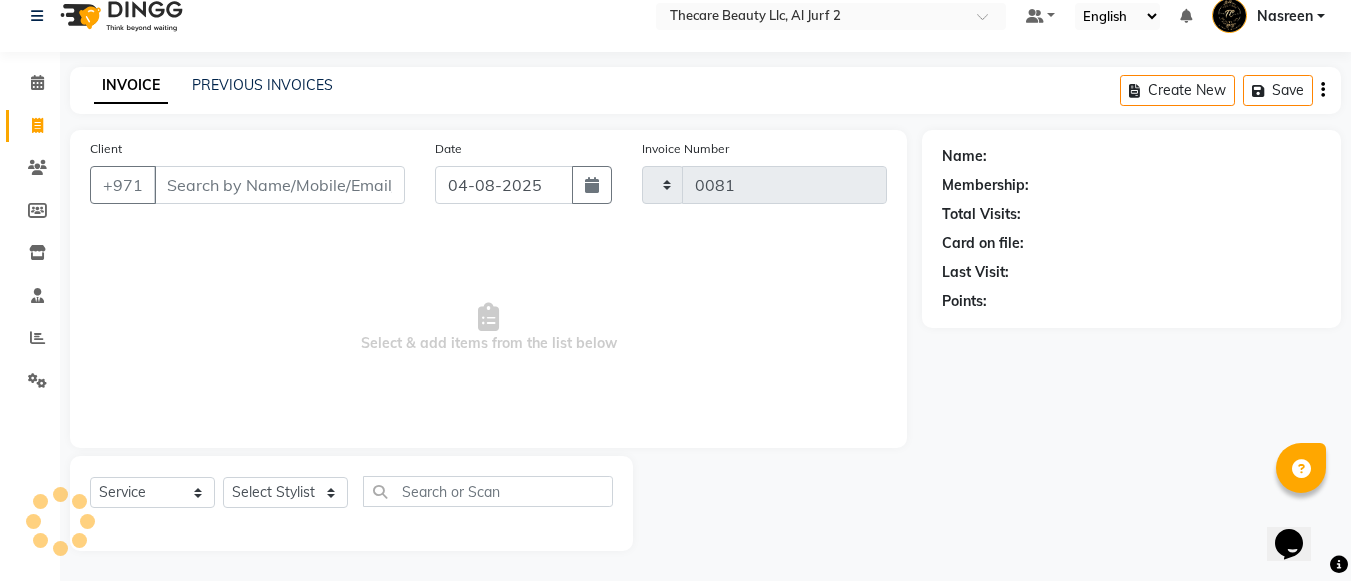 select on "8523" 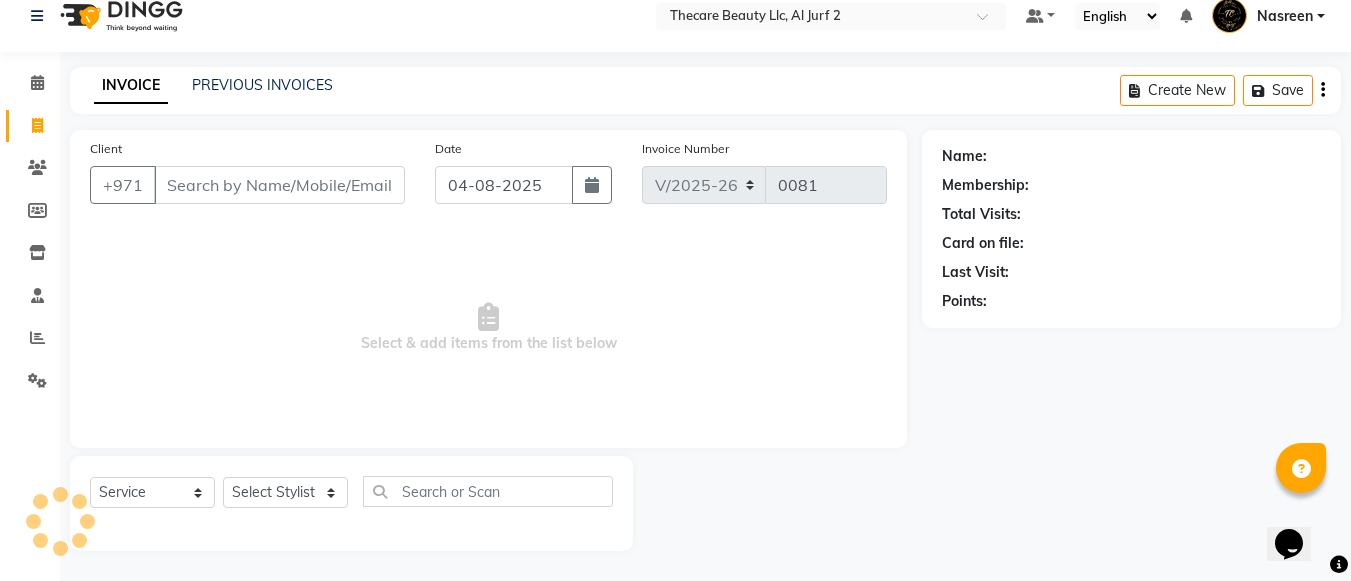 scroll, scrollTop: 20, scrollLeft: 0, axis: vertical 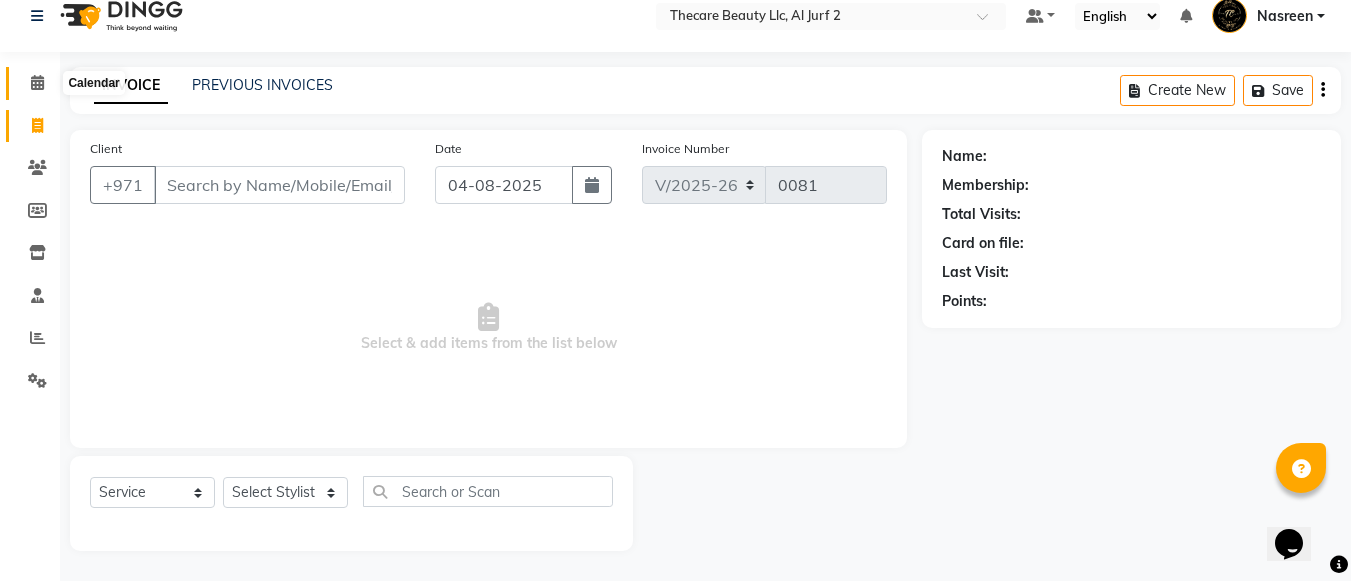 click 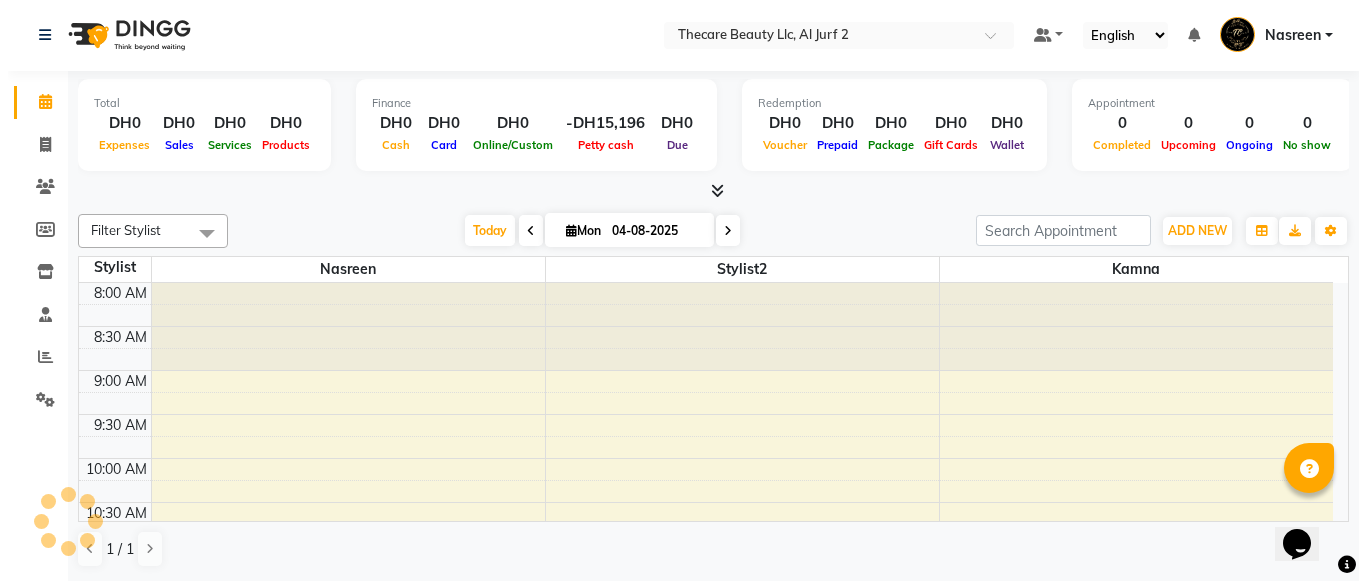 scroll, scrollTop: 0, scrollLeft: 0, axis: both 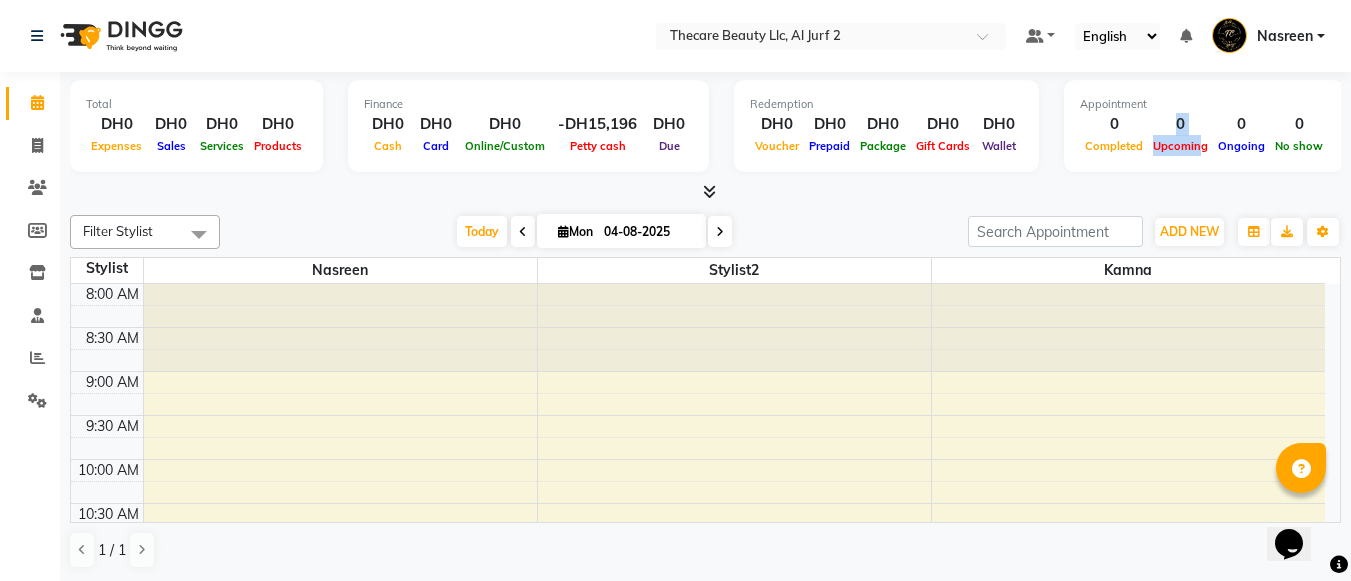 drag, startPoint x: 1133, startPoint y: 138, endPoint x: 1188, endPoint y: 173, distance: 65.192024 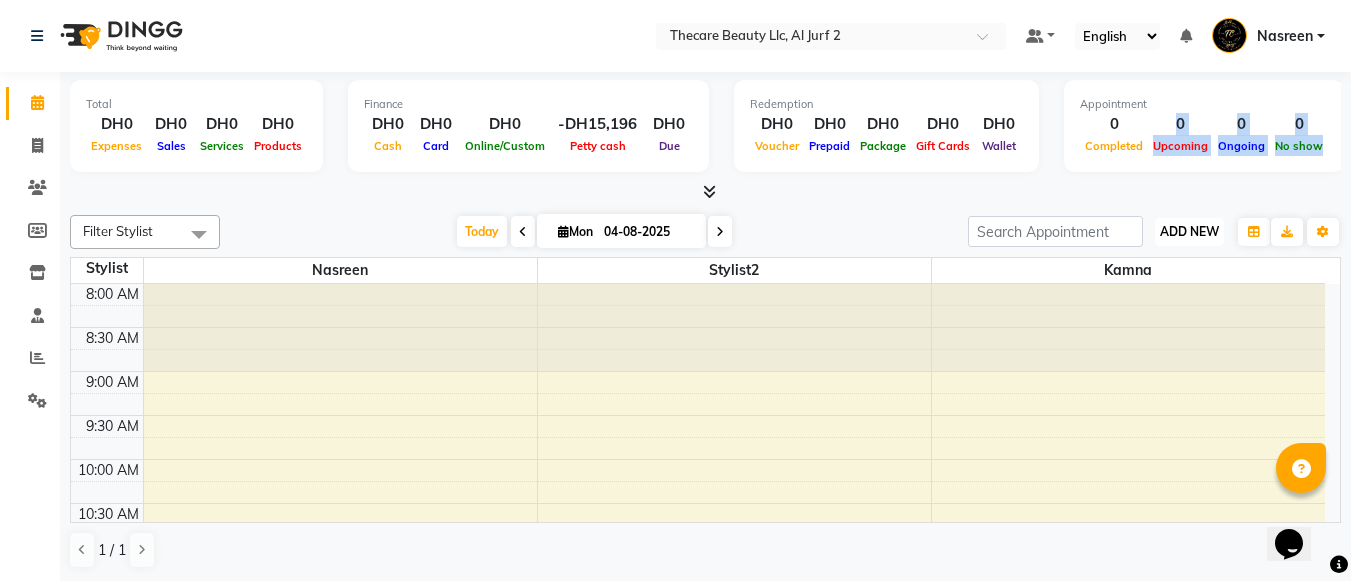 click on "ADD NEW" at bounding box center [1189, 231] 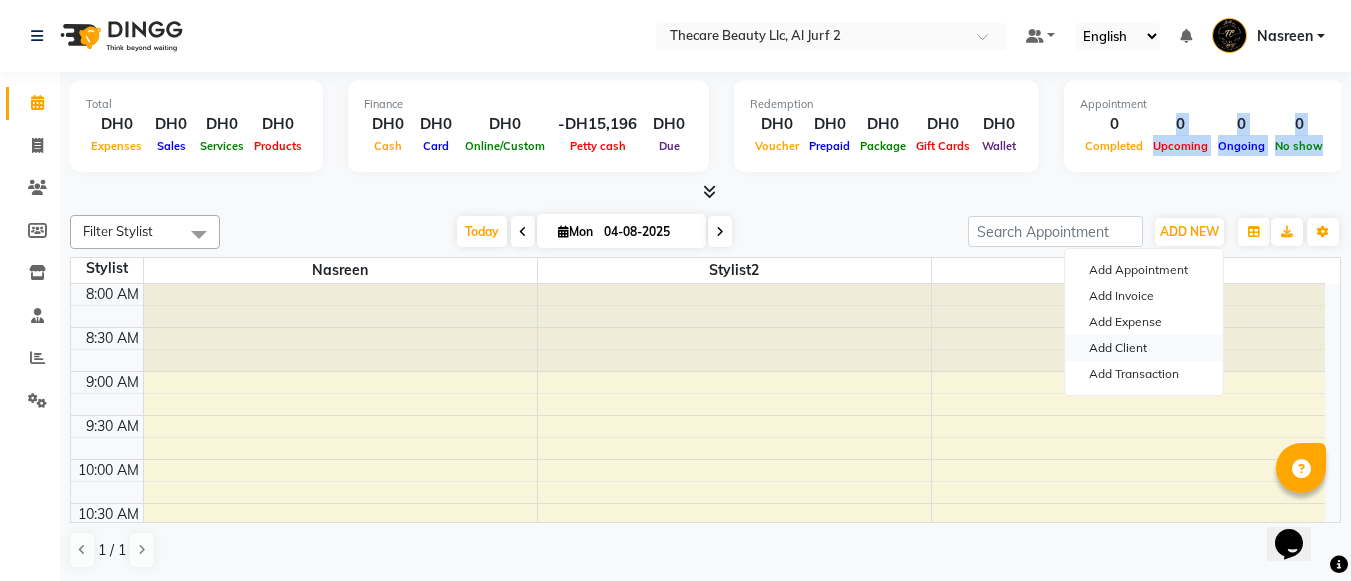 click on "Add Client" at bounding box center (1144, 348) 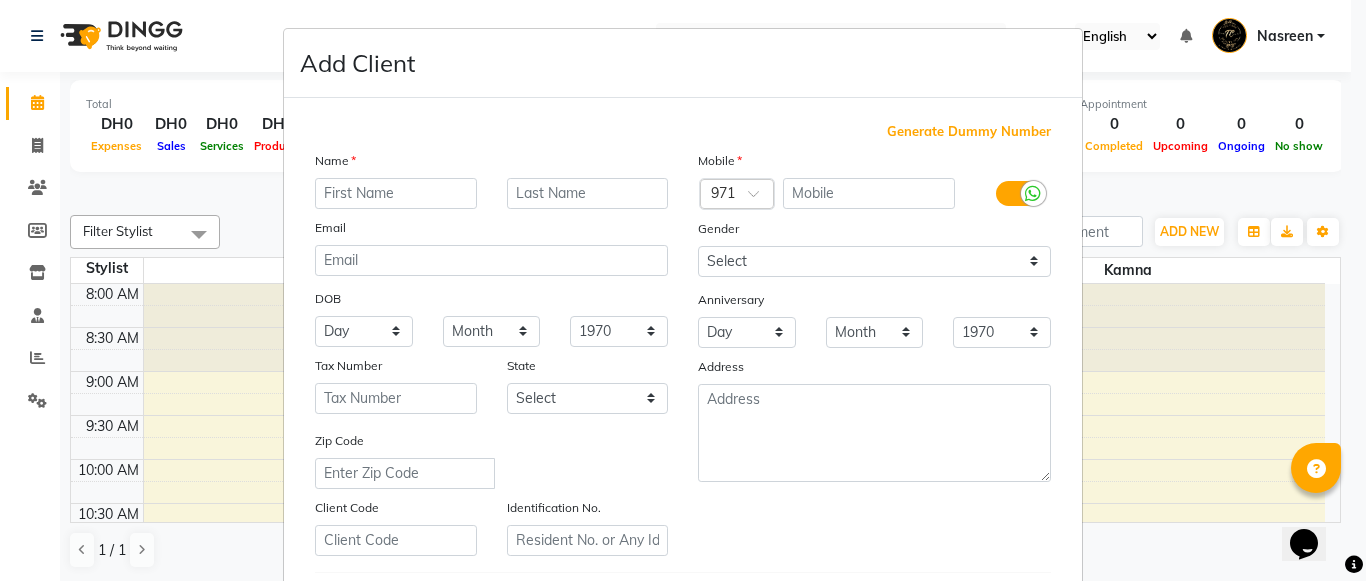click at bounding box center [396, 193] 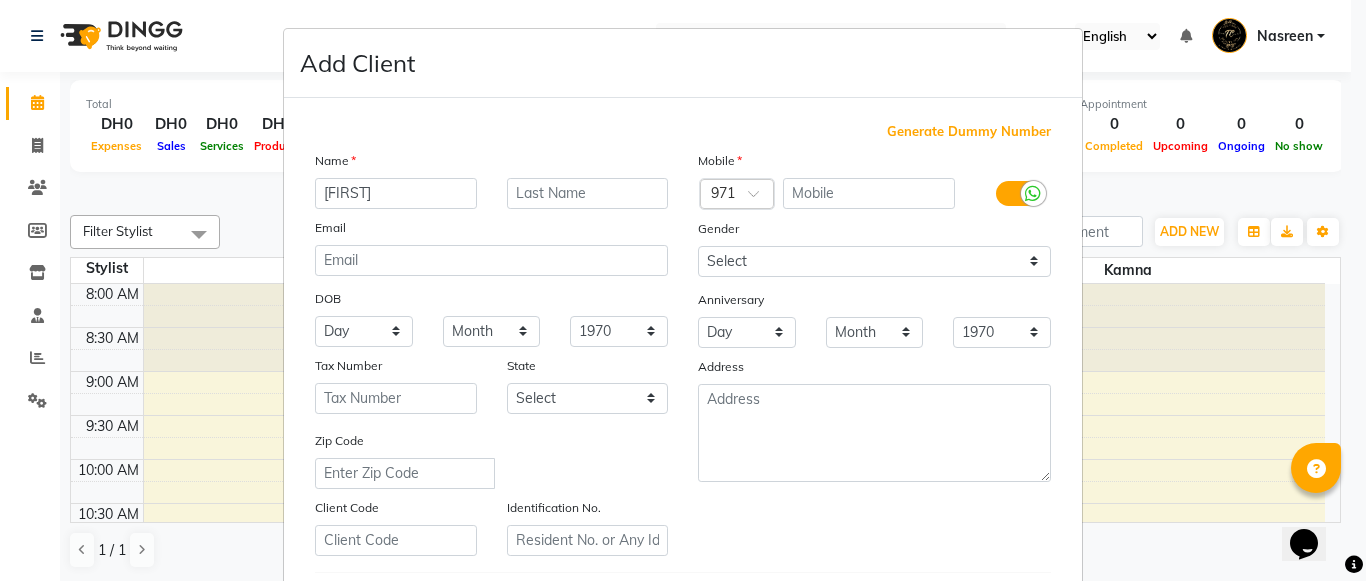 click on "[FIRST]" at bounding box center [396, 193] 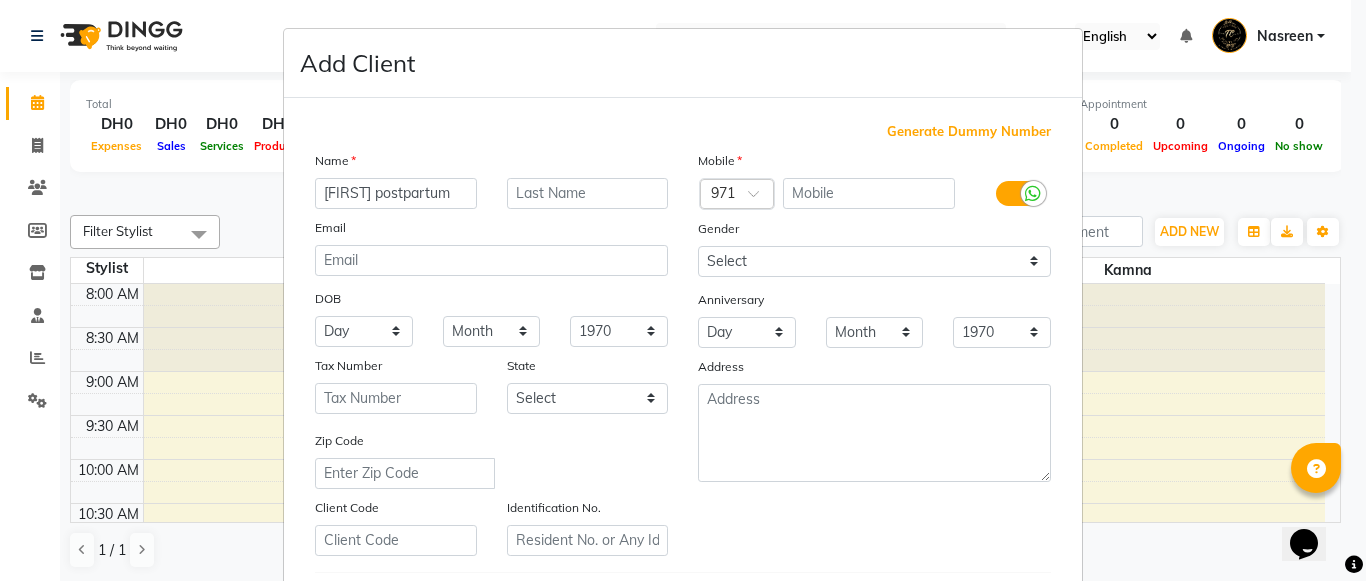 type on "[FIRST] postpartum" 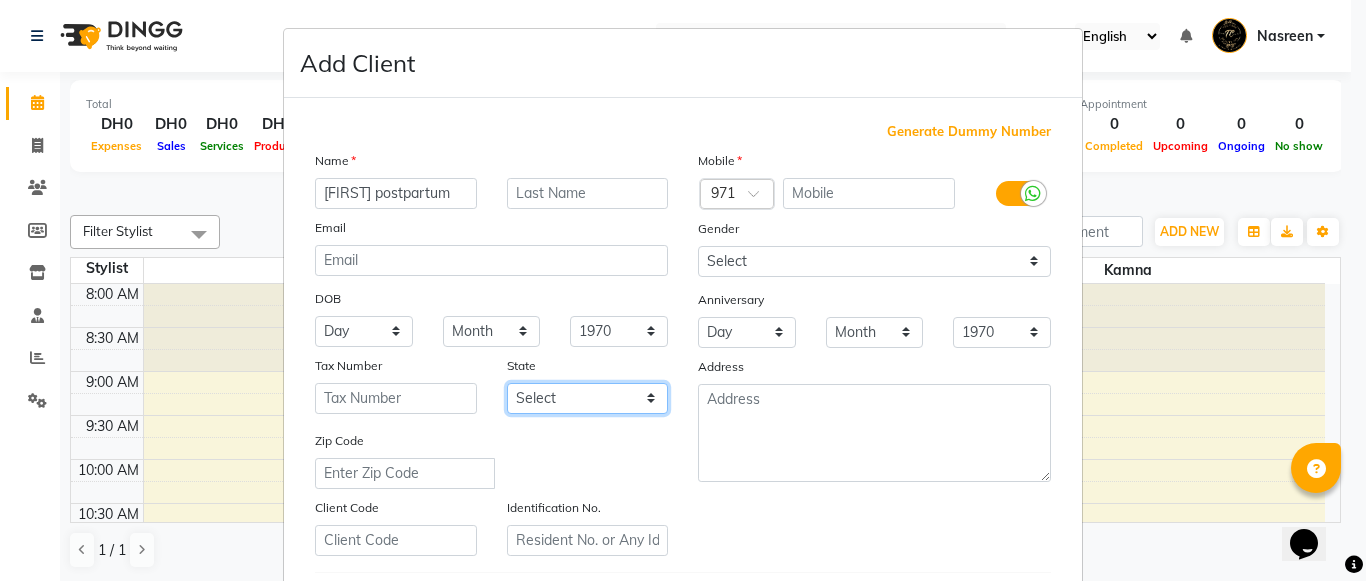 click on "Select Abu Zabi Ajman Dubai Ras al-Khaymah Sharjah Sharjha Umm al Qaywayn al-Fujayrah ash-Shariqah" at bounding box center [588, 398] 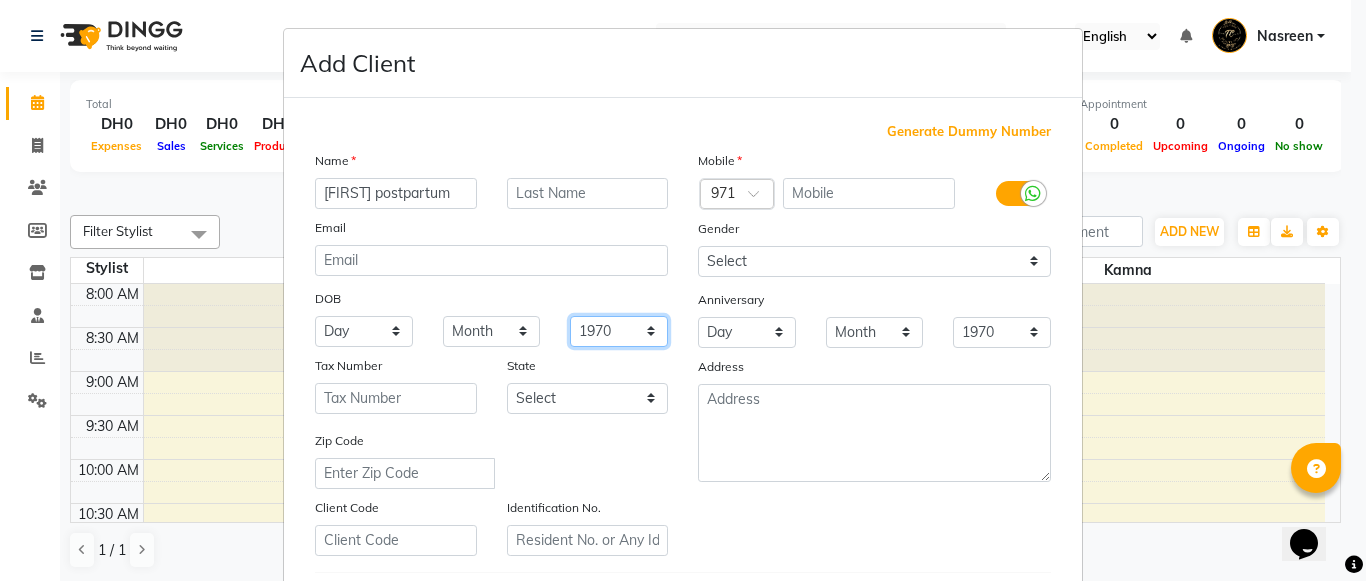 drag, startPoint x: 621, startPoint y: 293, endPoint x: 770, endPoint y: 253, distance: 154.27573 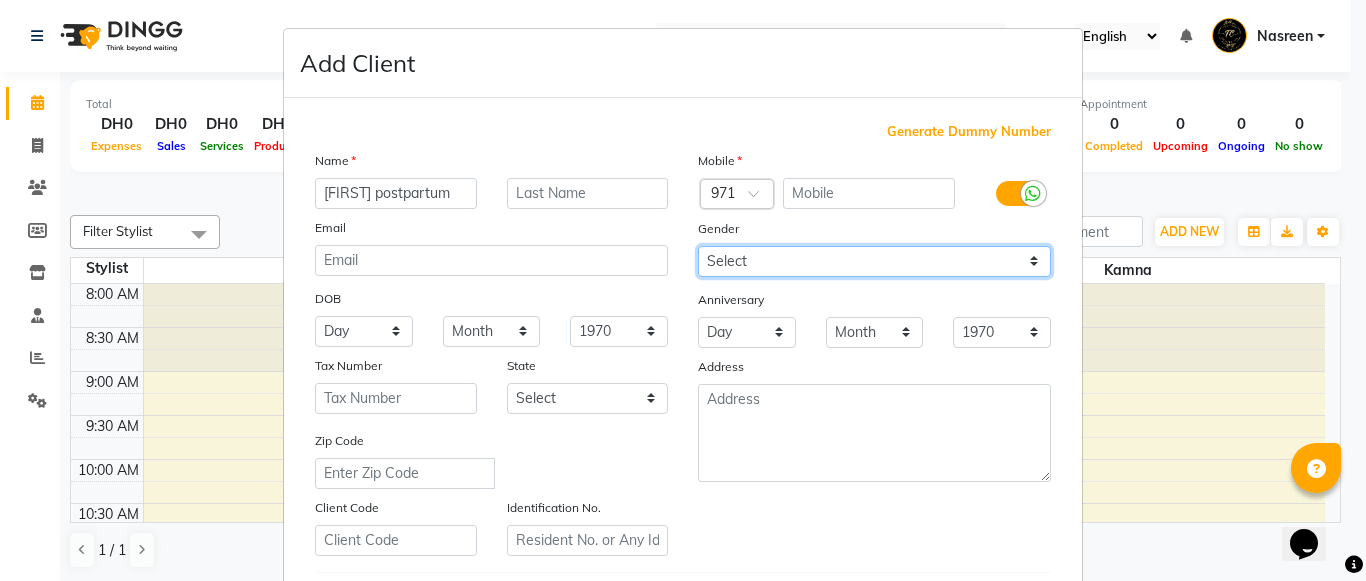 click on "Select Male Female Other Prefer Not To Say" at bounding box center [874, 261] 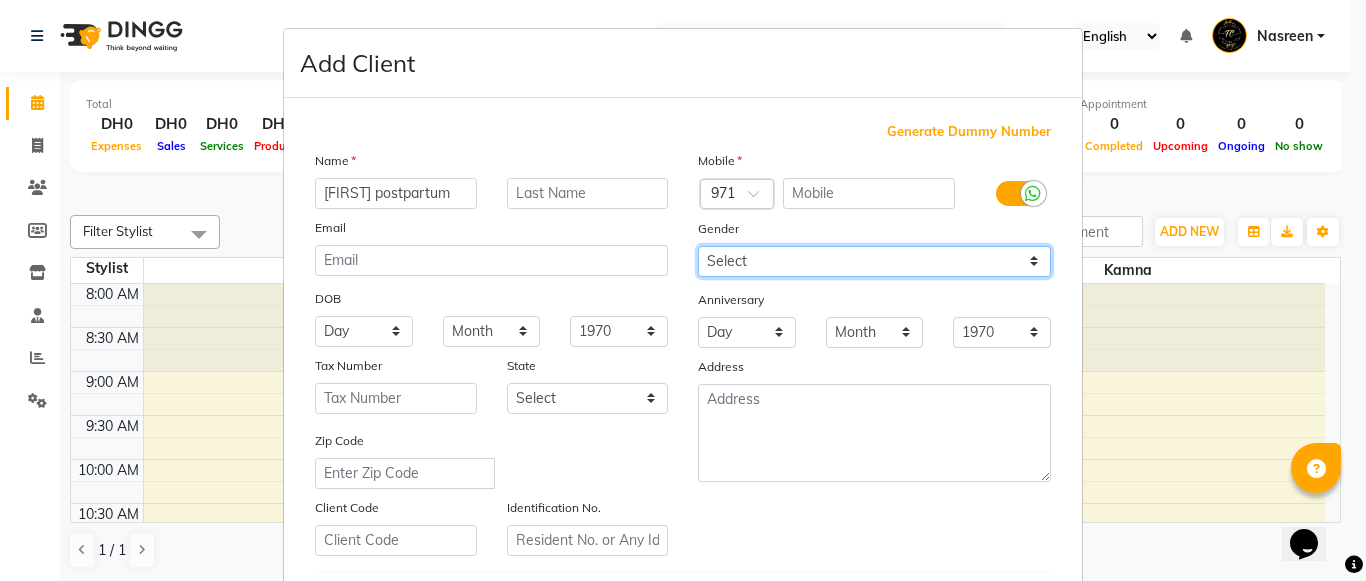 select on "female" 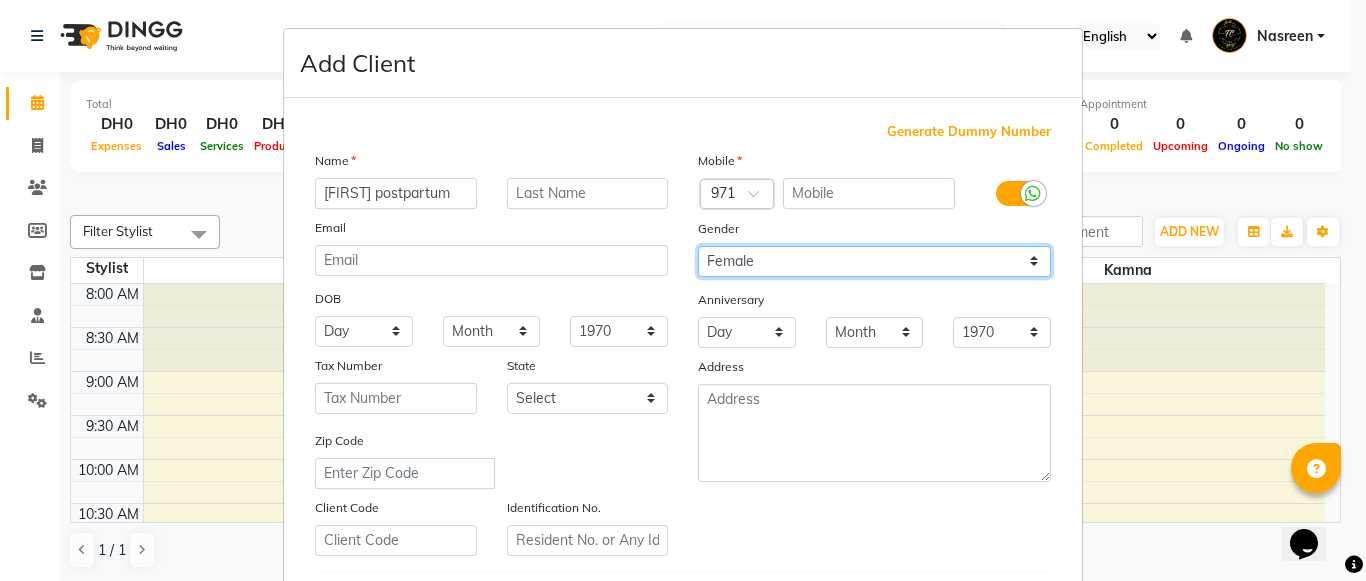 click on "Select Male Female Other Prefer Not To Say" at bounding box center (874, 261) 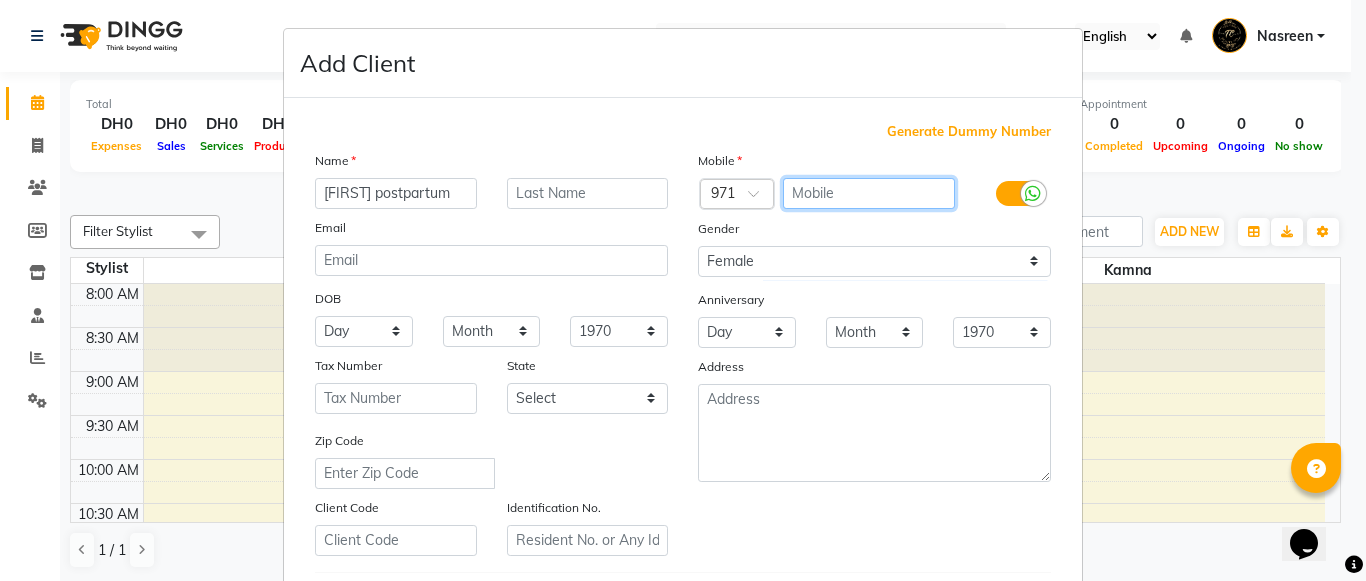 click at bounding box center (869, 193) 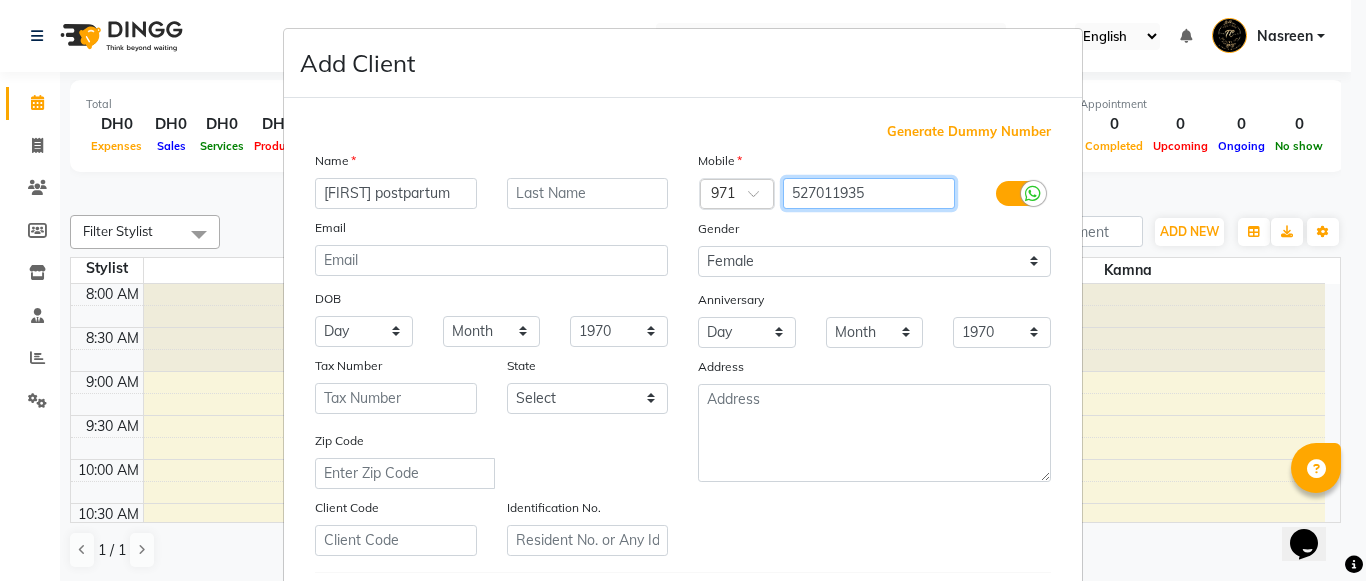 type on "527011935" 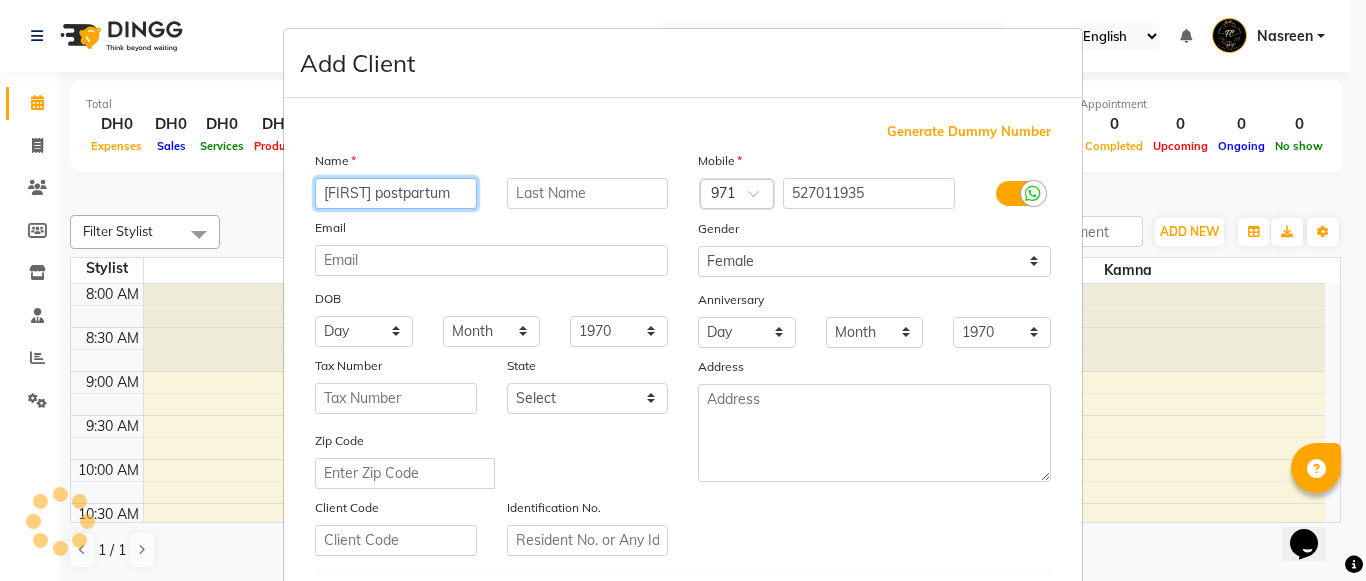 click on "[FIRST] postpartum" at bounding box center [396, 193] 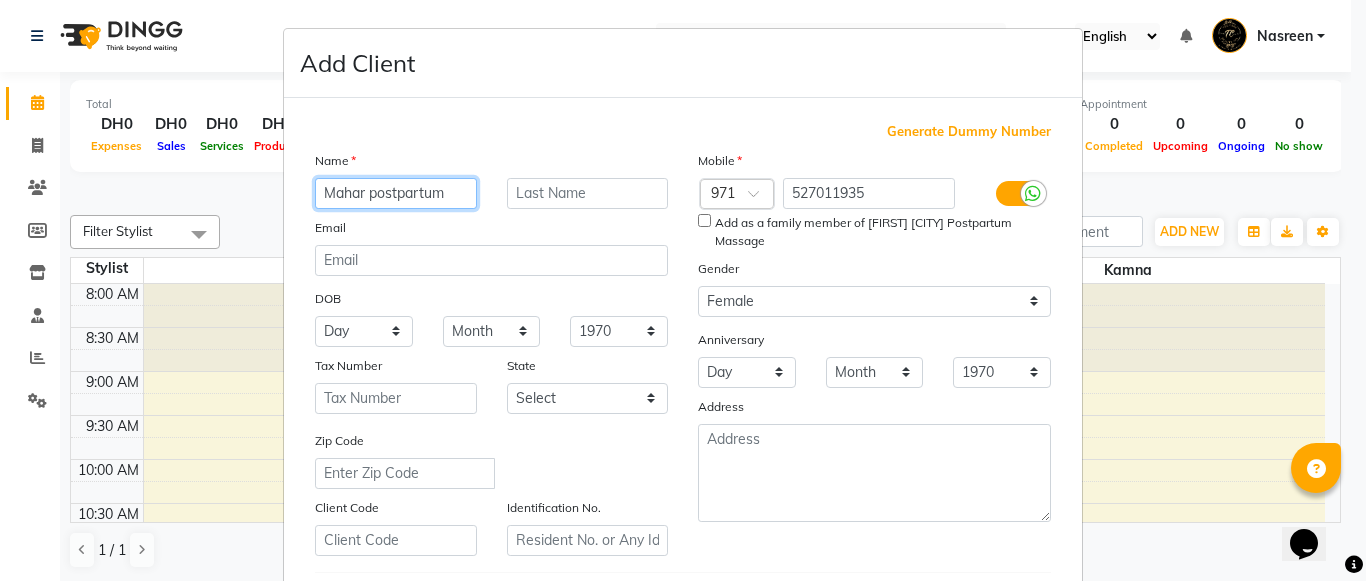 type on "Mahar postpartum" 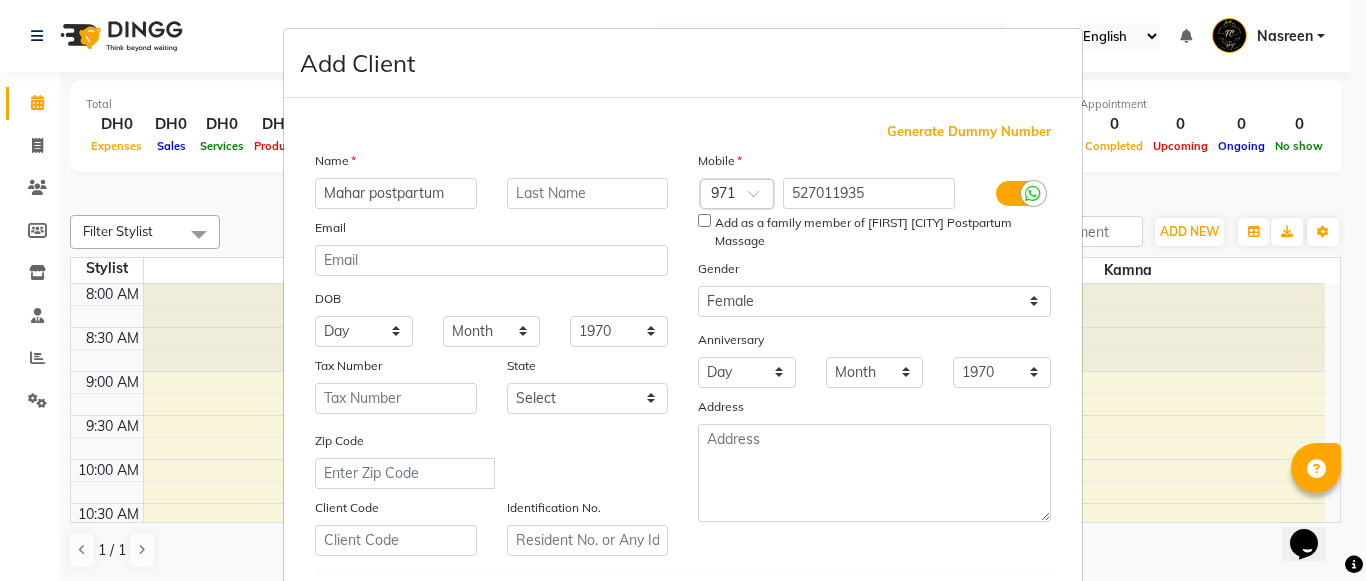 click on "Add Client Generate Dummy Number Name [FIRST] Email DOB Day 01 02 03 04 05 06 07 08 09 10 11 12 13 14 15 16 17 18 19 20 21 22 23 24 25 26 27 28 29 30 31 Month January February March April May June July August September October November December 1940 1941 1942 1943 1944 1945 1946 1947 1948 1949 1950 1951 1952 1953 1954 1955 1956 1957 1958 1959 1960 1961 1962 1963 1964 1965 1966 1967 1968 1969 1970 1971 1972 1973 1974 1975 1976 1977 1978 1979 1980 1981 1982 1983 1984 1985 1986 1987 1988 1989 1990 1991 1992 1993 1994 1995 1996 1997 1998 1999 2000 2001 2002 2003 2004 2005 2006 2007 2008 2009 2010 2011 2012 2013 2014 2015 2016 2017 2018 2019 2020 2021 2022 2023 2024 Tax Number State Select Abu Zabi [STATE] Ajman Dubai Ras al-Khaymah [STATE] Sharjha Umm al Qaywayn al-Fujayrah ash-Shariqah Zip Code Client Code Identification No. Mobile Country Code × 971 [PHONE] Add as a family member of [FIRST] [CITY]  Postpartum Massage  Gender Select Male Female Other Prefer Not To Say Anniversary Day 01 02 03 04 05 06 07 08 09" at bounding box center [683, 290] 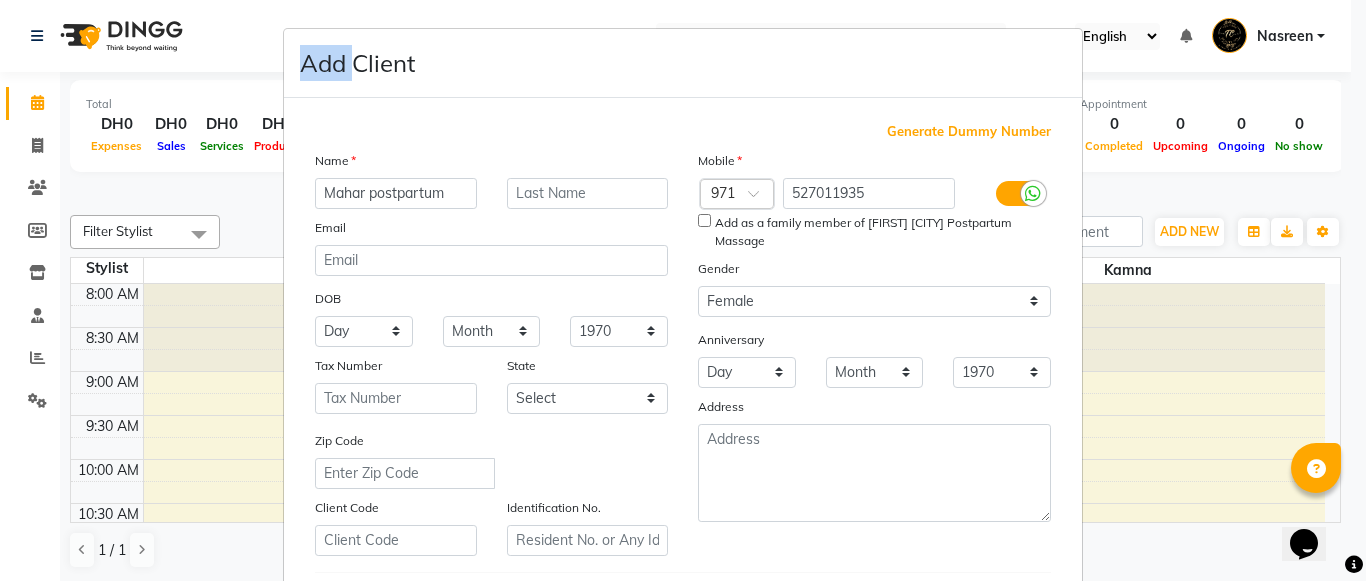 click on "Add Client Generate Dummy Number Name [FIRST] Email DOB Day 01 02 03 04 05 06 07 08 09 10 11 12 13 14 15 16 17 18 19 20 21 22 23 24 25 26 27 28 29 30 31 Month January February March April May June July August September October November December 1940 1941 1942 1943 1944 1945 1946 1947 1948 1949 1950 1951 1952 1953 1954 1955 1956 1957 1958 1959 1960 1961 1962 1963 1964 1965 1966 1967 1968 1969 1970 1971 1972 1973 1974 1975 1976 1977 1978 1979 1980 1981 1982 1983 1984 1985 1986 1987 1988 1989 1990 1991 1992 1993 1994 1995 1996 1997 1998 1999 2000 2001 2002 2003 2004 2005 2006 2007 2008 2009 2010 2011 2012 2013 2014 2015 2016 2017 2018 2019 2020 2021 2022 2023 2024 Tax Number State Select Abu Zabi [STATE] Ajman Dubai Ras al-Khaymah [STATE] Sharjha Umm al Qaywayn al-Fujayrah ash-Shariqah Zip Code Client Code Identification No. Mobile Country Code × 971 [PHONE] Add as a family member of [FIRST] [CITY]  Postpartum Massage  Gender Select Male Female Other Prefer Not To Say Anniversary Day 01 02 03 04 05 06 07 08 09" at bounding box center (683, 290) 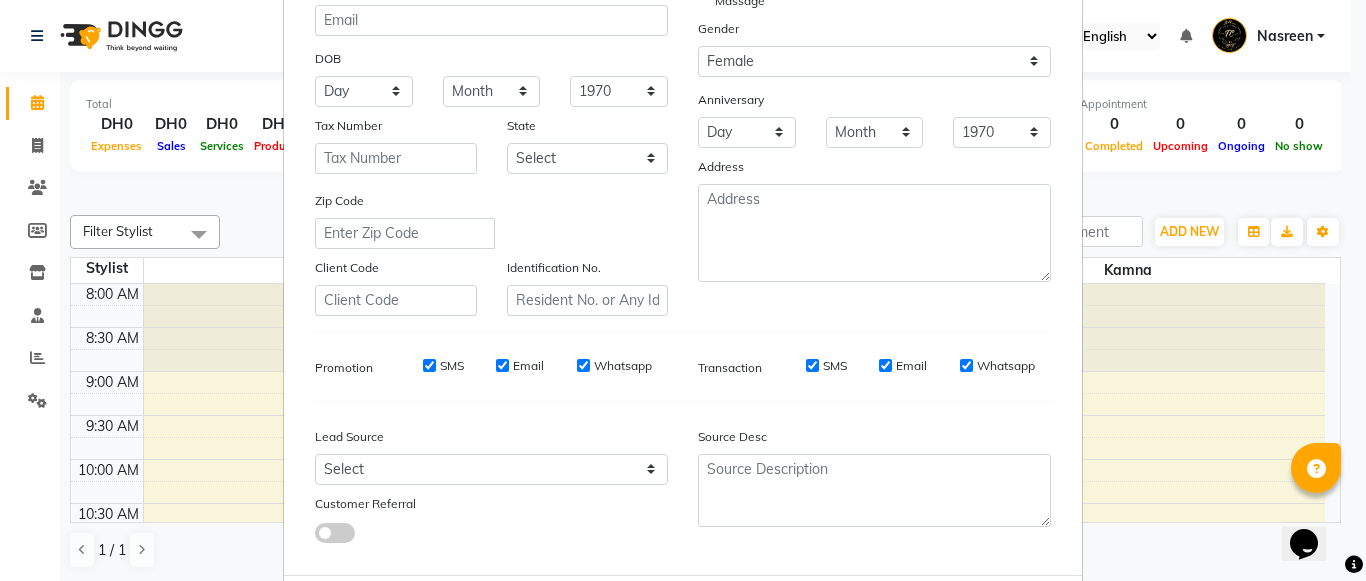 scroll, scrollTop: 242, scrollLeft: 0, axis: vertical 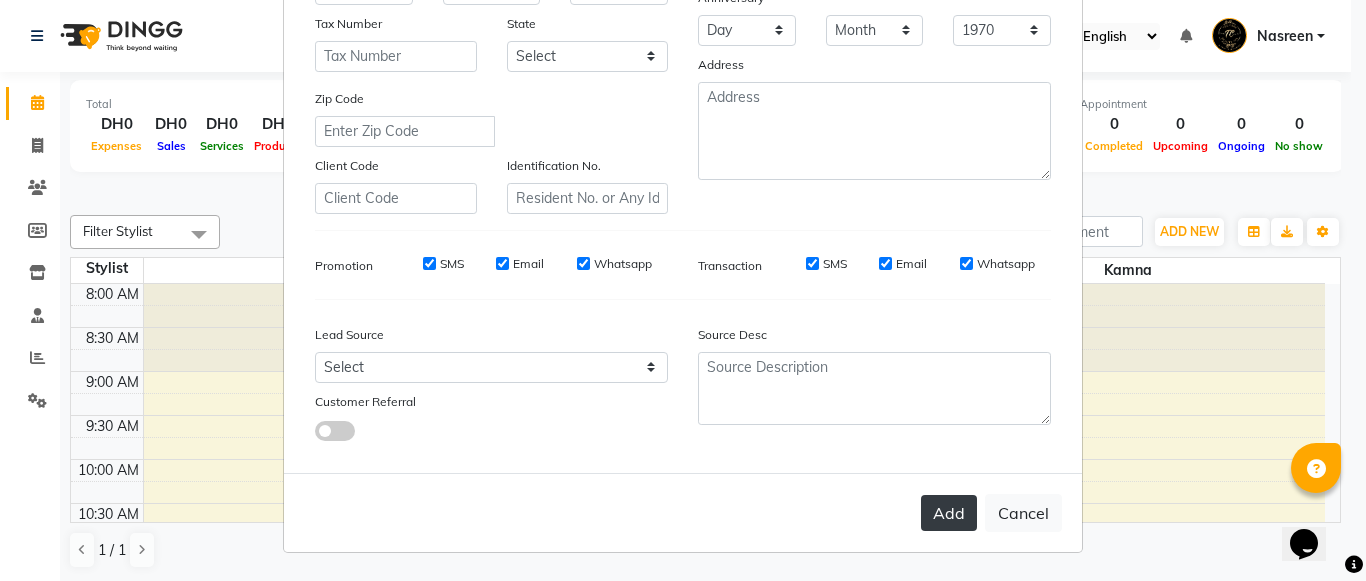 click on "Add" at bounding box center [949, 513] 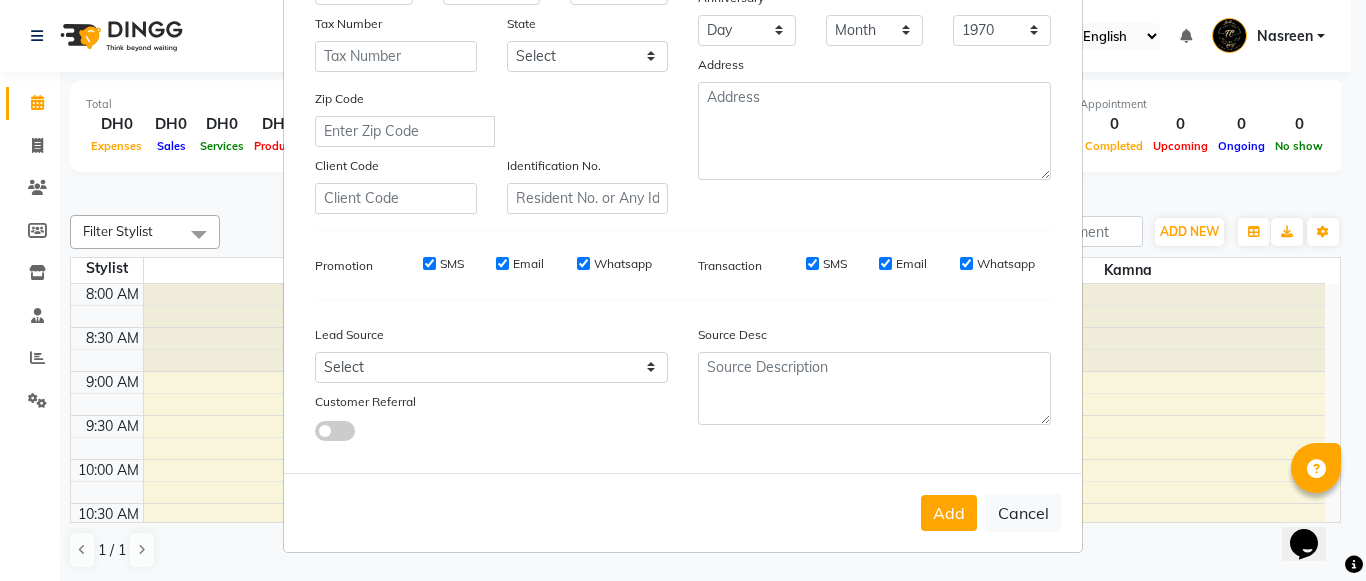 scroll, scrollTop: 22, scrollLeft: 0, axis: vertical 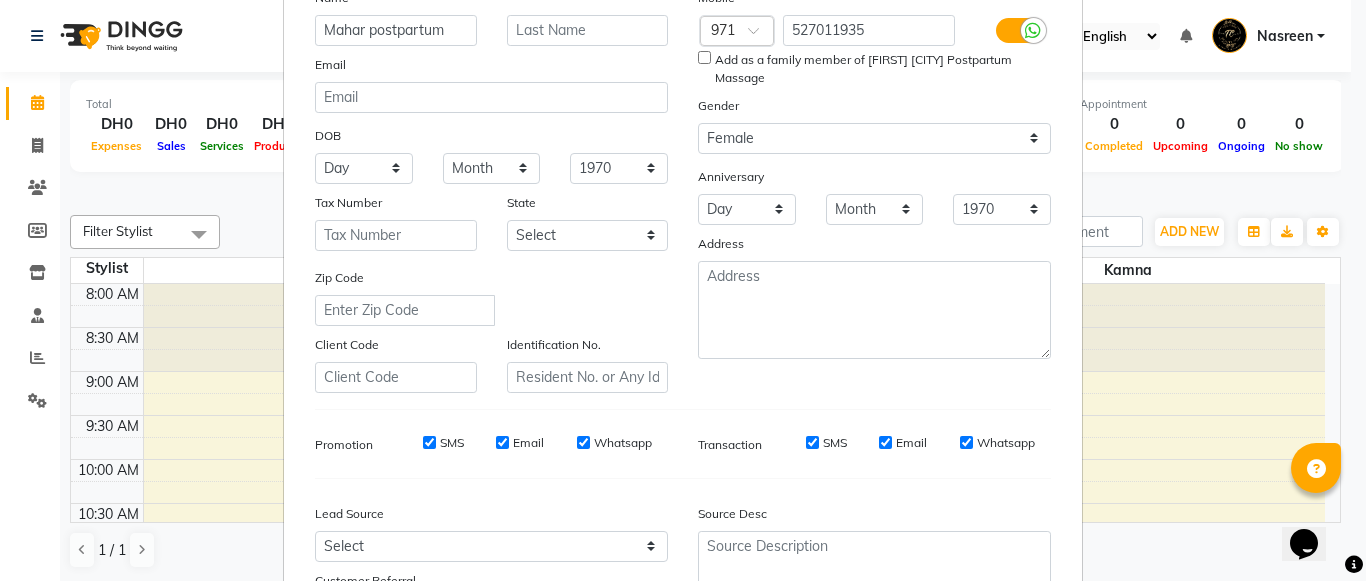click on "Add as a family member of [FIRST] [CITY]  Postpartum Massage" at bounding box center (704, 57) 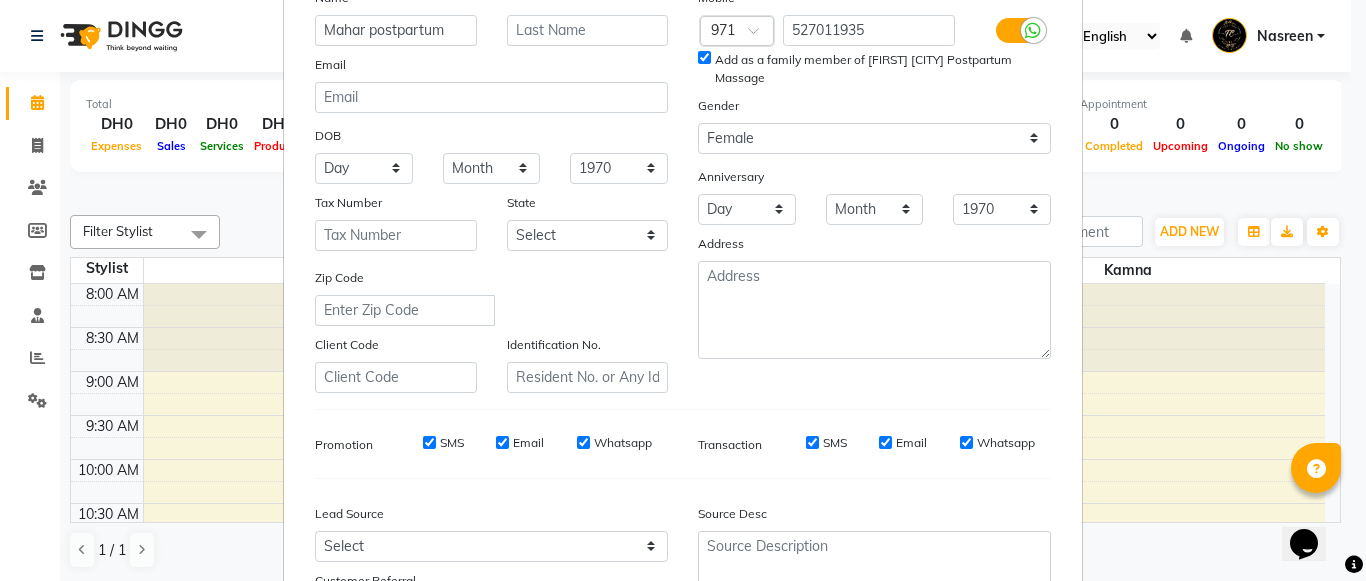 click on "Add as a family member of [FIRST] [CITY]  Postpartum Massage" at bounding box center (704, 57) 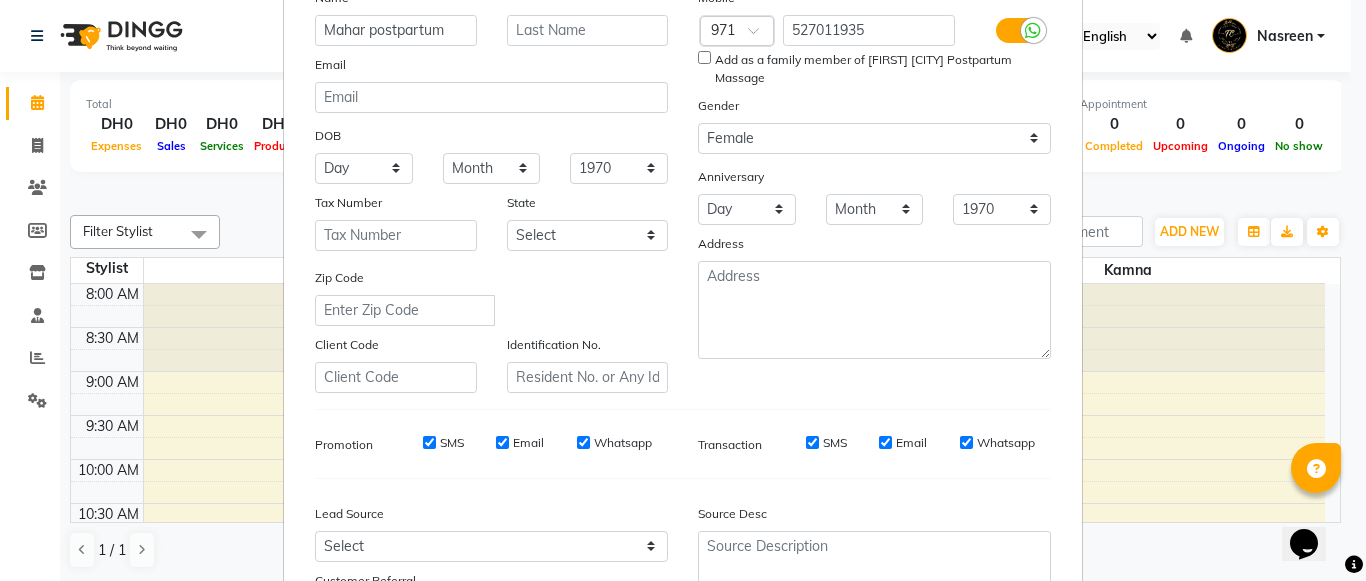 click on "Add as a family member of [FIRST] [CITY]  Postpartum Massage" at bounding box center [704, 57] 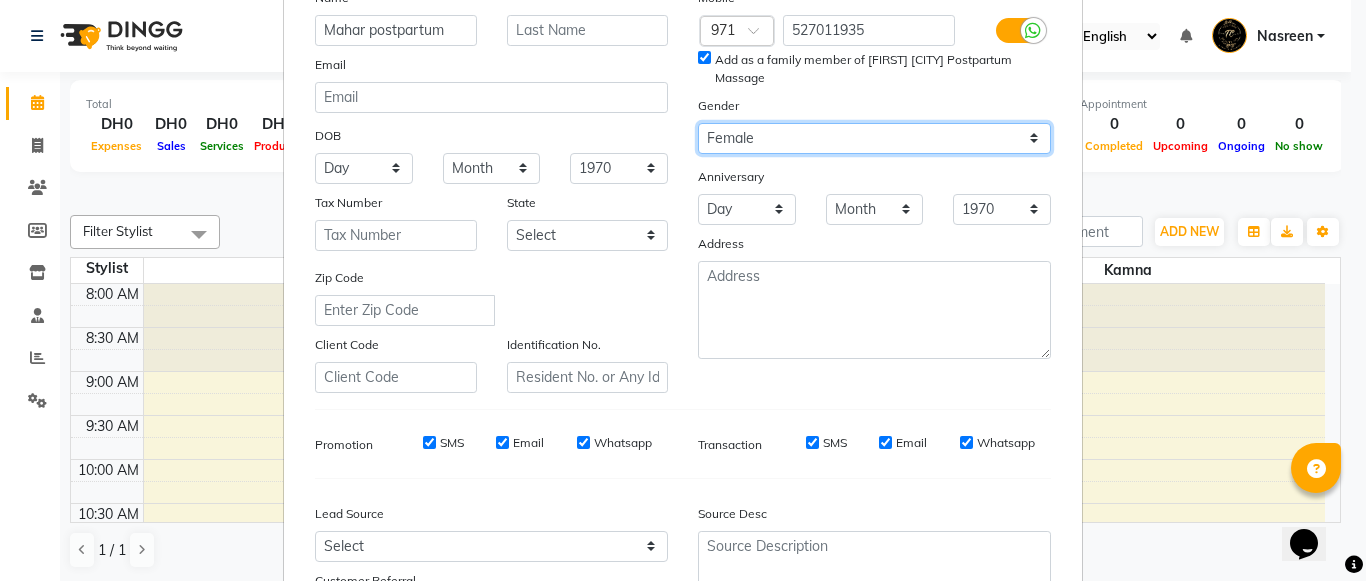 click on "Mobile Country Code × 971 [PHONE] Add as a family member of [FIRST] [LAST]  Gender Select Male Female Other Prefer Not To Say Anniversary Day 01 02 03 04 05 06 07 08 09 10 11 12 13 14 15 16 17 18 19 20 21 22 23 24 25 26 27 28 29 30 31 Month January February March April May June July August September October November December 1970 1971 1972 1973 1974 1975 1976 1977 1978 1979 1980 1981 1982 1983 1984 1985 1986 1987 1988 1989 1990 1991 1992 1993 1994 1995 1996 1997 1998 1999 2000 2001 2002 2003 2004 2005 2006 2007 2008 2009 2010 2011 2012 2013 2014 2015 2016 2017 2018 2019 2020 2021 2022 2023 2024 2025 Address" at bounding box center (874, 190) 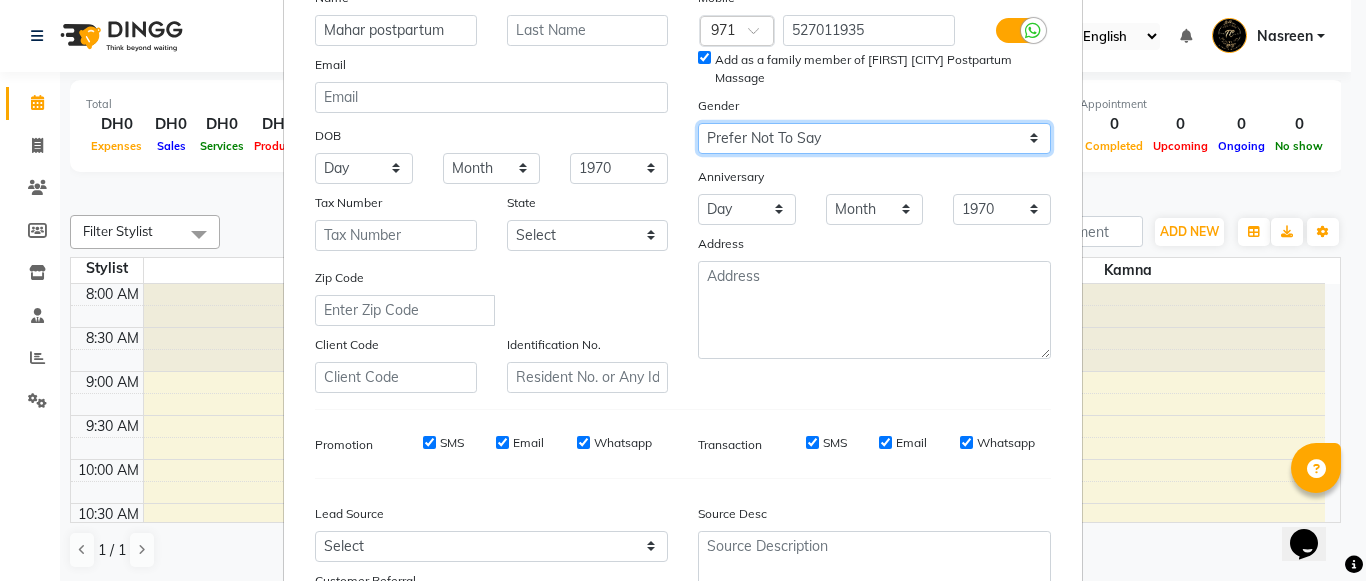 click on "Select Male Female Other Prefer Not To Say" at bounding box center [874, 138] 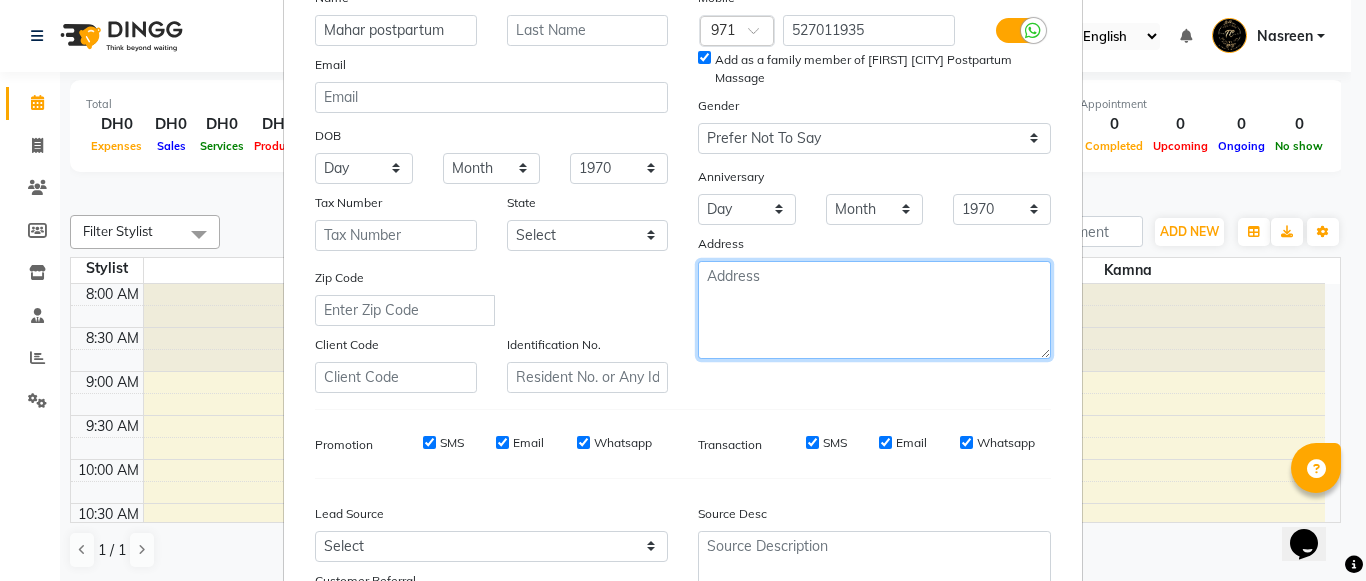 click at bounding box center (874, 310) 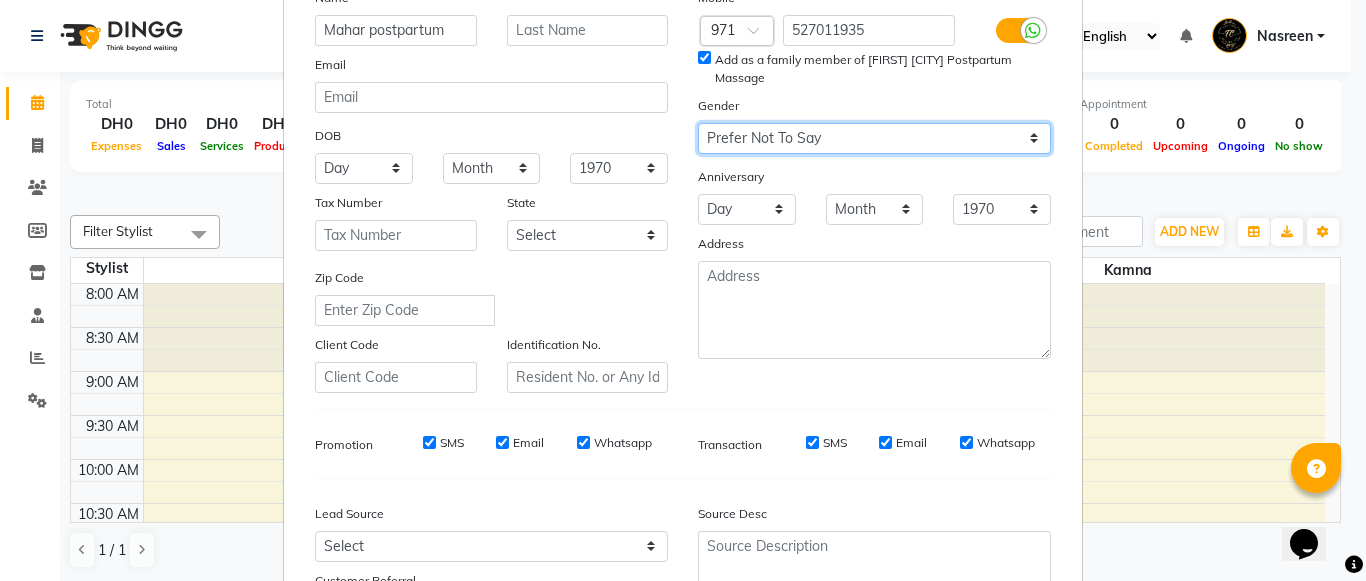 click on "Select Male Female Other Prefer Not To Say" at bounding box center (874, 138) 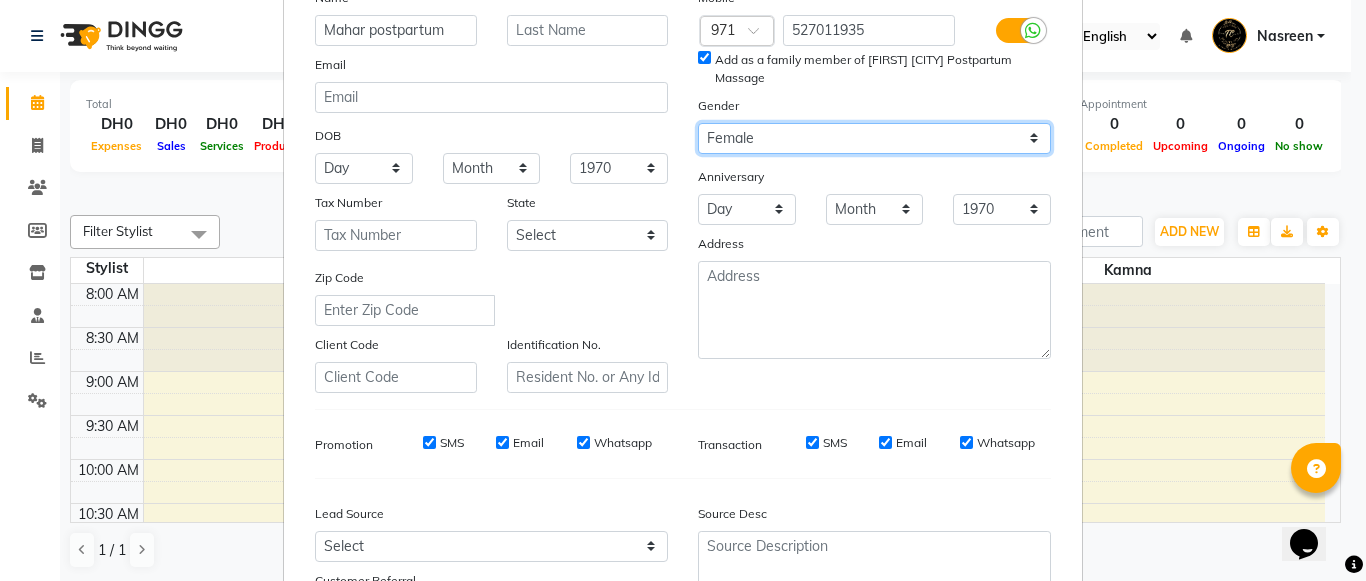 click on "Select Male Female Other Prefer Not To Say" at bounding box center [874, 138] 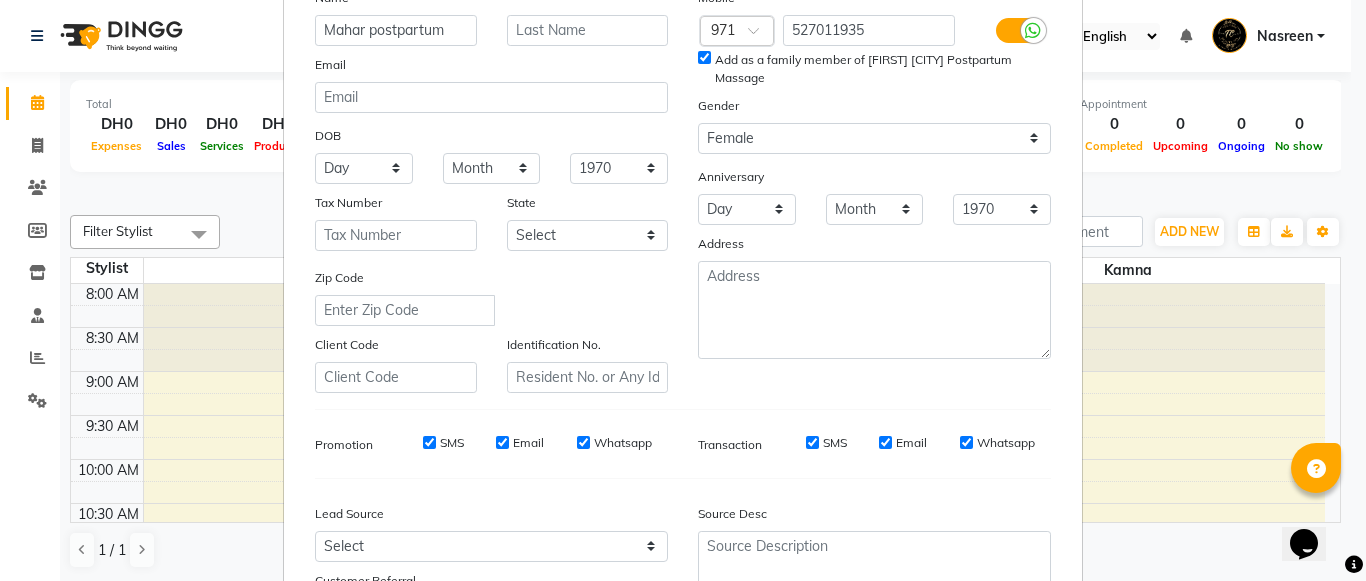 click on "Add as a family member of [FIRST] [CITY]  Postpartum Massage" at bounding box center [704, 57] 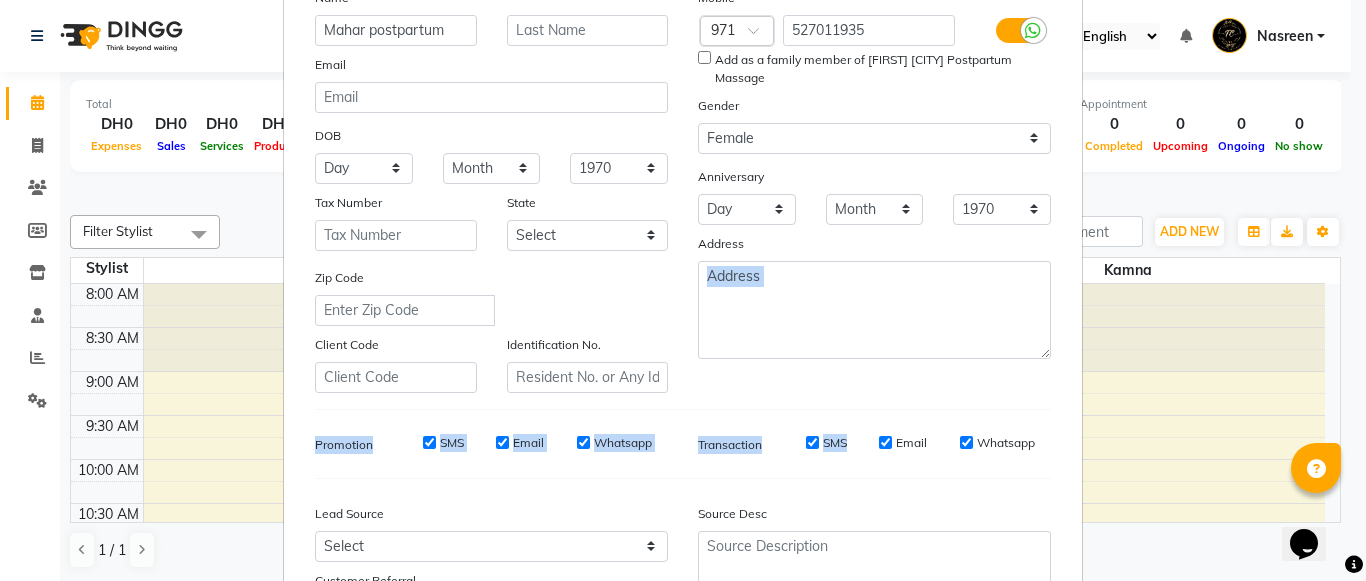 drag, startPoint x: 861, startPoint y: 383, endPoint x: 853, endPoint y: 443, distance: 60.530983 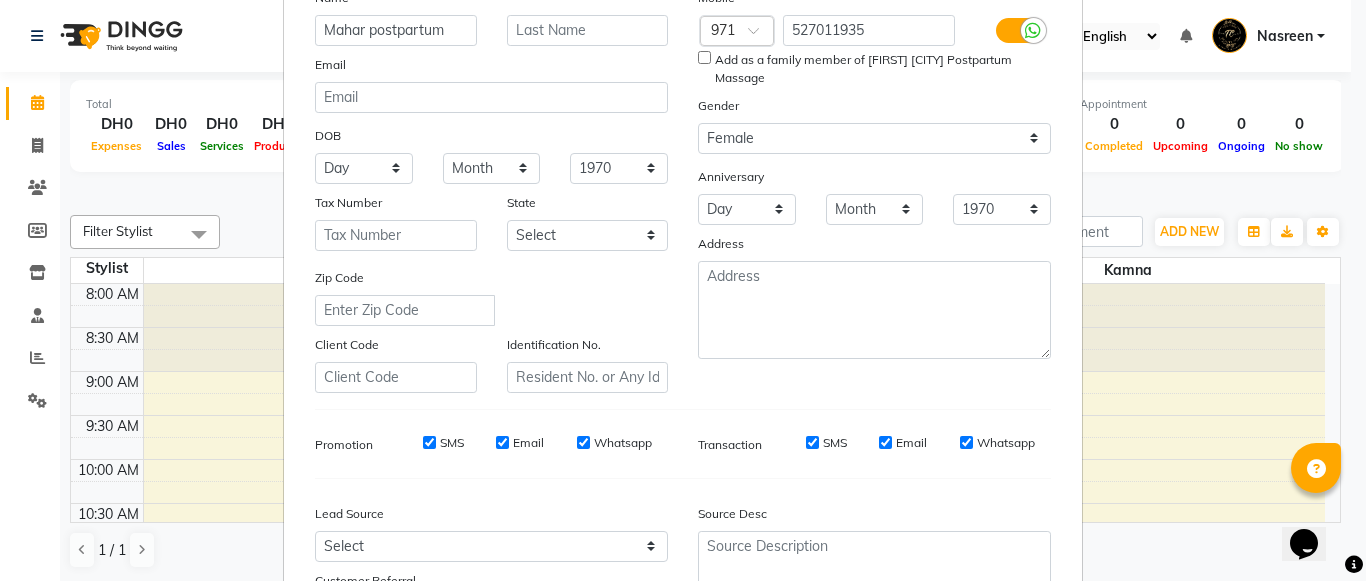 click on "Add Client Generate Dummy Number Name [FIRST] Email DOB Day 01 02 03 04 05 06 07 08 09 10 11 12 13 14 15 16 17 18 19 20 21 22 23 24 25 26 27 28 29 30 31 Month January February March April May June July August September October November December 1940 1941 1942 1943 1944 1945 1946 1947 1948 1949 1950 1951 1952 1953 1954 1955 1956 1957 1958 1959 1960 1961 1962 1963 1964 1965 1966 1967 1968 1969 1970 1971 1972 1973 1974 1975 1976 1977 1978 1979 1980 1981 1982 1983 1984 1985 1986 1987 1988 1989 1990 1991 1992 1993 1994 1995 1996 1997 1998 1999 2000 2001 2002 2003 2004 2005 2006 2007 2008 2009 2010 2011 2012 2013 2014 2015 2016 2017 2018 2019 2020 2021 2022 2023 2024 Tax Number State Select Abu Zabi [STATE] Dubai Ras al-Khaymah [STATE] Sharjha Umm al Qaywayn al-Fujayrah ash-Shariqah Zip Code Client Code Identification No. Mobile Country Code × 971 [PHONE] Add as a family member of [FIRST] [CITY]  Postpartum Massage  Gender Select Male Female Other Prefer Not To Say Anniversary Day 01 02 03 04 05 06 07 08 09 10 11 12 13" at bounding box center (683, 297) 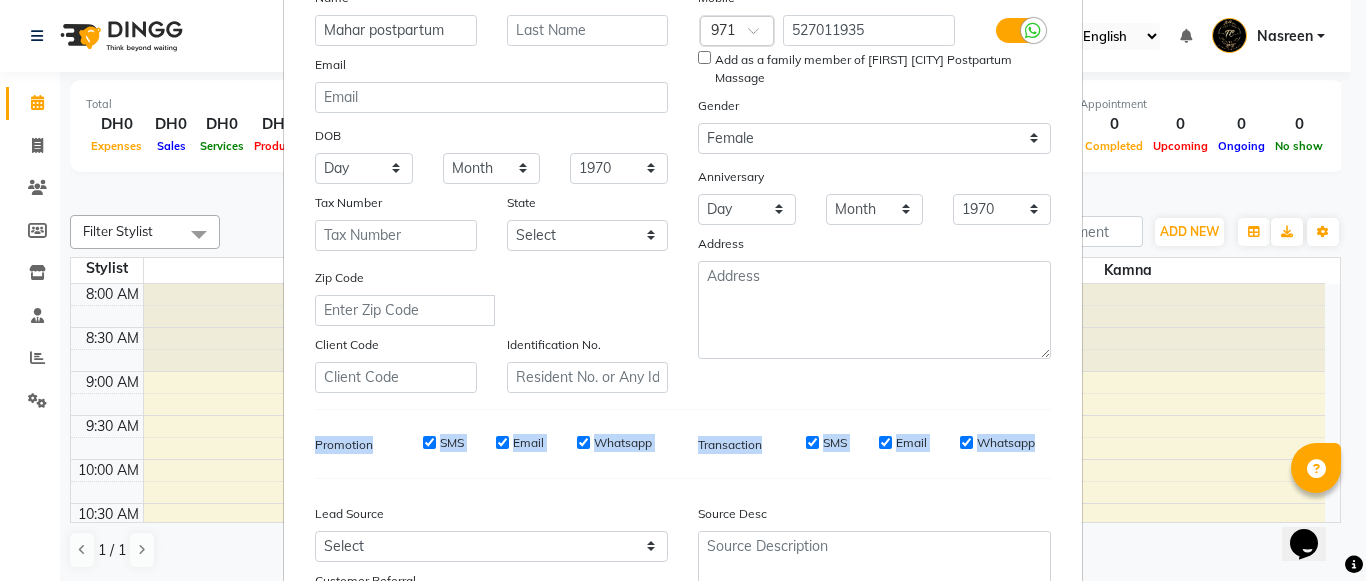 drag, startPoint x: 898, startPoint y: 476, endPoint x: 909, endPoint y: 474, distance: 11.18034 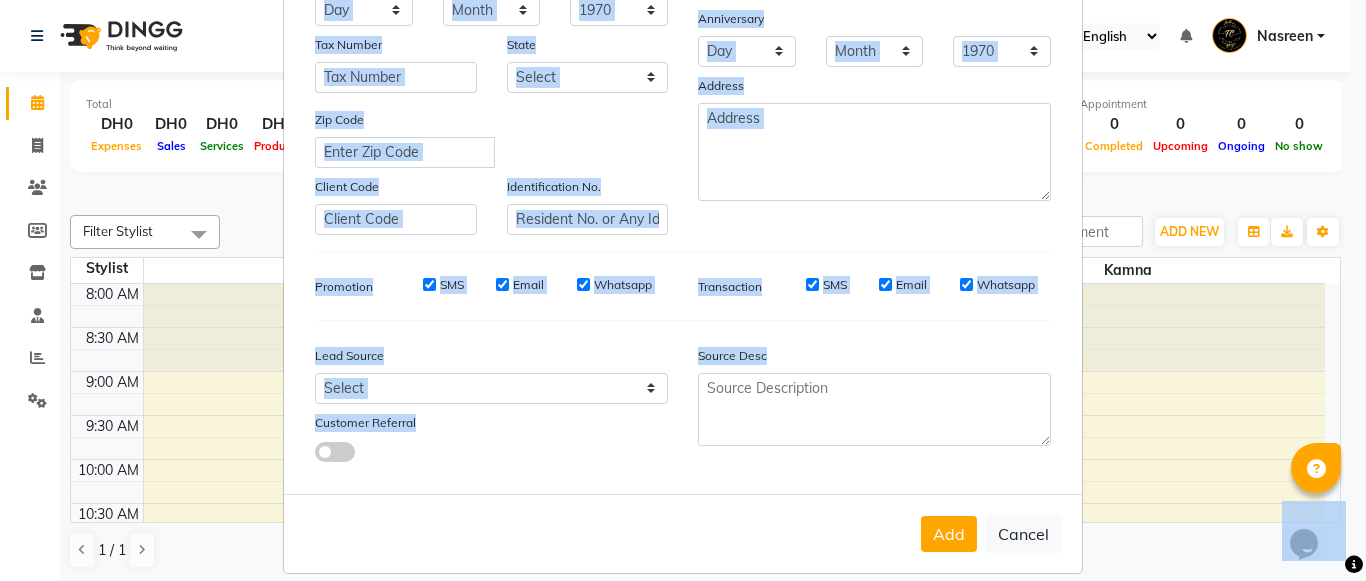 scroll, scrollTop: 342, scrollLeft: 0, axis: vertical 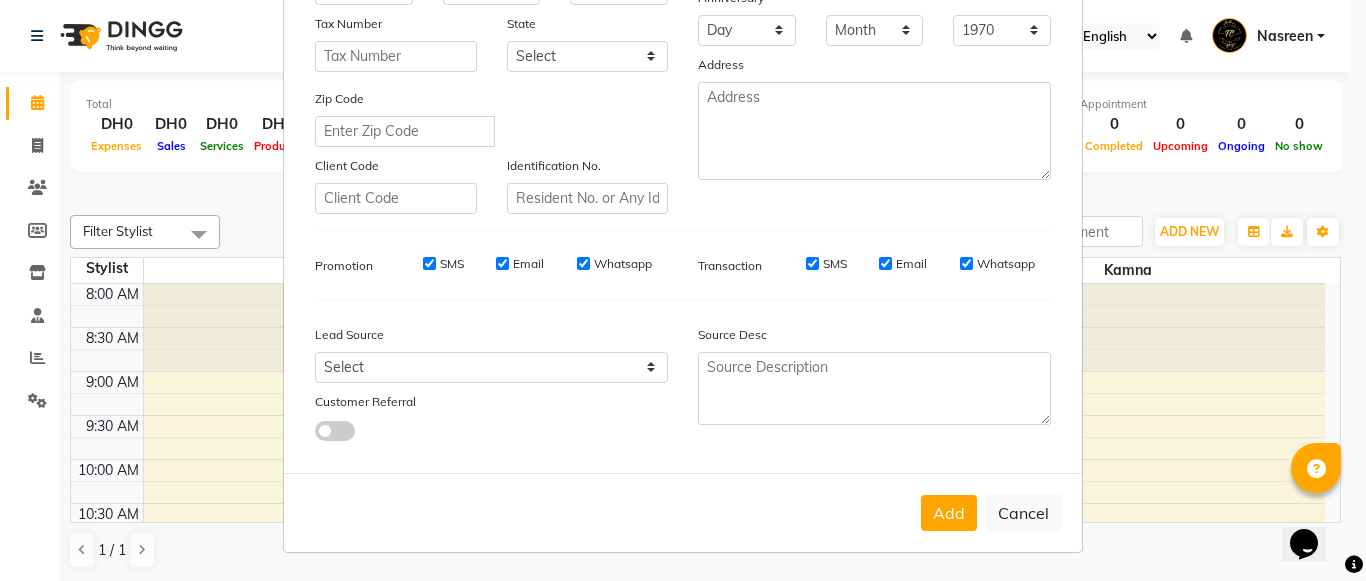 drag, startPoint x: 1050, startPoint y: 484, endPoint x: 938, endPoint y: 535, distance: 123.065025 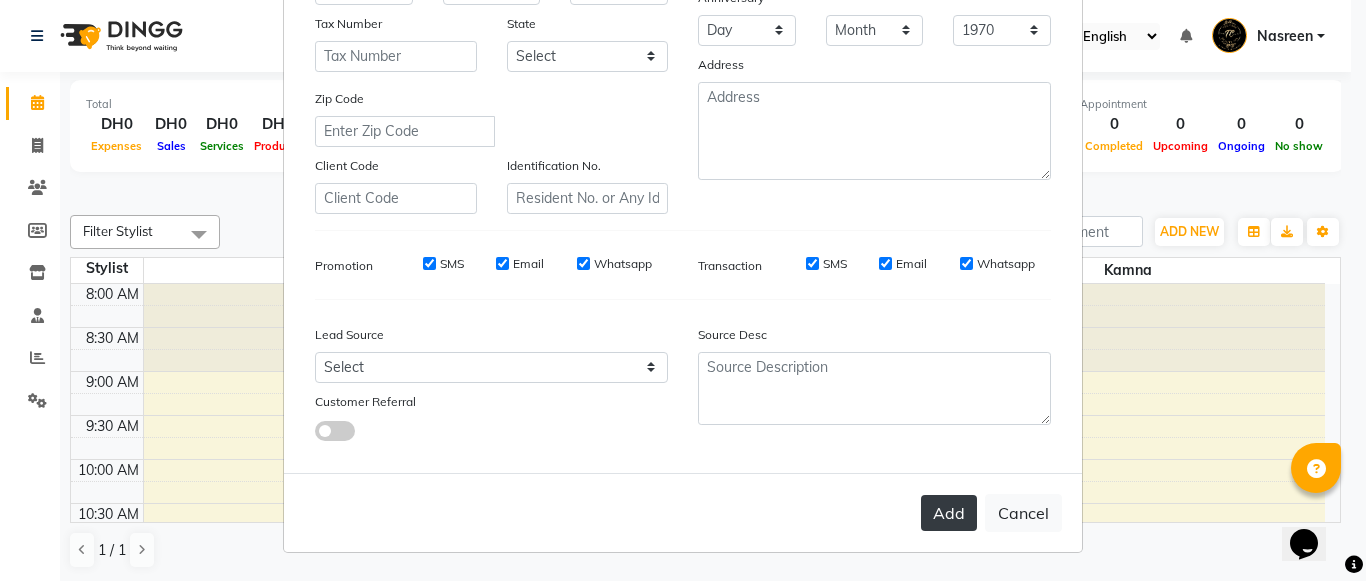 click on "Add" at bounding box center [949, 513] 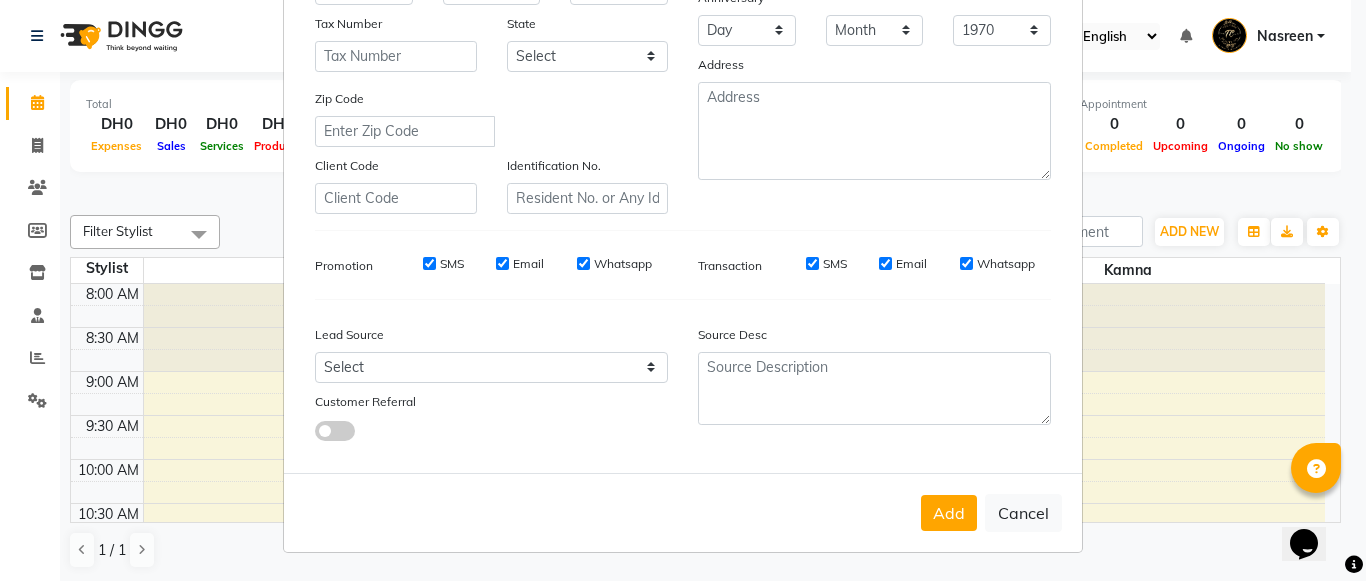 click on "Add Client Generate Dummy Number Name [FIRST] Email DOB Day 01 02 03 04 05 06 07 08 09 10 11 12 13 14 15 16 17 18 19 20 21 22 23 24 25 26 27 28 29 30 31 Month January February March April May June July August September October November December 1940 1941 1942 1943 1944 1945 1946 1947 1948 1949 1950 1951 1952 1953 1954 1955 1956 1957 1958 1959 1960 1961 1962 1963 1964 1965 1966 1967 1968 1969 1970 1971 1972 1973 1974 1975 1976 1977 1978 1979 1980 1981 1982 1983 1984 1985 1986 1987 1988 1989 1990 1991 1992 1993 1994 1995 1996 1997 1998 1999 2000 2001 2002 2003 2004 2005 2006 2007 2008 2009 2010 2011 2012 2013 2014 2015 2016 2017 2018 2019 2020 2021 2022 2023 2024 Tax Number State Select Abu Zabi [STATE] Dubai Ras al-Khaymah [STATE] Sharjha Umm al Qaywayn al-Fujayrah ash-Shariqah Zip Code Client Code Identification No. Mobile Country Code × 971 [PHONE] Add as a family member of [FIRST] [CITY]  Postpartum Massage  Gender Select Male Female Other Prefer Not To Say Anniversary Day 01 02 03 04 05 06 07 08 09 10 11 12 13" at bounding box center [683, 114] 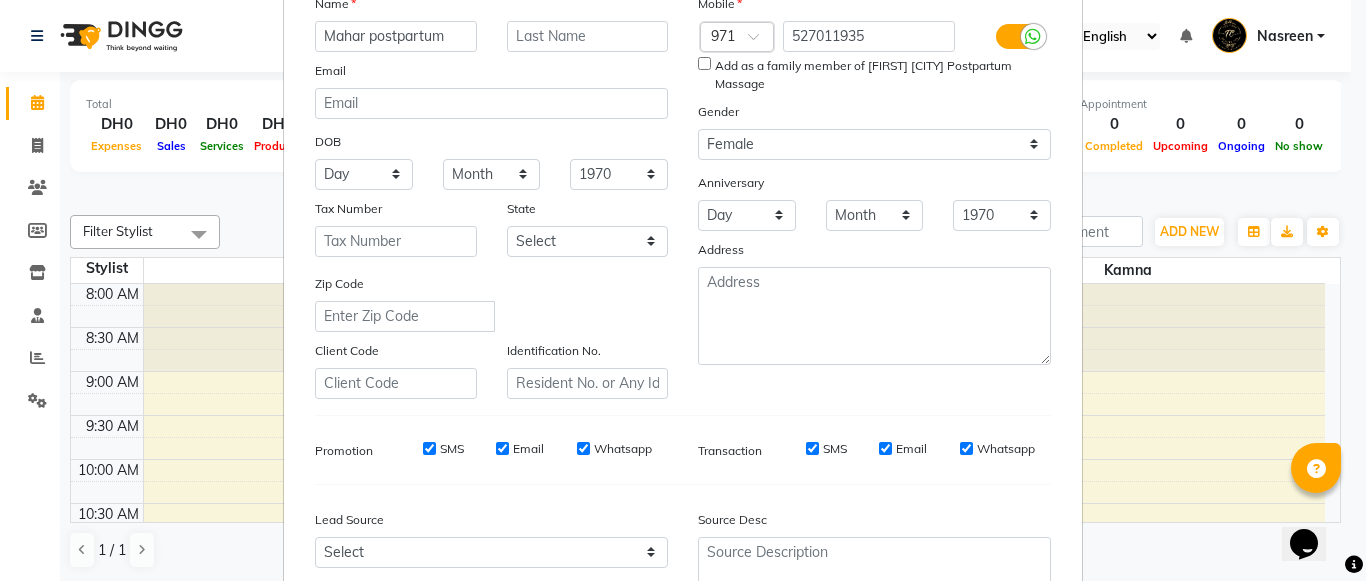 scroll, scrollTop: 154, scrollLeft: 0, axis: vertical 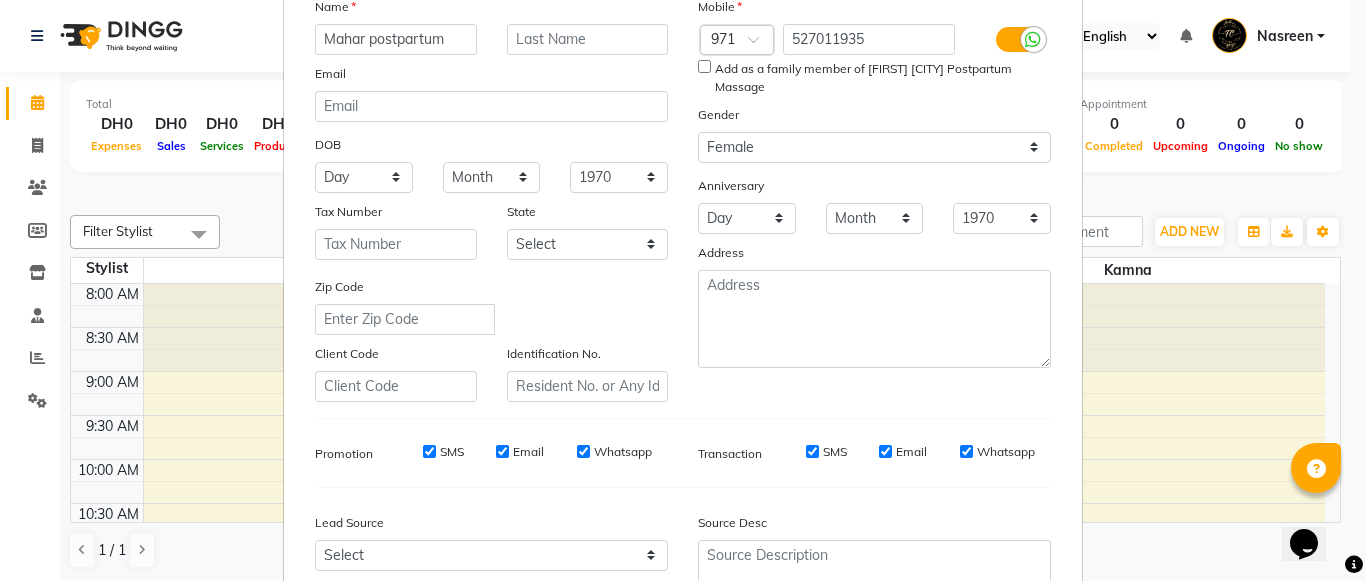 click on "Add as a family member of [FIRST] [CITY]  Postpartum Massage" at bounding box center (704, 66) 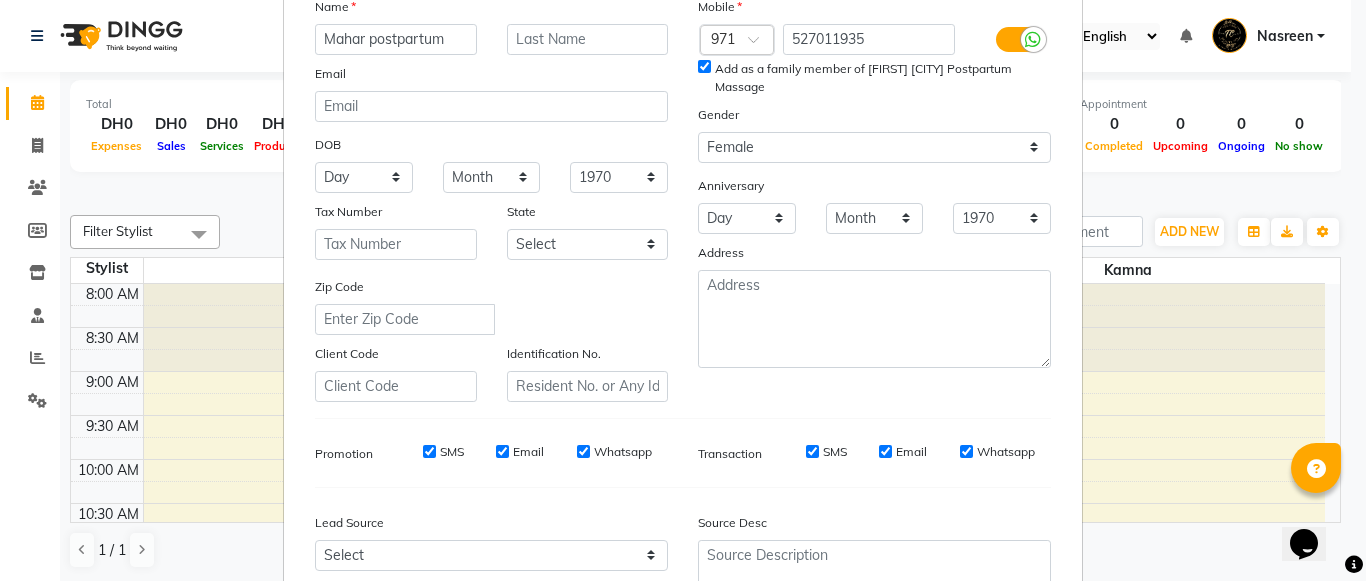 click on "Add as a family member of [FIRST] [CITY]  Postpartum Massage" at bounding box center [704, 66] 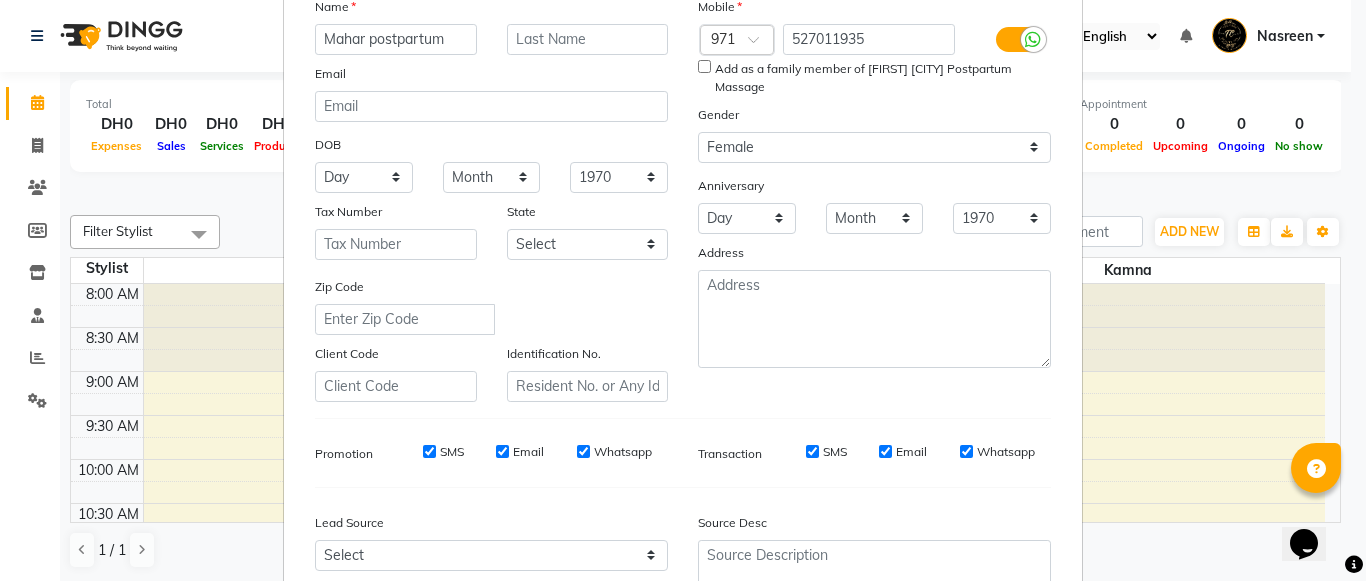 click on "Add as a family member of [FIRST] [CITY]  Postpartum Massage" at bounding box center (704, 66) 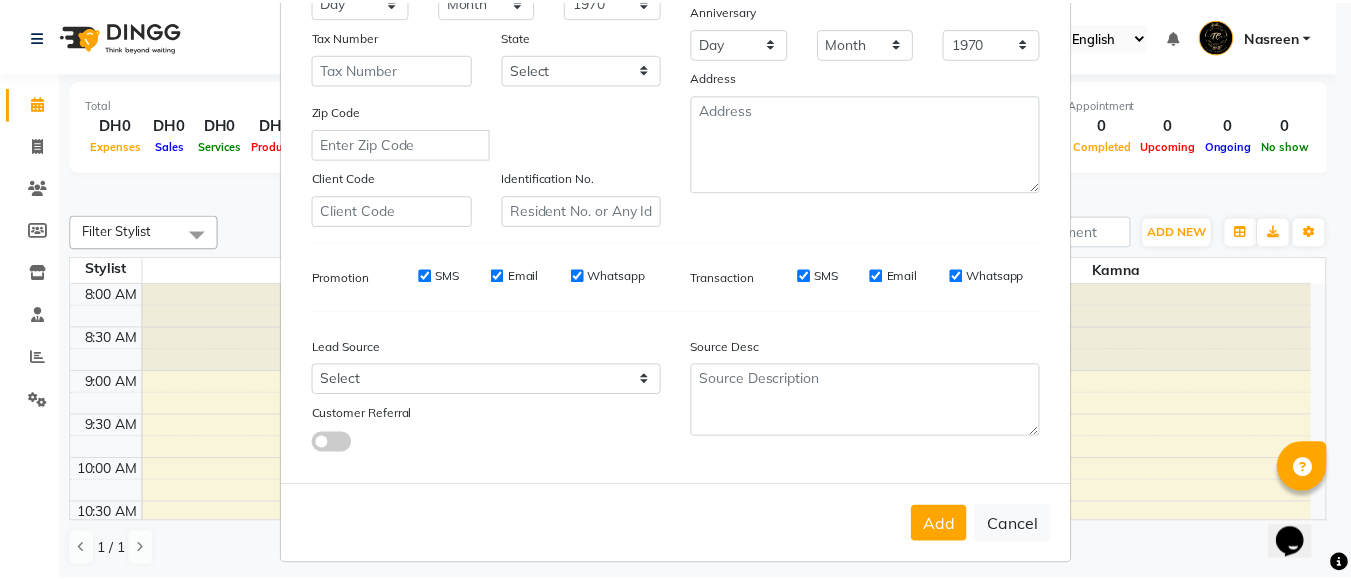 scroll, scrollTop: 342, scrollLeft: 0, axis: vertical 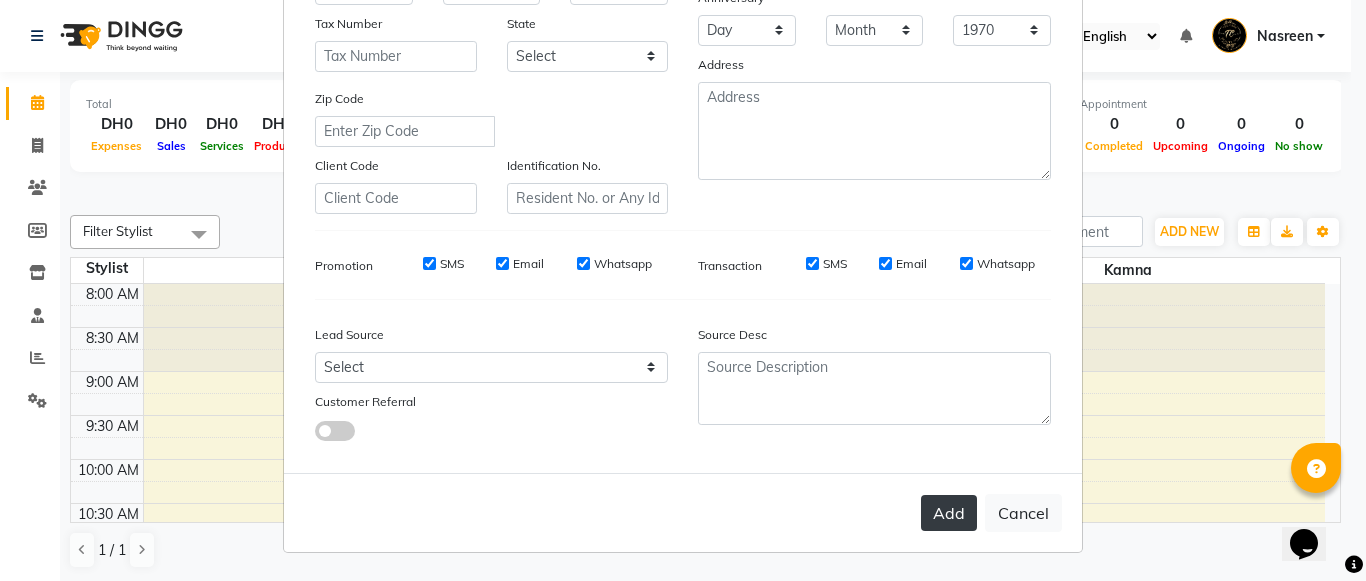 click on "Add" at bounding box center (949, 513) 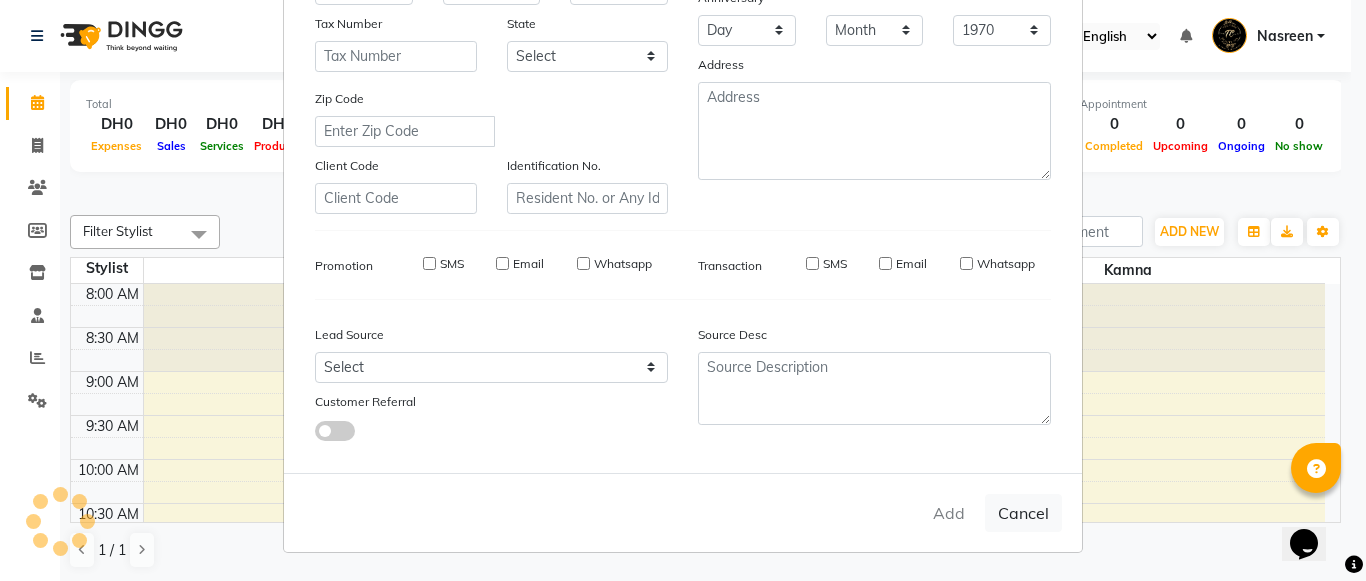 type 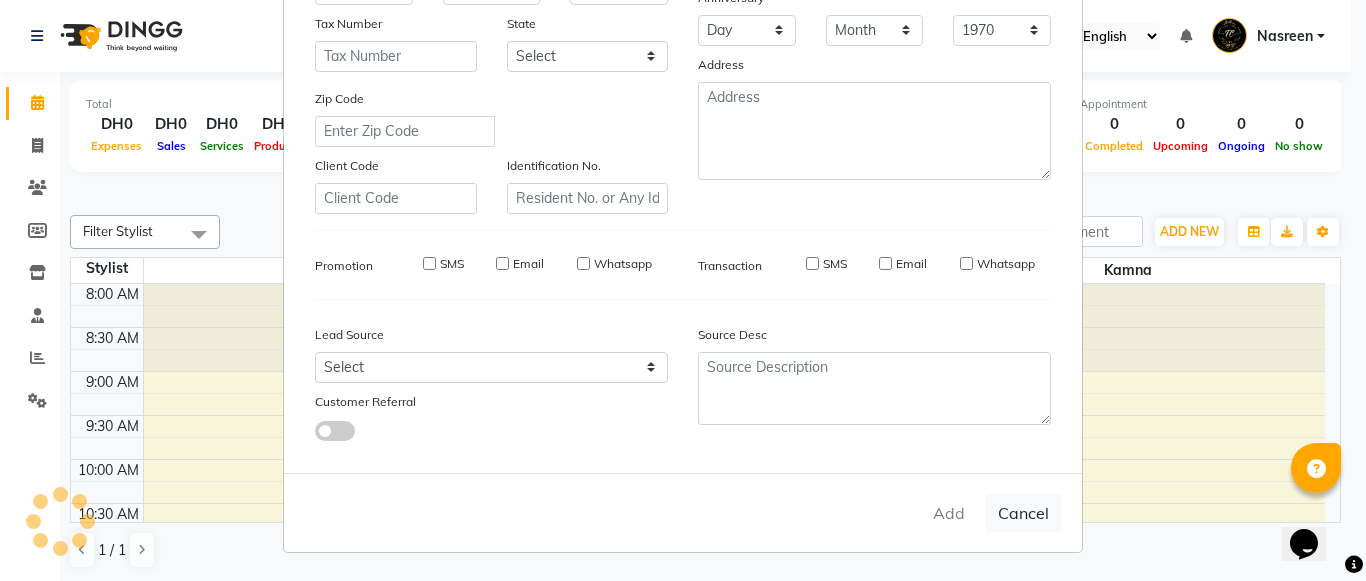 select 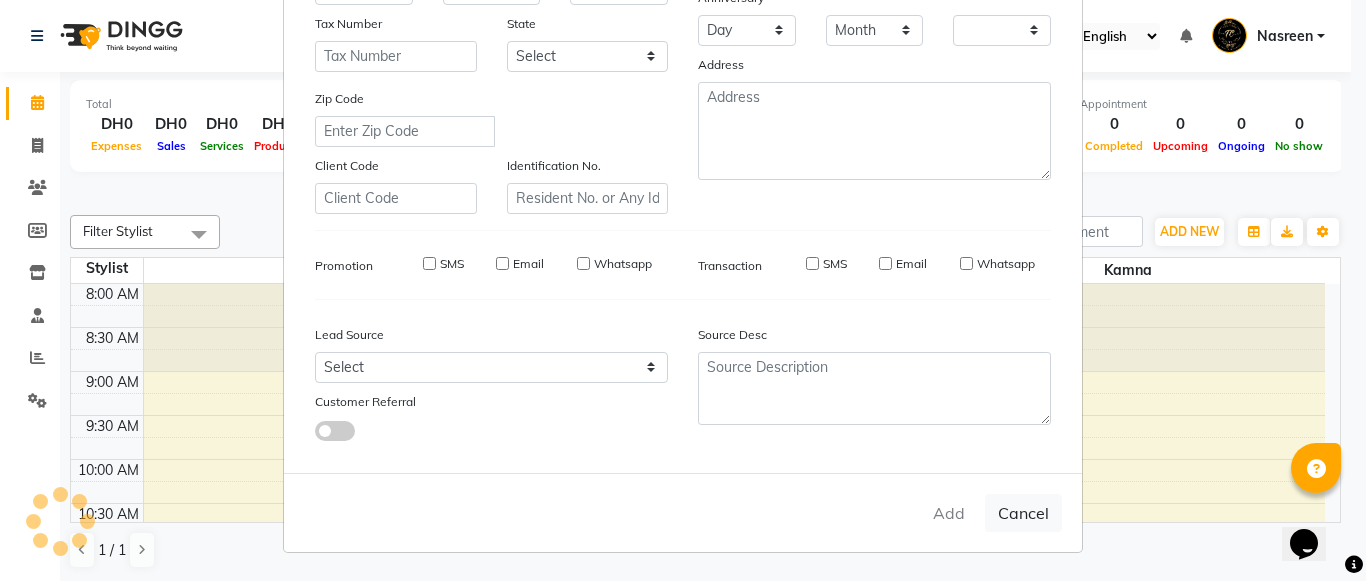 checkbox on "false" 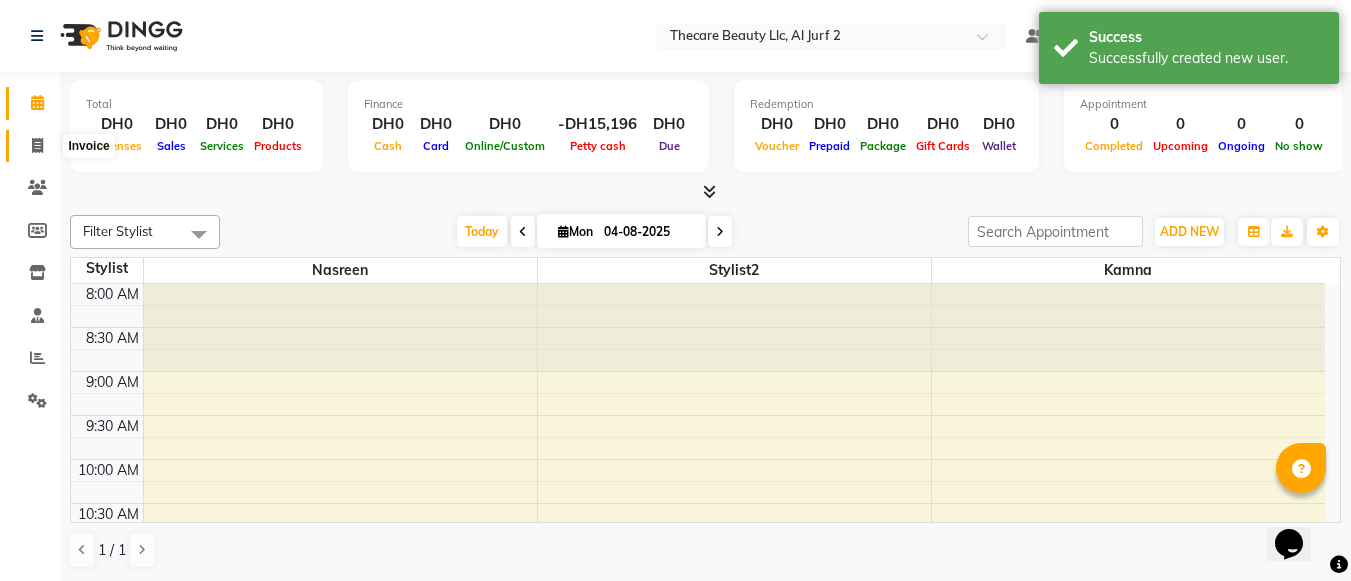 click 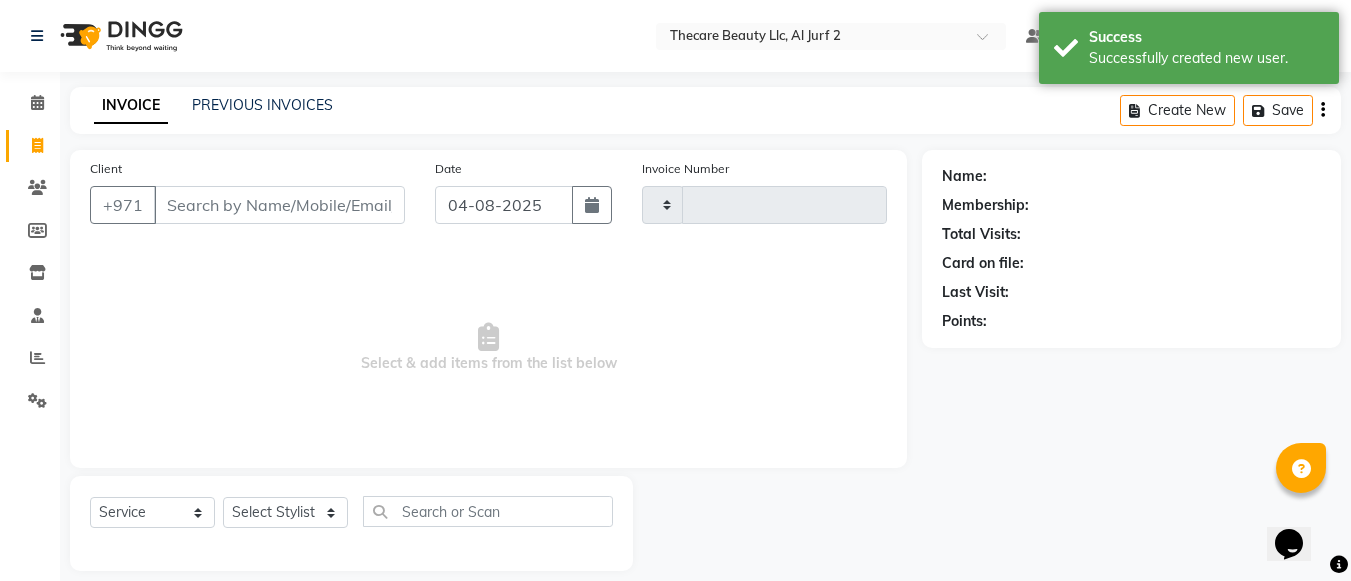 type on "0081" 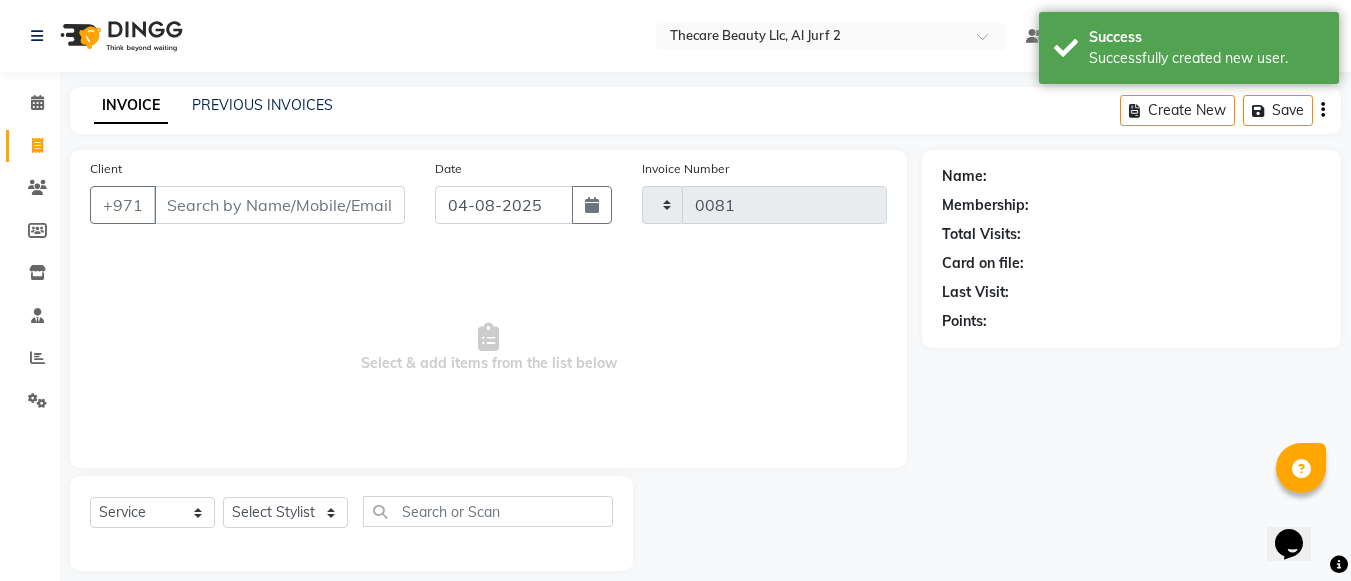 select on "8523" 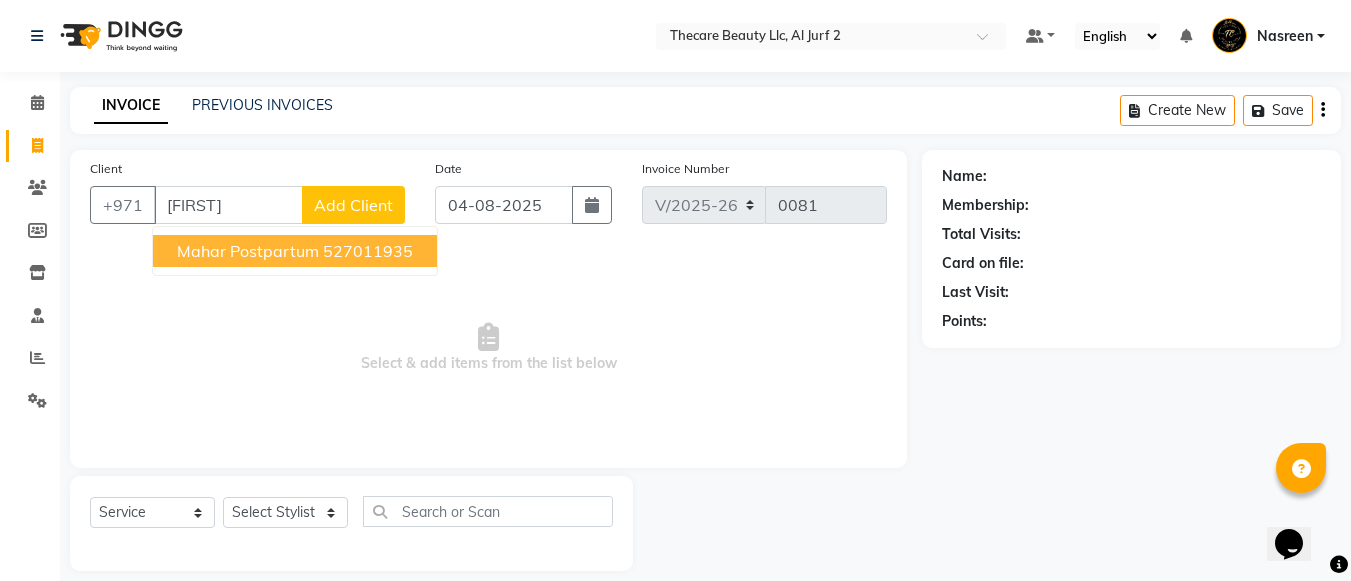 click on "Mahar postpartum" at bounding box center [248, 251] 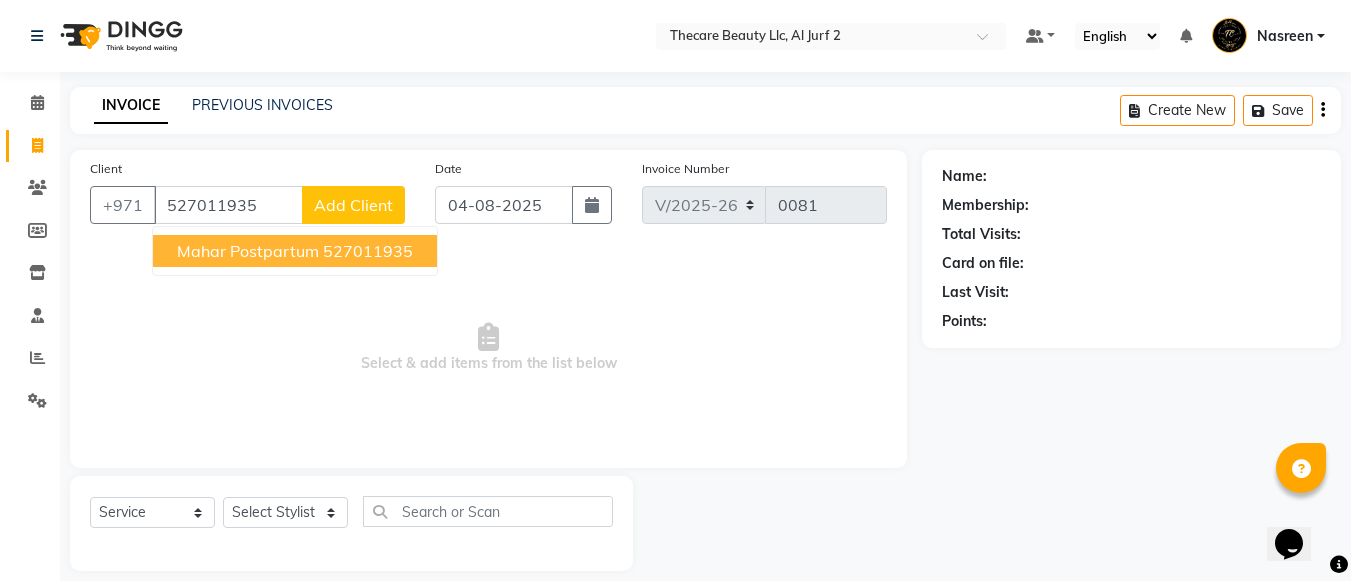 type on "527011935" 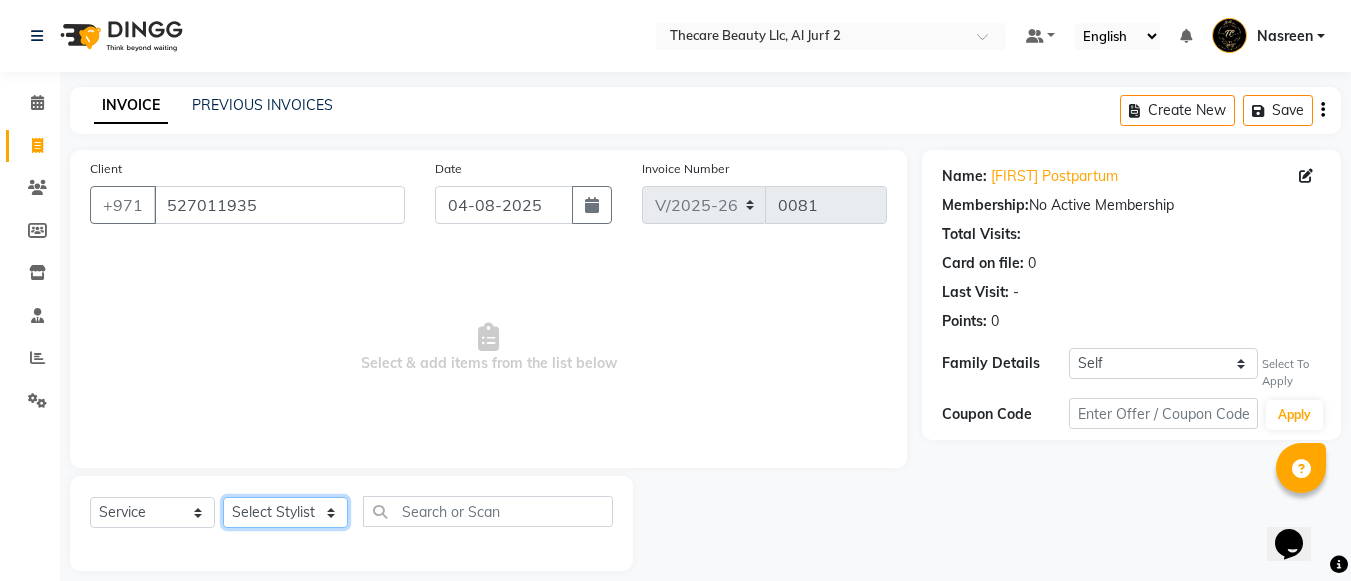 click on "Select Stylist Kamna Mr. Khalid Nasreen Stylist2" 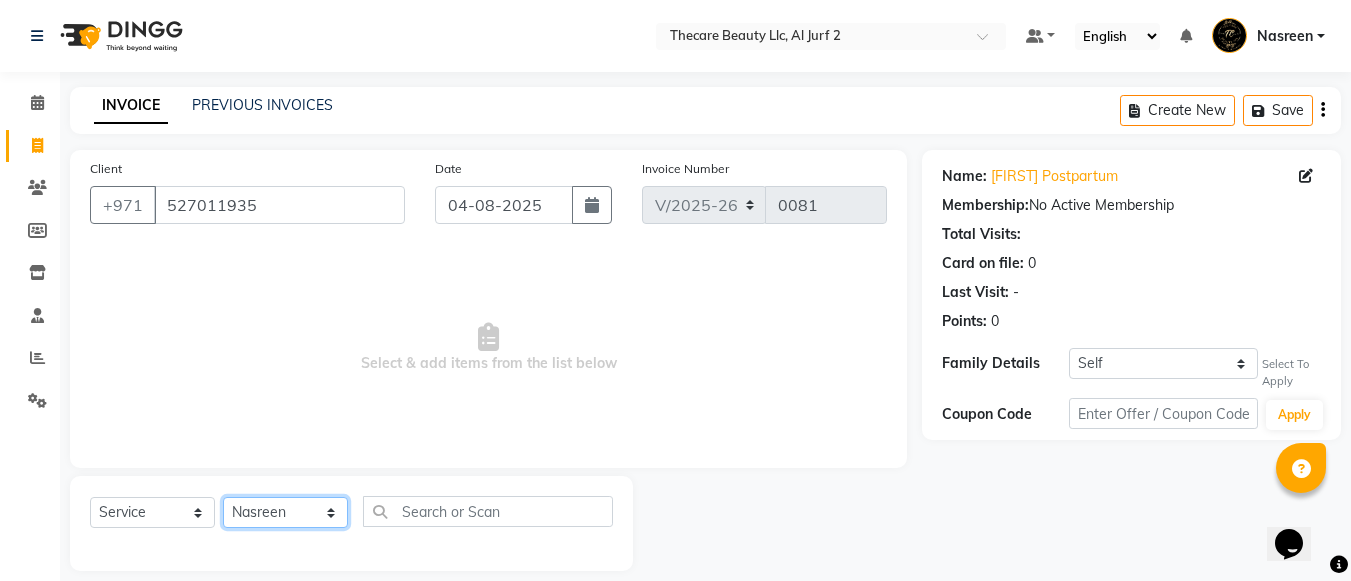 click on "Select Stylist Kamna Mr. Khalid Nasreen Stylist2" 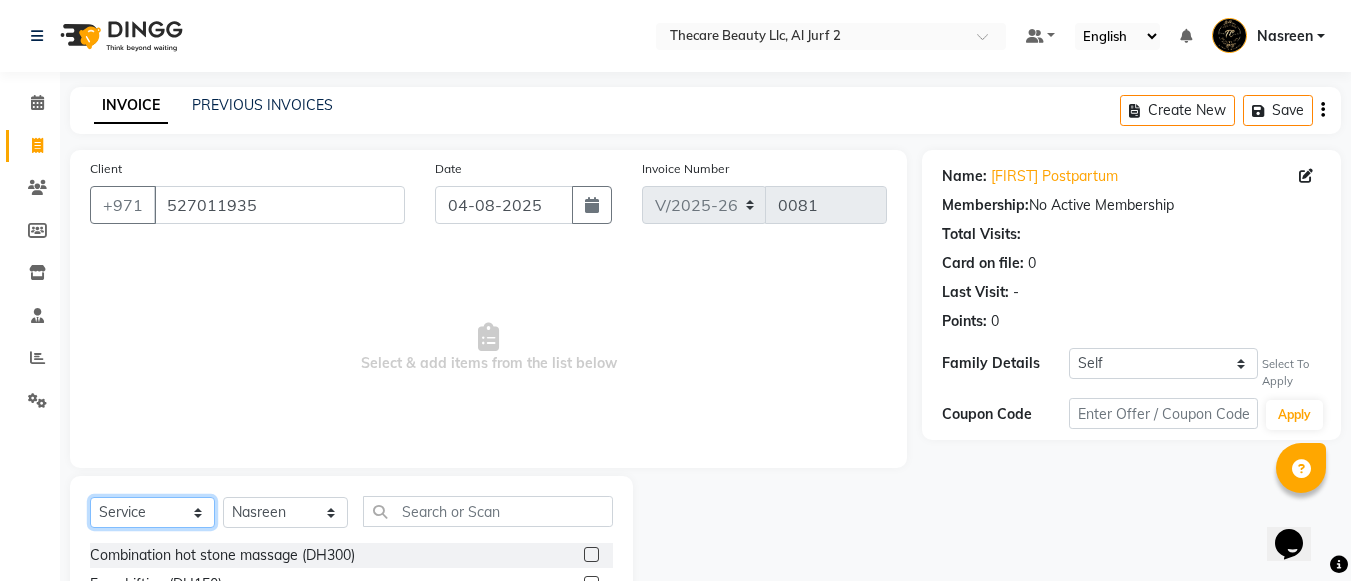 click on "Select  Service  Product  Membership  Package Voucher Prepaid Gift Card" 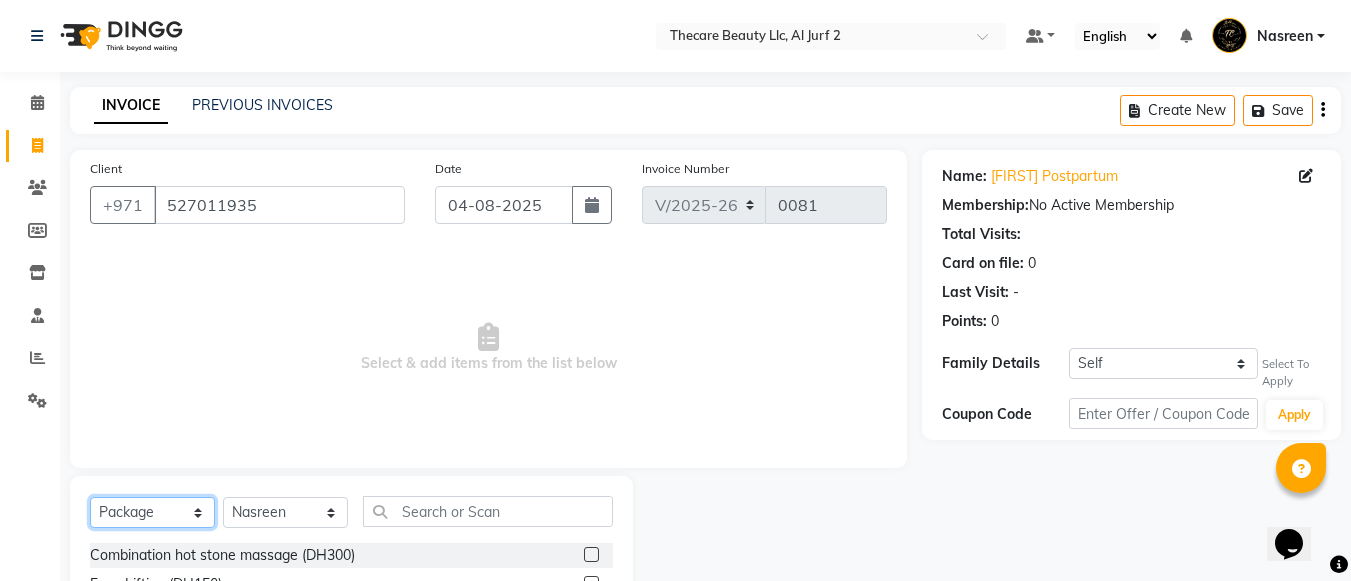 click on "Select  Service  Product  Membership  Package Voucher Prepaid Gift Card" 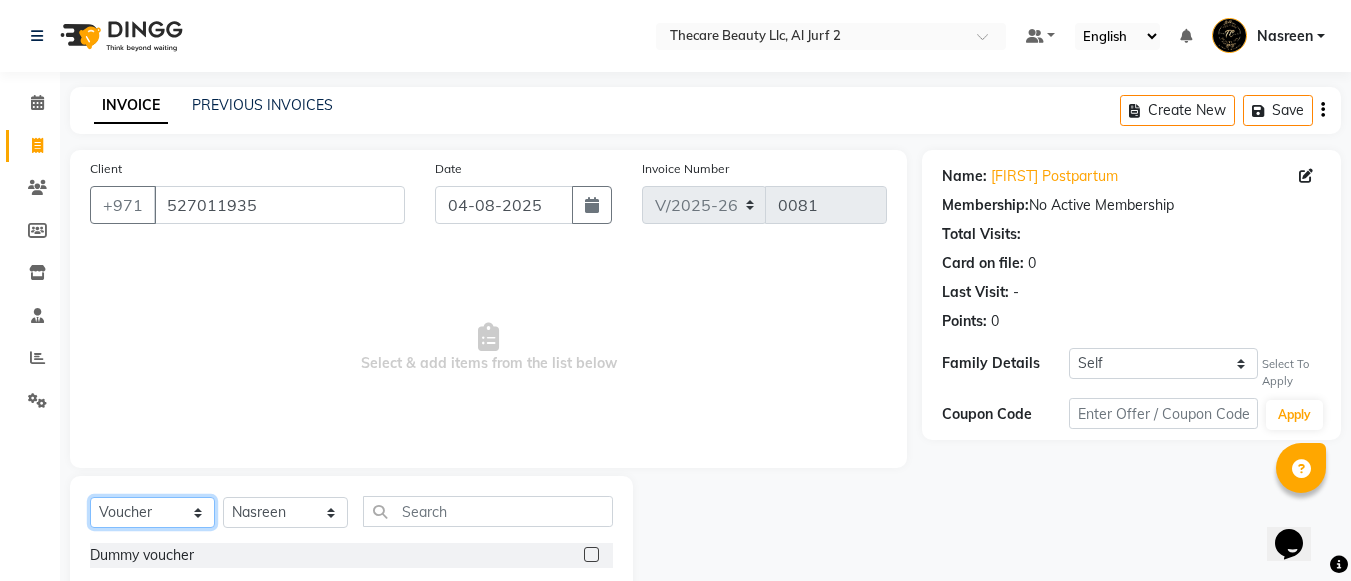 select on "package" 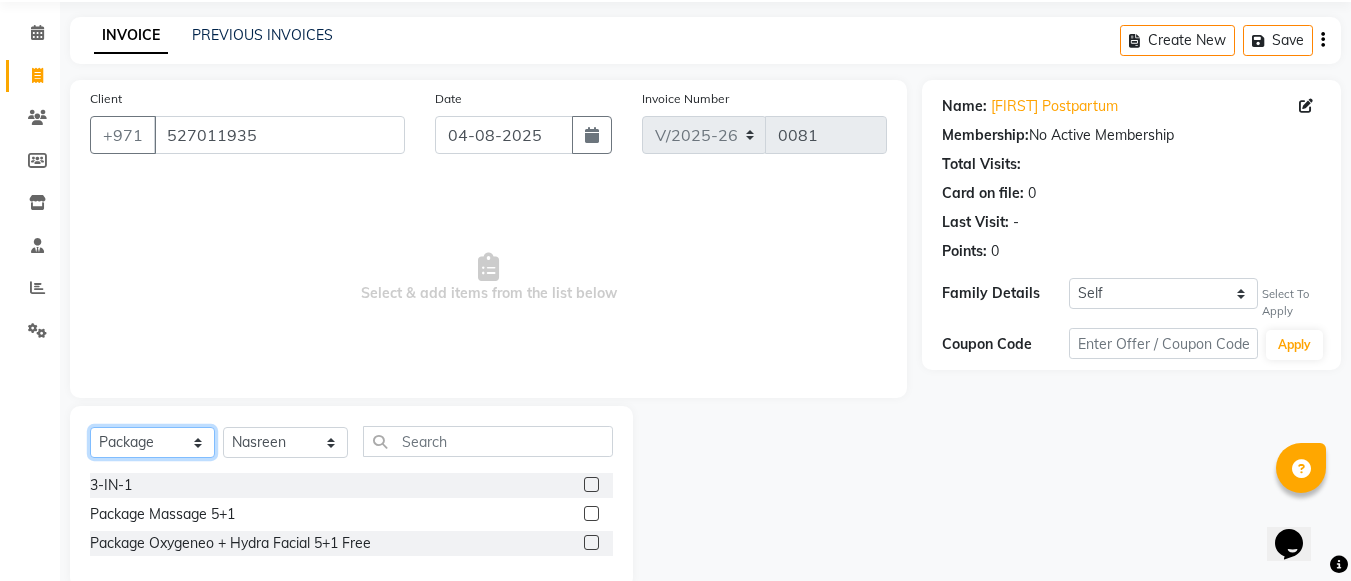 scroll, scrollTop: 72, scrollLeft: 0, axis: vertical 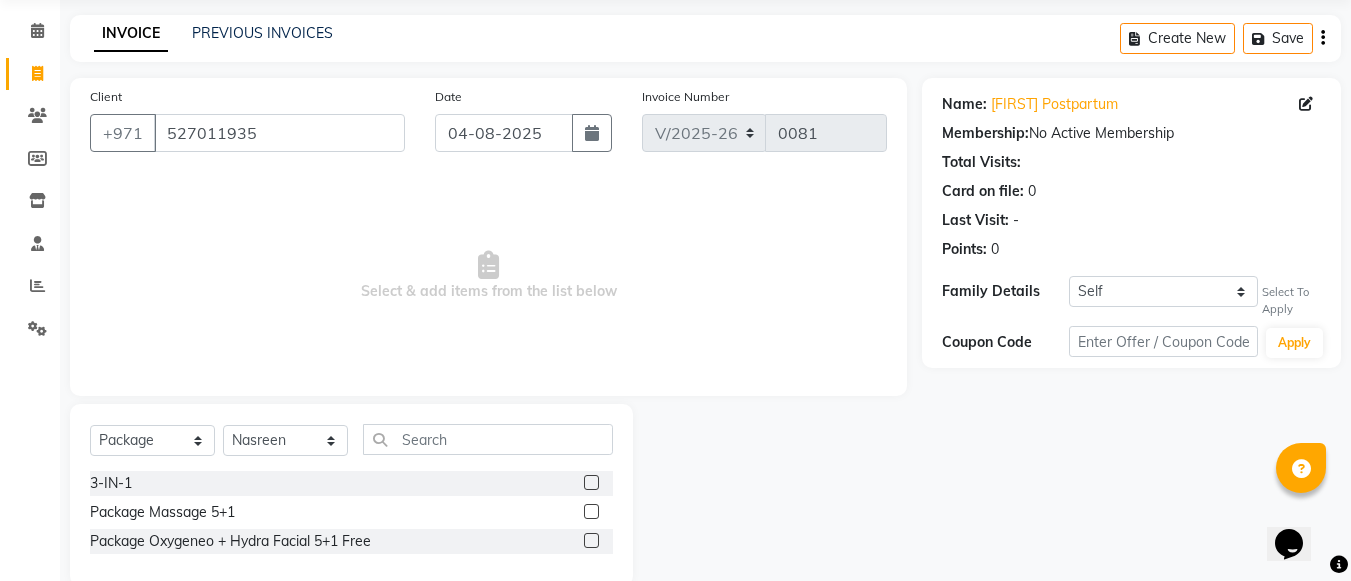 click 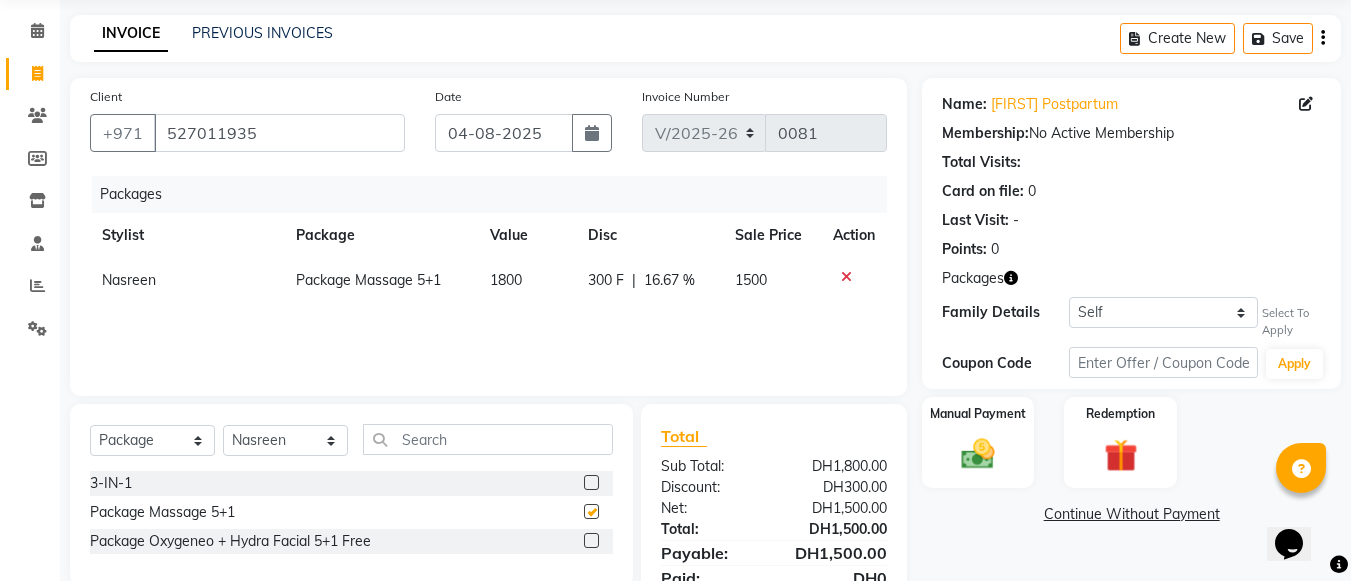 checkbox on "false" 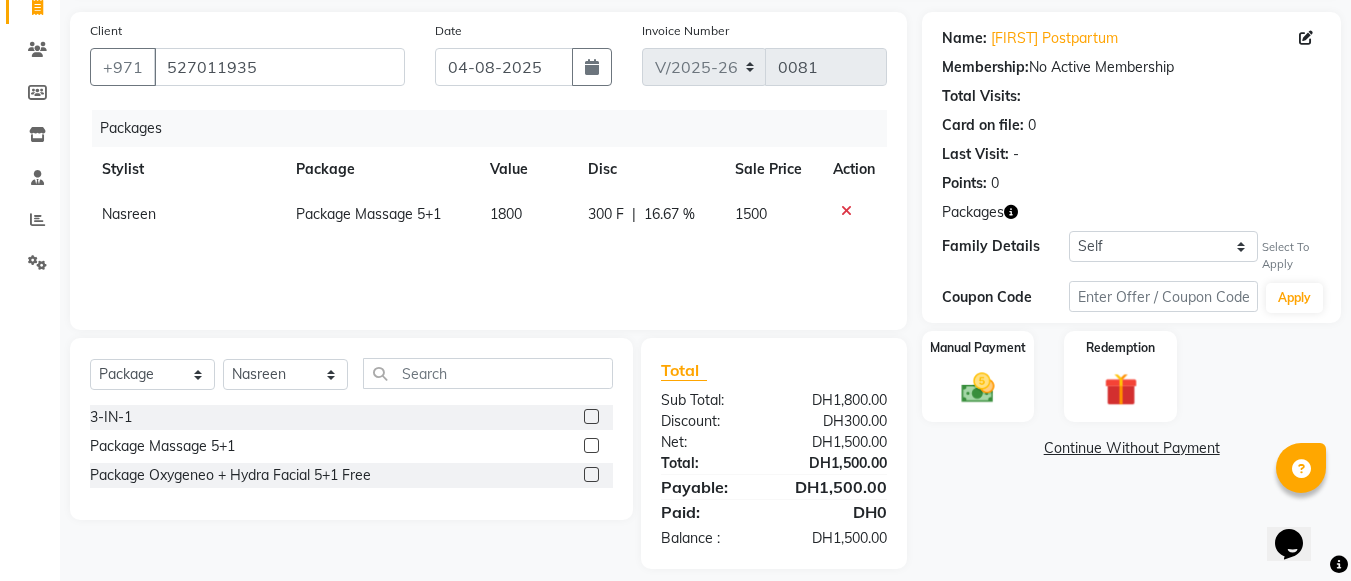 scroll, scrollTop: 156, scrollLeft: 0, axis: vertical 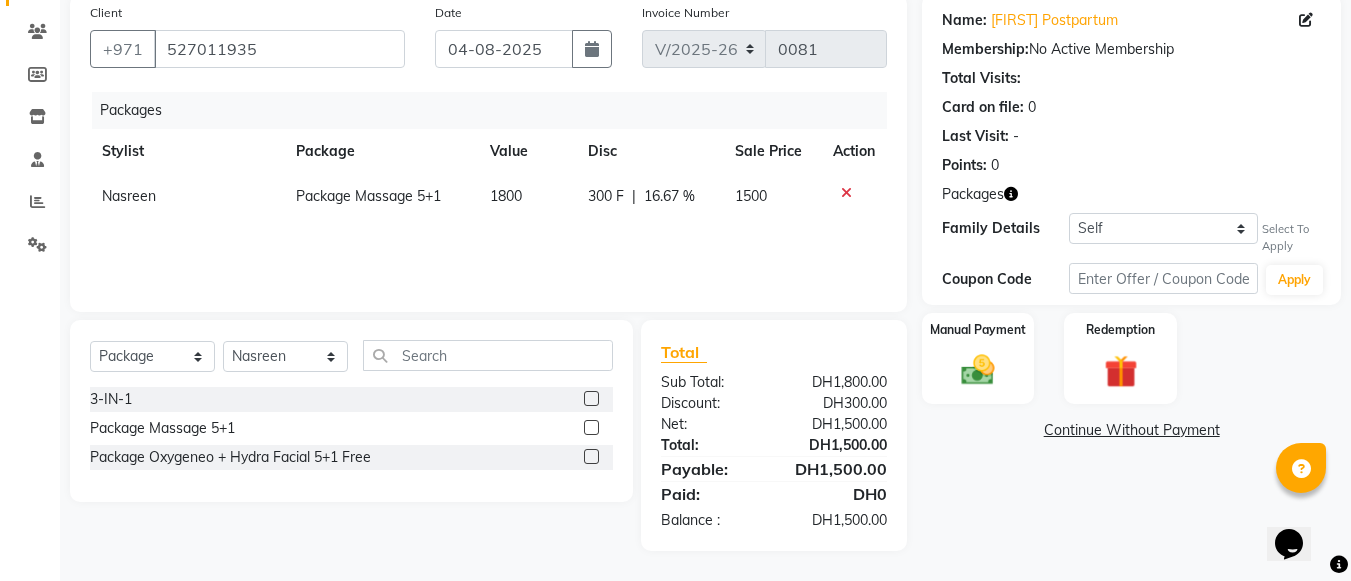 click on "Name [FIRST] [LAST]  Membership:  No Active Membership  Total Visits:   Card on file:  0 Last Visit:   - Points:   0  Packages Family Details Self [FIRST] [LAST]  Postpartum Massage  Select To Apply Coupon Code Apply Manual Payment Redemption  Continue Without Payment" 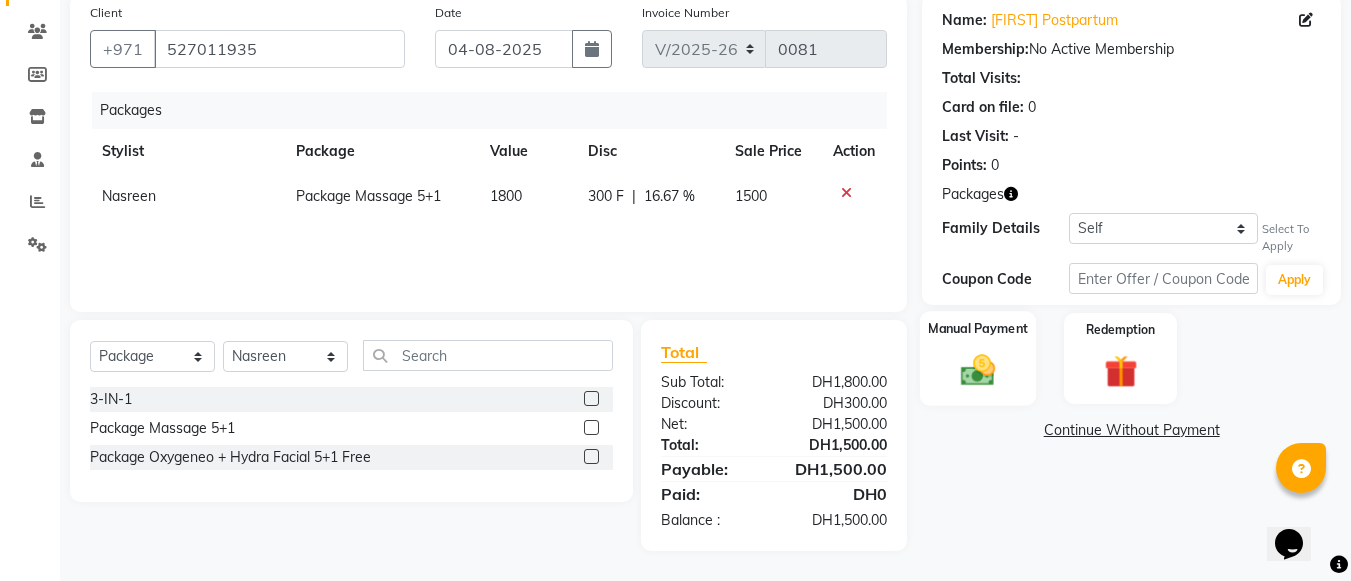 click 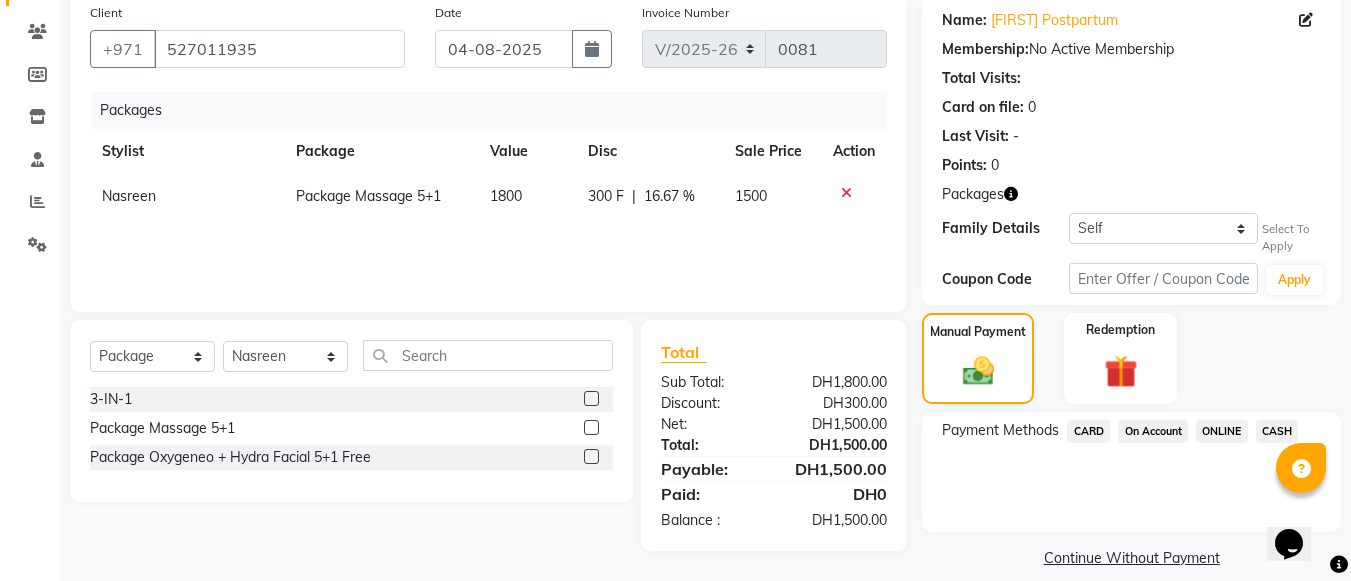 click on "ONLINE" 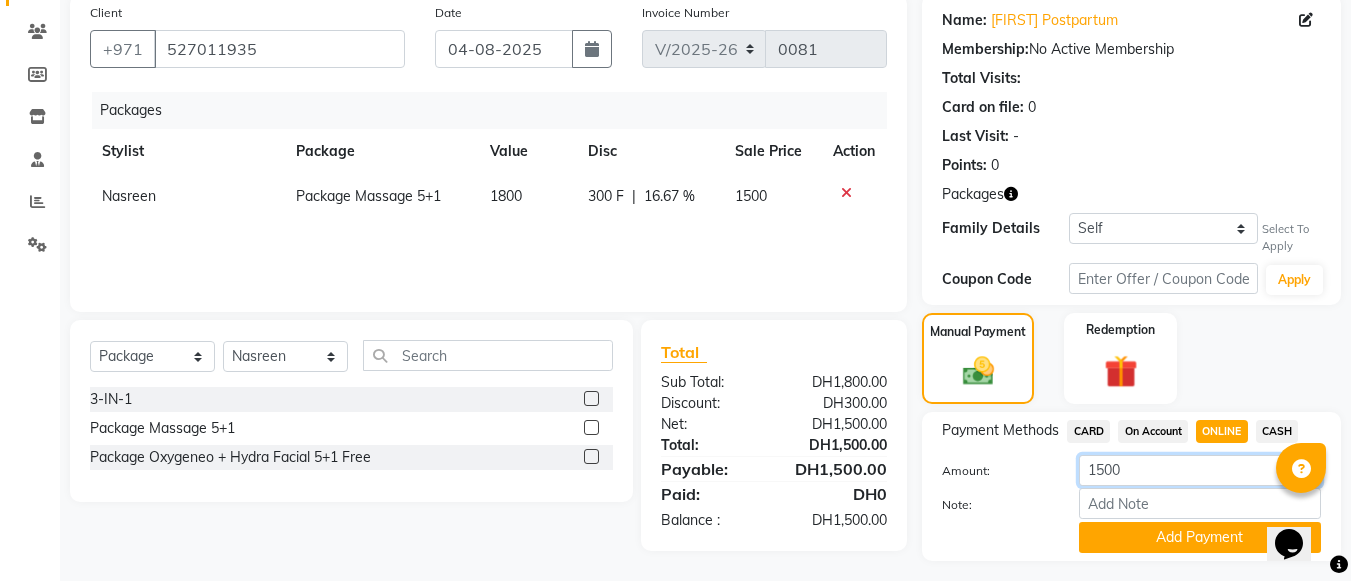 click on "1500" 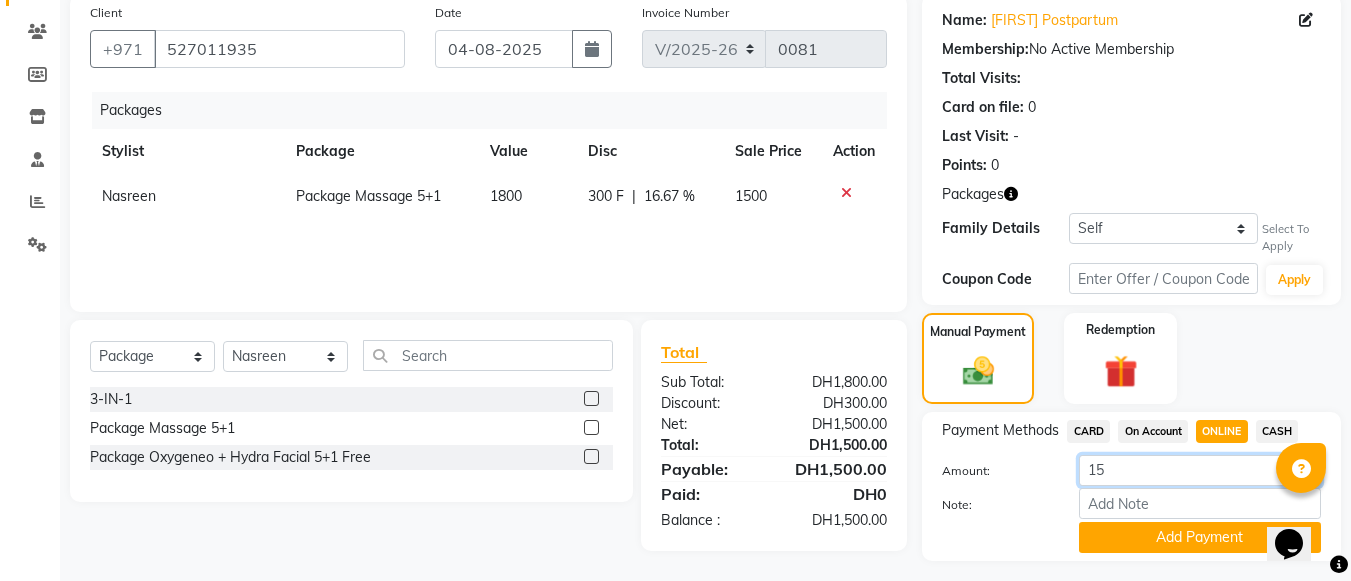 type on "1" 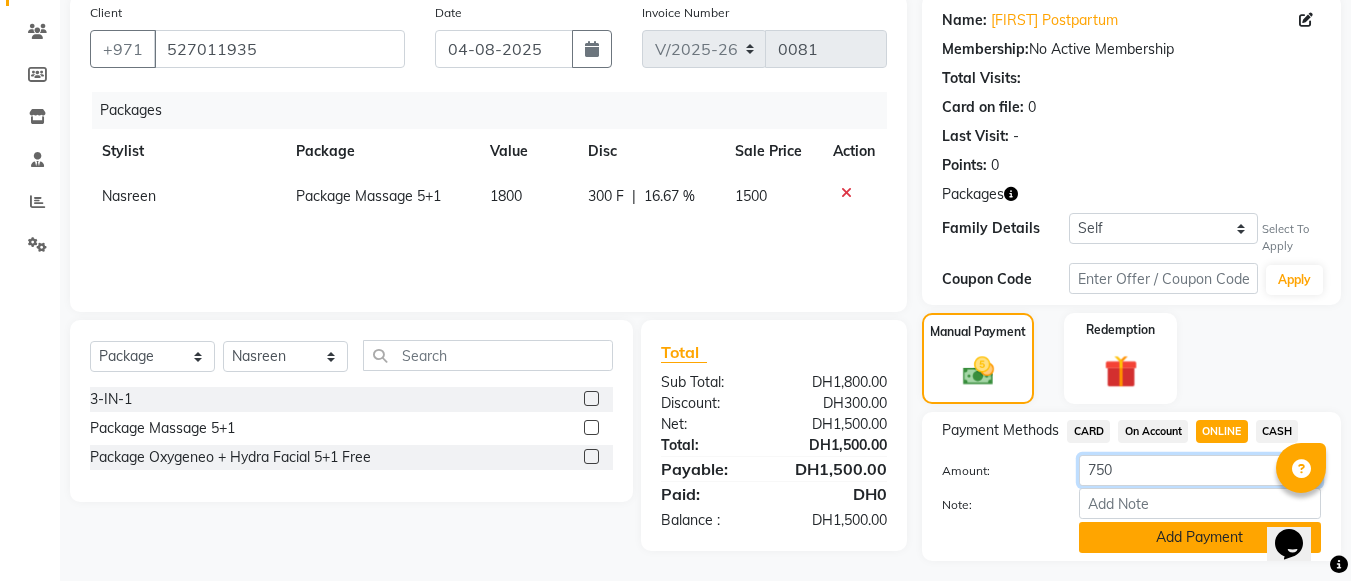 type on "750" 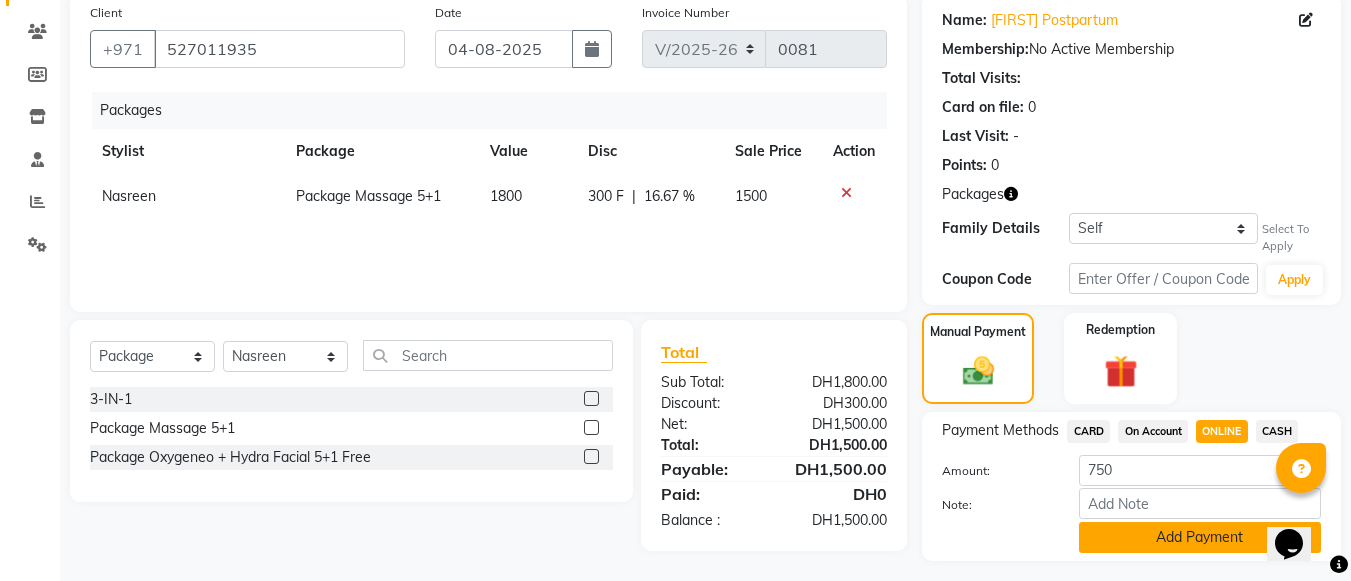 click on "Add Payment" 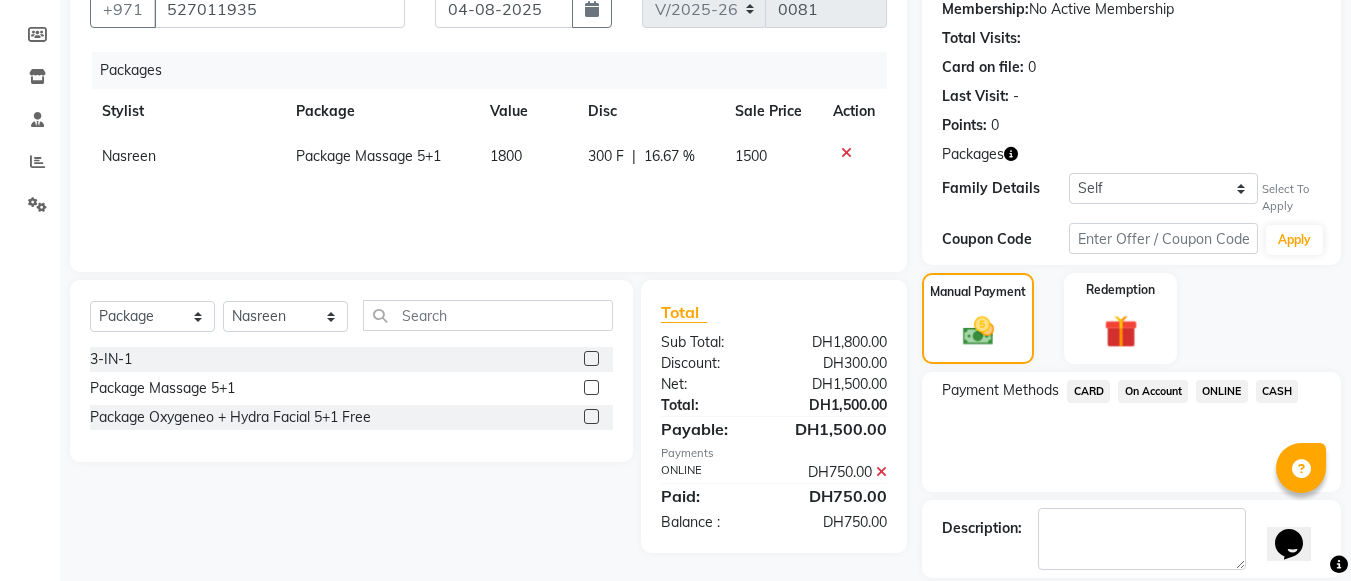 scroll, scrollTop: 291, scrollLeft: 0, axis: vertical 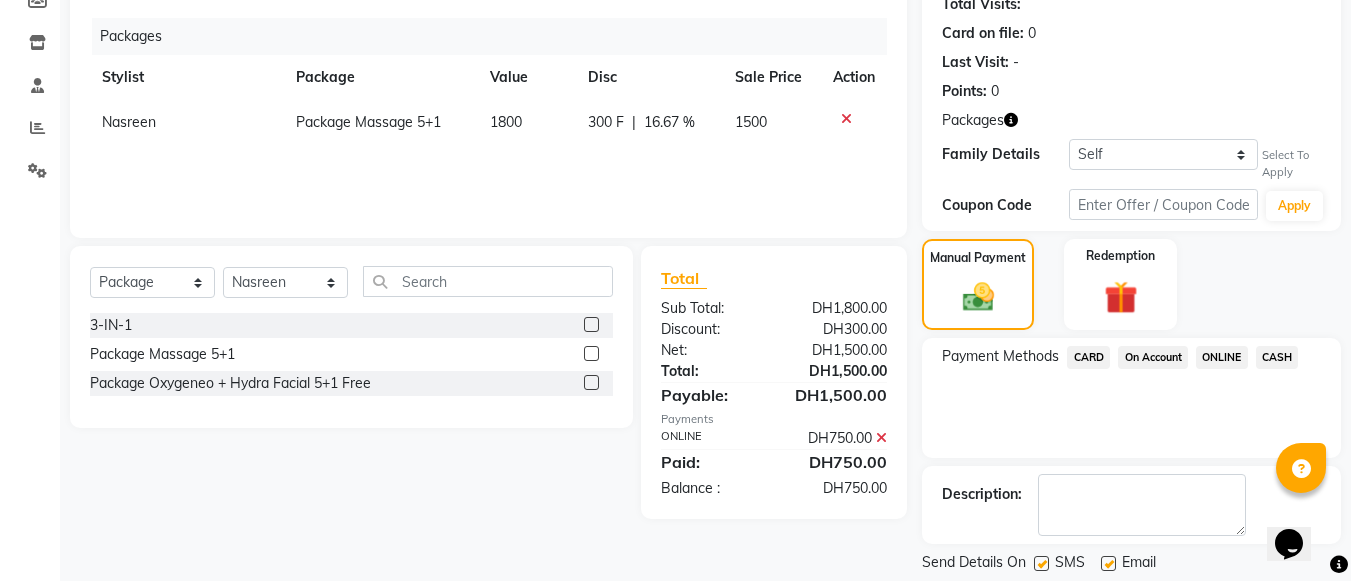 click on "Name: [FIRST] Postpartum  Membership:  No Active Membership  Total Visits:   Card on file:  0 Last Visit:   - Points:   0  Packages Family Details Self [FIRST] [CITY]  Postpartum Massage  Select To Apply Coupon Code Apply Manual Payment Redemption Payment Methods  CARD   On Account   ONLINE   CASH  Description:                  Send Details On SMS Email  Checkout" 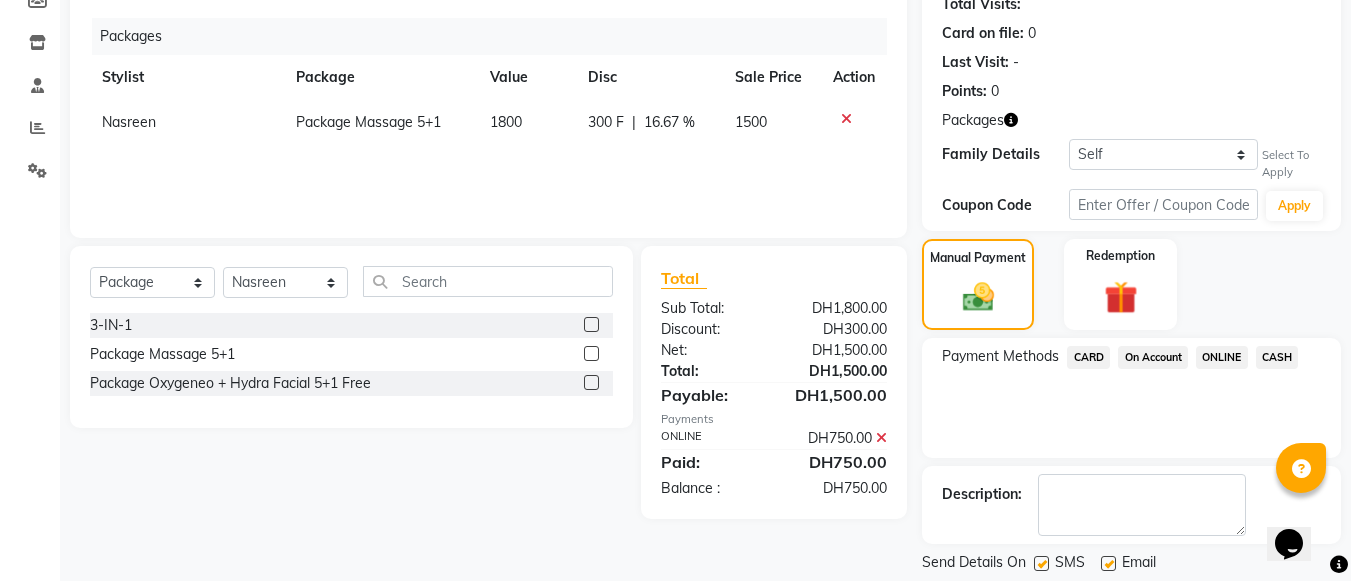 scroll, scrollTop: 141, scrollLeft: 0, axis: vertical 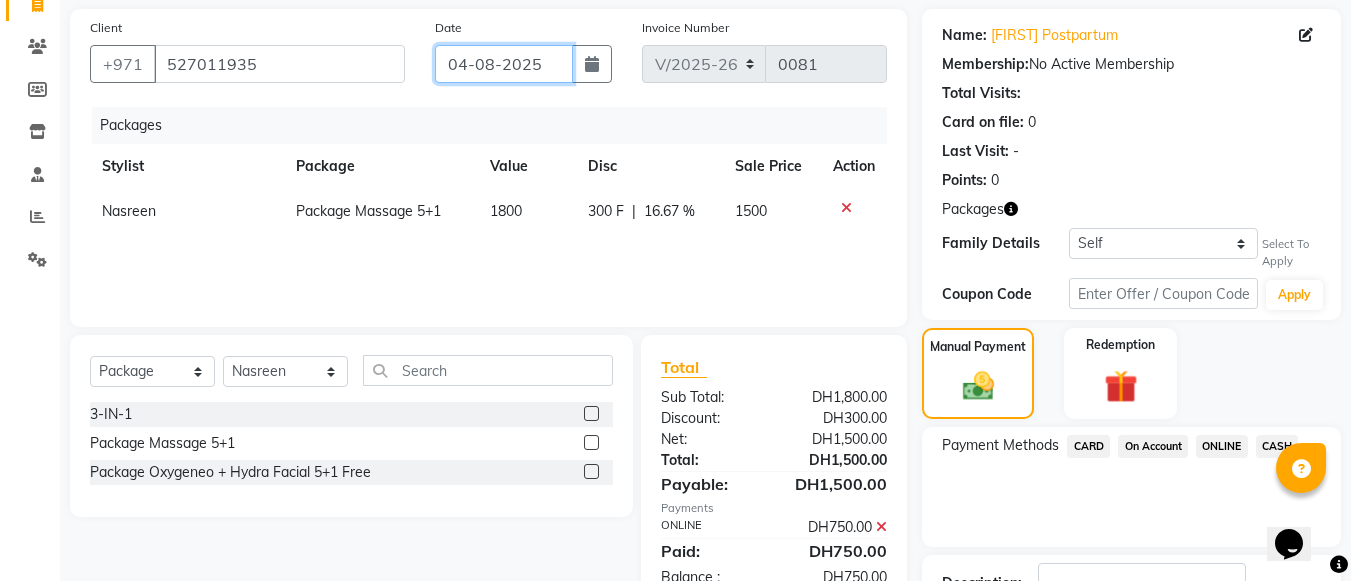 click on "04-08-2025" 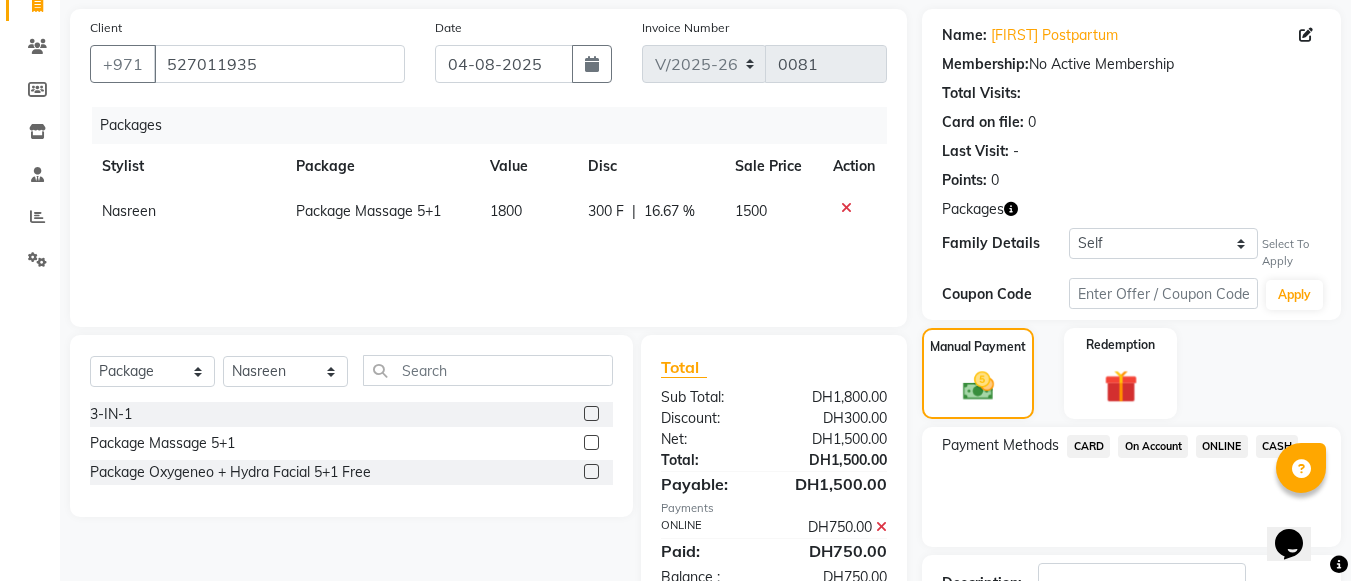 select on "8" 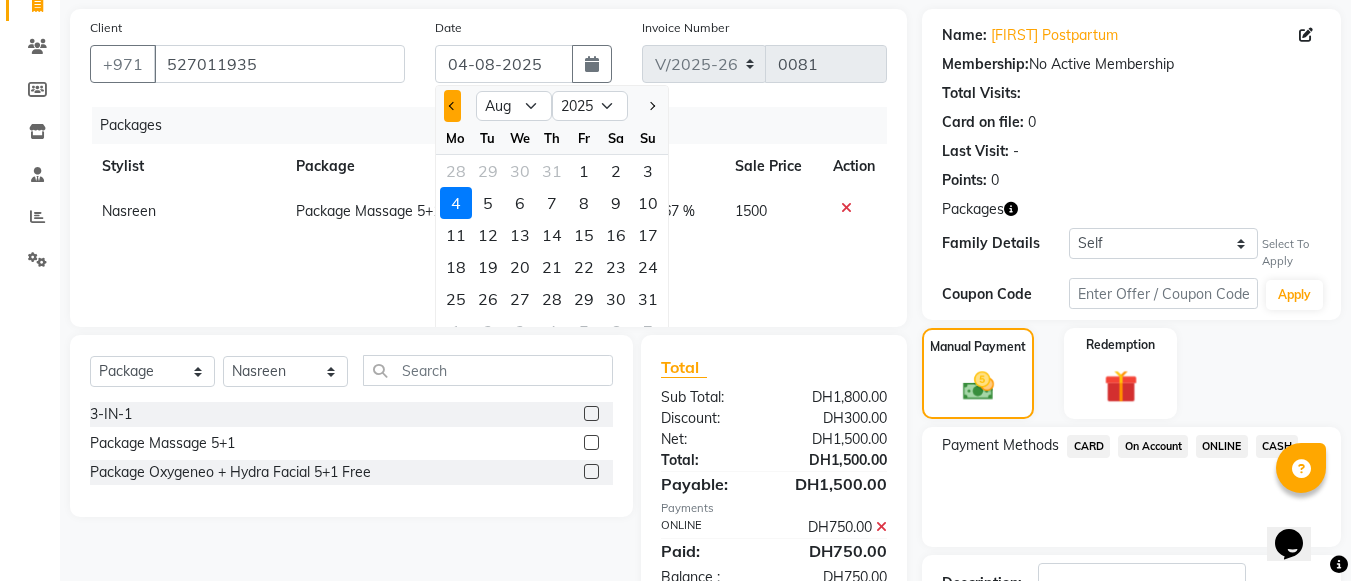 click 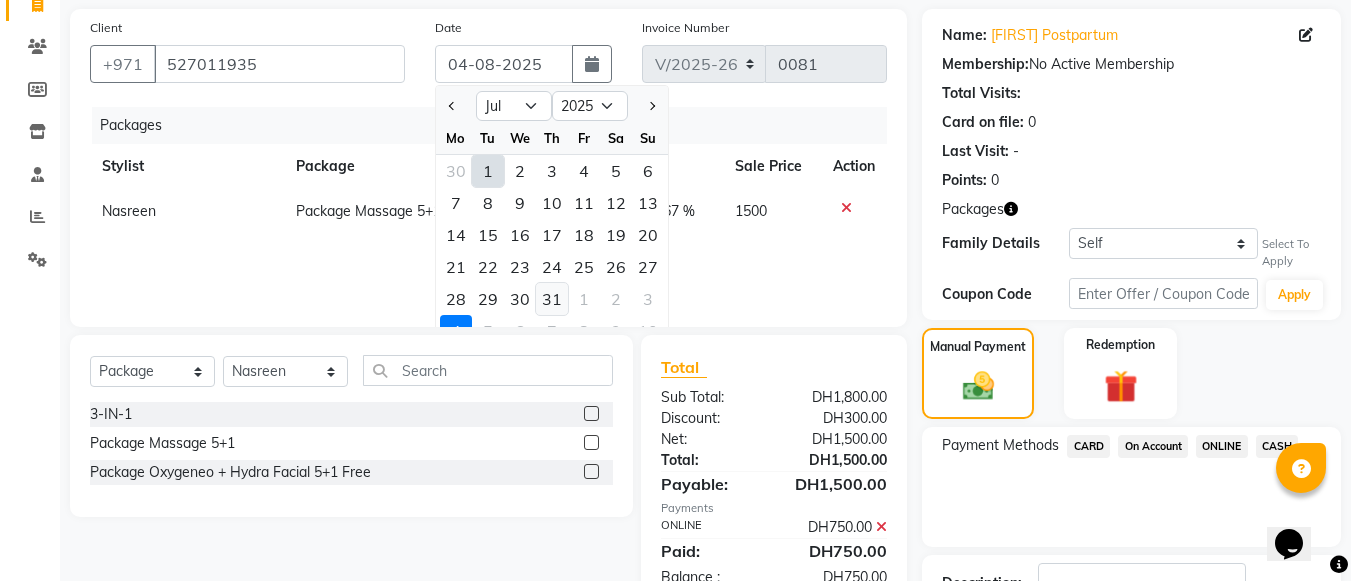 click on "31" 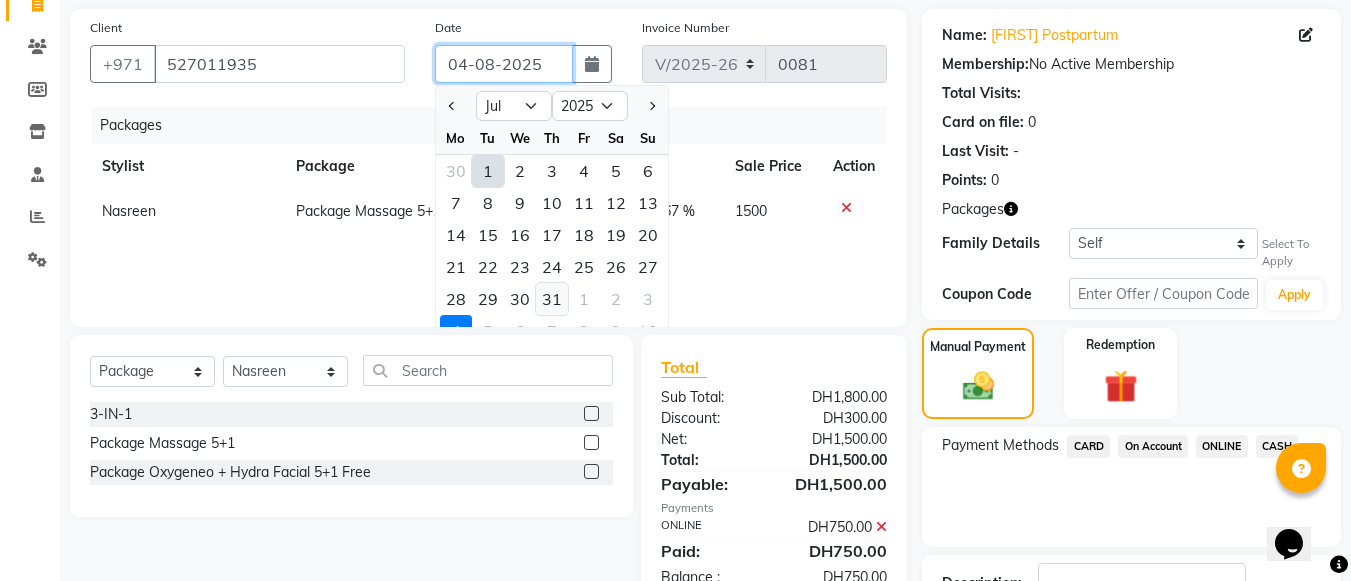 type on "31-07-2025" 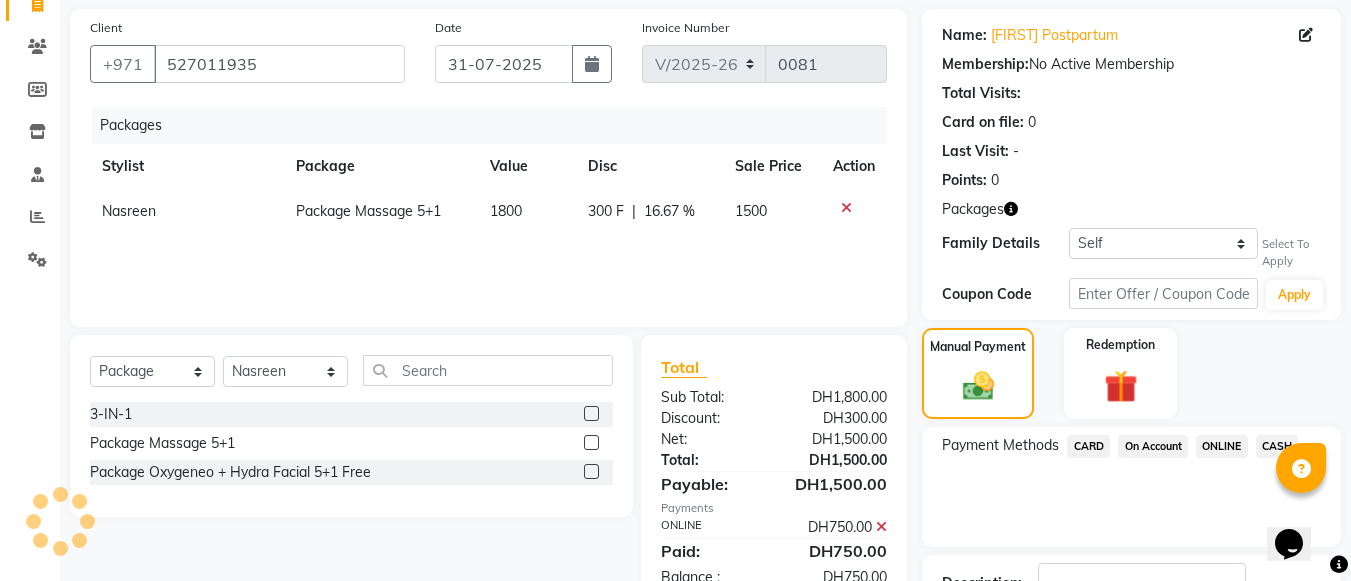 click on "Client +[PHONE] Date 31-07-2025 Invoice Number V/2025 V/2025-26 0081 Packages Stylist Package Value Disc Sale Price Action Nasreen Package Massage 5+1 1800 300 F | 16.67 % 1500" 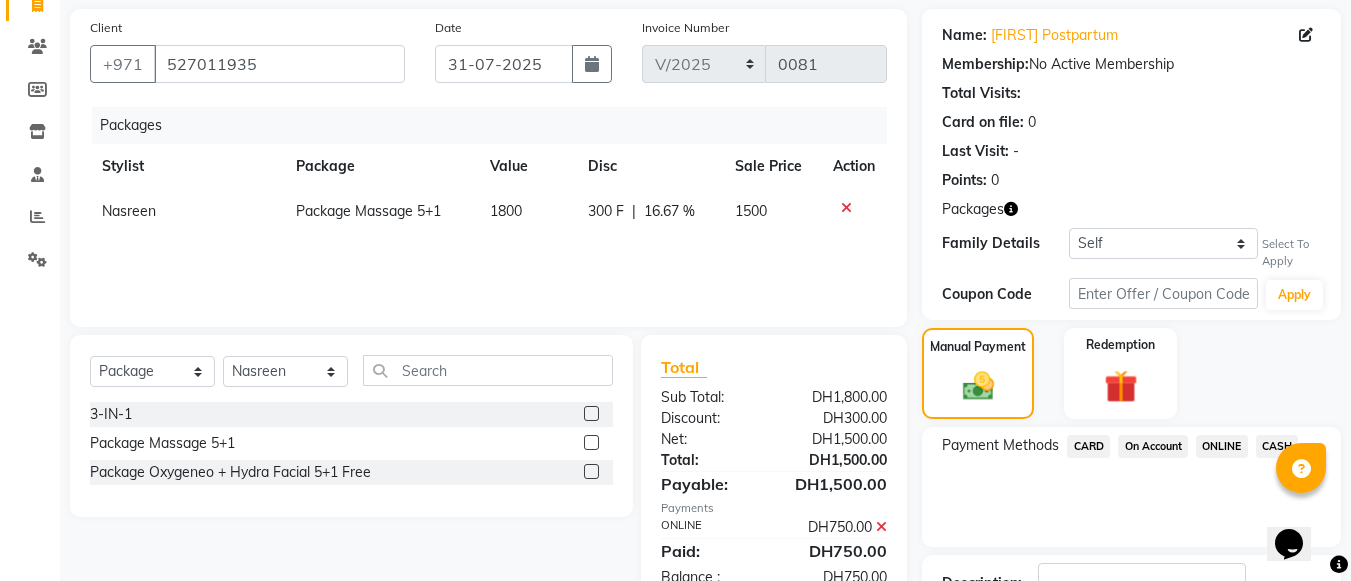 click on "Total" 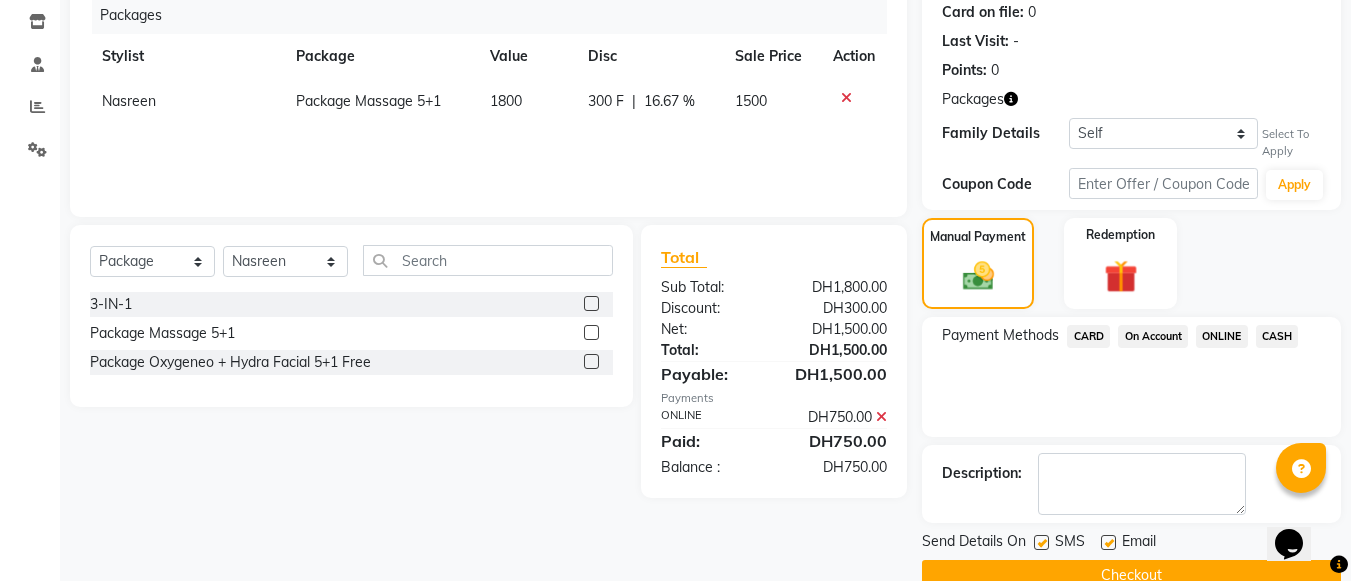 scroll, scrollTop: 291, scrollLeft: 0, axis: vertical 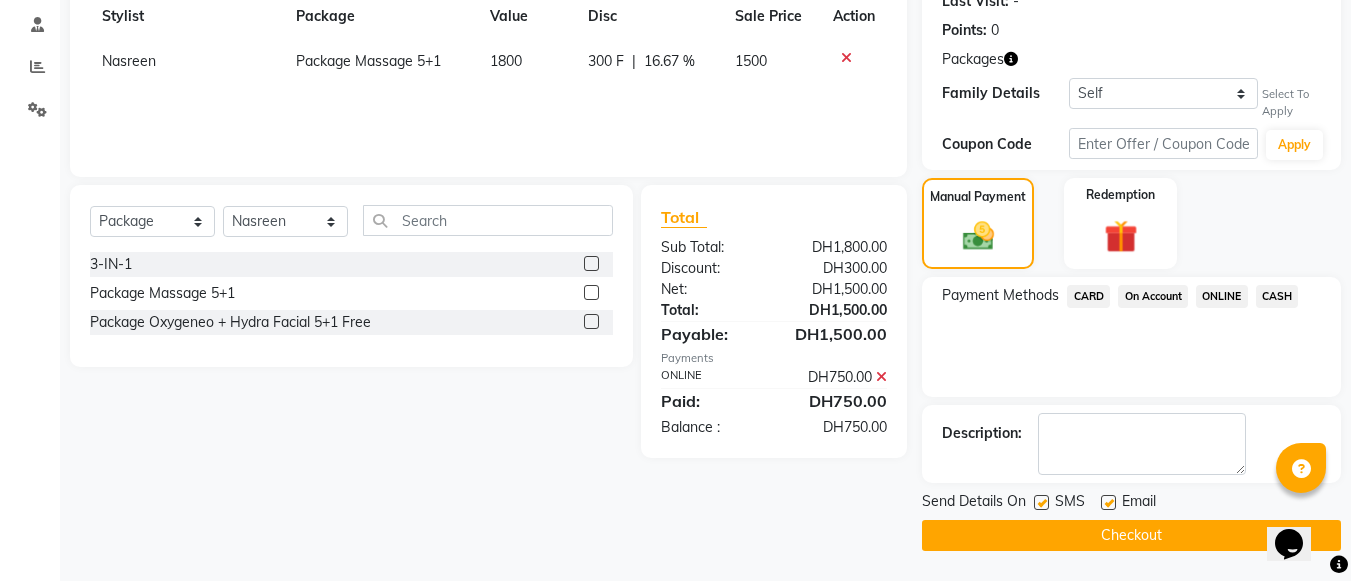 click on "Checkout" 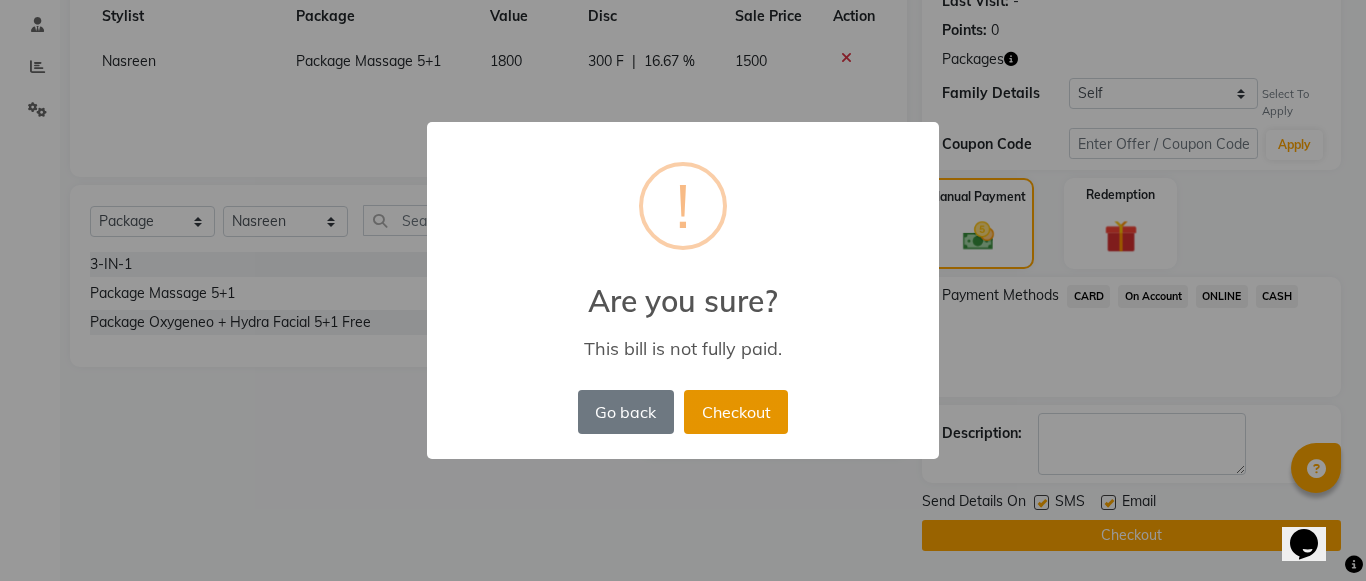 click on "Checkout" at bounding box center (736, 412) 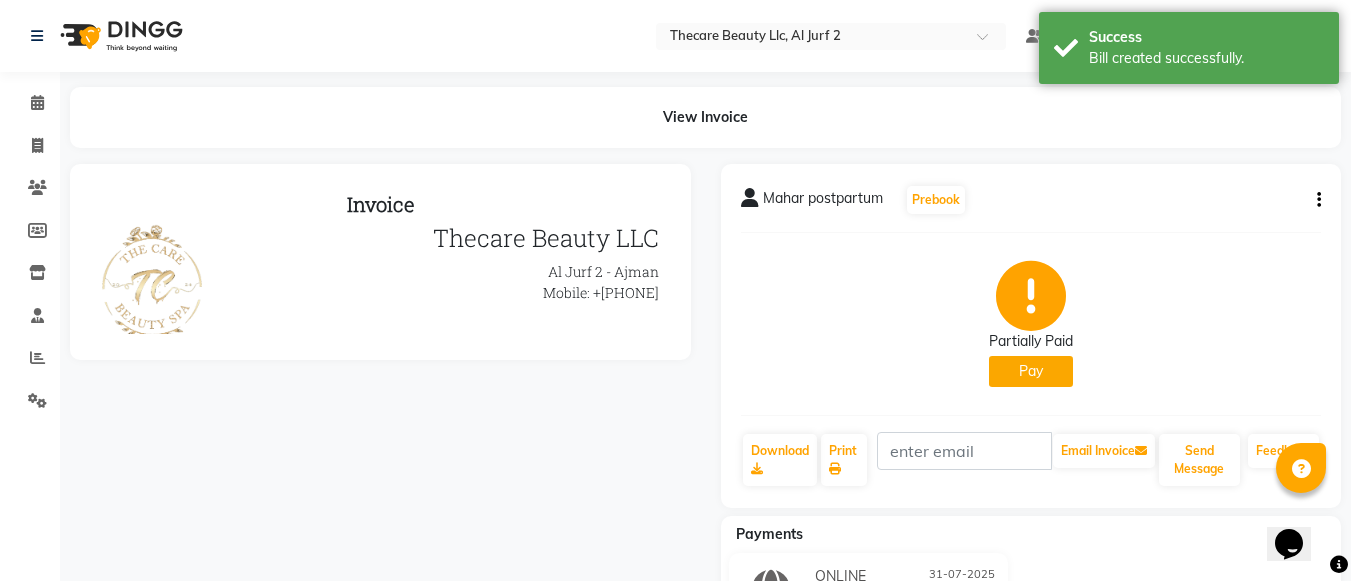 scroll, scrollTop: 0, scrollLeft: 0, axis: both 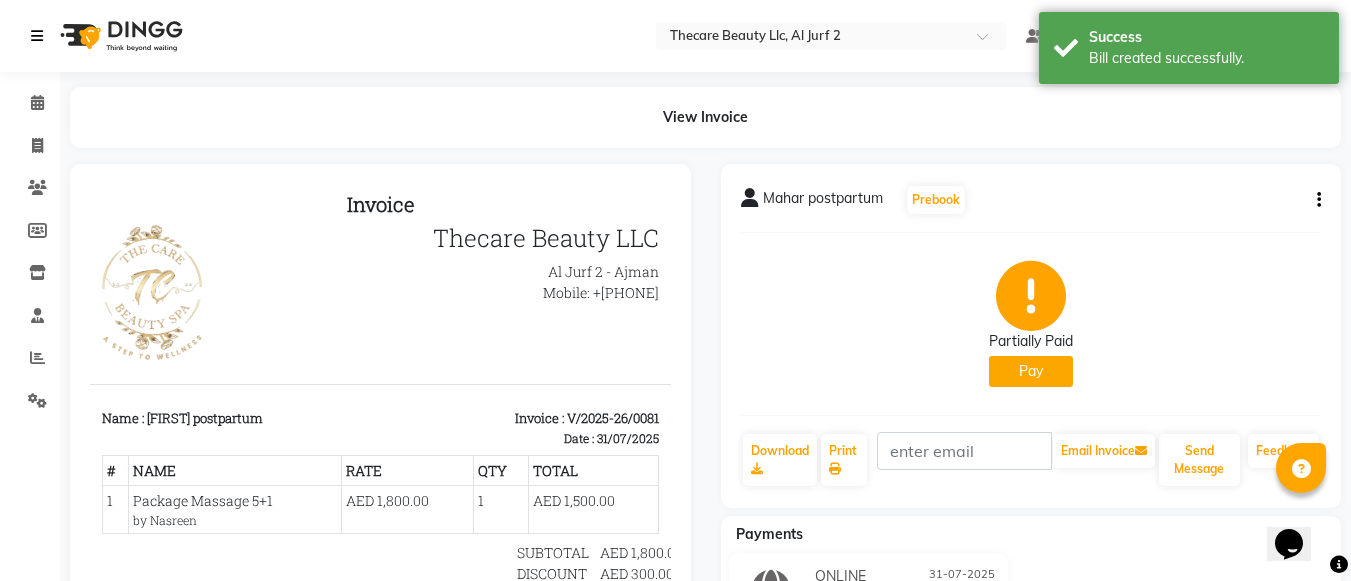 click at bounding box center [41, 36] 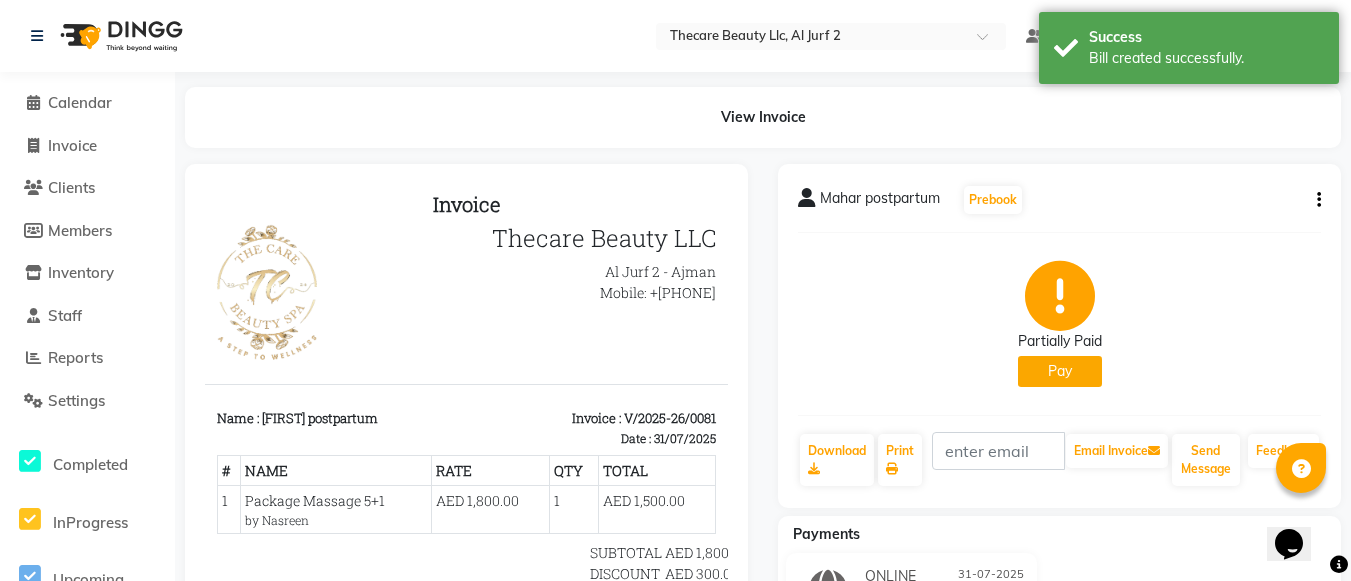 select on "service" 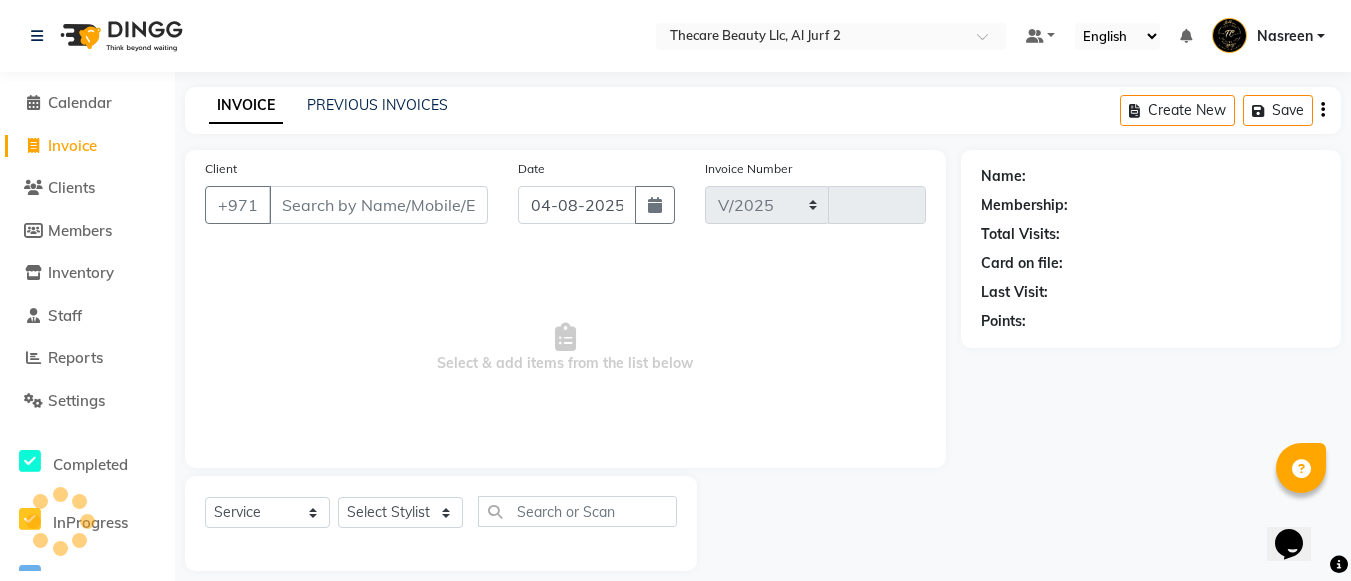 select on "8523" 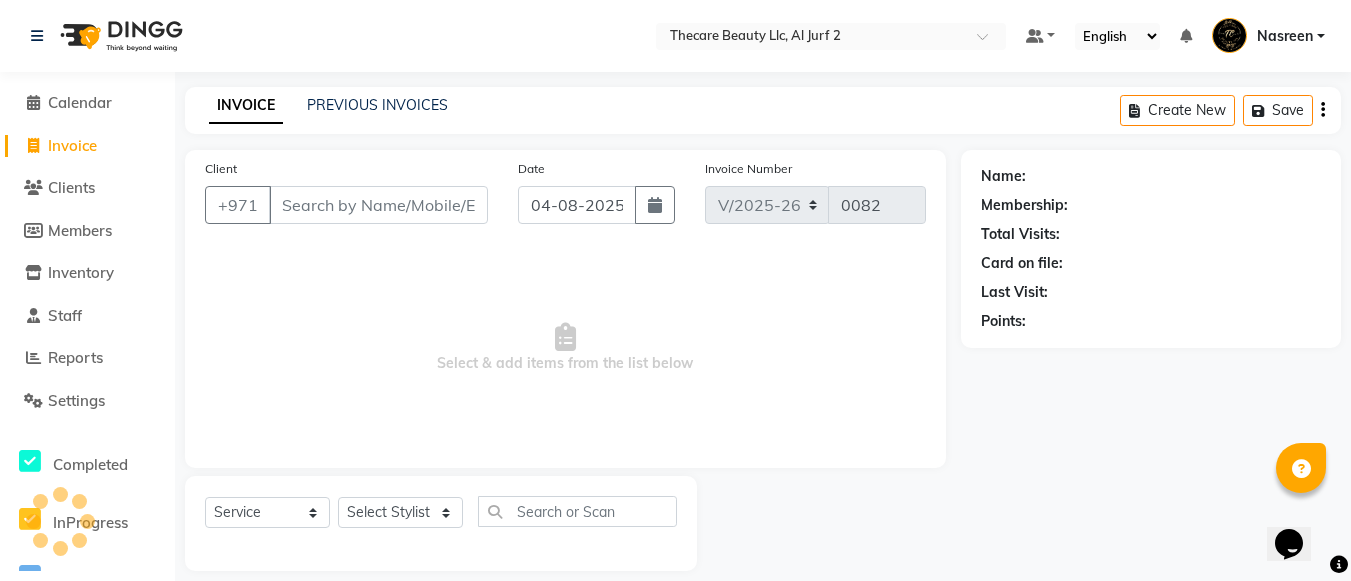 scroll, scrollTop: 20, scrollLeft: 0, axis: vertical 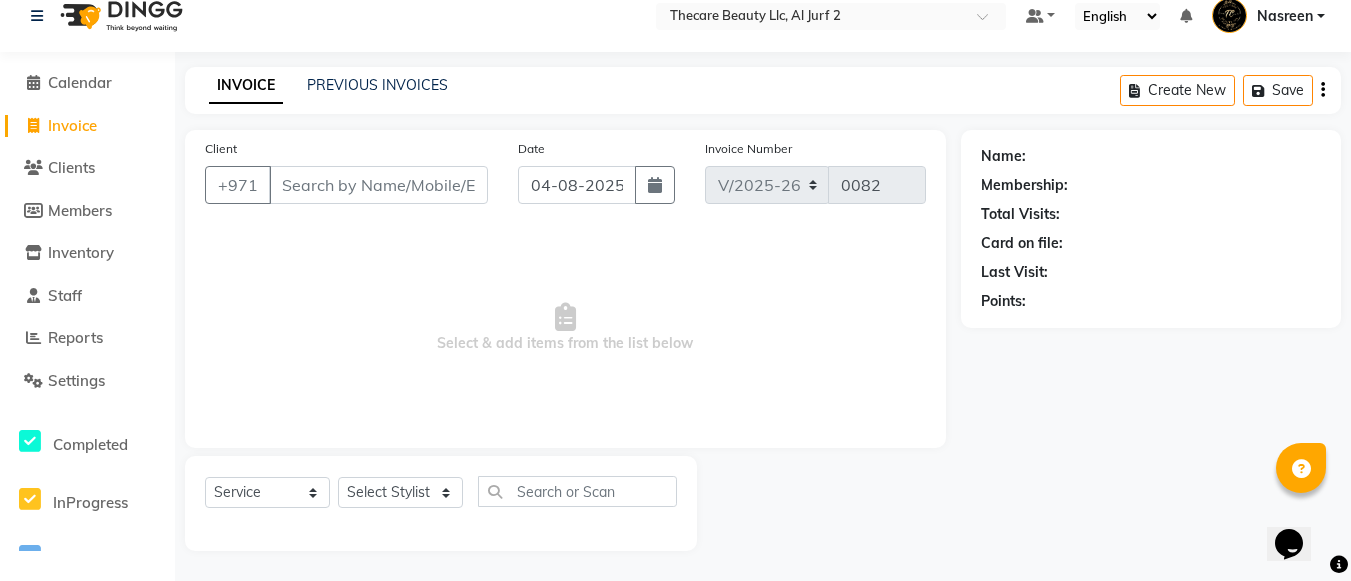 click on "Client" at bounding box center [378, 185] 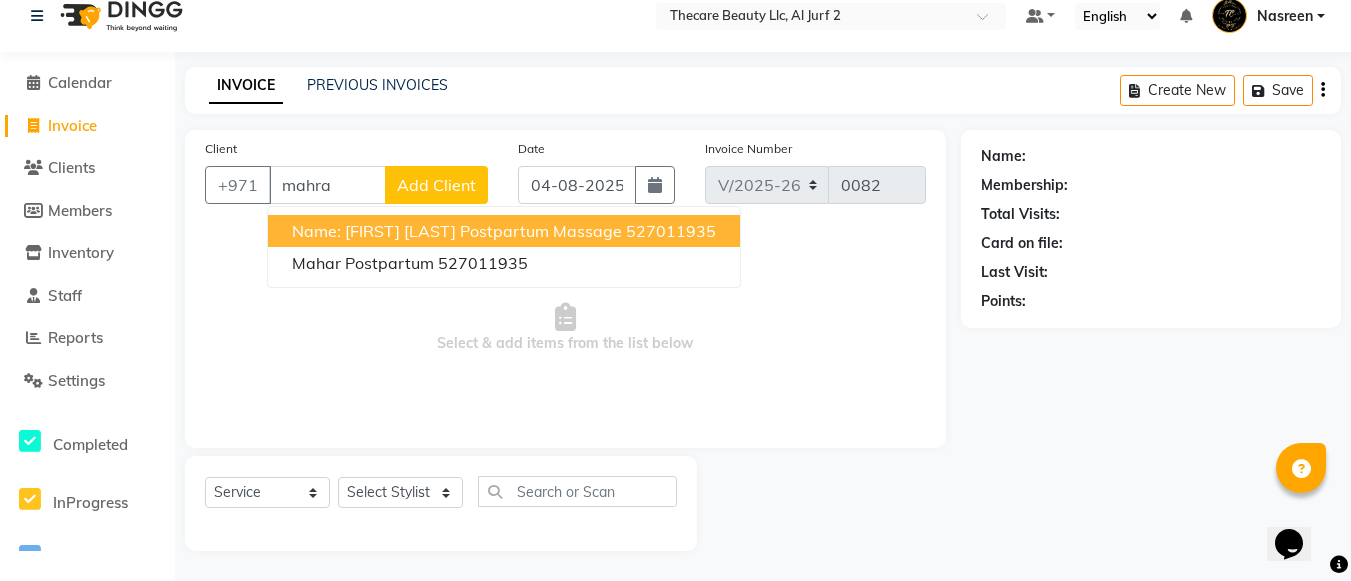 click on "Name: [FIRST] [LAST]  Postpartum Massage" at bounding box center (457, 231) 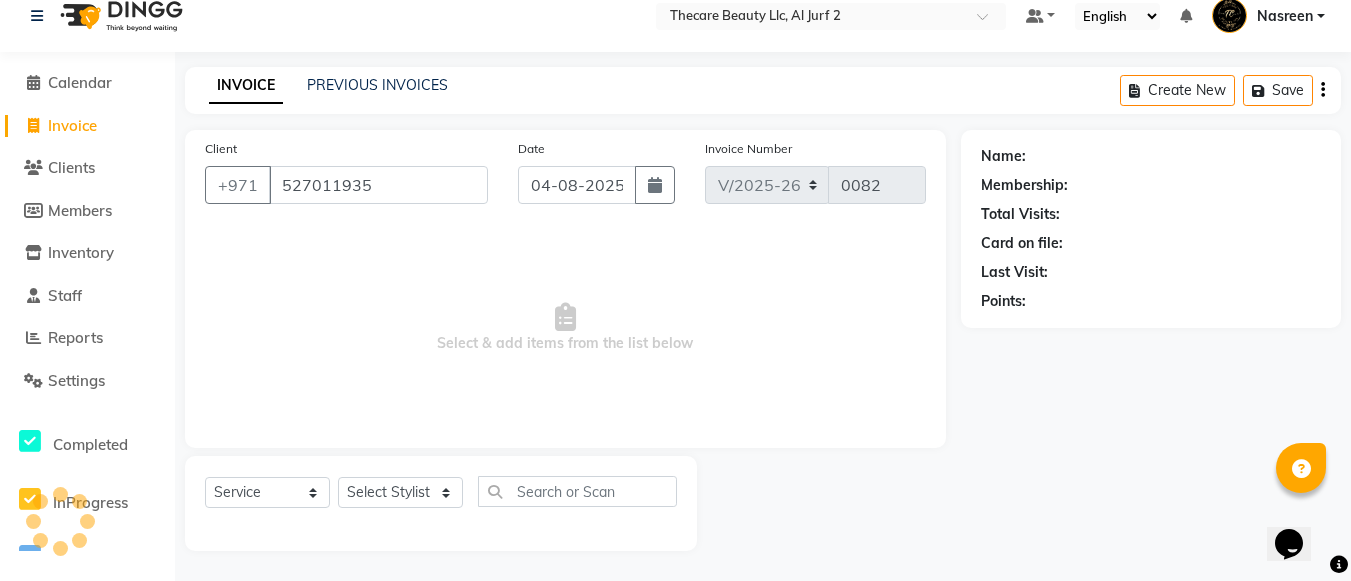 type on "527011935" 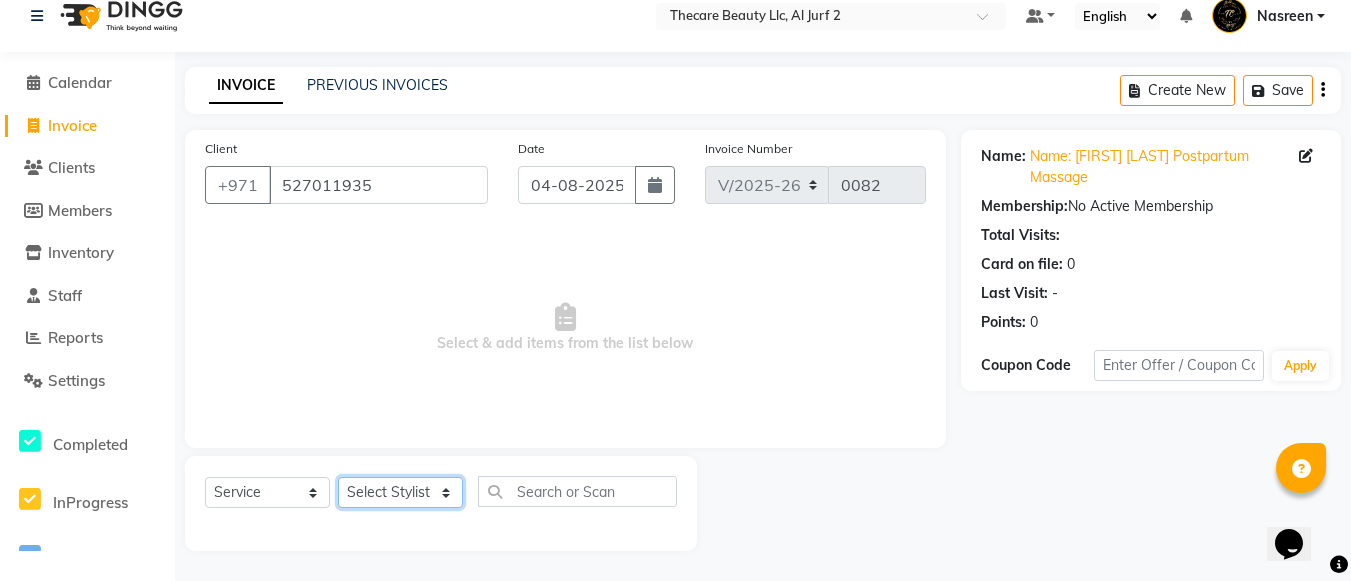 click on "Select Stylist Kamna Mr. Khalid Nasreen Stylist2" 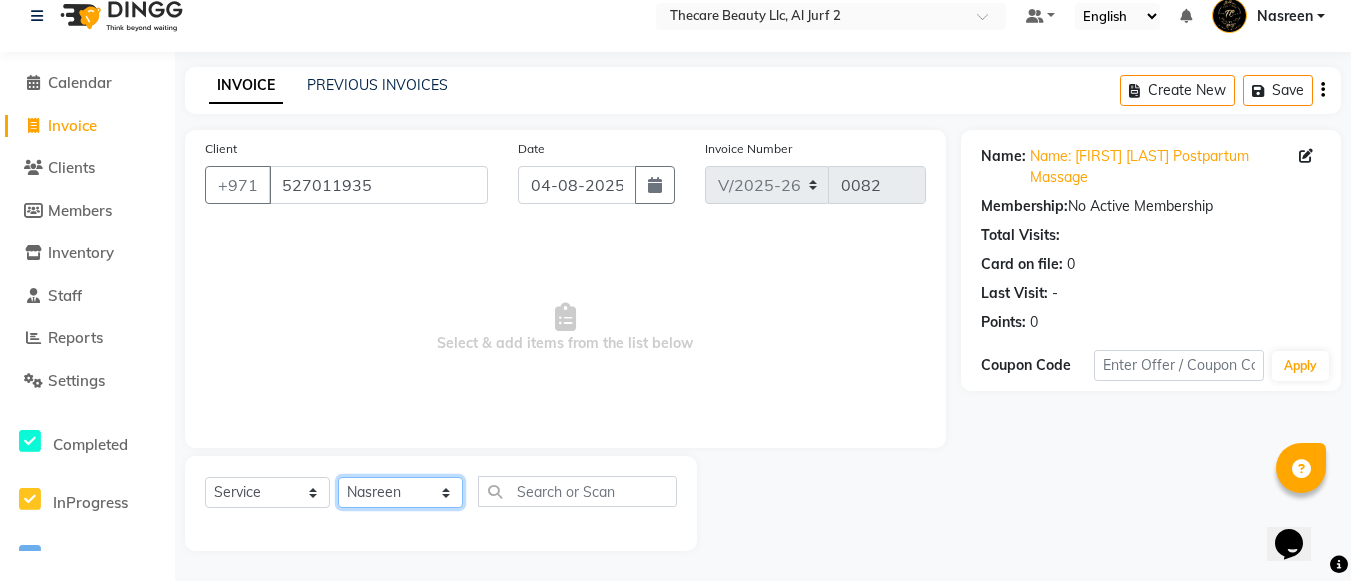 click on "Select Stylist Kamna Mr. Khalid Nasreen Stylist2" 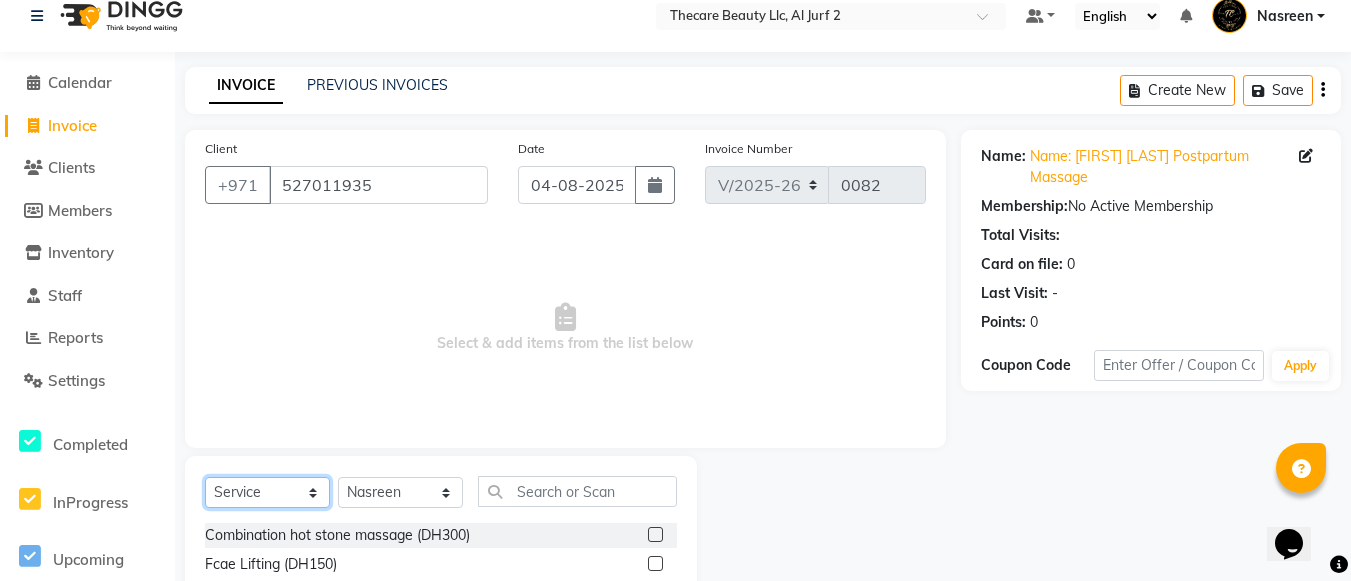 click on "Select  Service  Product  Membership  Package Voucher Prepaid Gift Card" 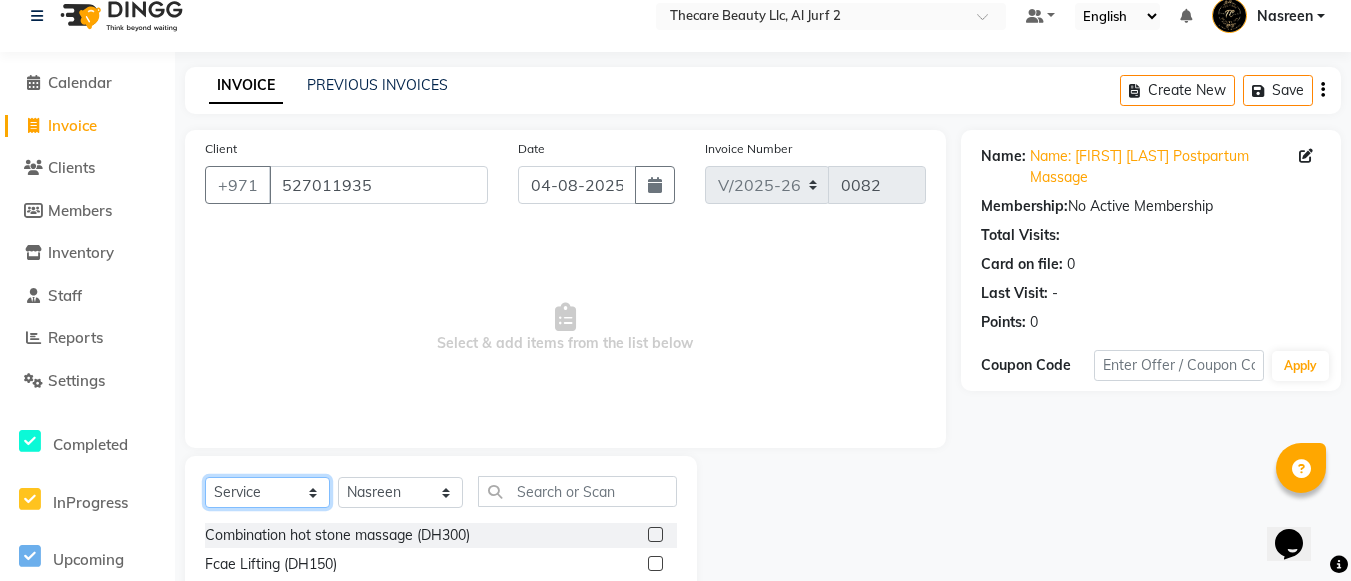 click on "Select  Service  Product  Membership  Package Voucher Prepaid Gift Card" 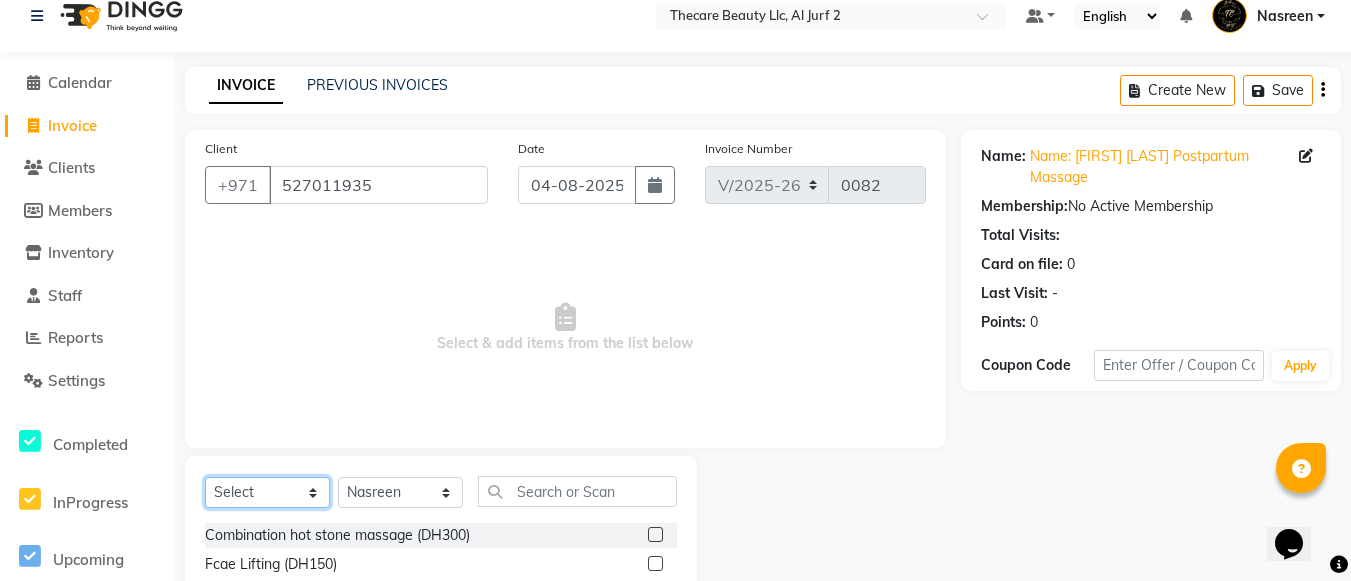 click on "Select  Service  Product  Membership  Package Voucher Prepaid Gift Card" 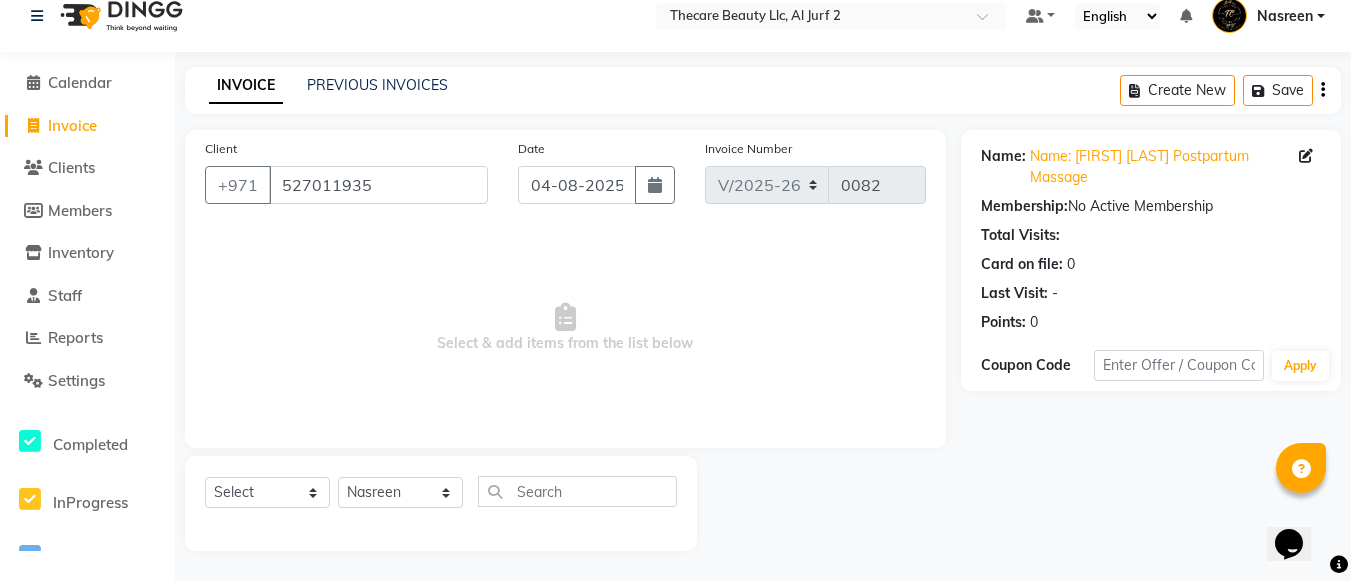 click on "Select & add items from the list below" at bounding box center (565, 328) 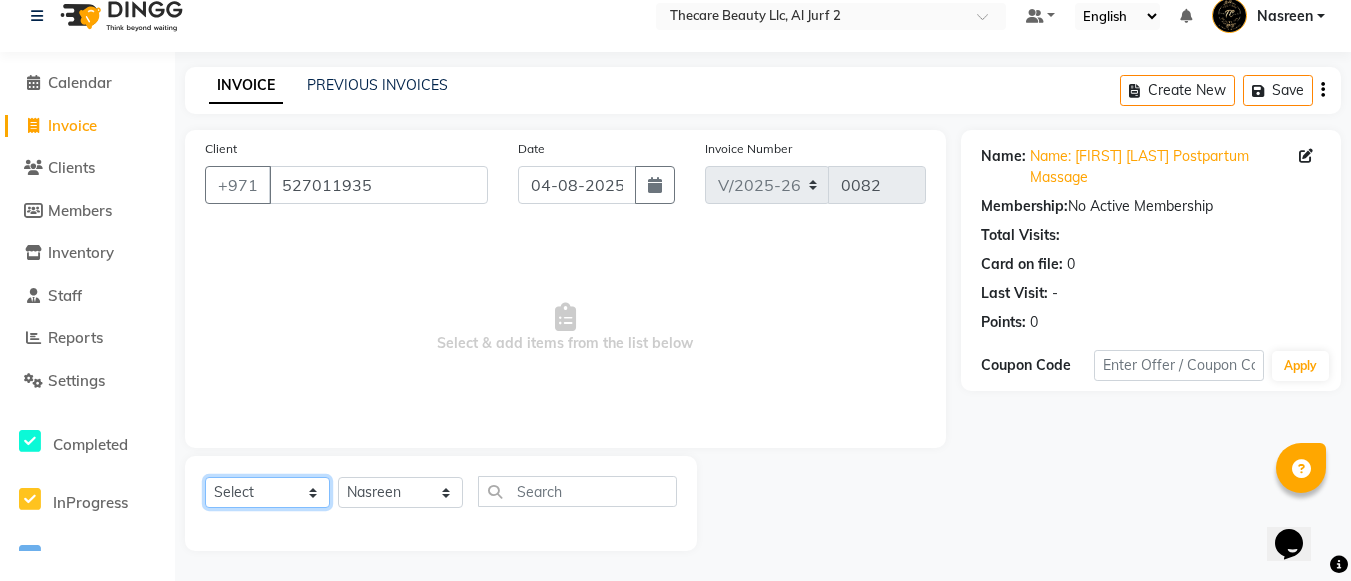click on "Select  Service  Product  Membership  Package Voucher Prepaid Gift Card" 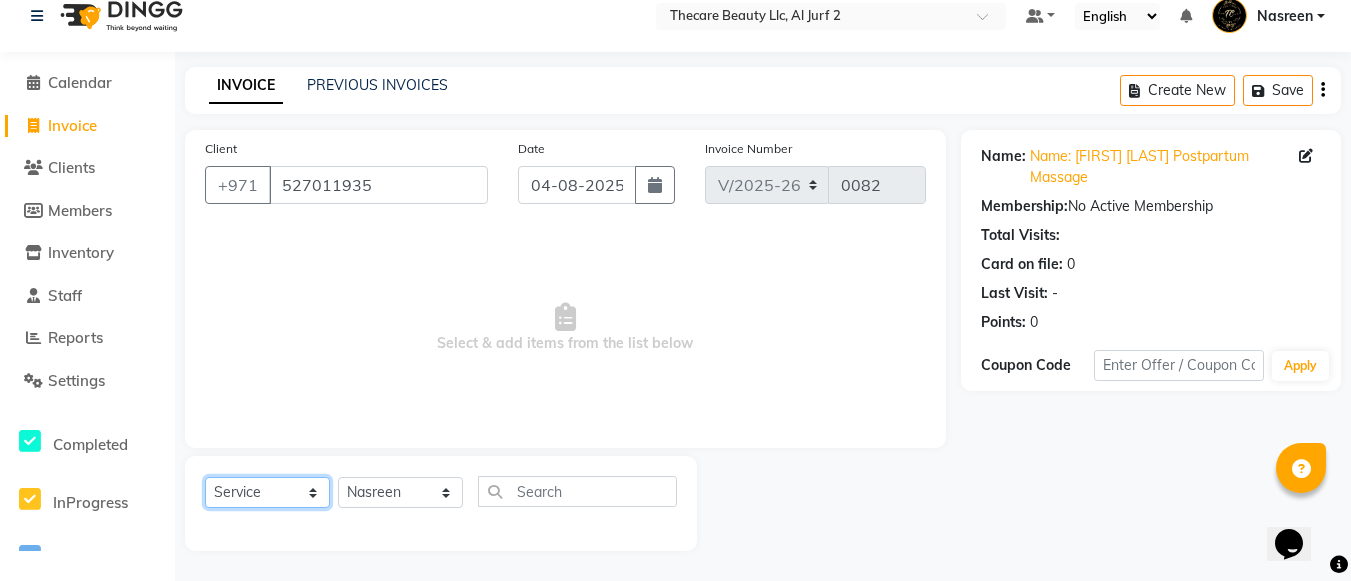 click on "Select  Service  Product  Membership  Package Voucher Prepaid Gift Card" 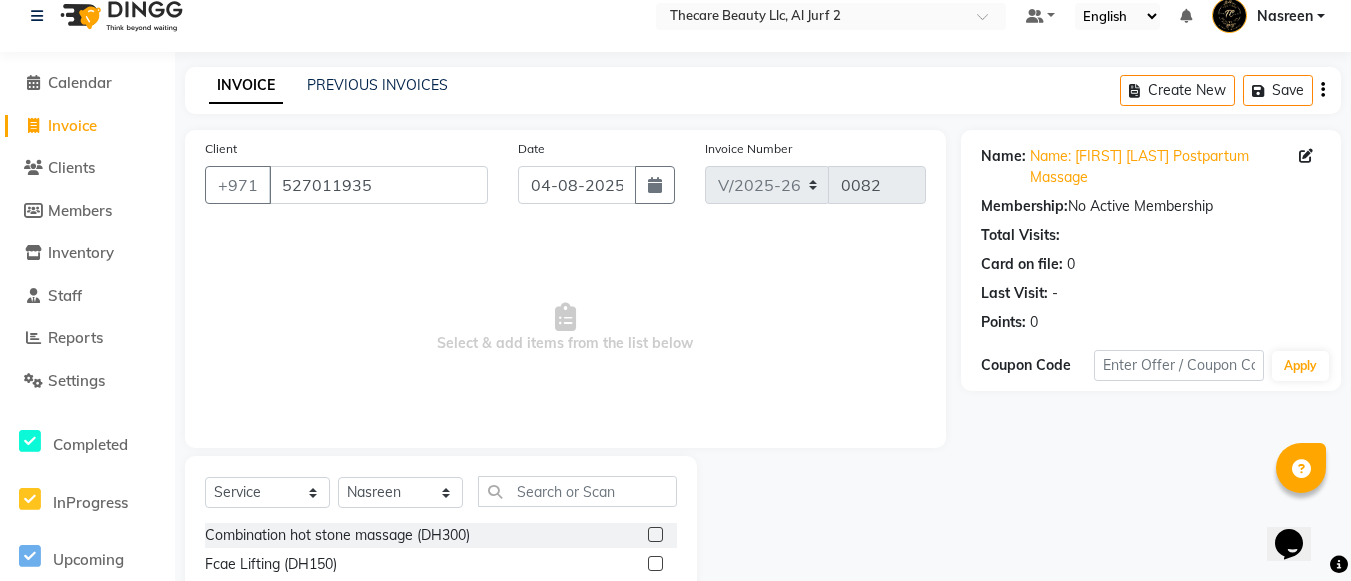 click on "Client +[PHONE] Date 04-08-2025 Invoice Number V/2025 V/2025-26 0082  Select & add items from the list below" 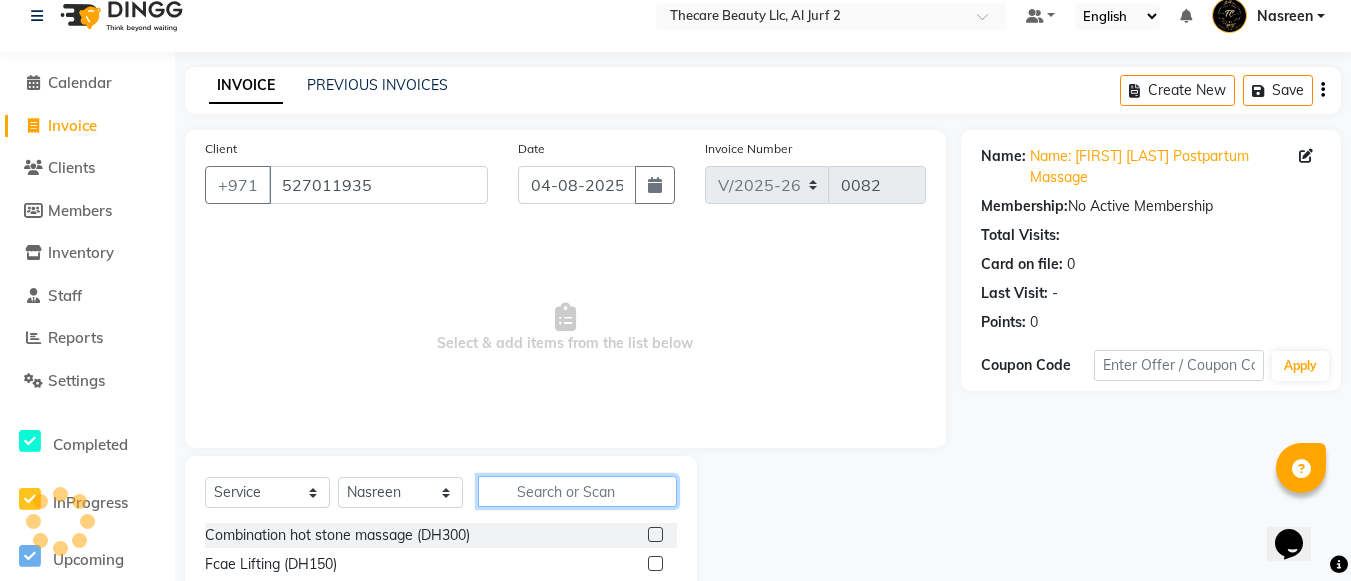 click 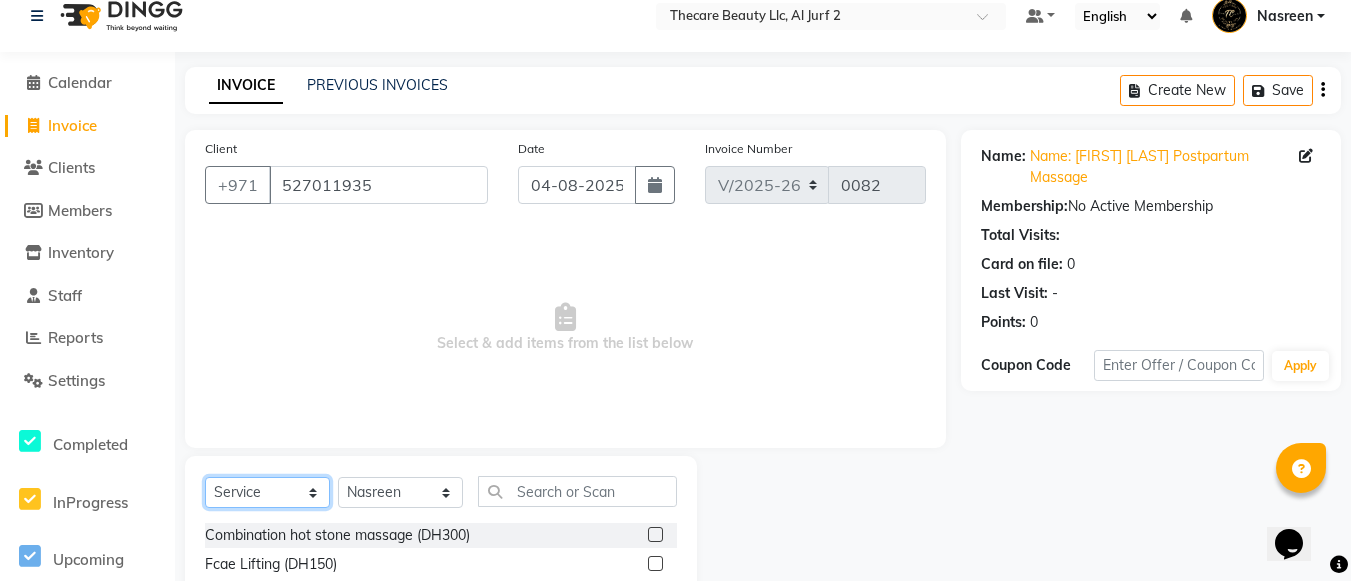 click on "Select  Service  Product  Membership  Package Voucher Prepaid Gift Card" 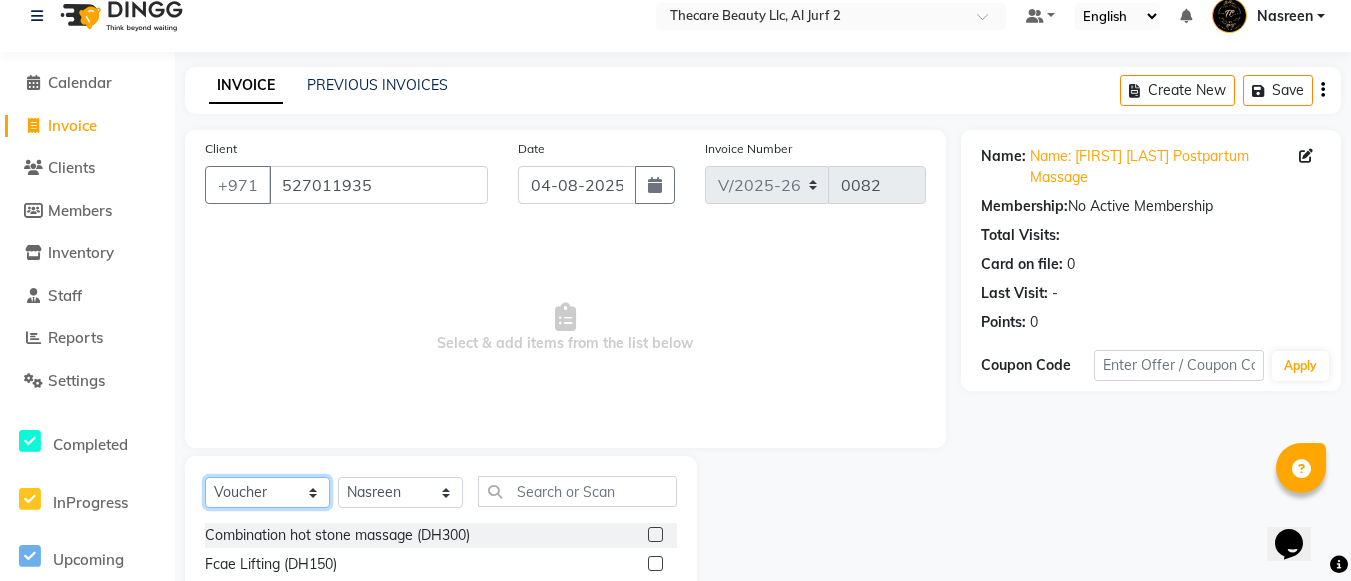 click on "Select  Service  Product  Membership  Package Voucher Prepaid Gift Card" 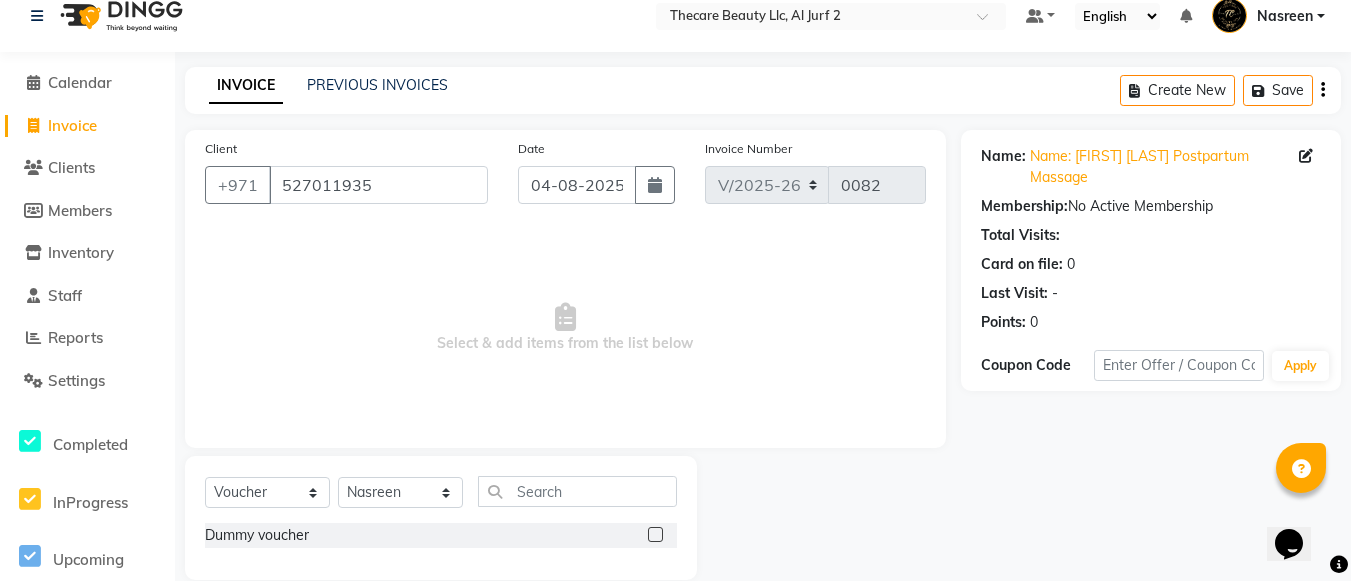 click on "Select & add items from the list below" at bounding box center (565, 328) 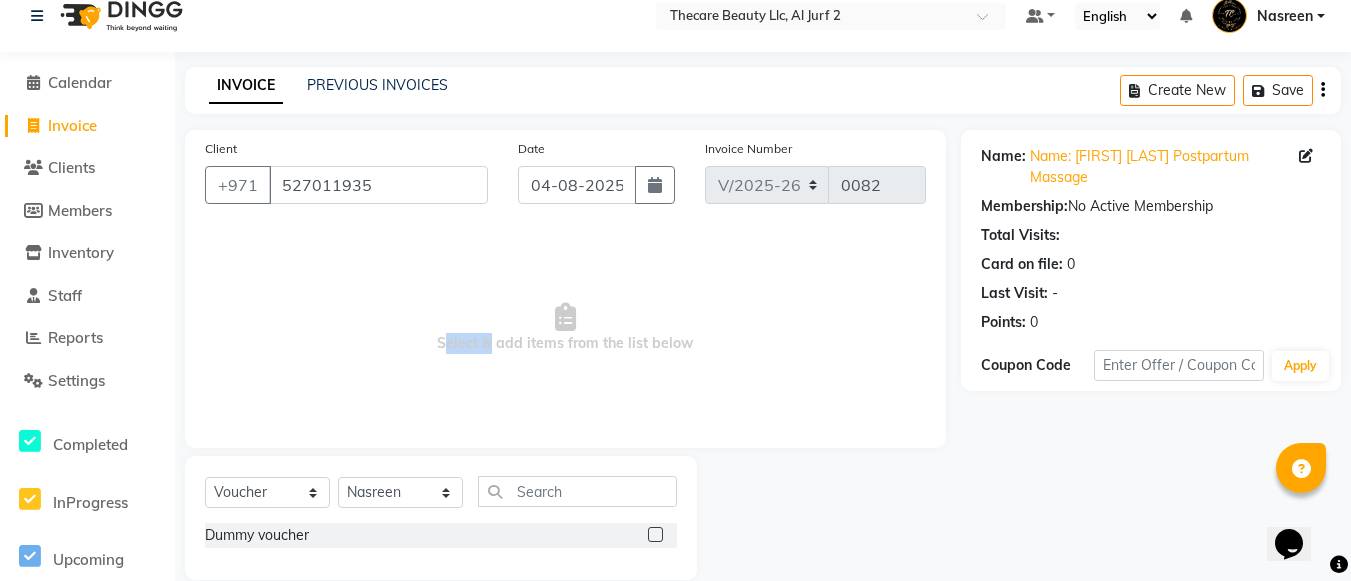 click on "Select & add items from the list below" at bounding box center (565, 328) 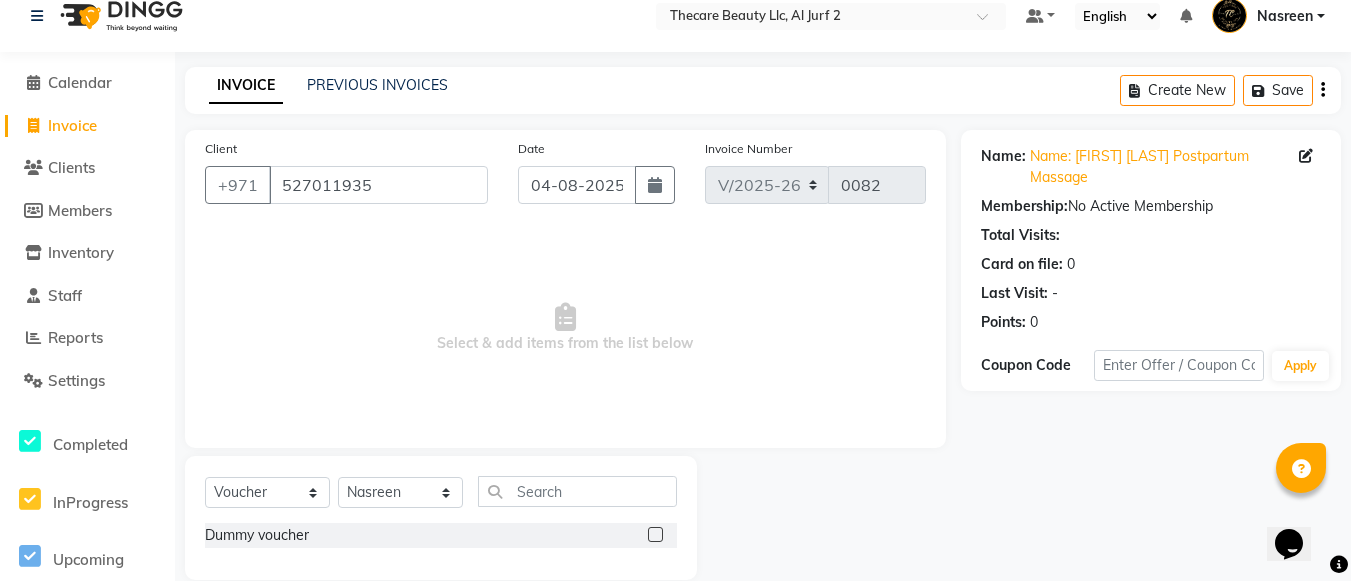 drag, startPoint x: 271, startPoint y: 451, endPoint x: 281, endPoint y: 495, distance: 45.122055 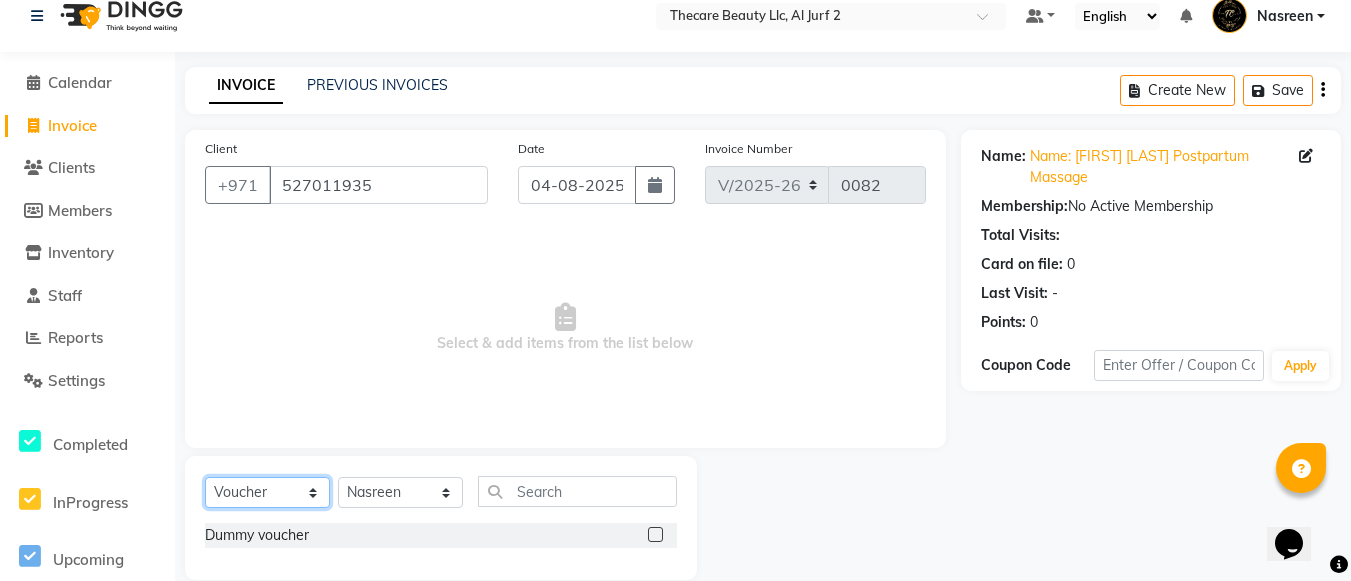 click on "Select  Service  Product  Membership  Package Voucher Prepaid Gift Card" 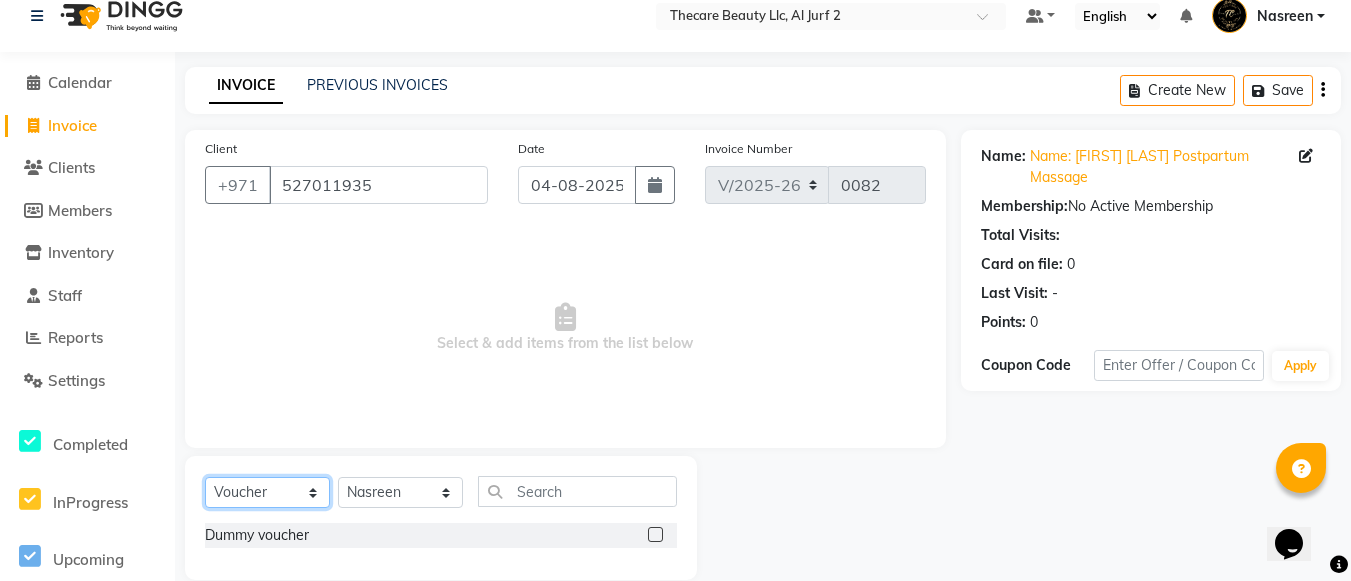 select on "service" 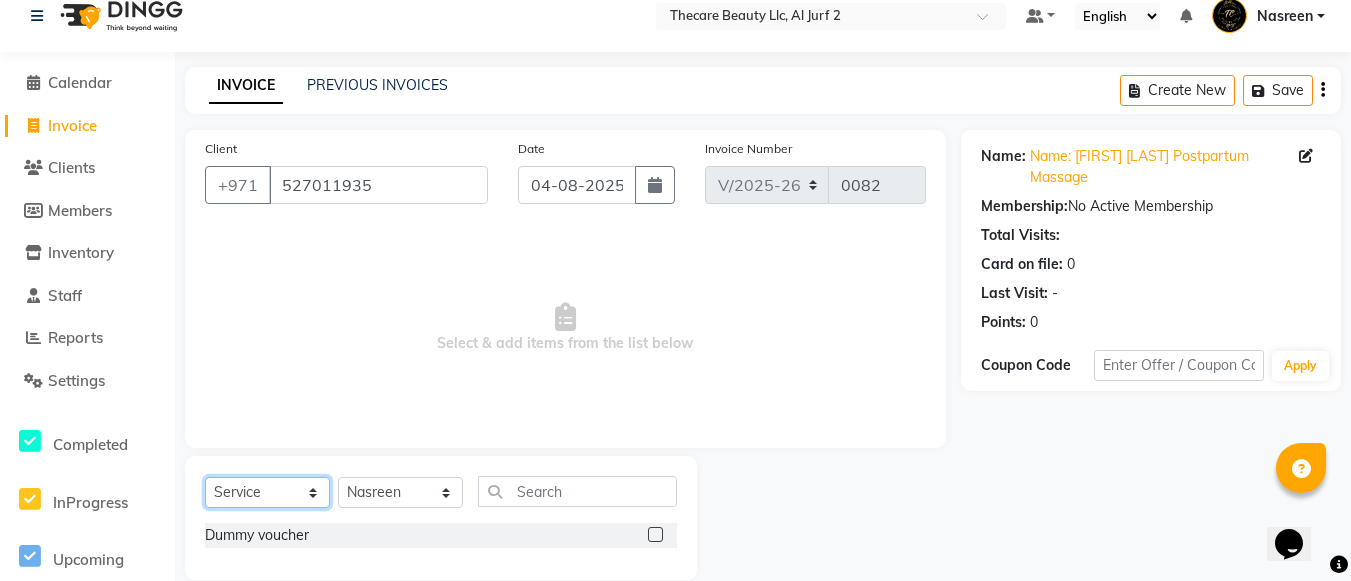 click on "Select  Service  Product  Membership  Package Voucher Prepaid Gift Card" 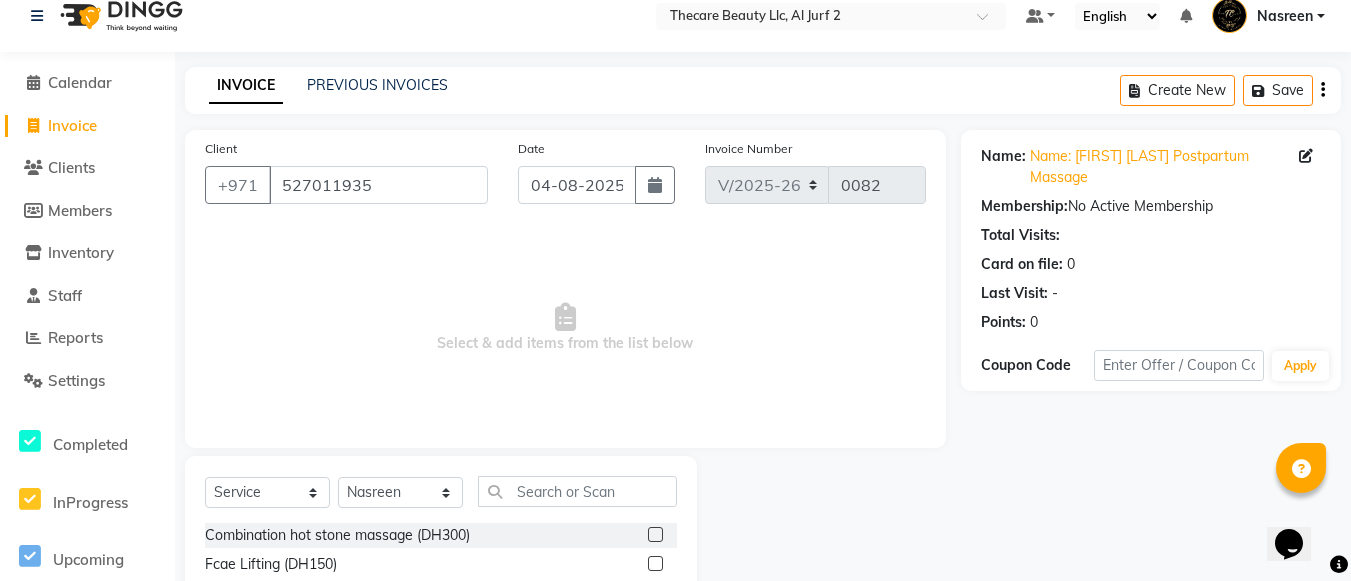 click on "Client +[PHONE] Date [DATE] Invoice Number V/2025 V/2025-26 0082  Select & add items from the list below  Select  Service  Product  Membership  Package Voucher Prepaid Gift Card  Select Stylist Kamna Mr. [LAST] Nasreen Stylist2  Combination hot stone massage (DH300)  Fcae Lifting (DH150)  I Peeling Advanced BHA Lift – تقشير آي بيل المتقدم BHA لشد البشرة (DH450)  Fcae Lifting (DH150)  Hydra Glow – هيدرا جلو (DH300)  Acen Treatment – علاج حب الشباب (DH300)  Clearly & Purifying Treatment – علاج التنقية والصفاء (DH350)  Expert Cleanse Pro – تنظيف عميق احترافي (DH250)  Hydra Comfort Rebalancing – توازن مريح بالهيدرا (DH280)  Aquatherm O2 Treatment – علاج أكواثيرم بالأوكسجين (DH350)  Repair & Rebalancing (Epidermal) – إصلاح وإعادة التوازن (للبشرة الخارجية) (DH350)  Vitamin C Boosters – معززات فيتامين سي (DH400)" 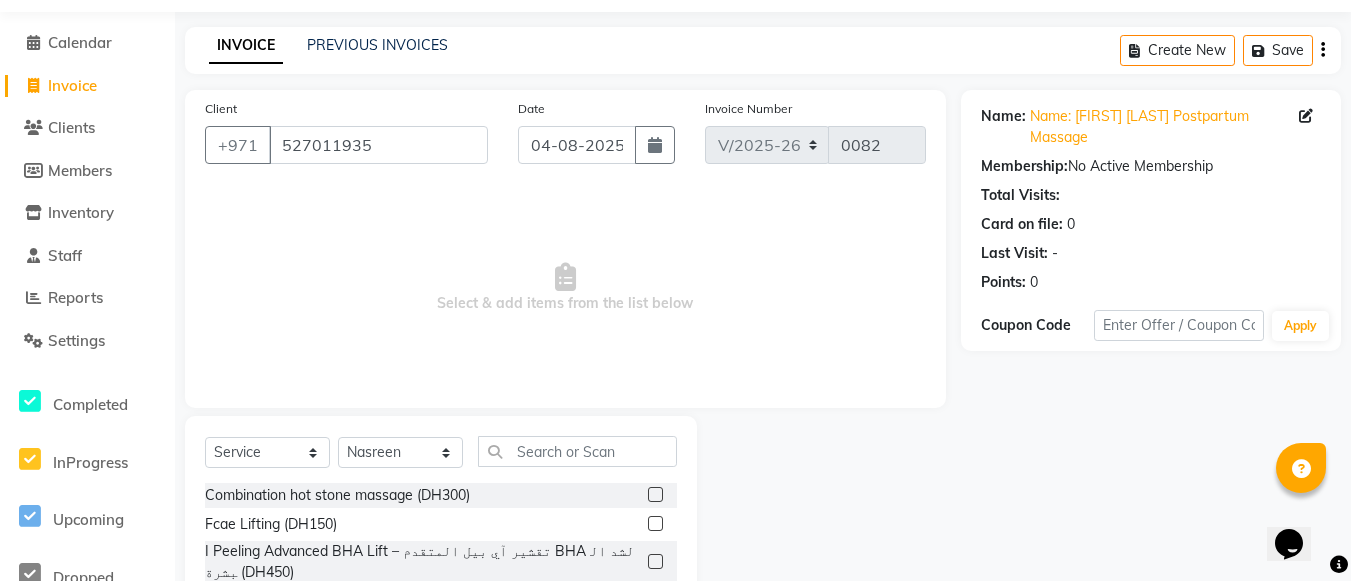 scroll, scrollTop: 100, scrollLeft: 0, axis: vertical 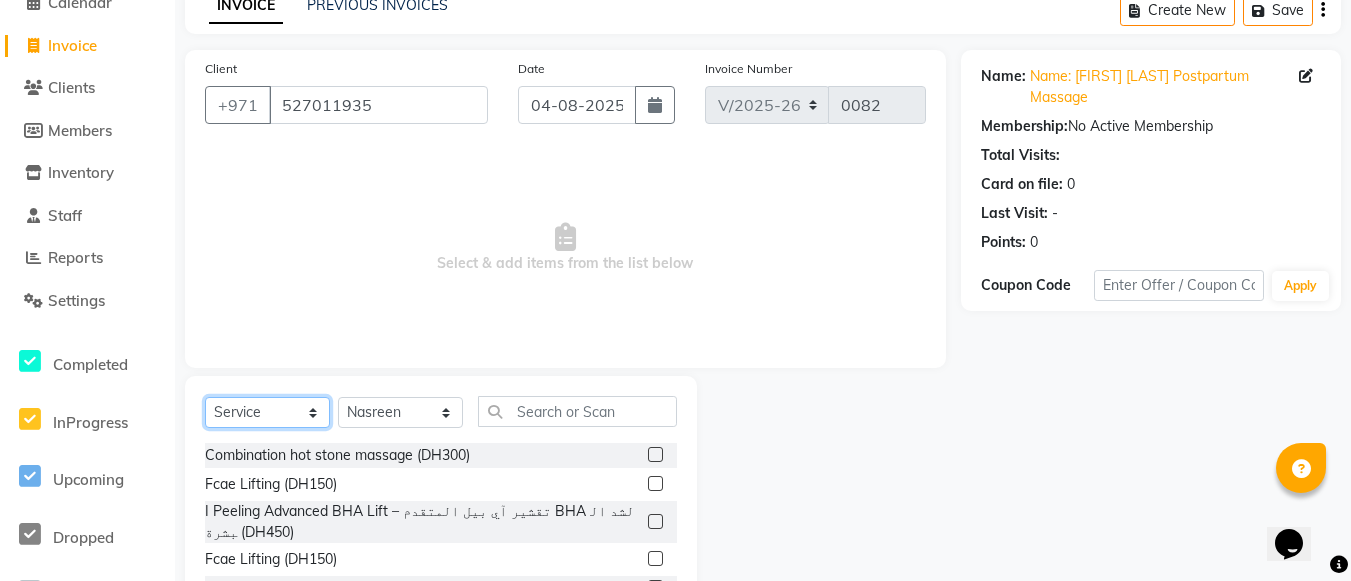 click on "Select  Service  Product  Membership  Package Voucher Prepaid Gift Card" 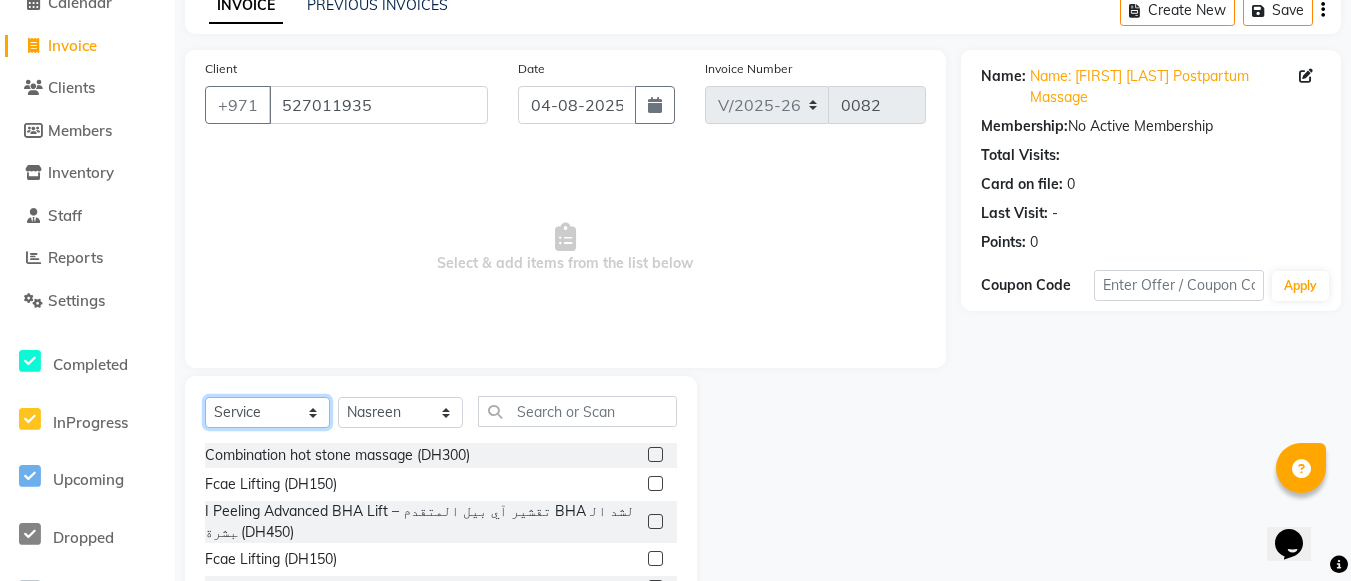 click on "Select  Service  Product  Membership  Package Voucher Prepaid Gift Card" 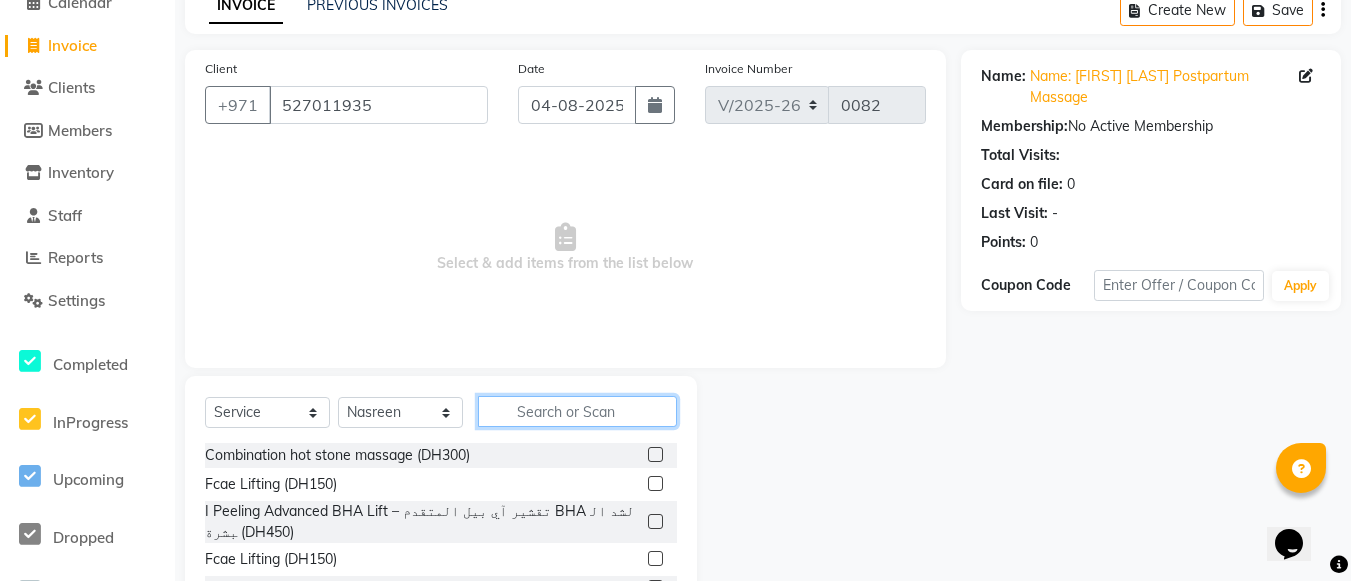 click 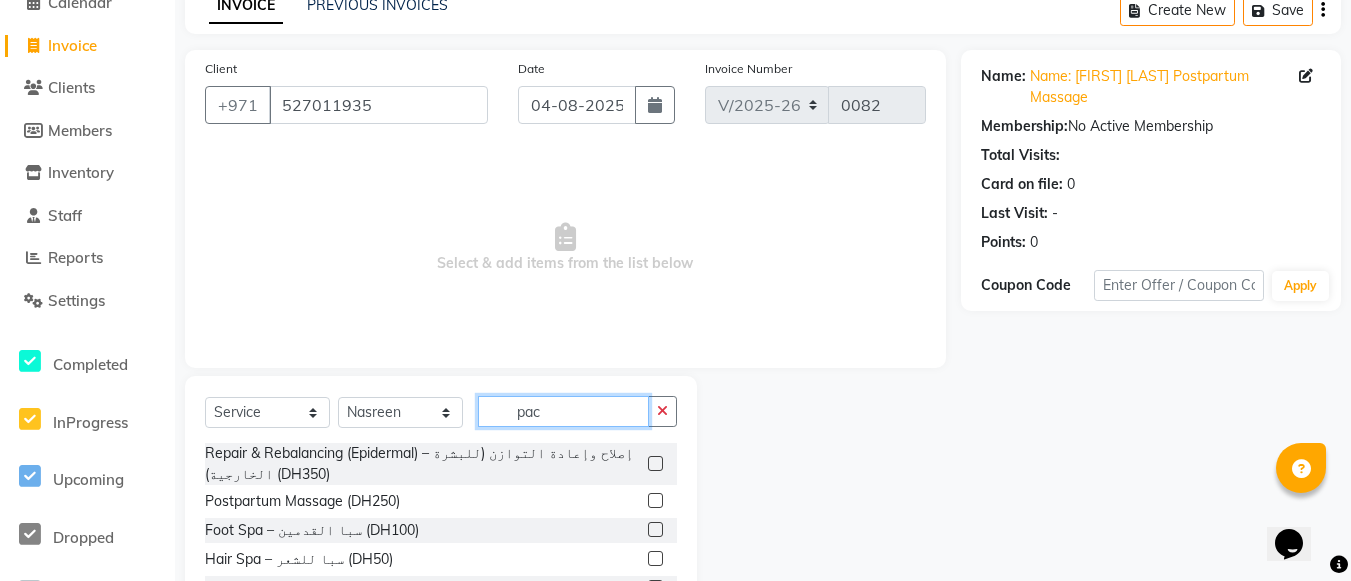 scroll, scrollTop: 49, scrollLeft: 0, axis: vertical 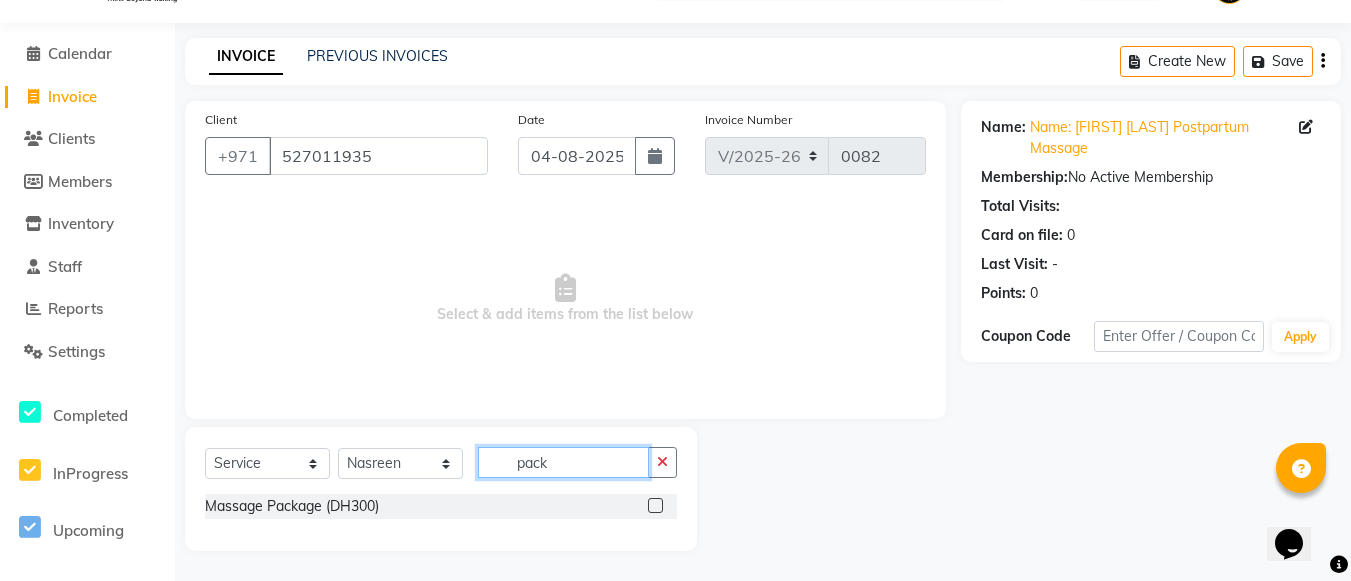 type on "pack" 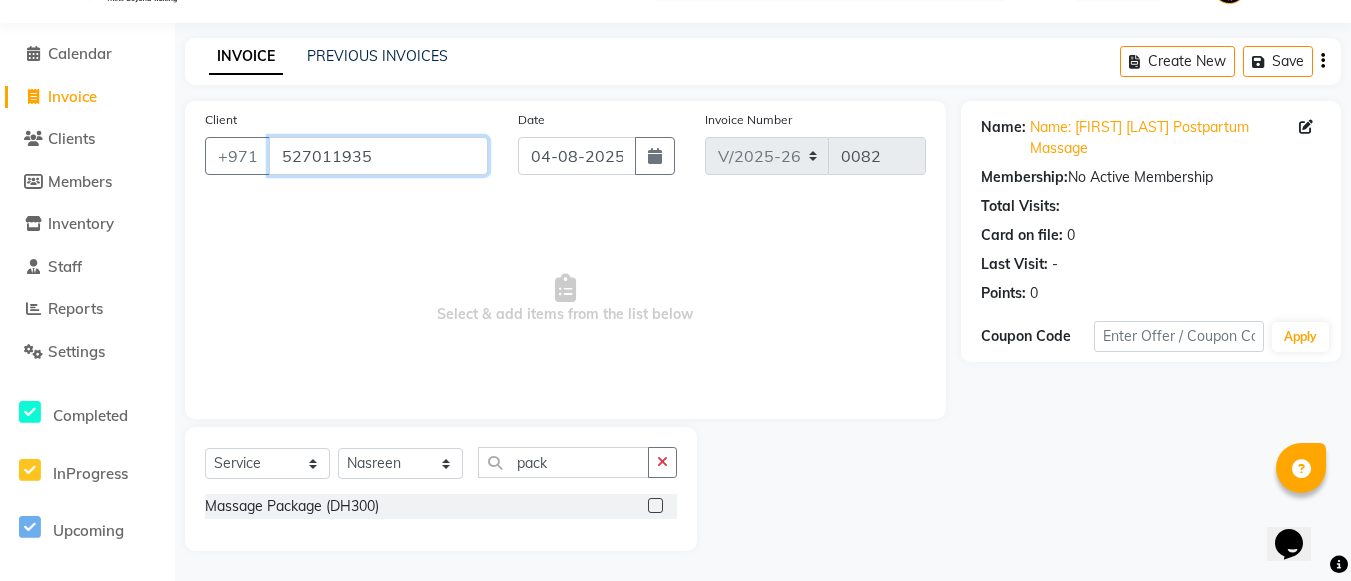 click on "527011935" at bounding box center (378, 156) 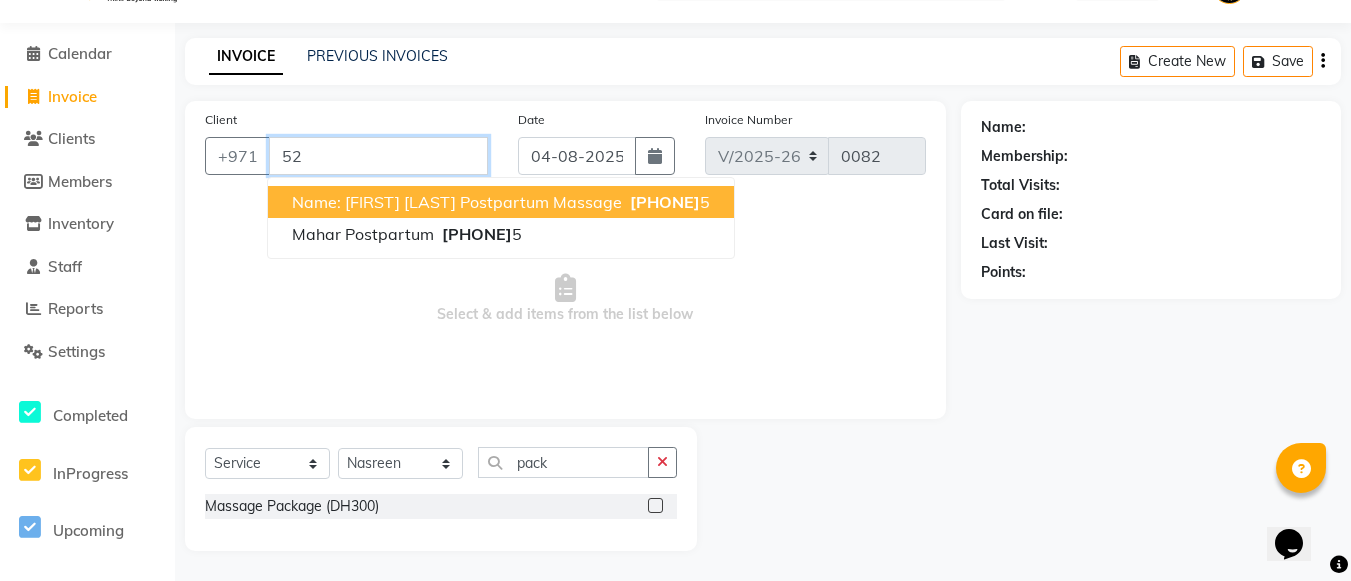 type on "5" 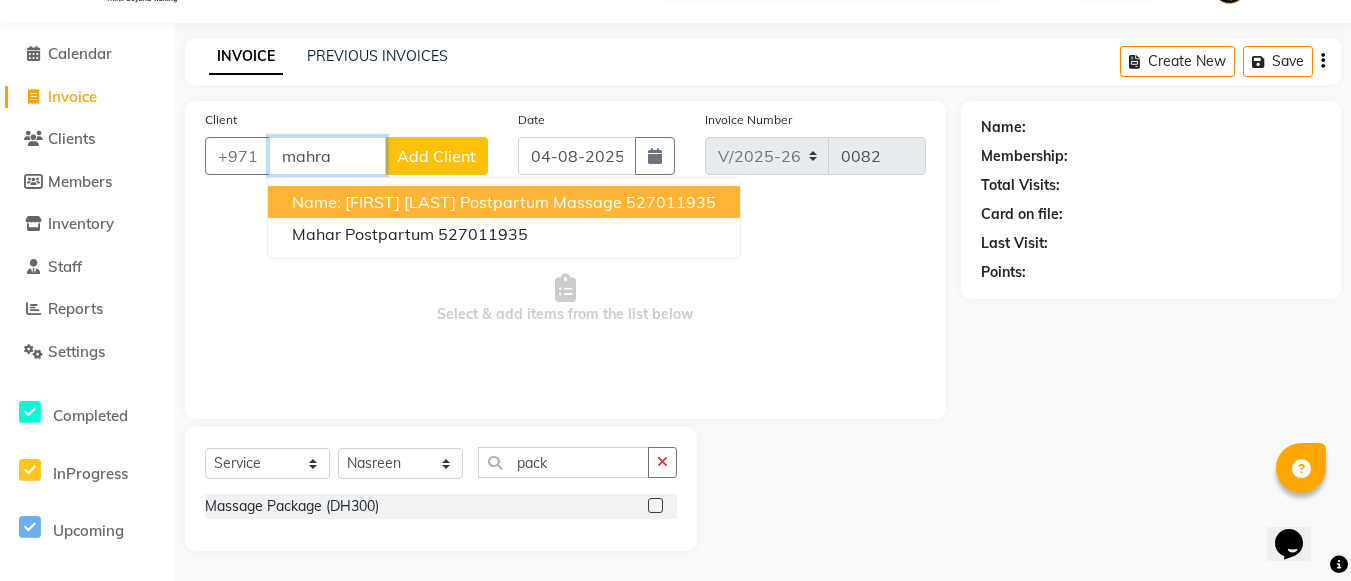 click on "Name: [FIRST] [LAST]  Postpartum Massage" at bounding box center [457, 202] 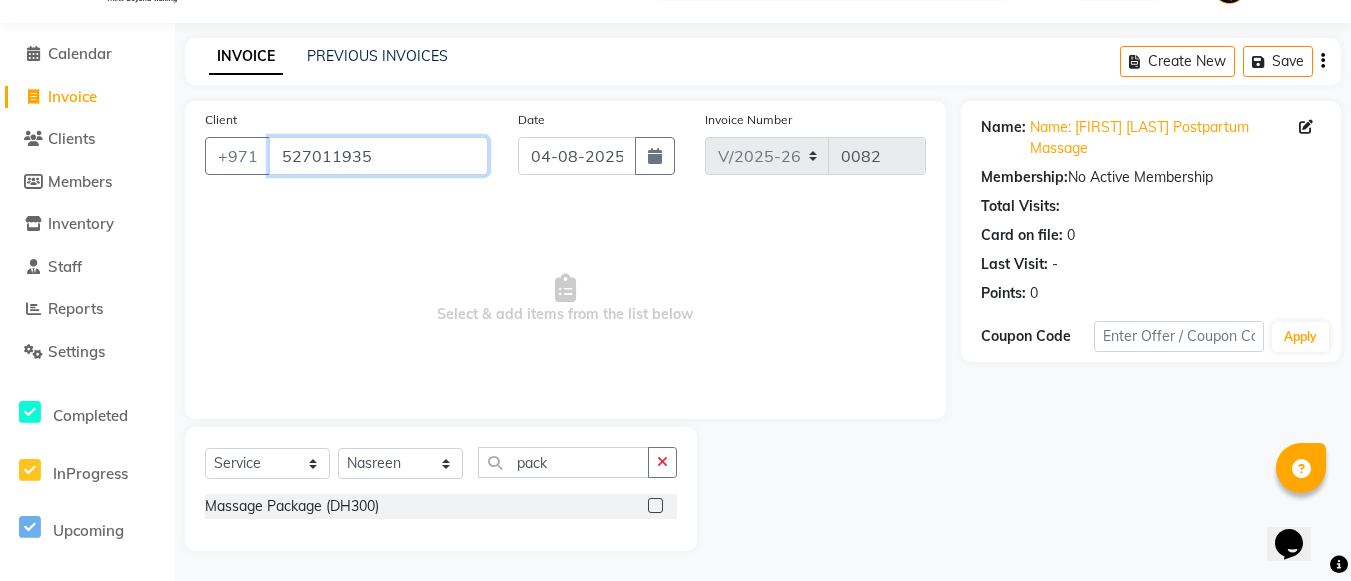 click on "527011935" at bounding box center (378, 156) 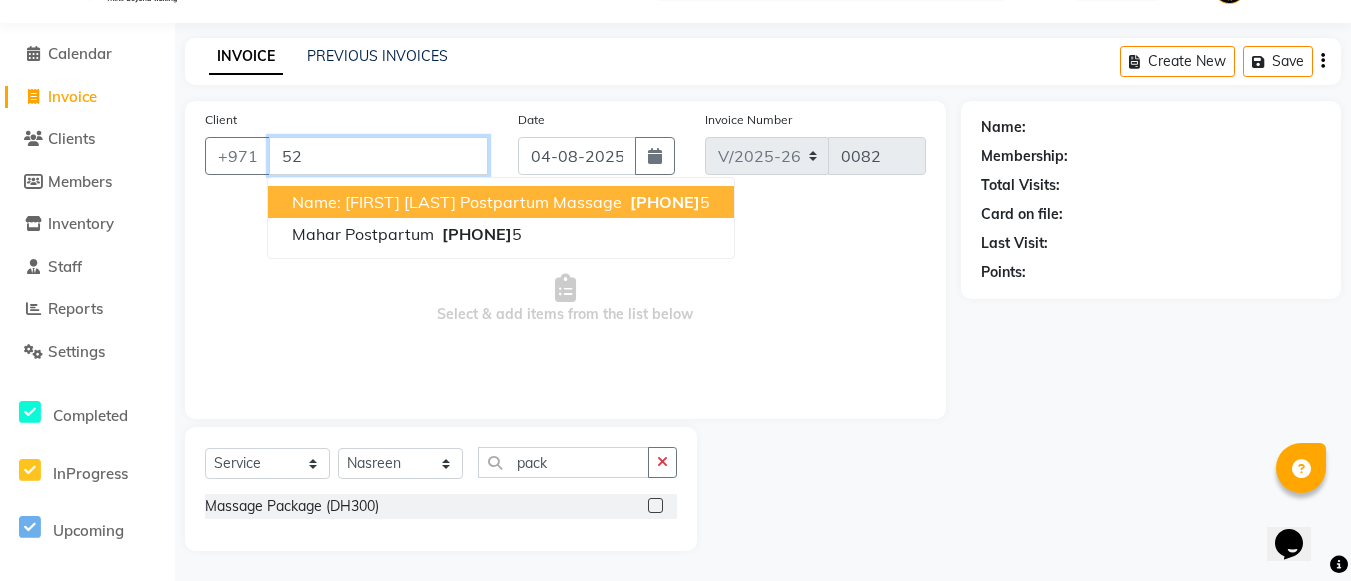 type on "5" 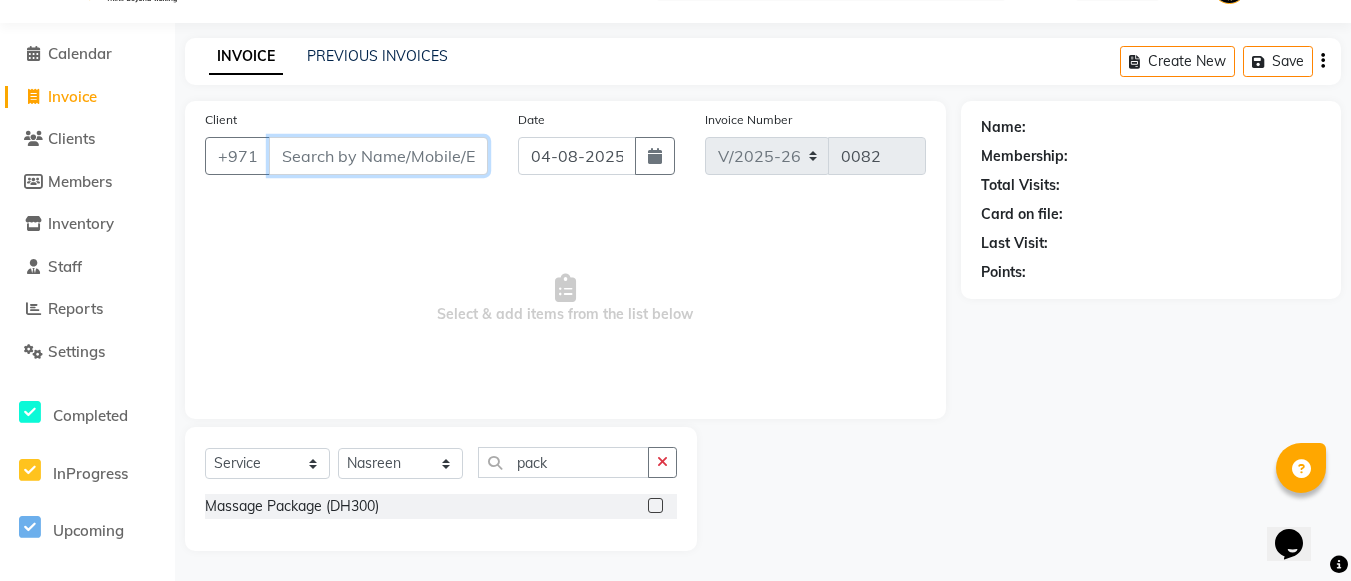 type on "," 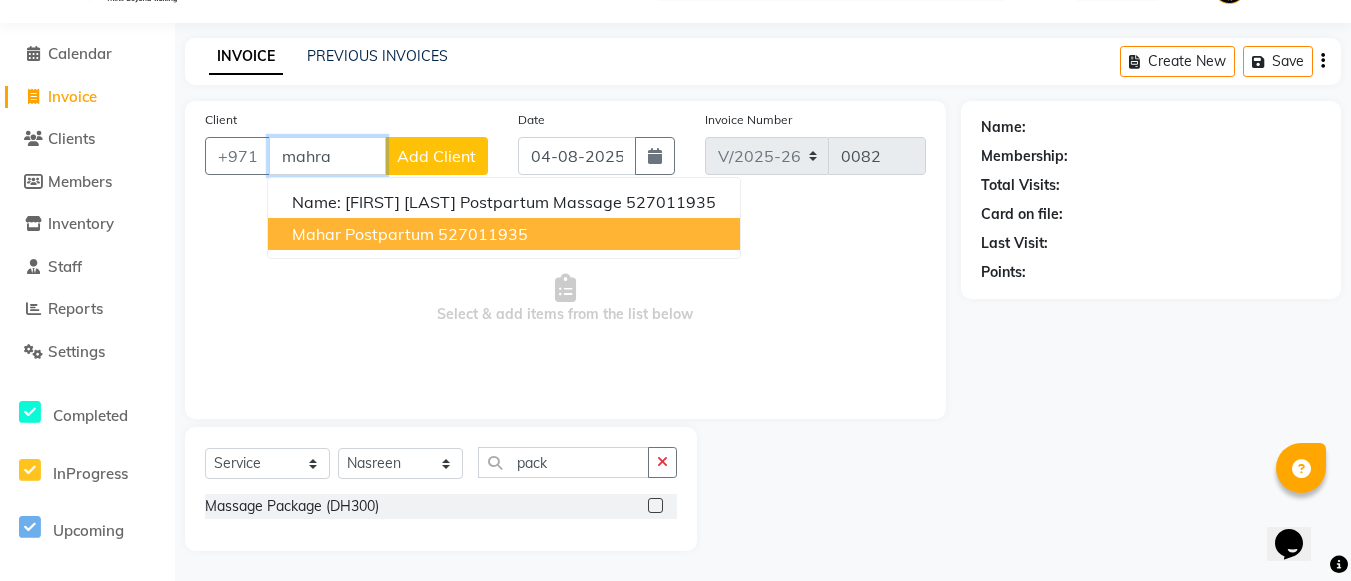 click on "Mahar postpartum" at bounding box center (363, 234) 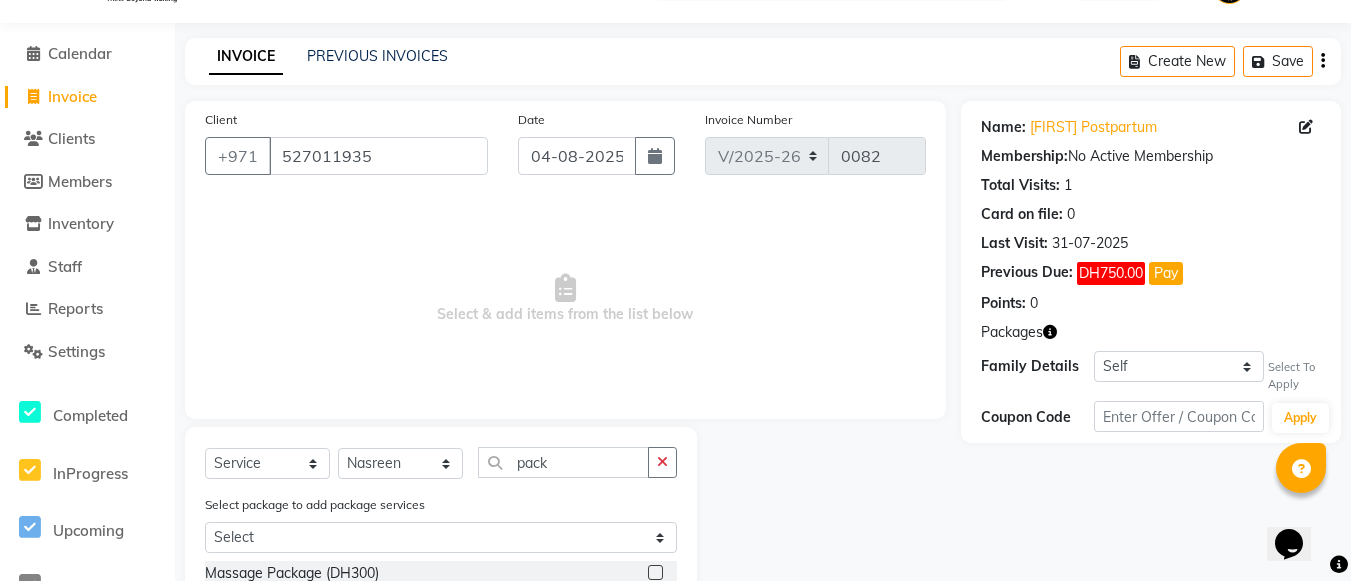 click on "Select package to add package services" 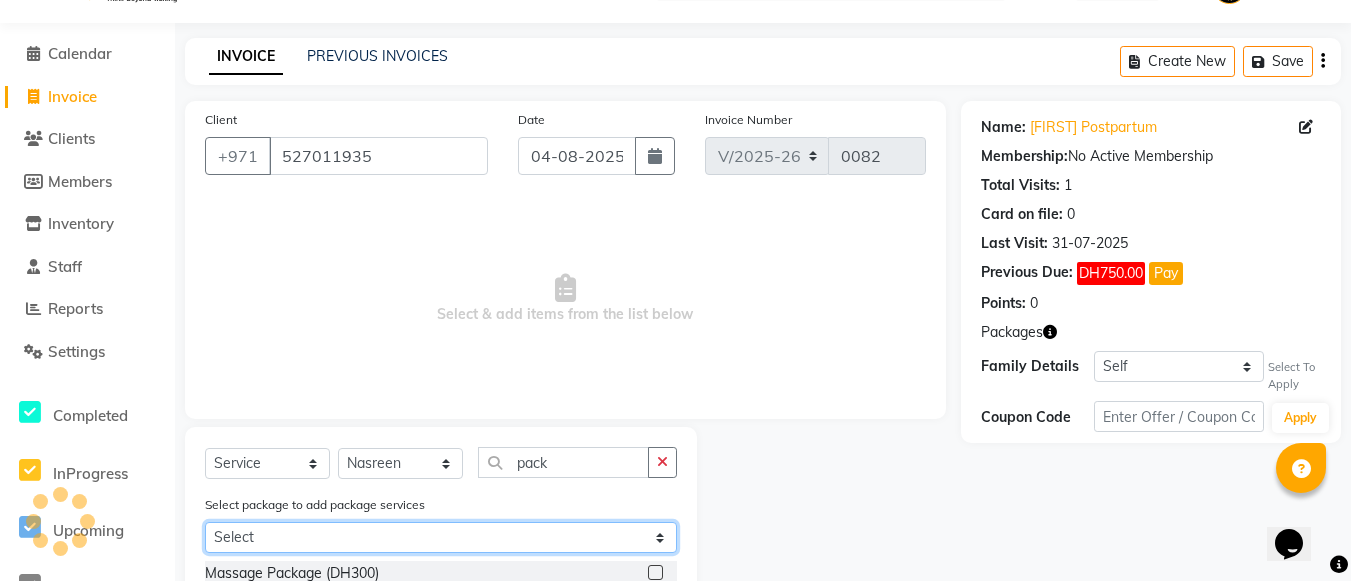 click on "Select Package Massage 5+1" 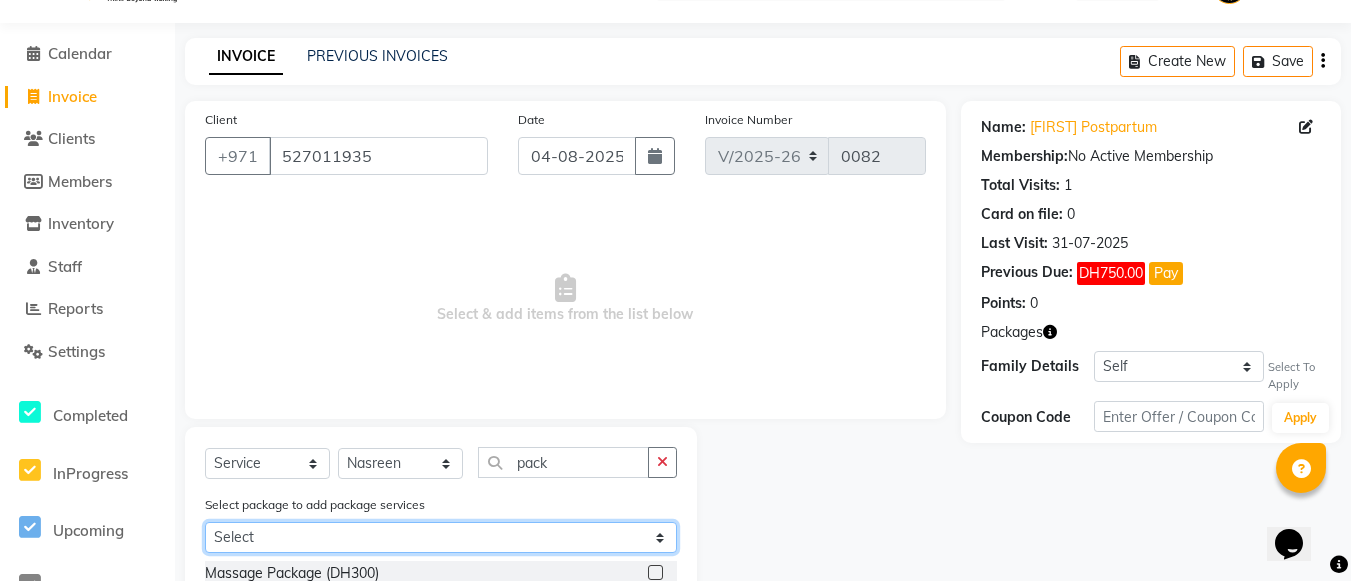 select on "1: Object" 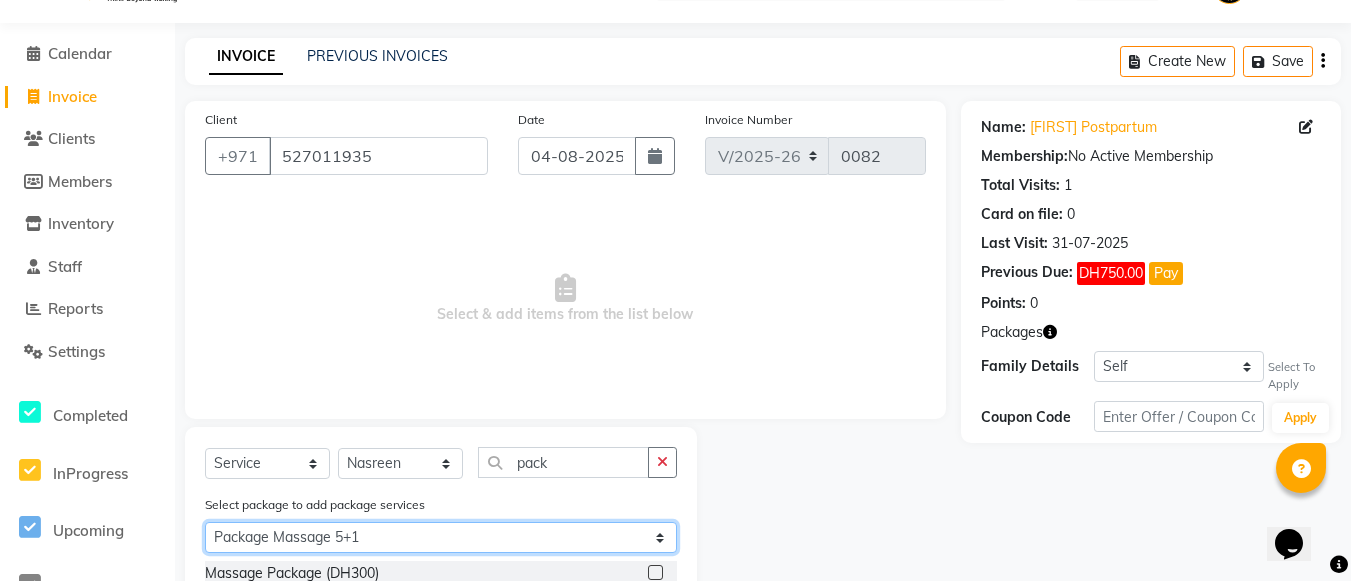 click on "Select Package Massage 5+1" 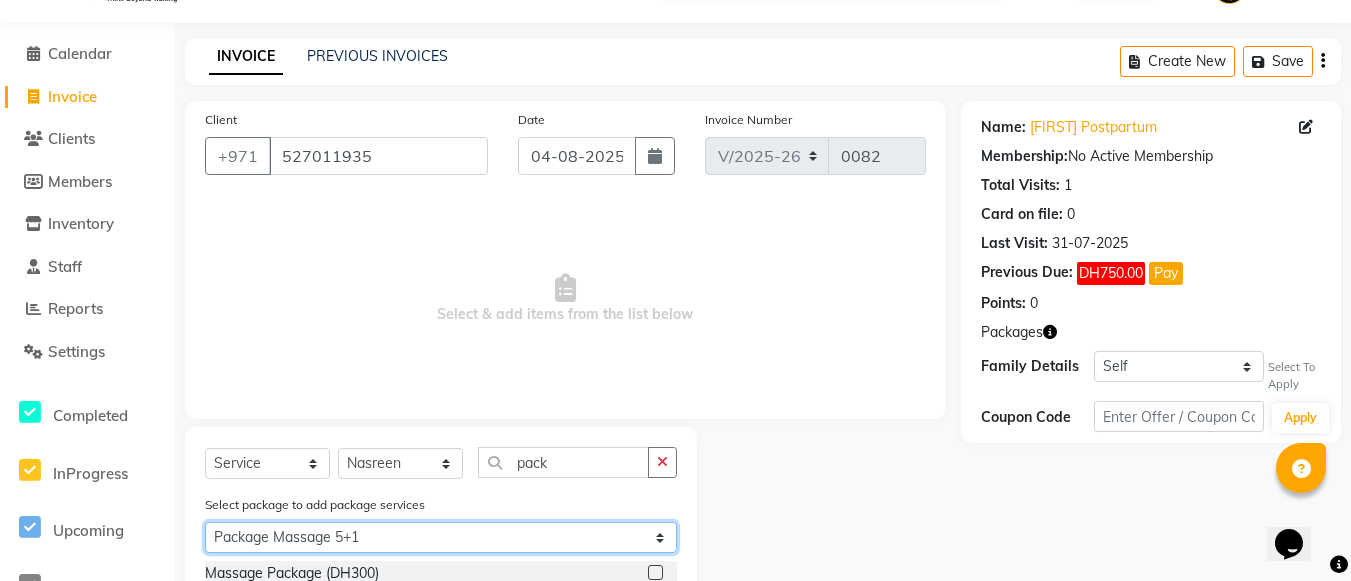 click on "Select Package Massage 5+1" 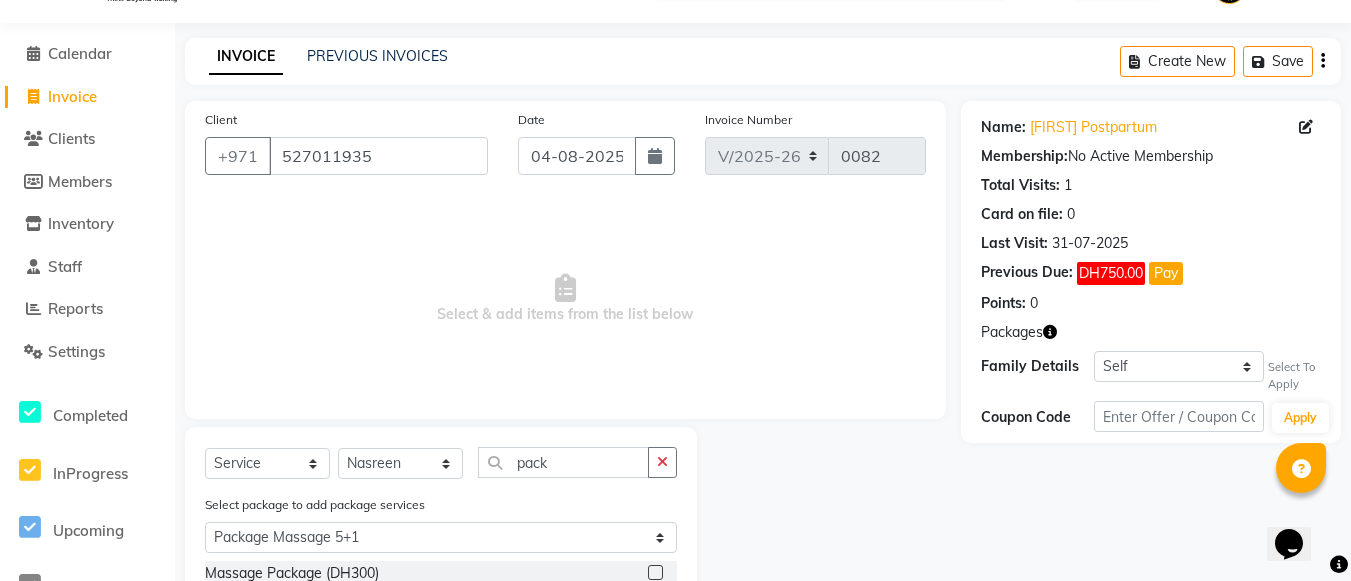 click on "Select  Service  Product  Membership  Package Voucher Prepaid Gift Card  Select Stylist Kamna Mr. Khalid Nasreen Stylist2 pack" 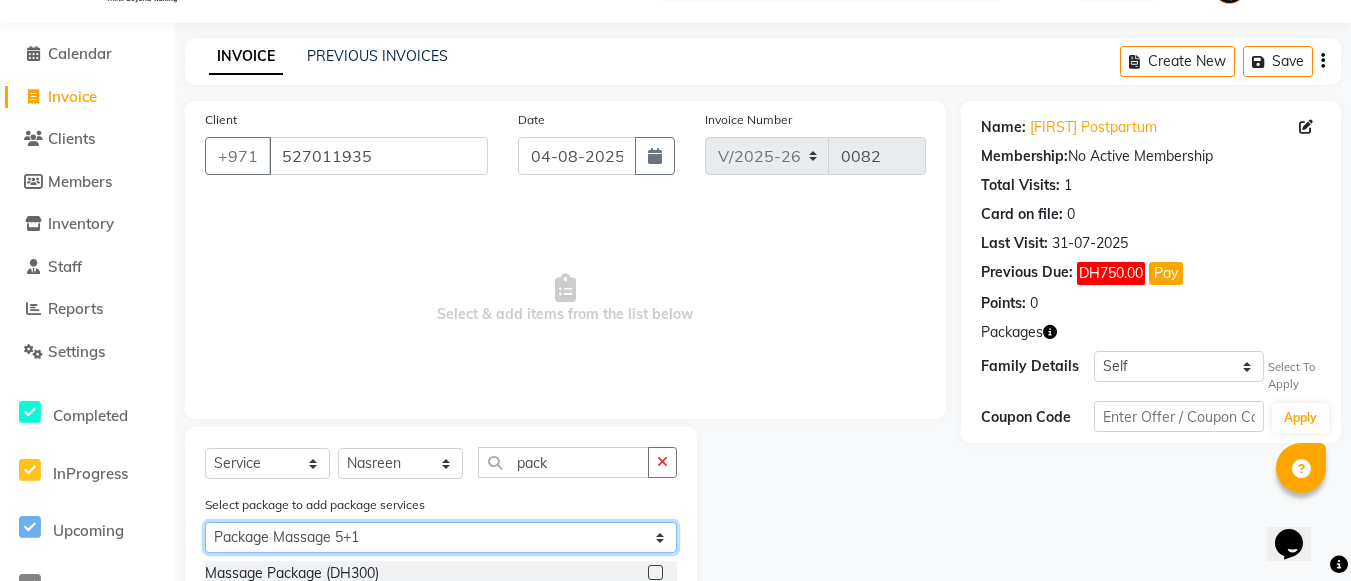 click on "Select Package Massage 5+1" 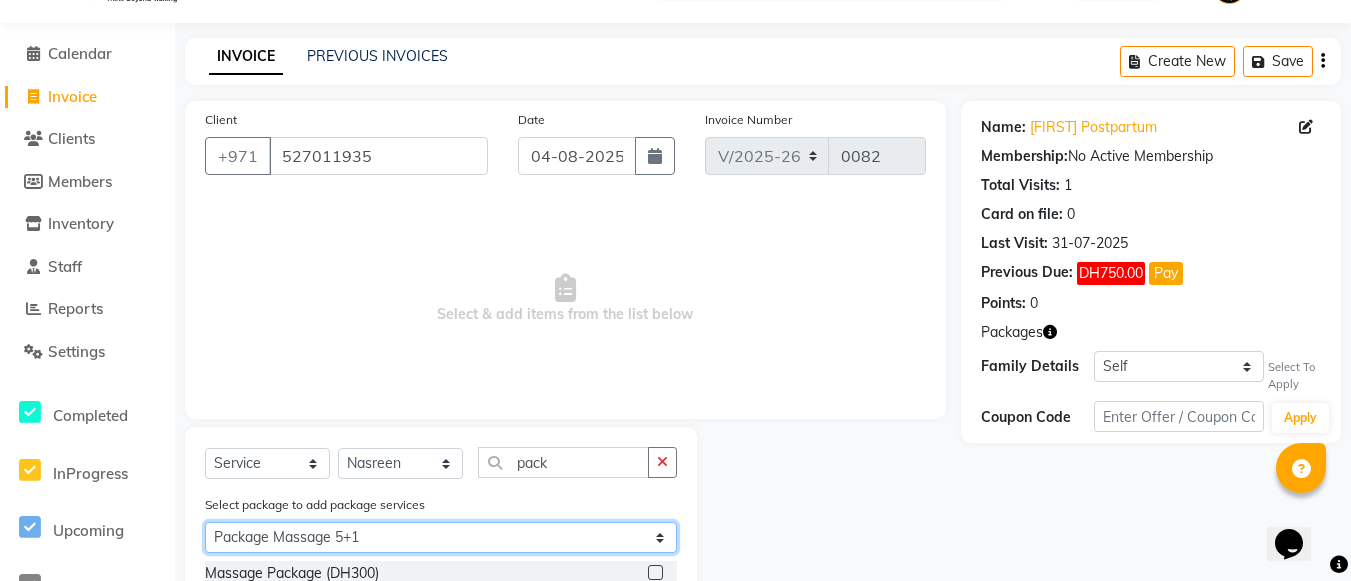 click on "Select Package Massage 5+1" 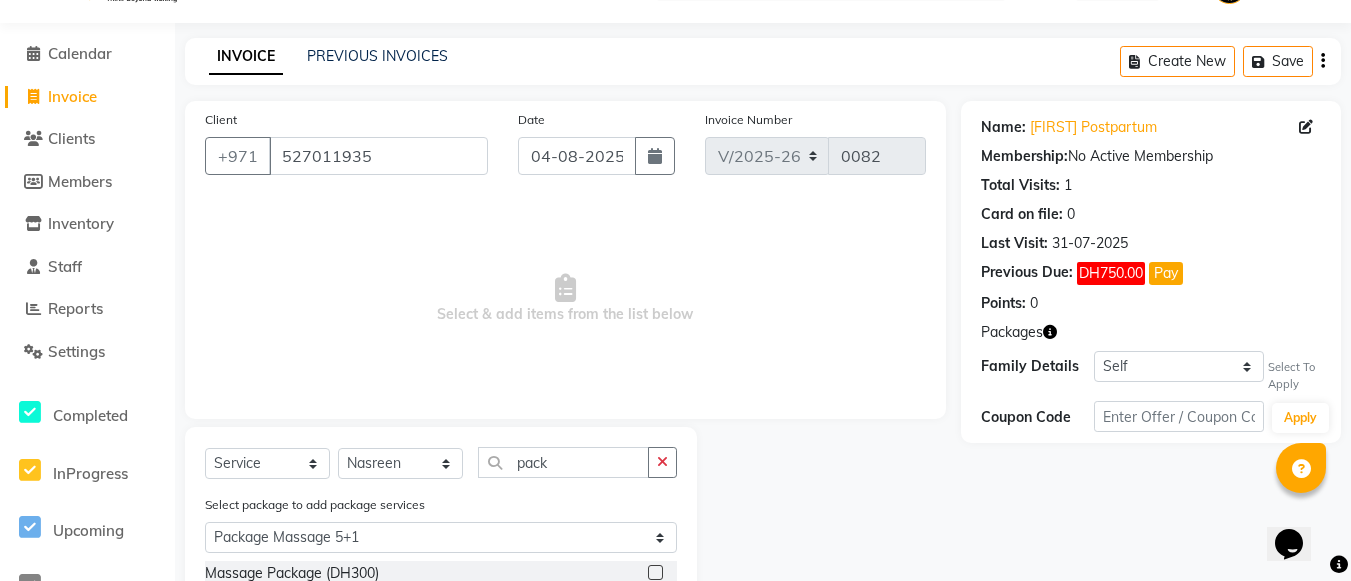 click 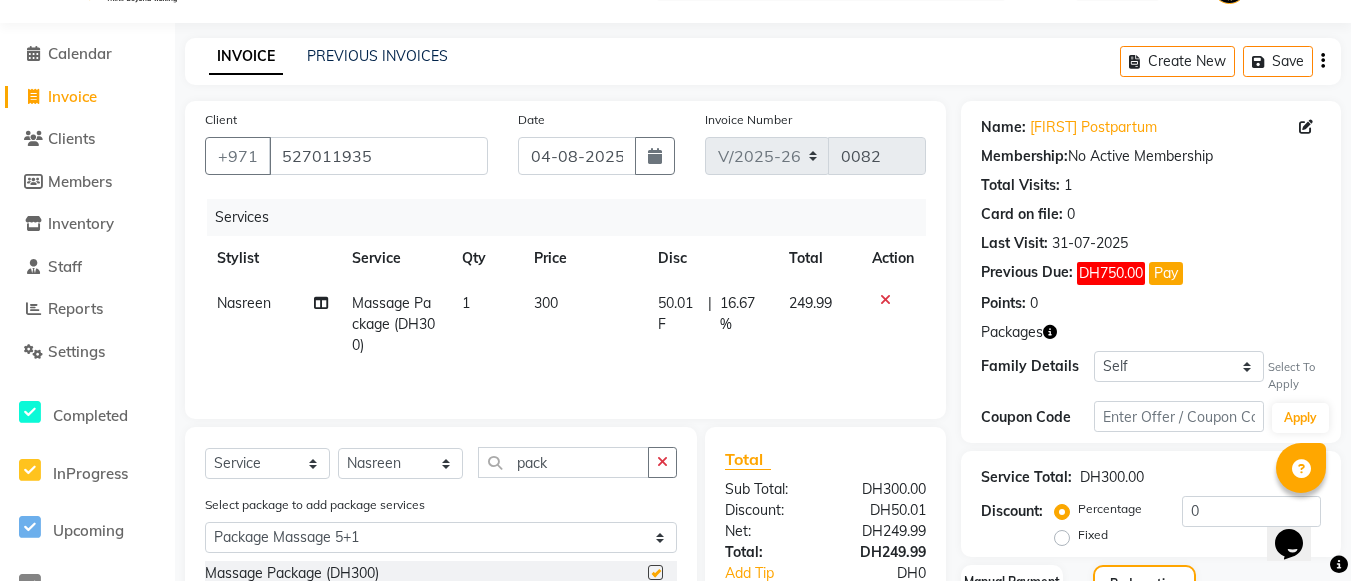 checkbox on "false" 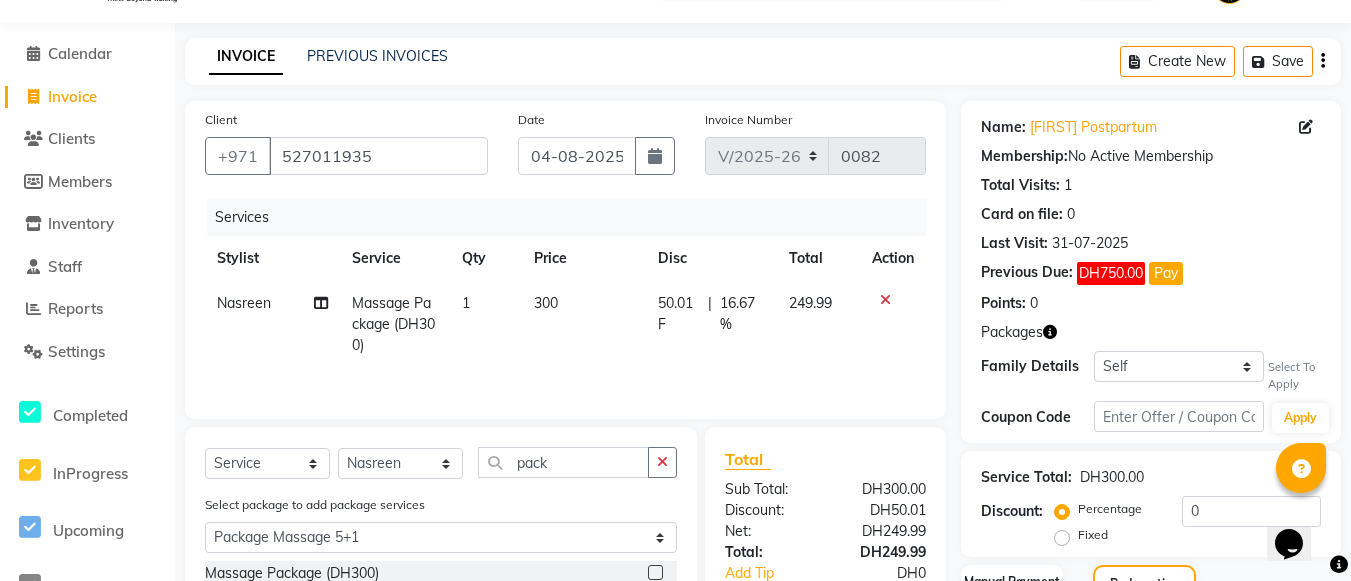 scroll, scrollTop: 482, scrollLeft: 0, axis: vertical 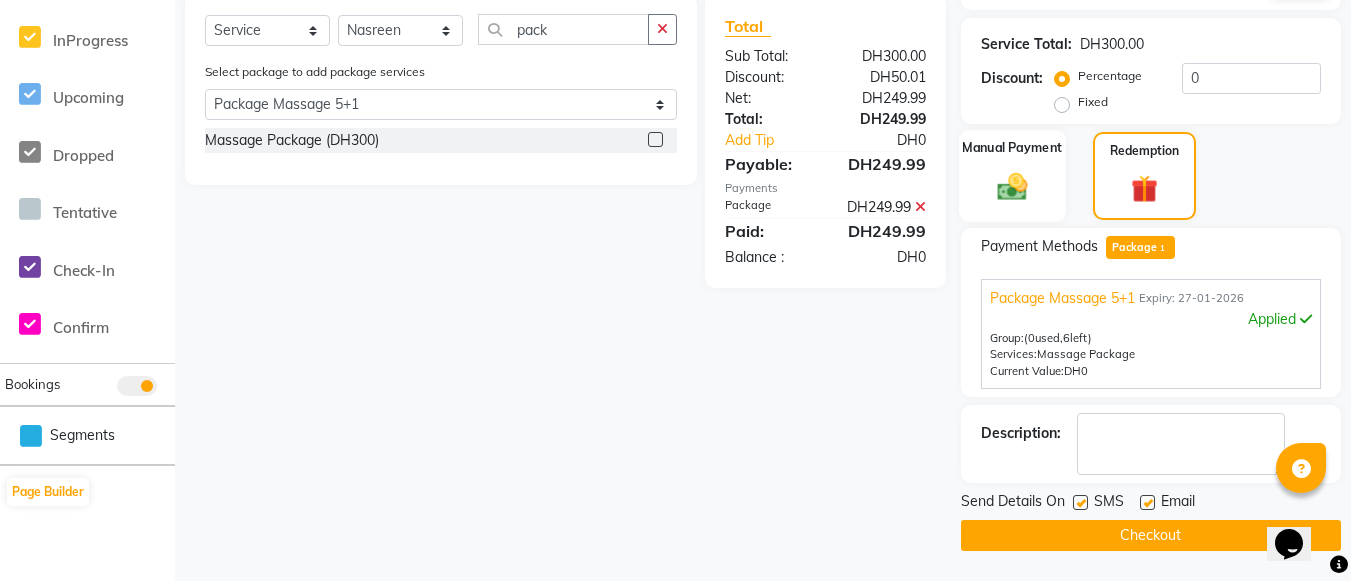 click on "Manual Payment" 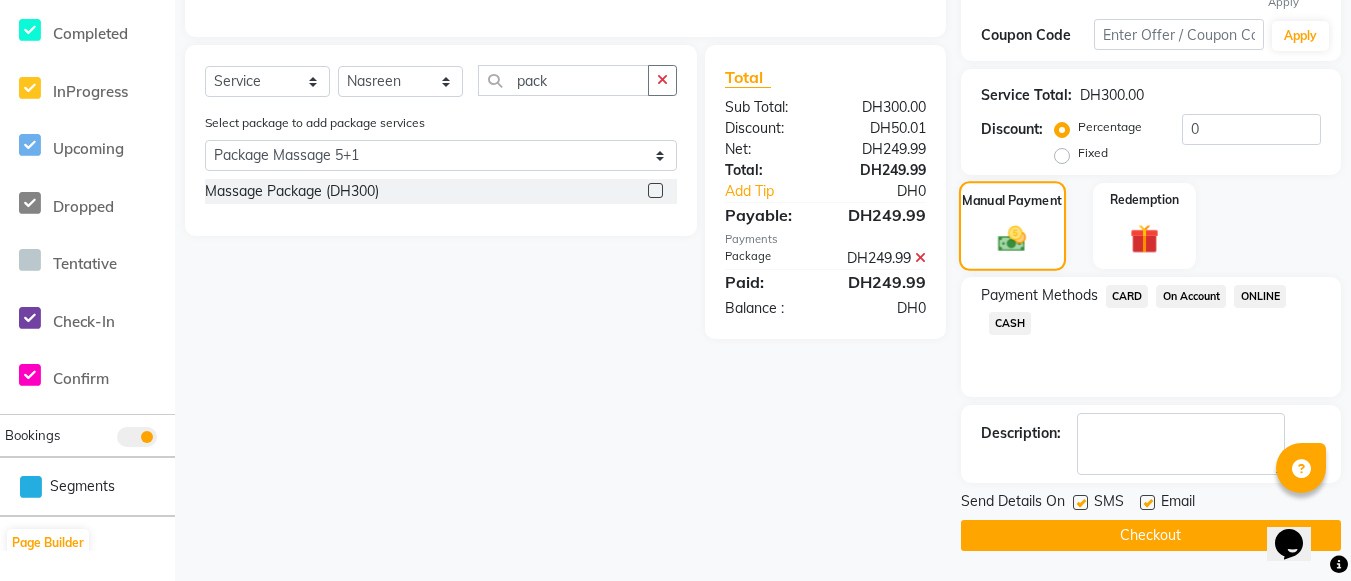 scroll, scrollTop: 431, scrollLeft: 0, axis: vertical 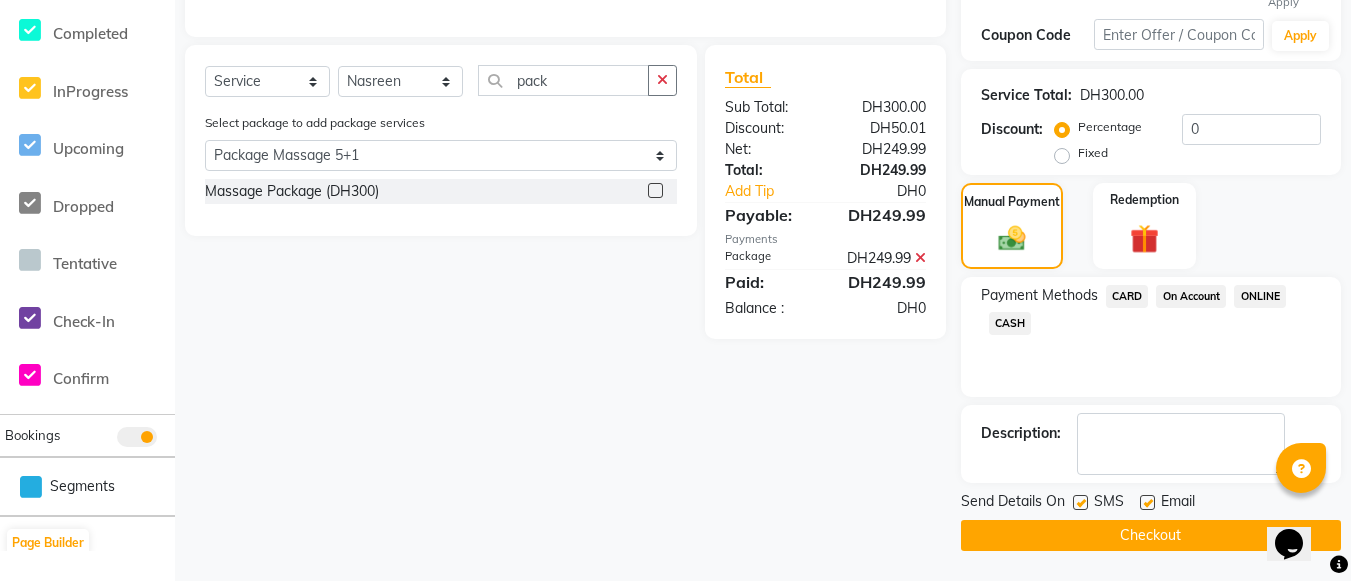 click on "Checkout" 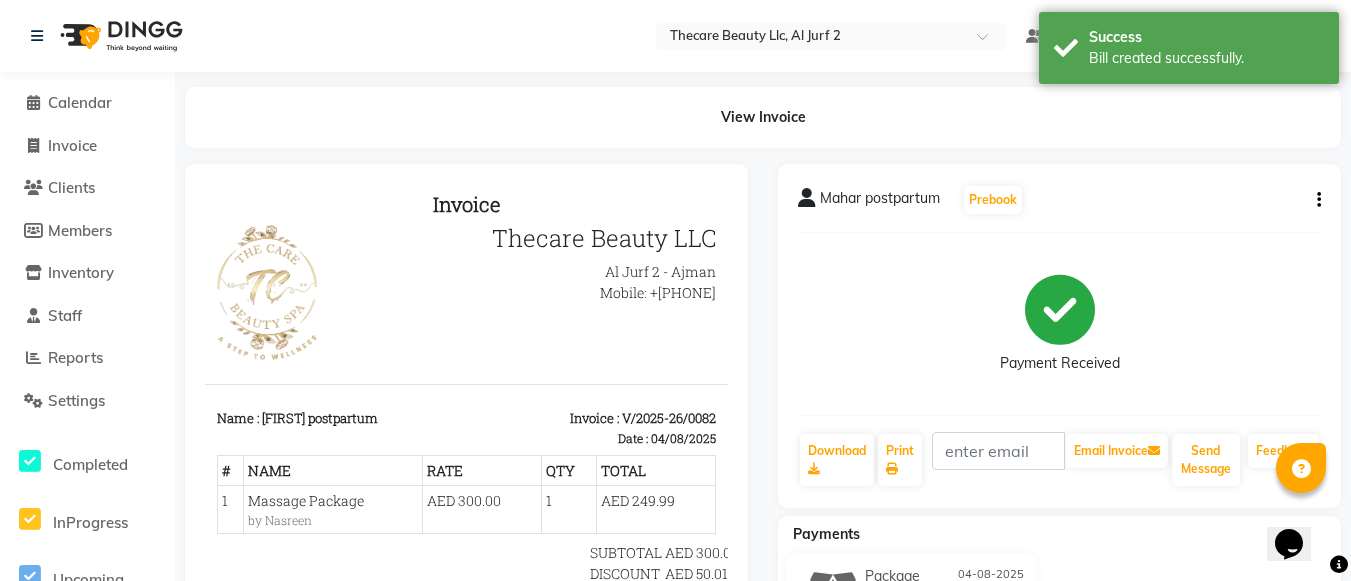 scroll, scrollTop: 0, scrollLeft: 0, axis: both 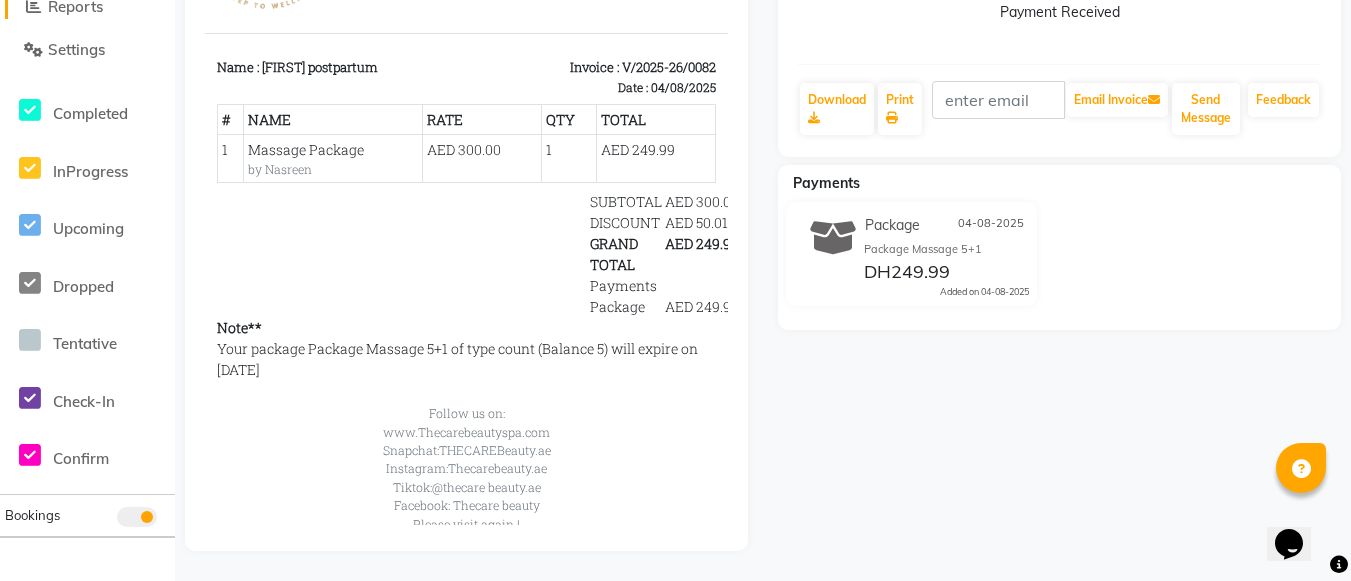 select on "service" 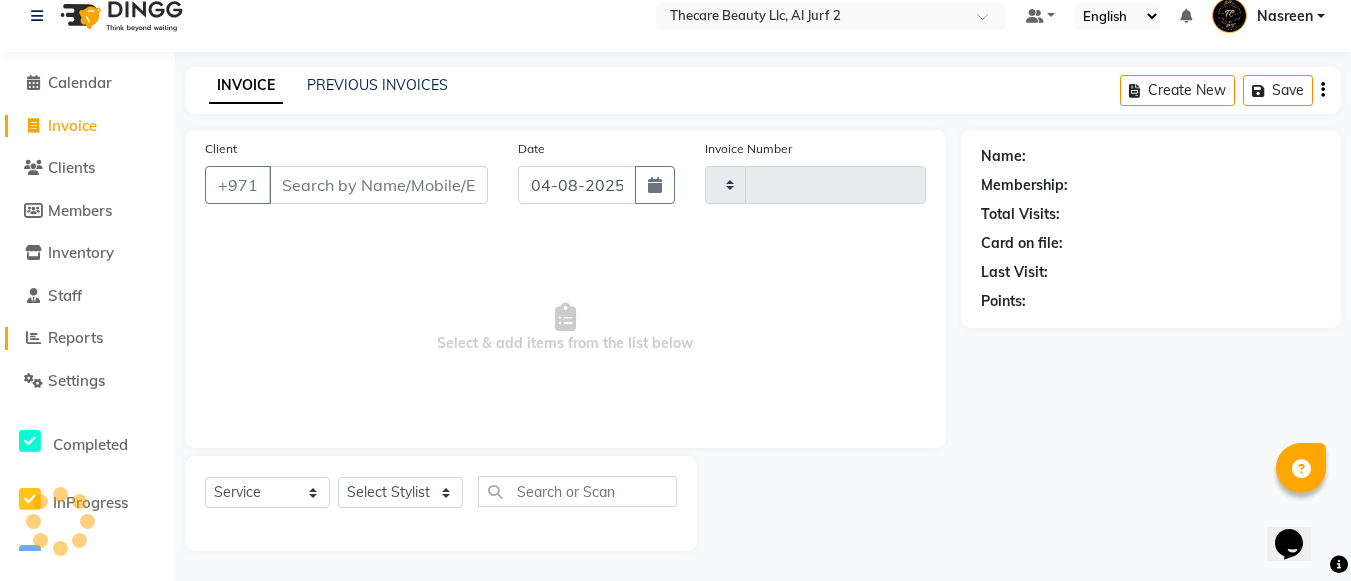scroll, scrollTop: 20, scrollLeft: 0, axis: vertical 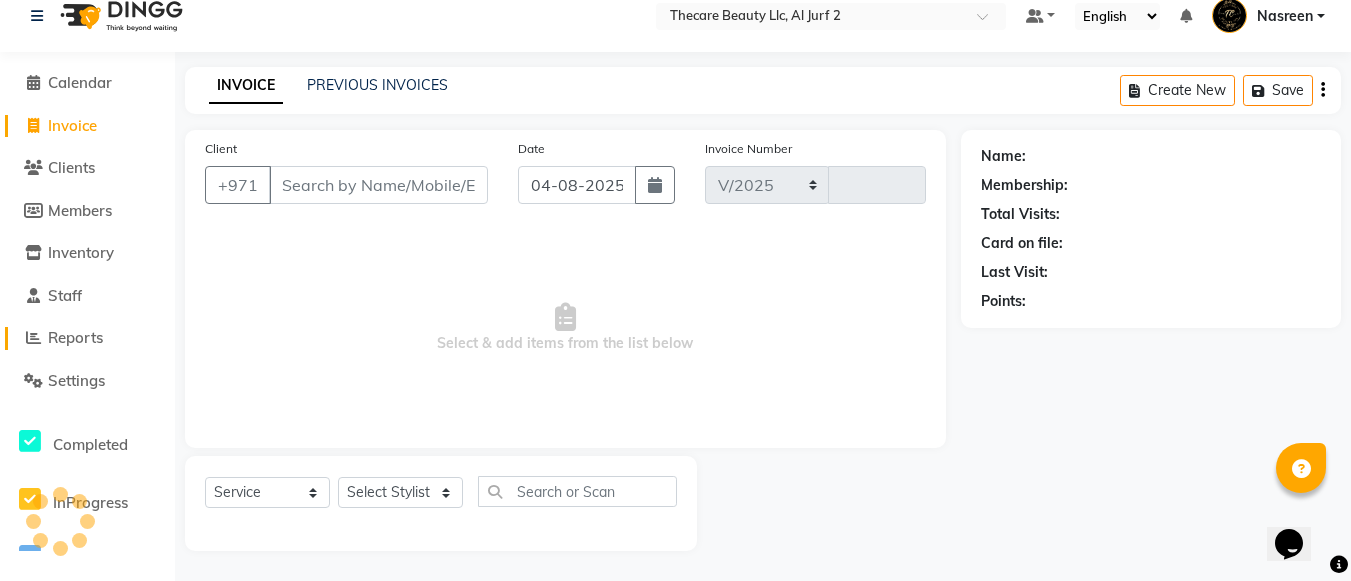 select on "8523" 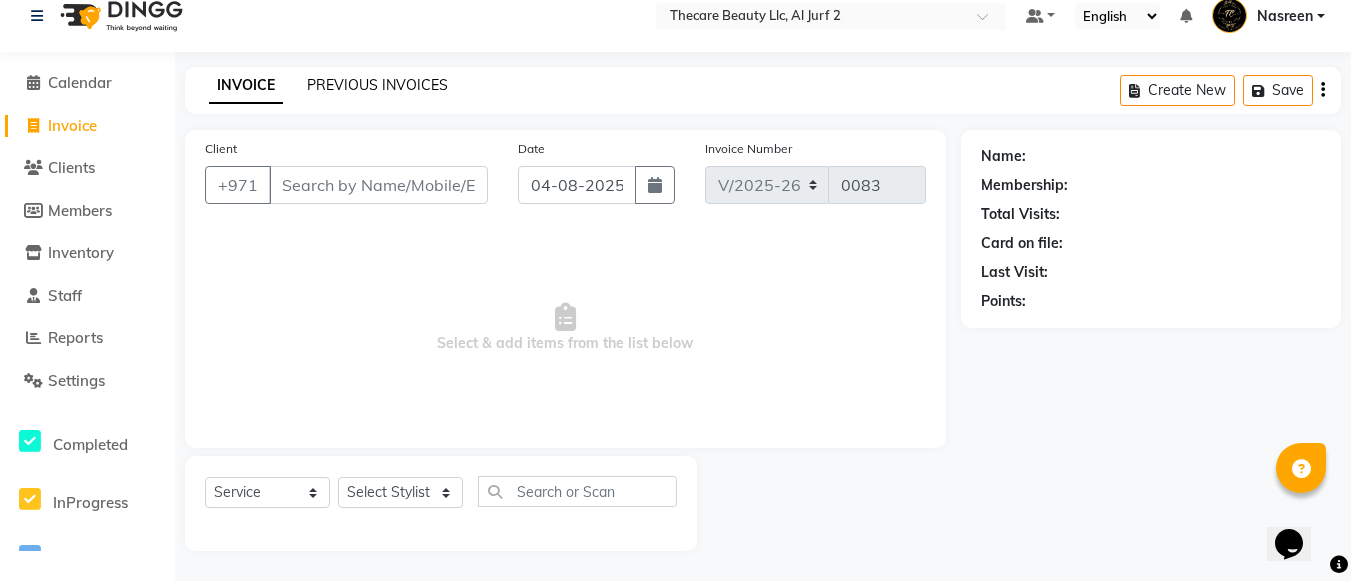 click on "PREVIOUS INVOICES" 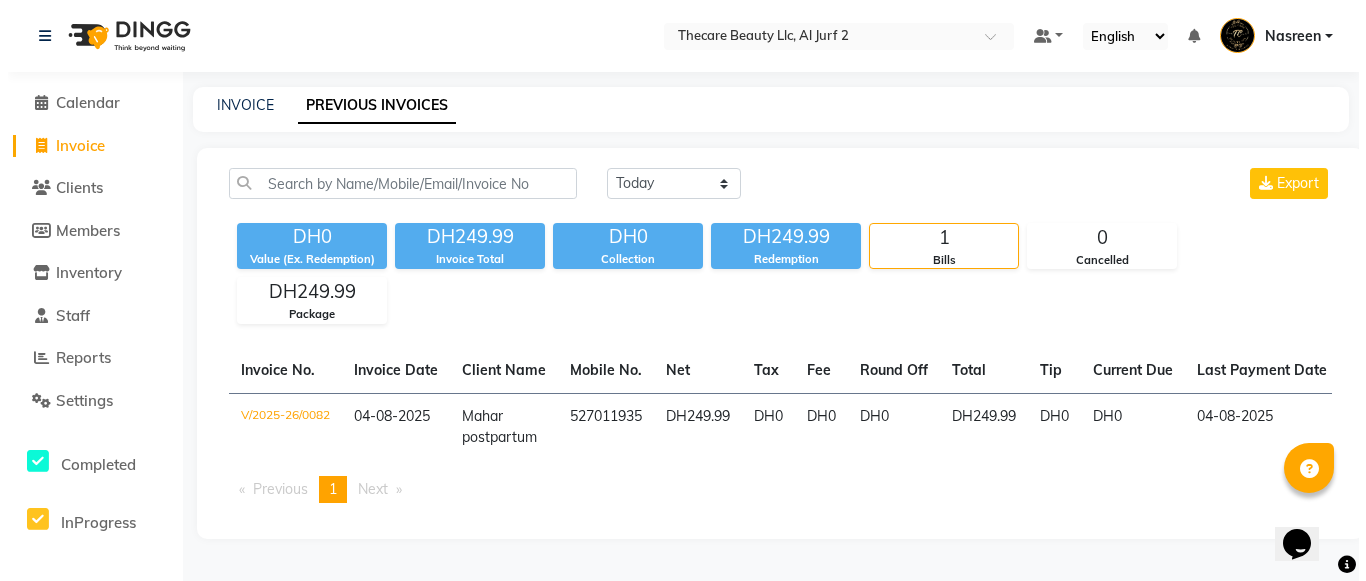 scroll, scrollTop: 0, scrollLeft: 0, axis: both 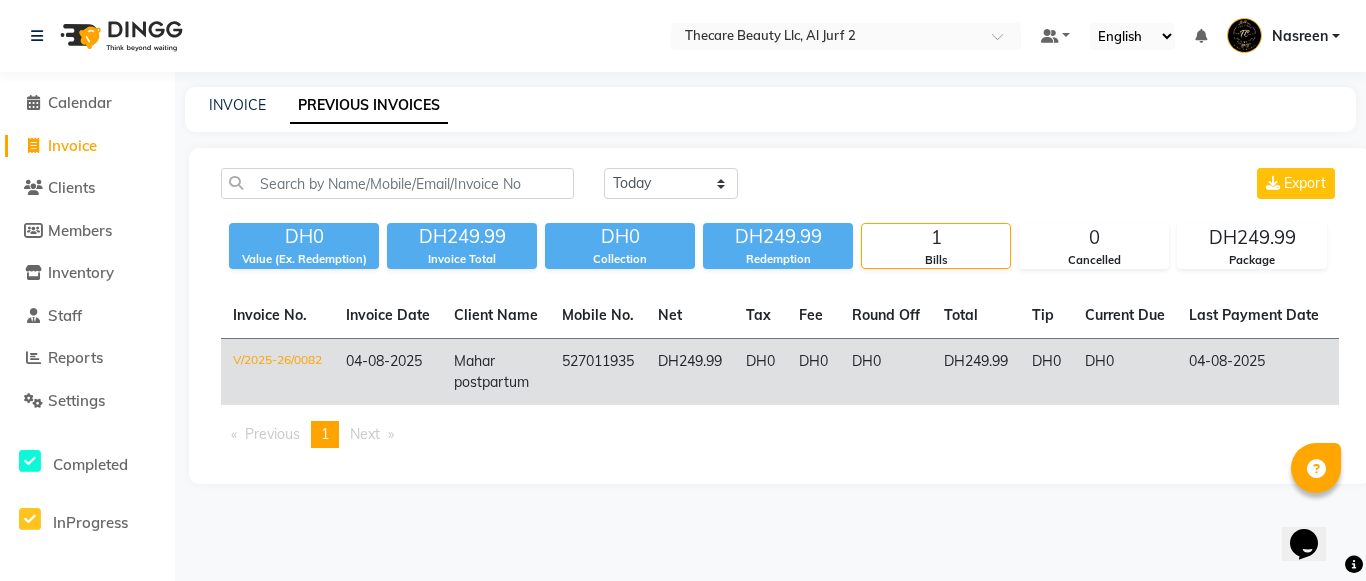 click on "DH249.99" 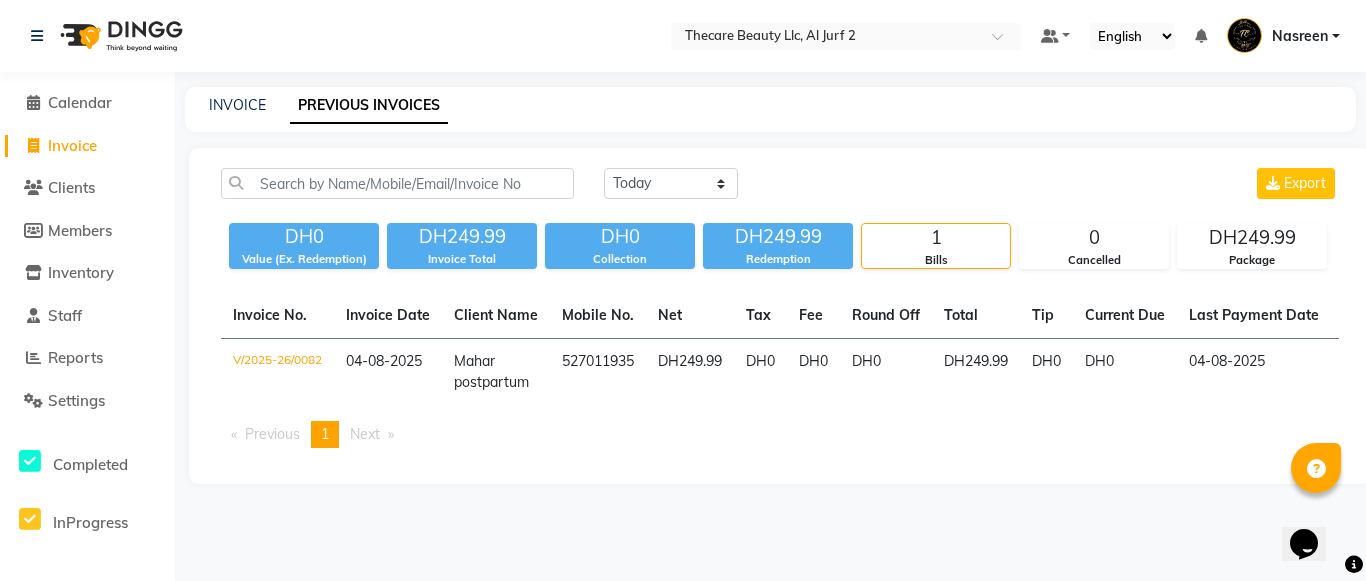 click on "1" at bounding box center [325, 434] 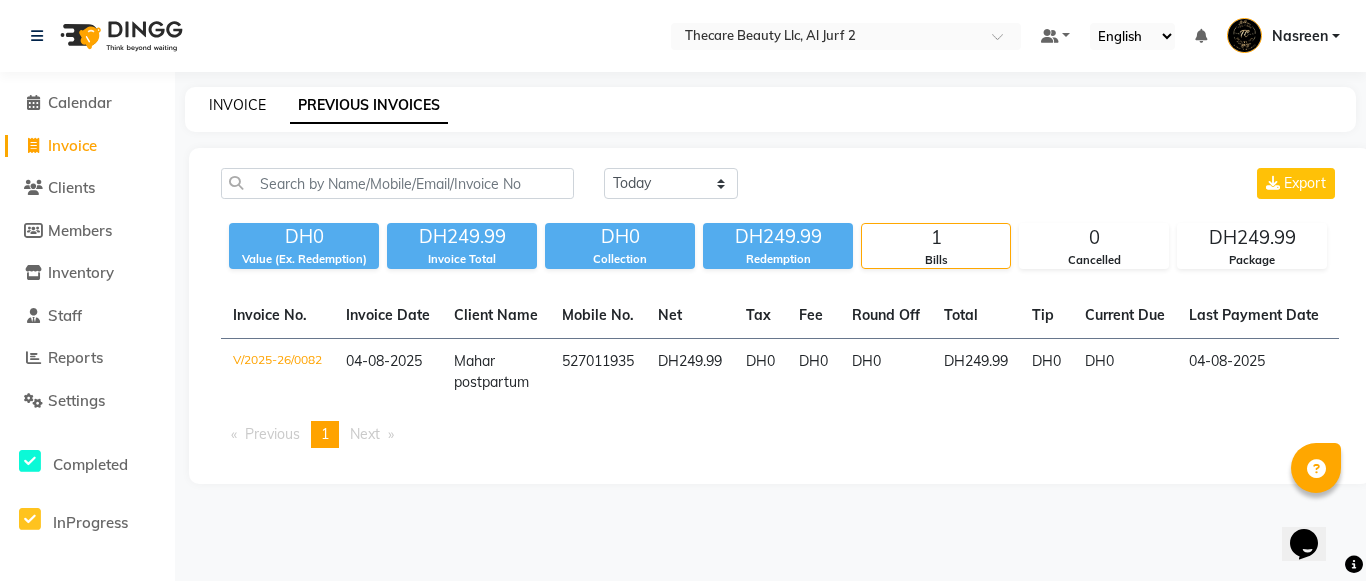 click on "INVOICE" 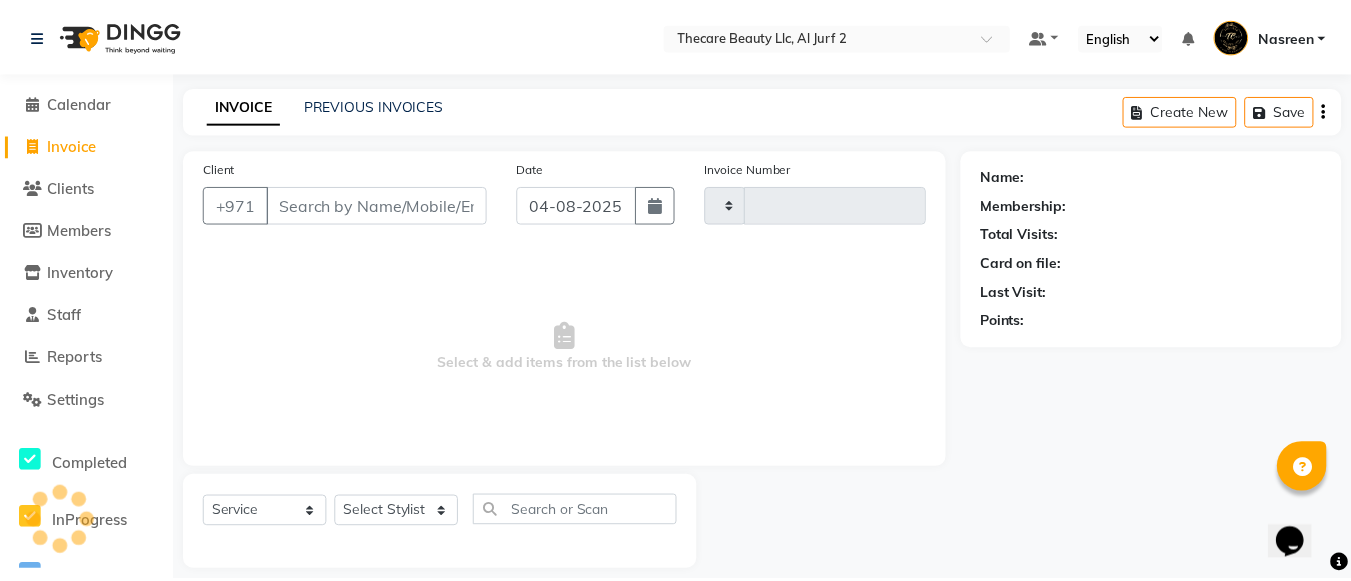 scroll, scrollTop: 20, scrollLeft: 0, axis: vertical 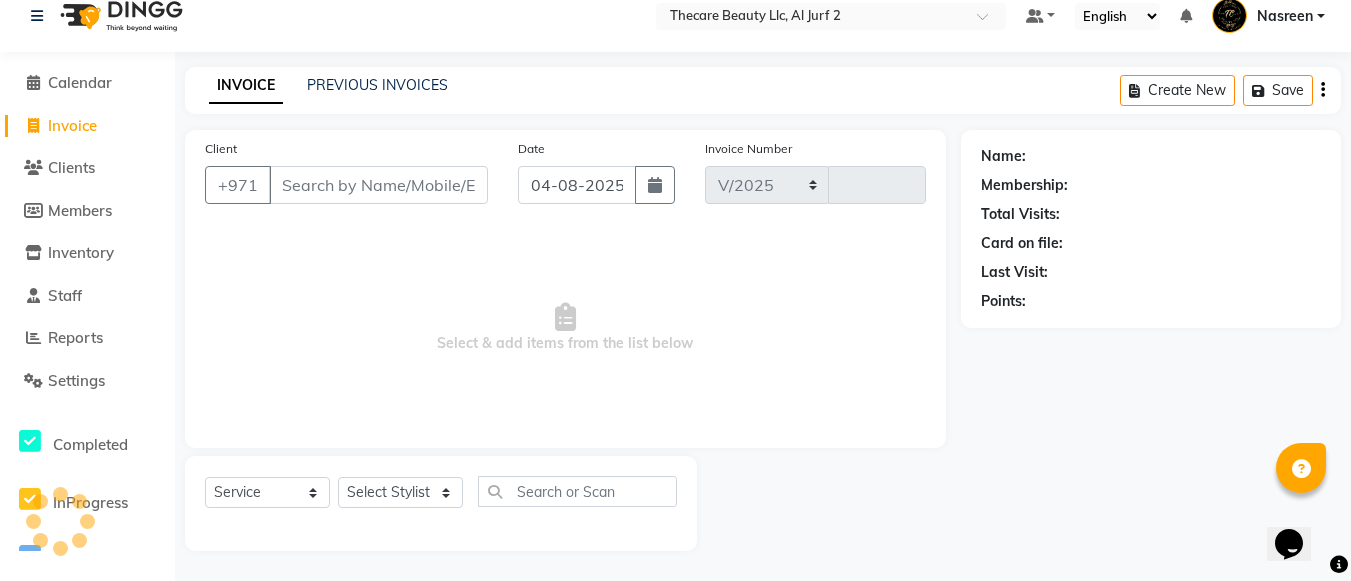 select on "8523" 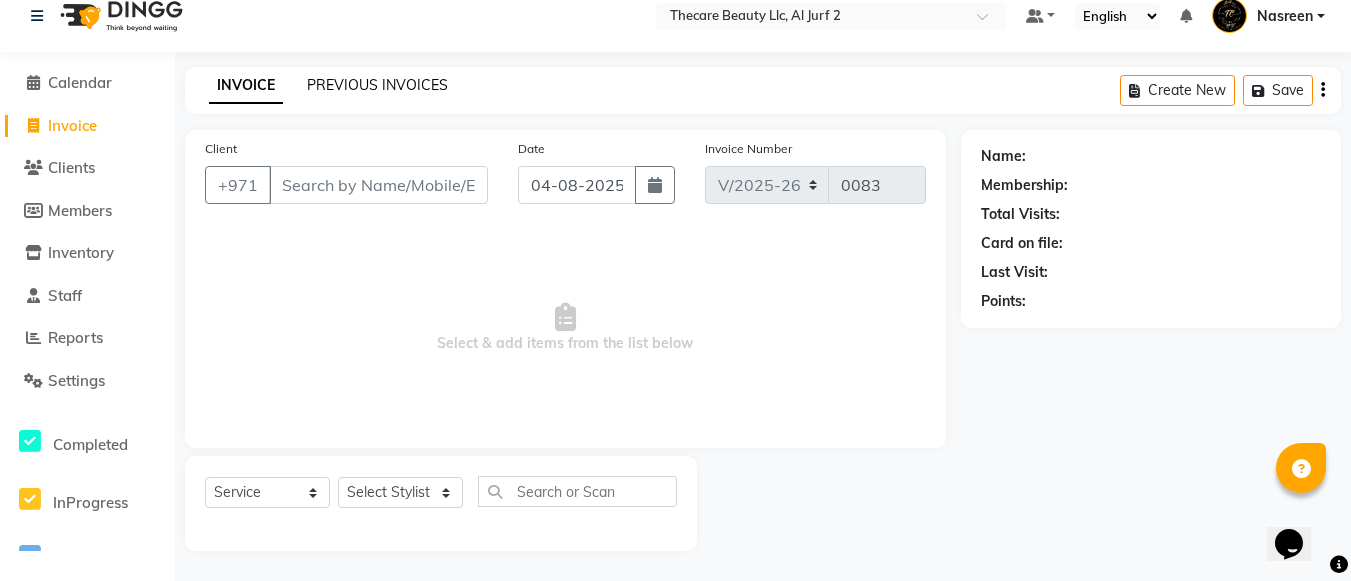 click on "PREVIOUS INVOICES" 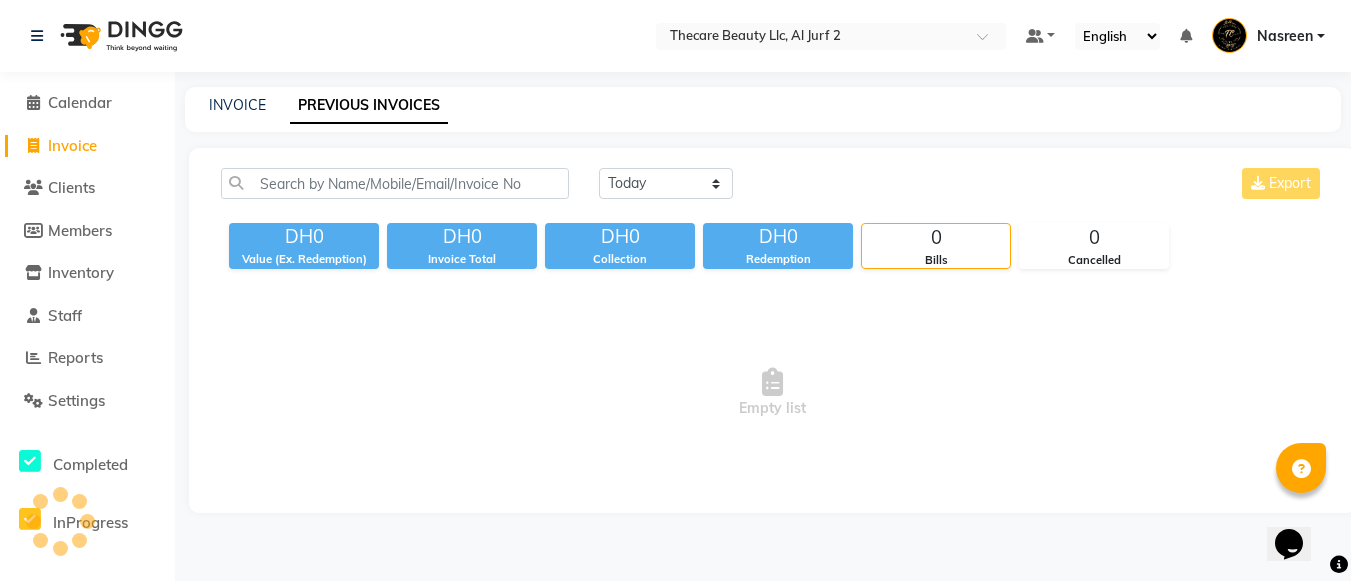 scroll, scrollTop: 0, scrollLeft: 0, axis: both 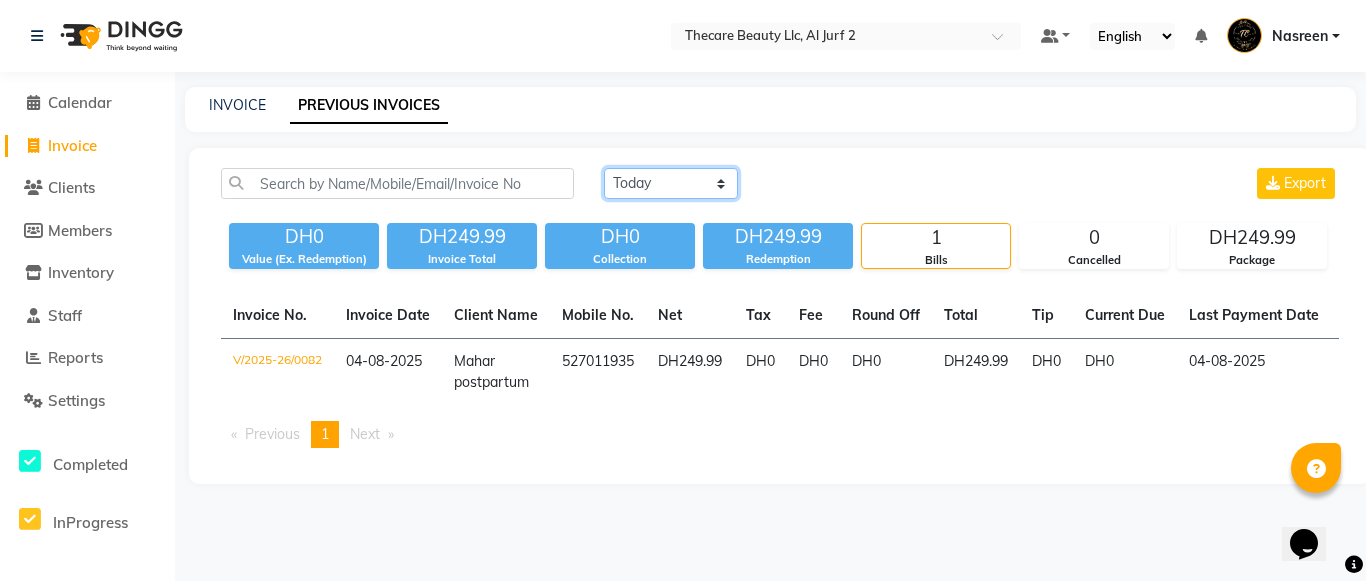 click on "Today Yesterday Custom Range" 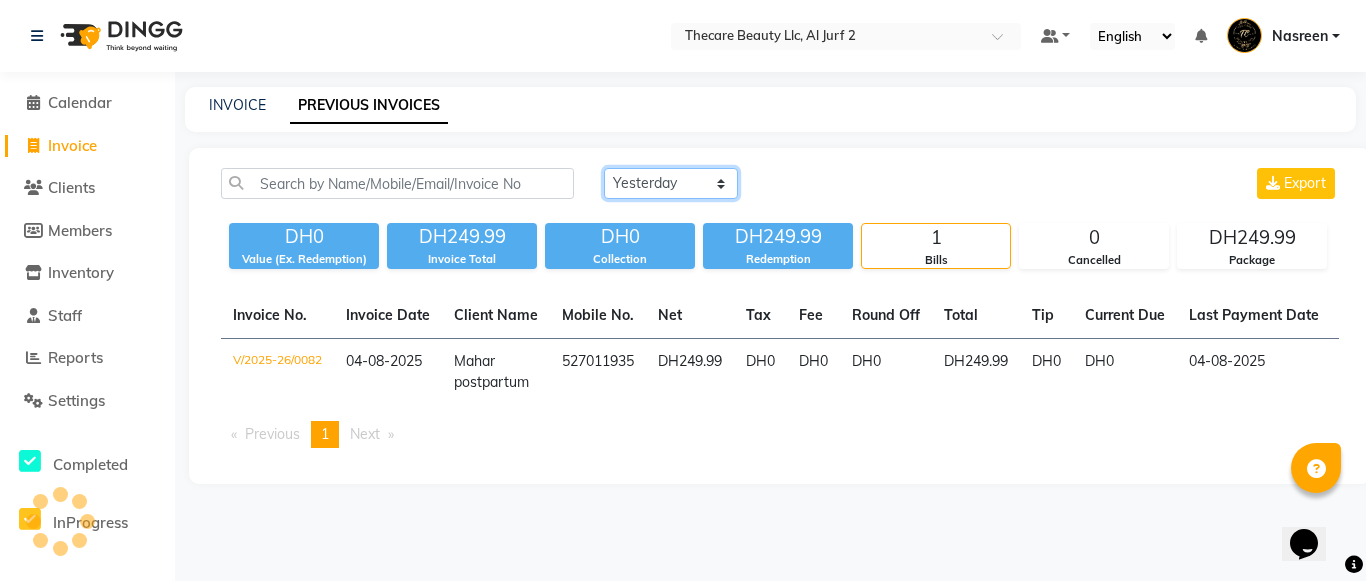 click on "Today Yesterday Custom Range" 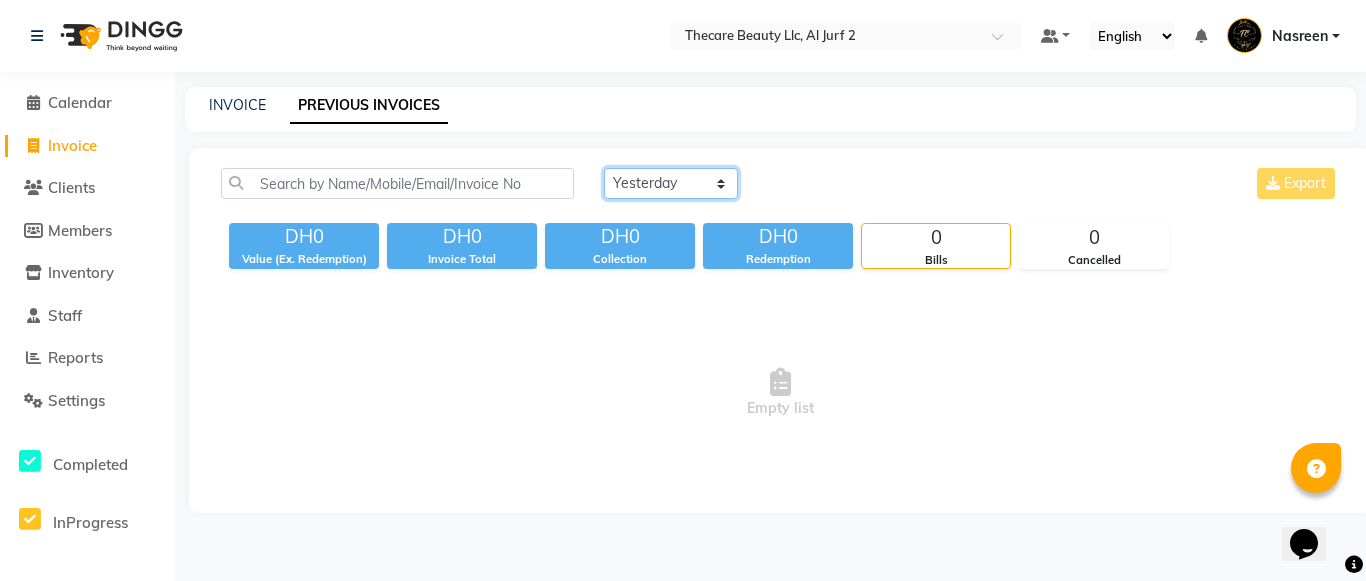 click on "Today Yesterday Custom Range" 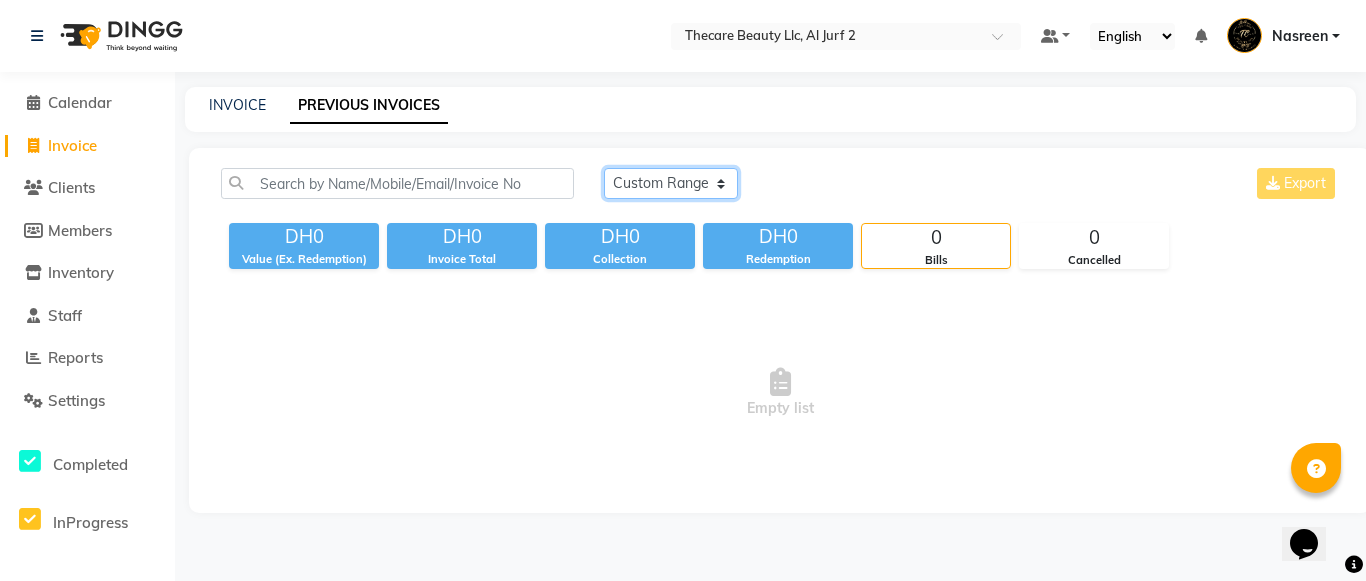click on "Today Yesterday Custom Range" 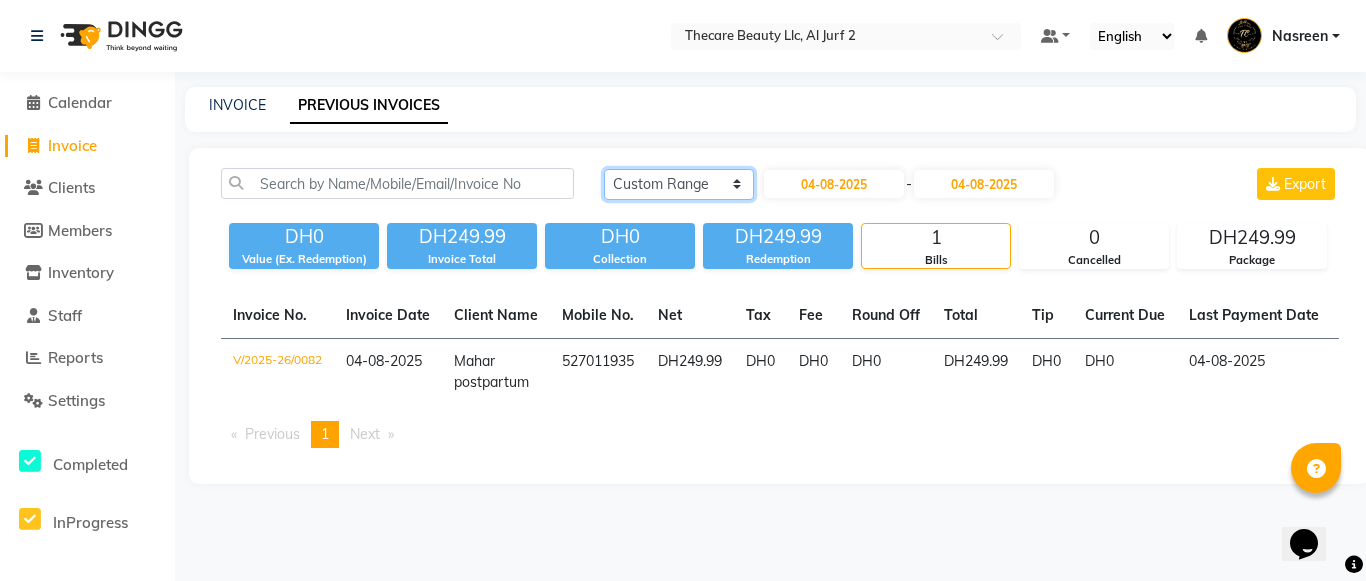 click on "Today Yesterday Custom Range" 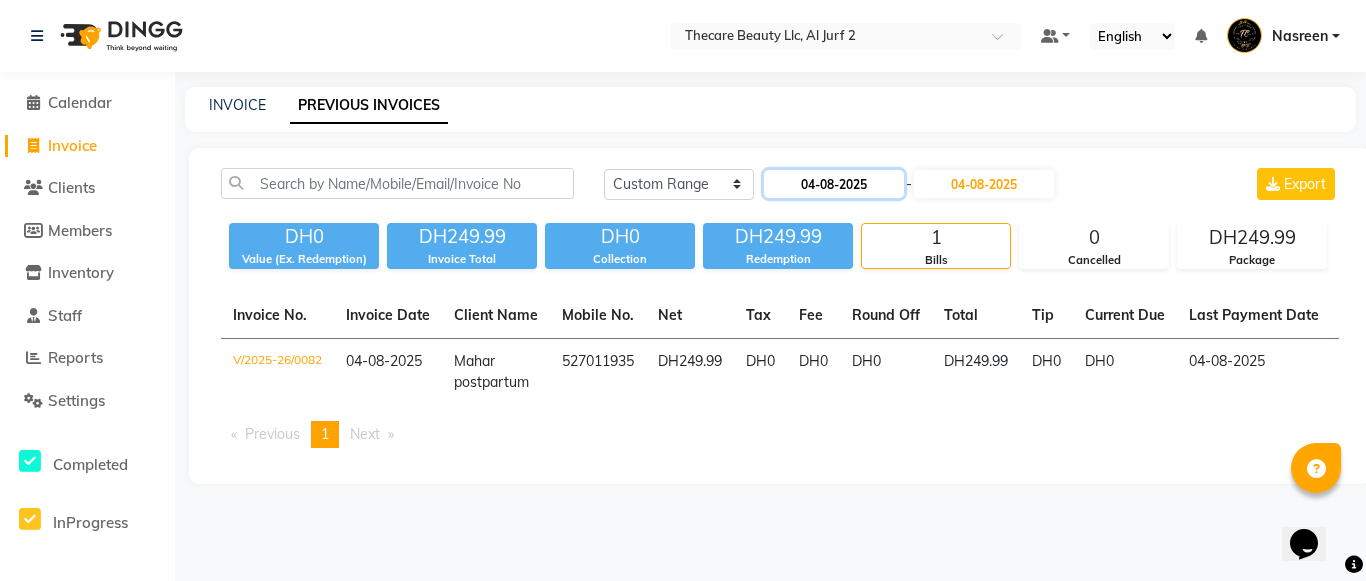 click on "04-08-2025" 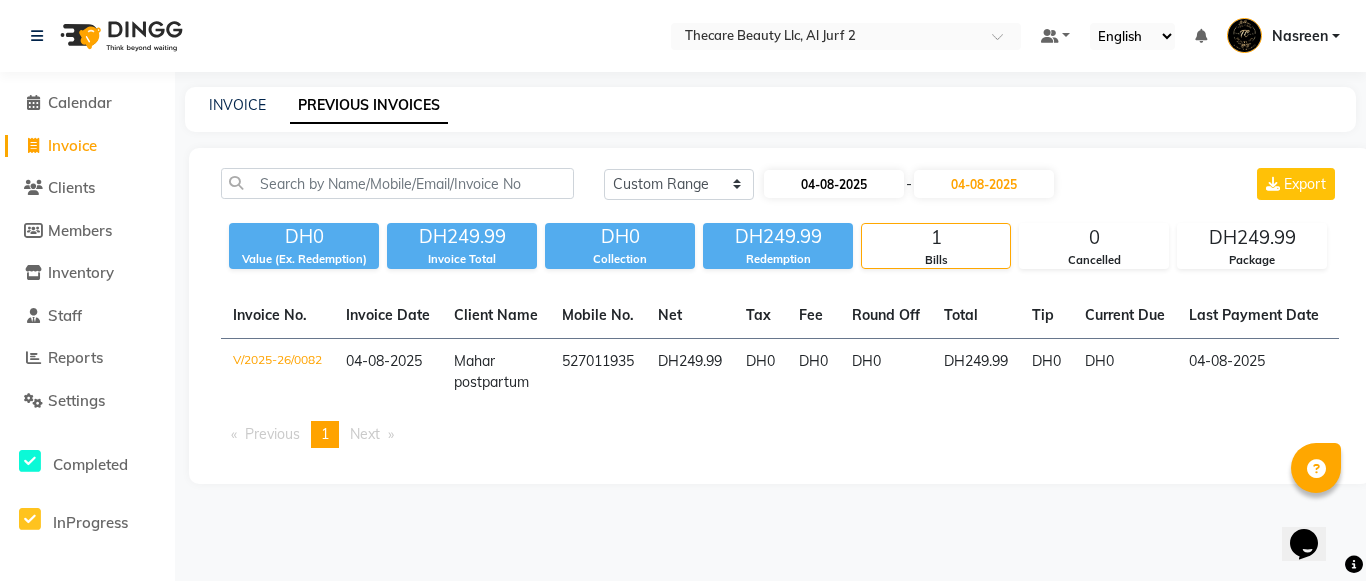 select on "8" 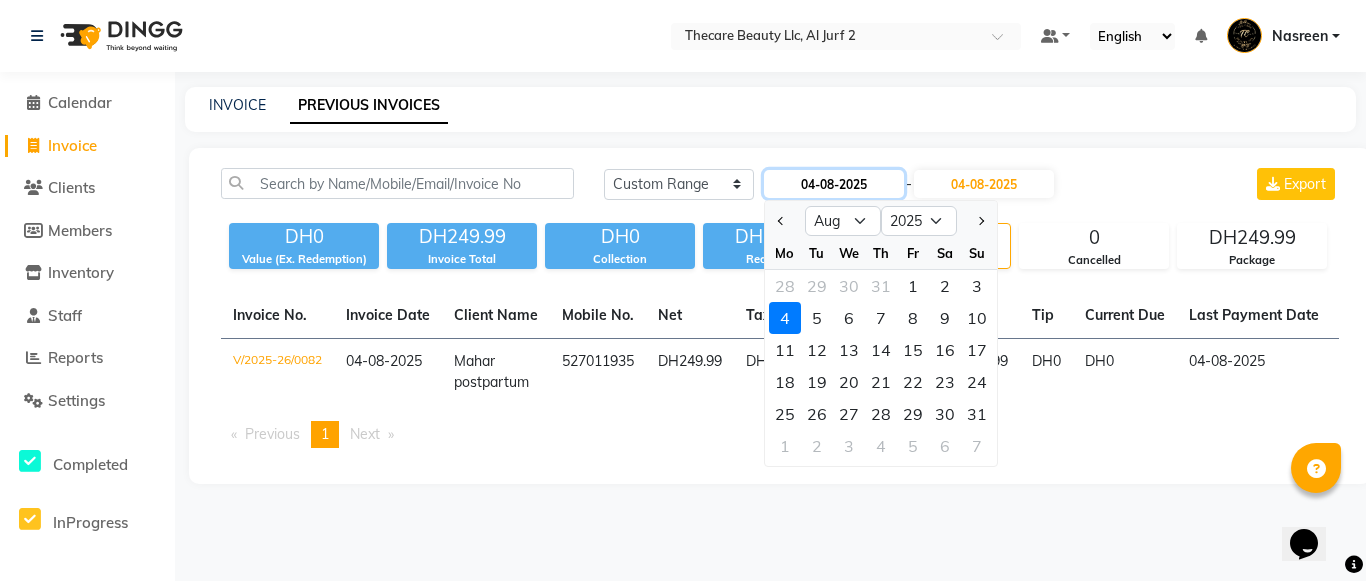 click on "04-08-2025" 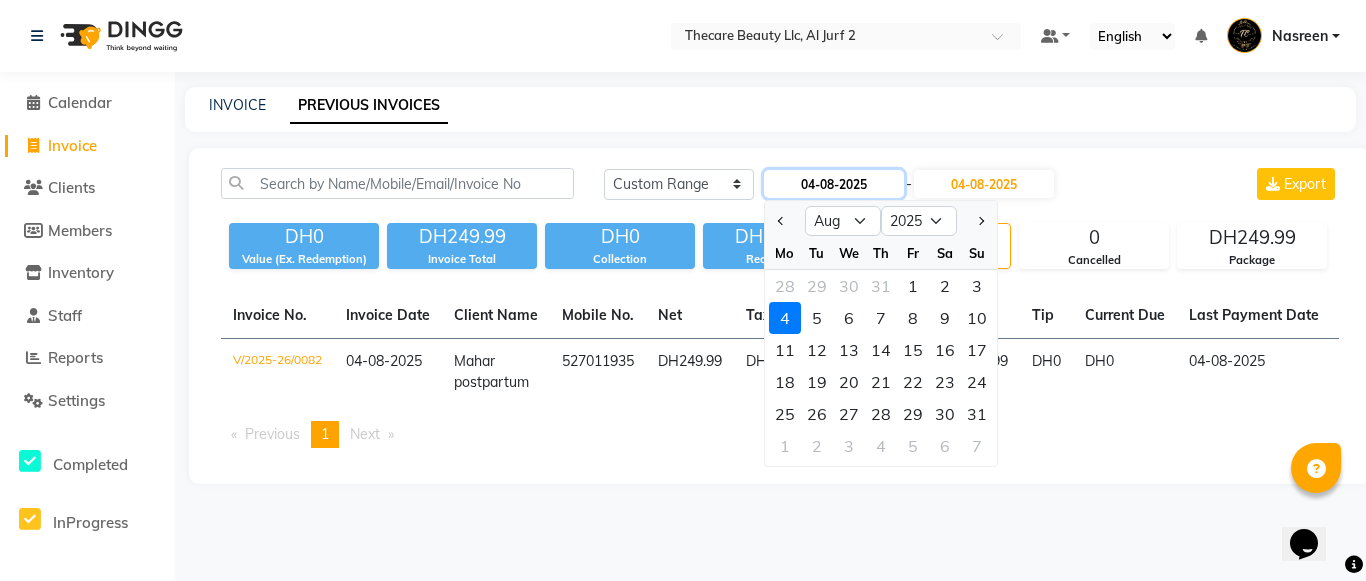 click on "04-08-2025" 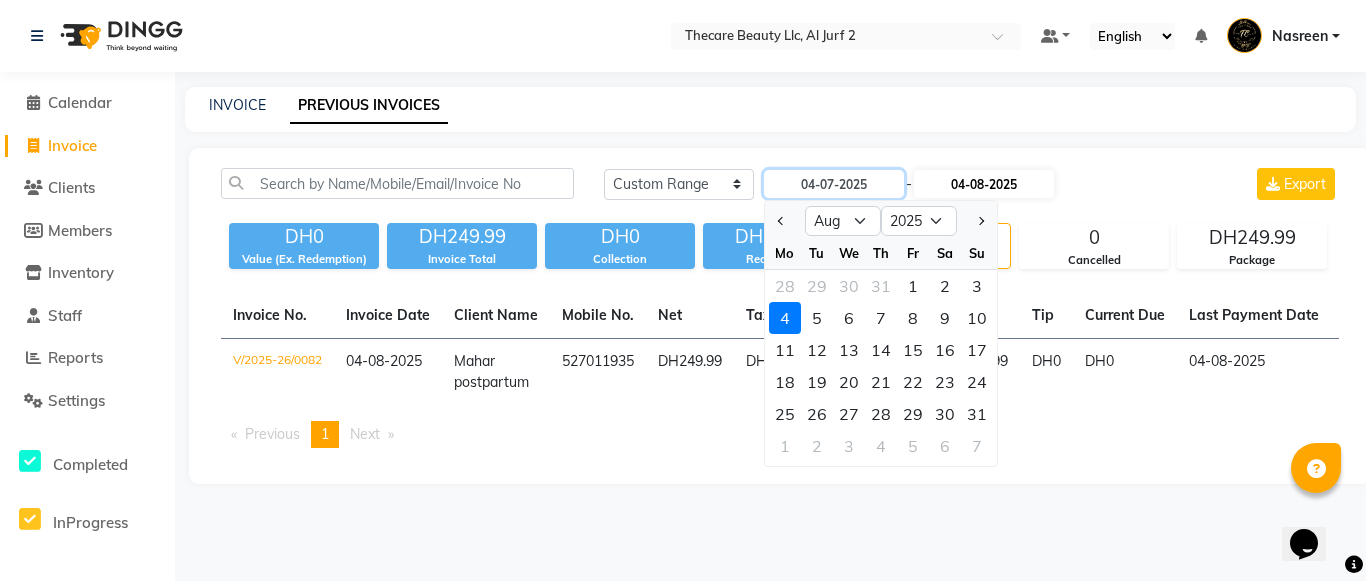 type on "04-07-2025" 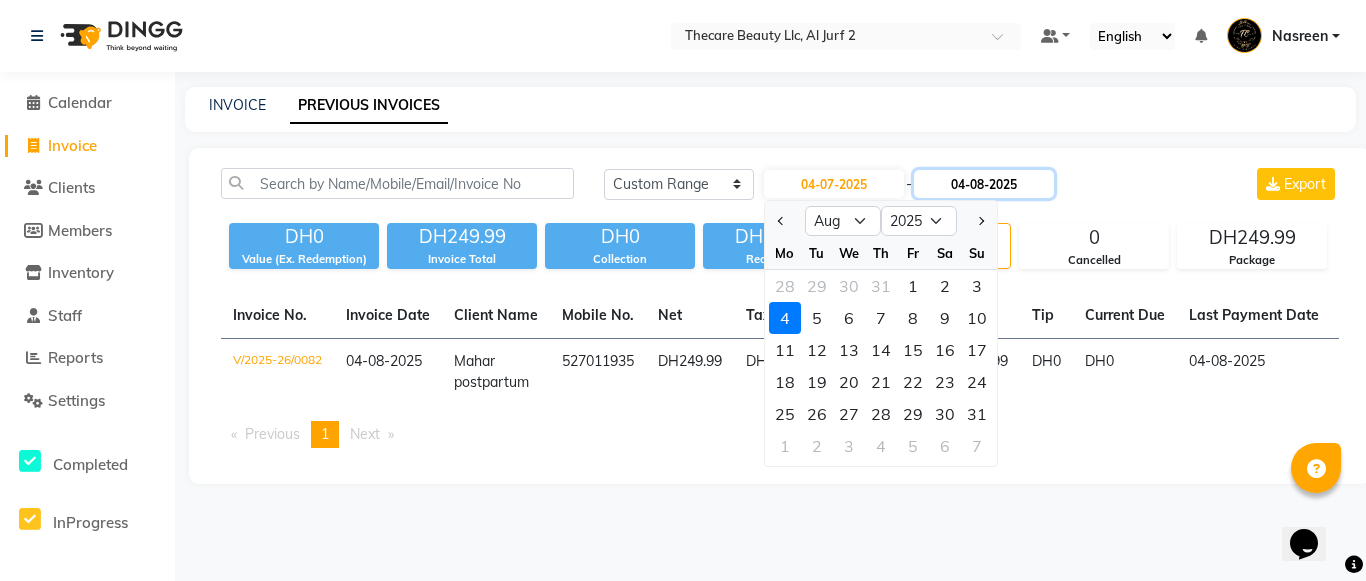 click on "04-08-2025" 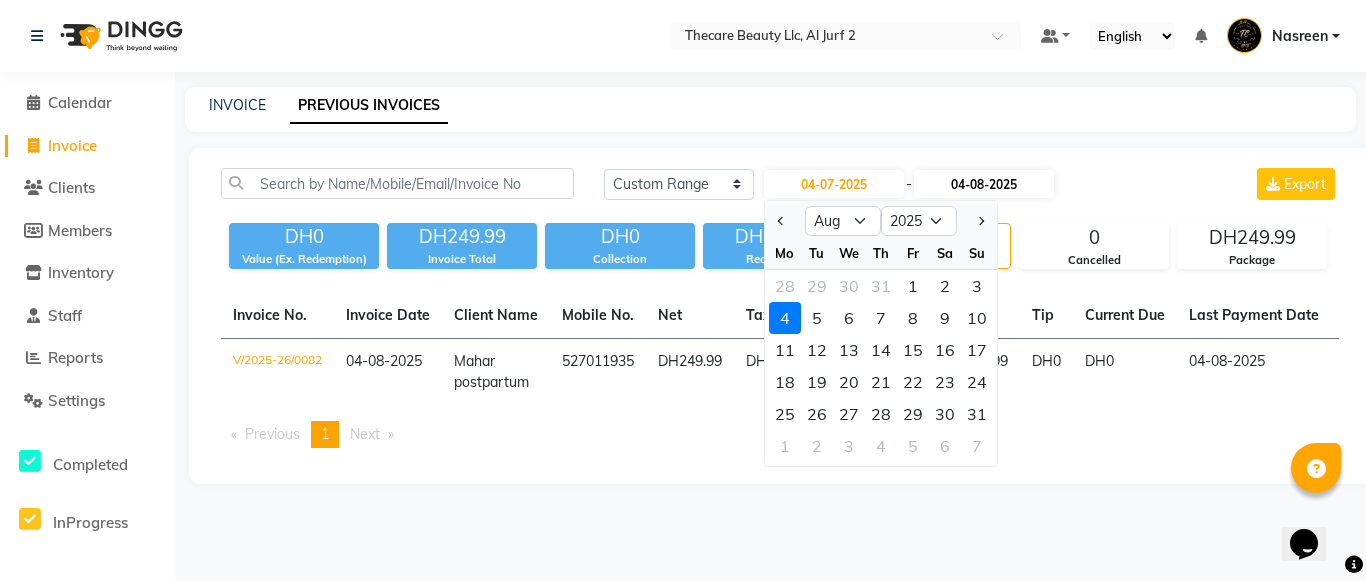 select on "8" 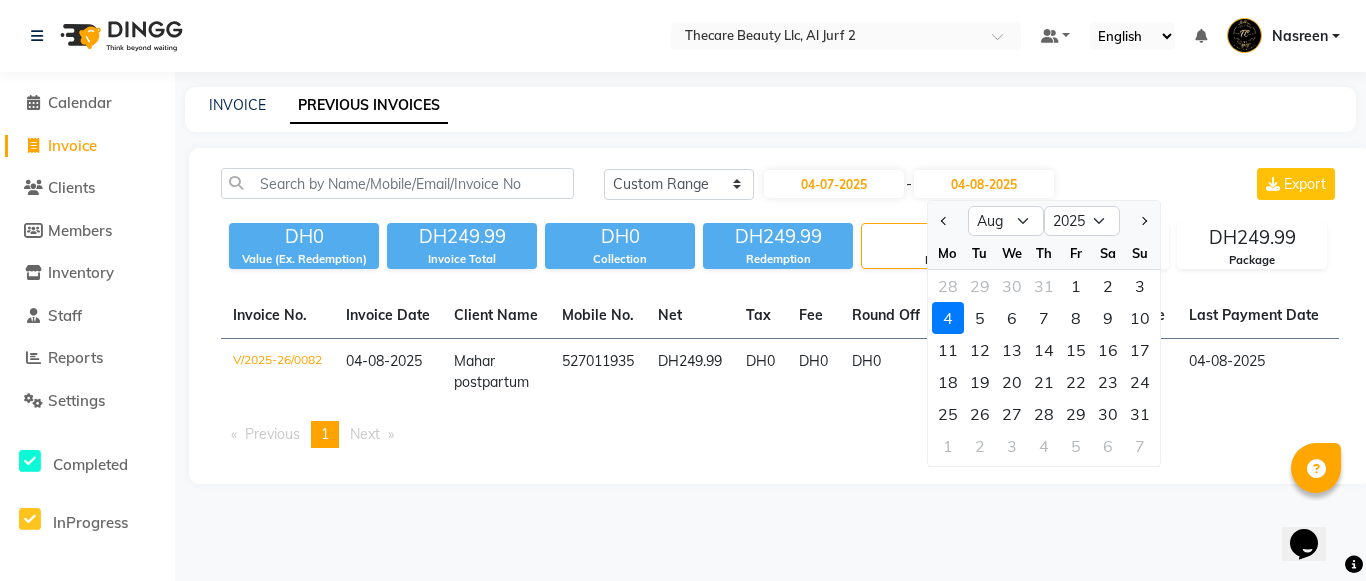 click on "Invoice Total" 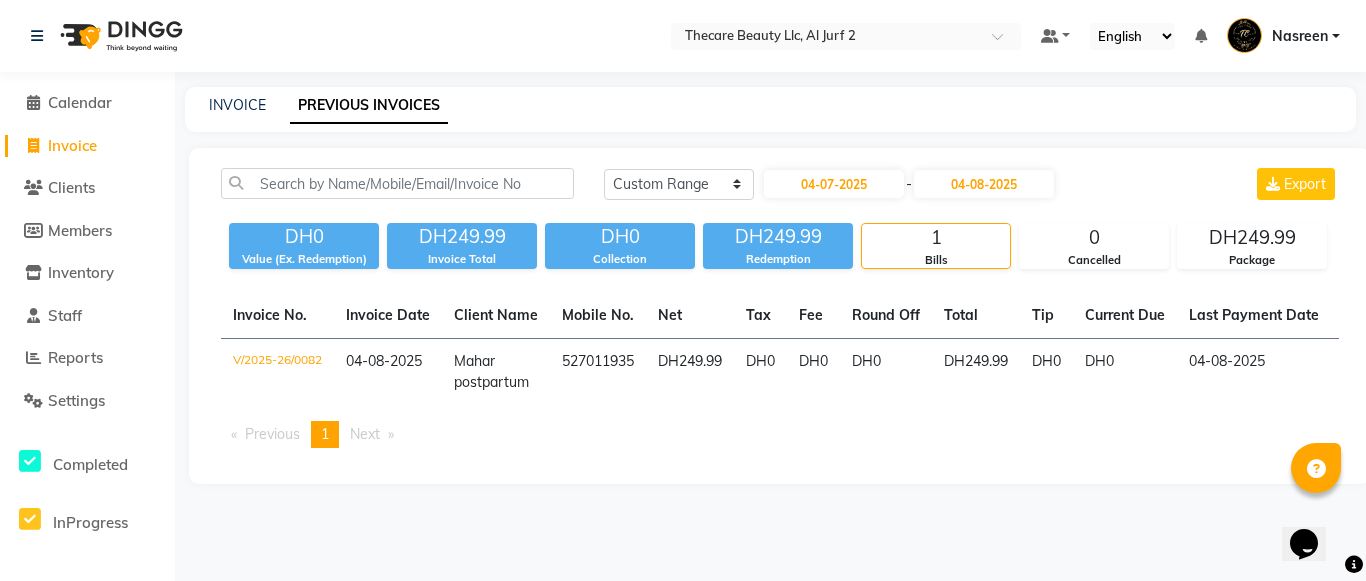 click on "Invoice Total" 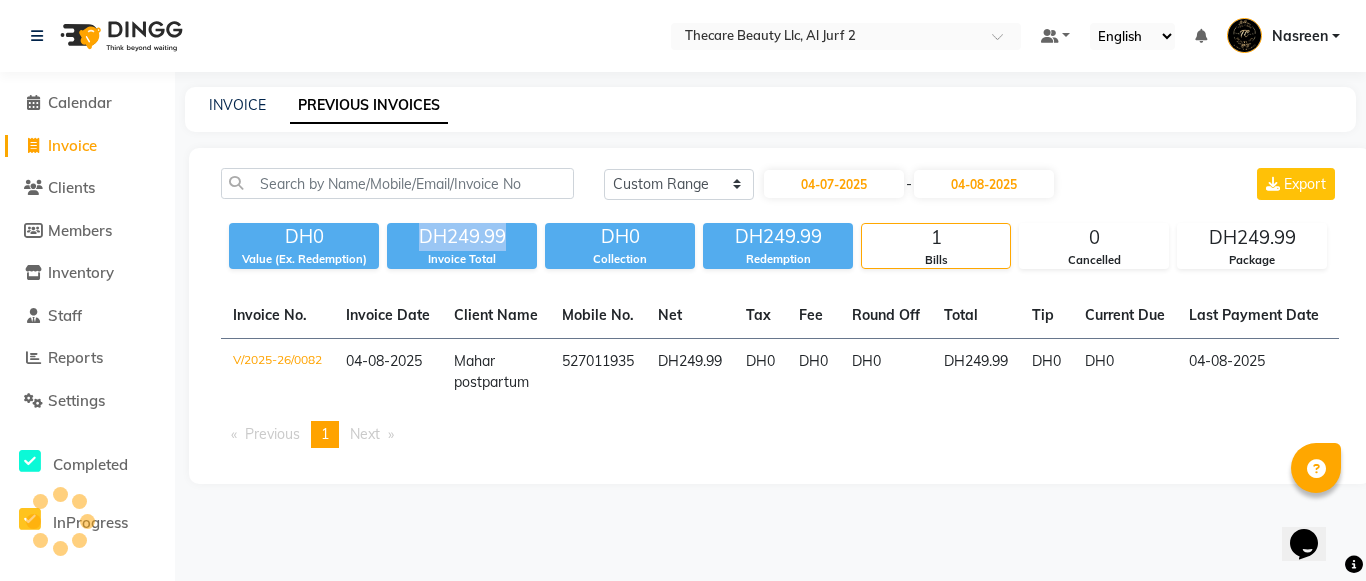 click on "DH249.99" 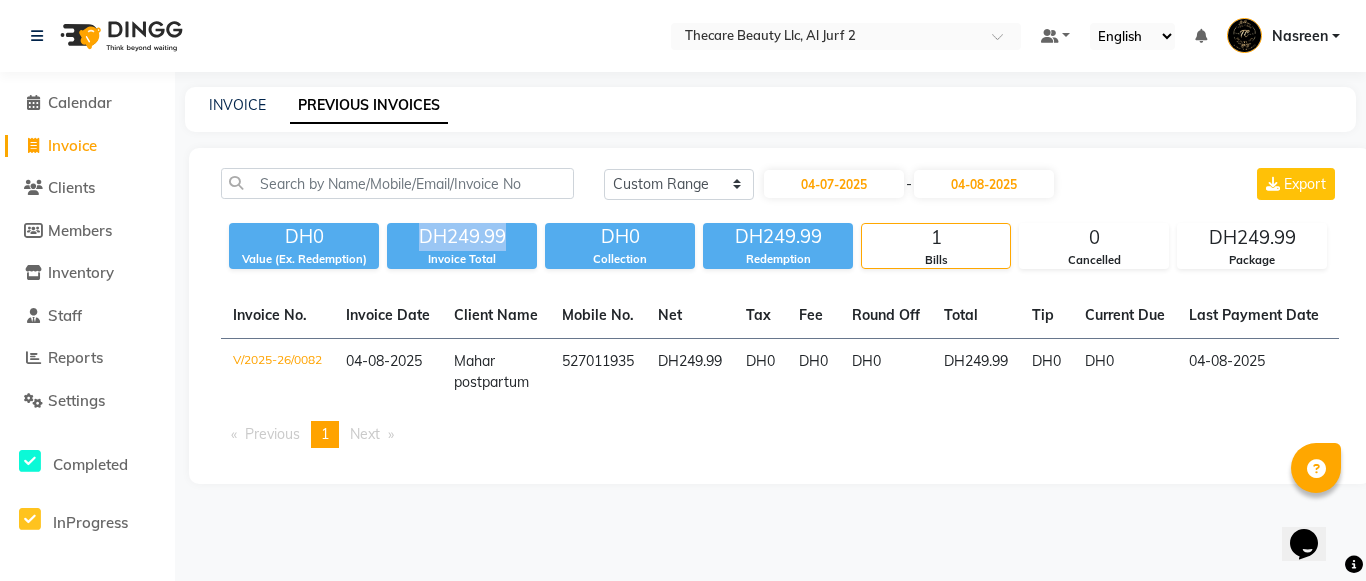 click on "DH249.99" 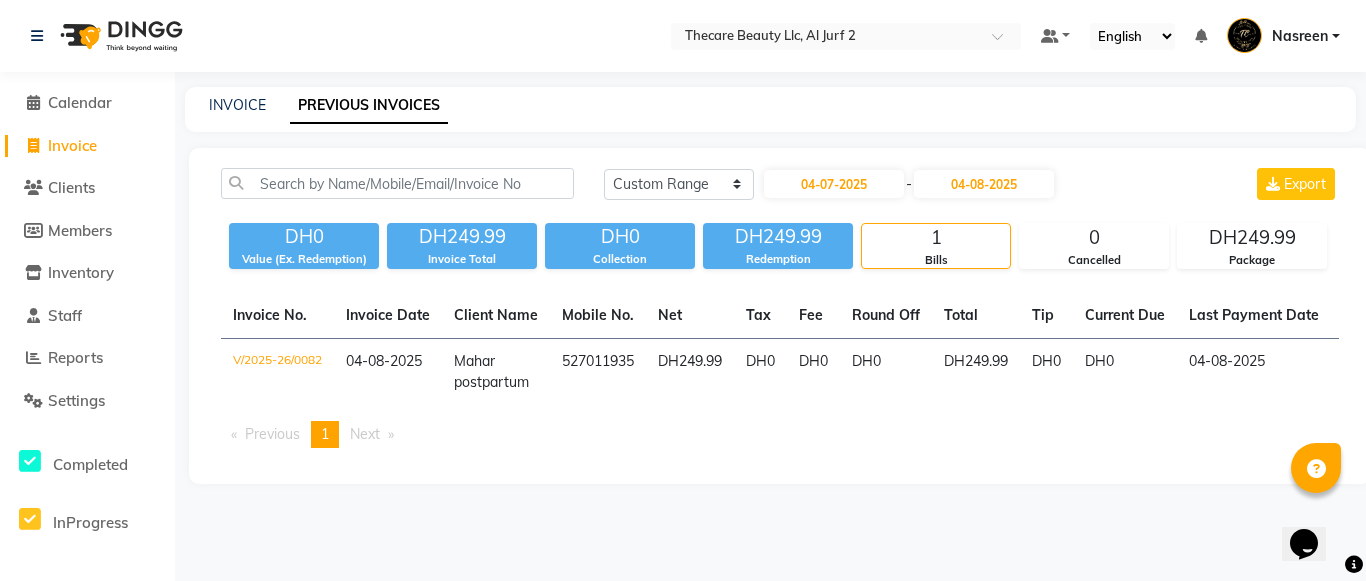 click on "Invoice Total" 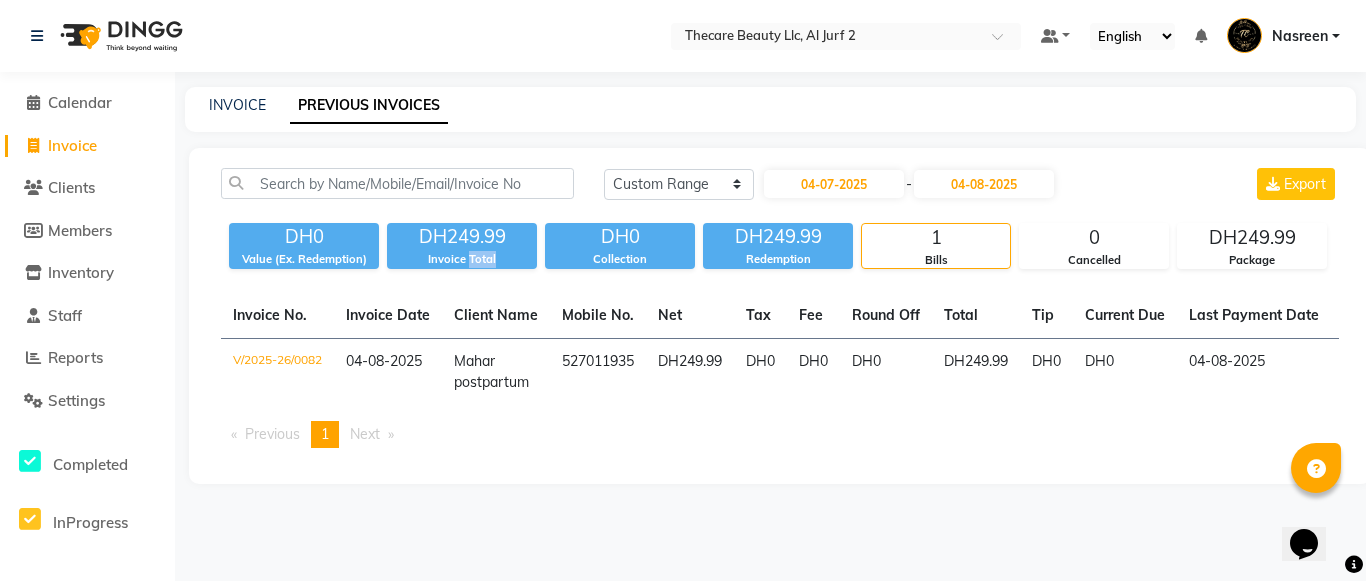 click on "Invoice Total" 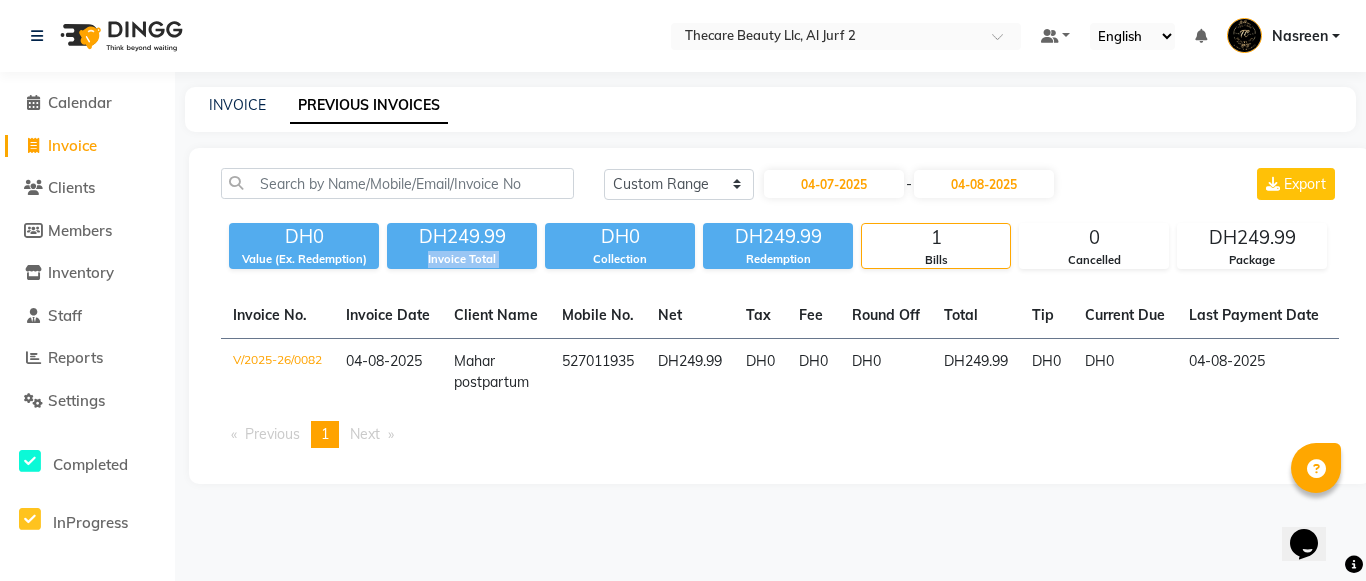 click on "Invoice Total" 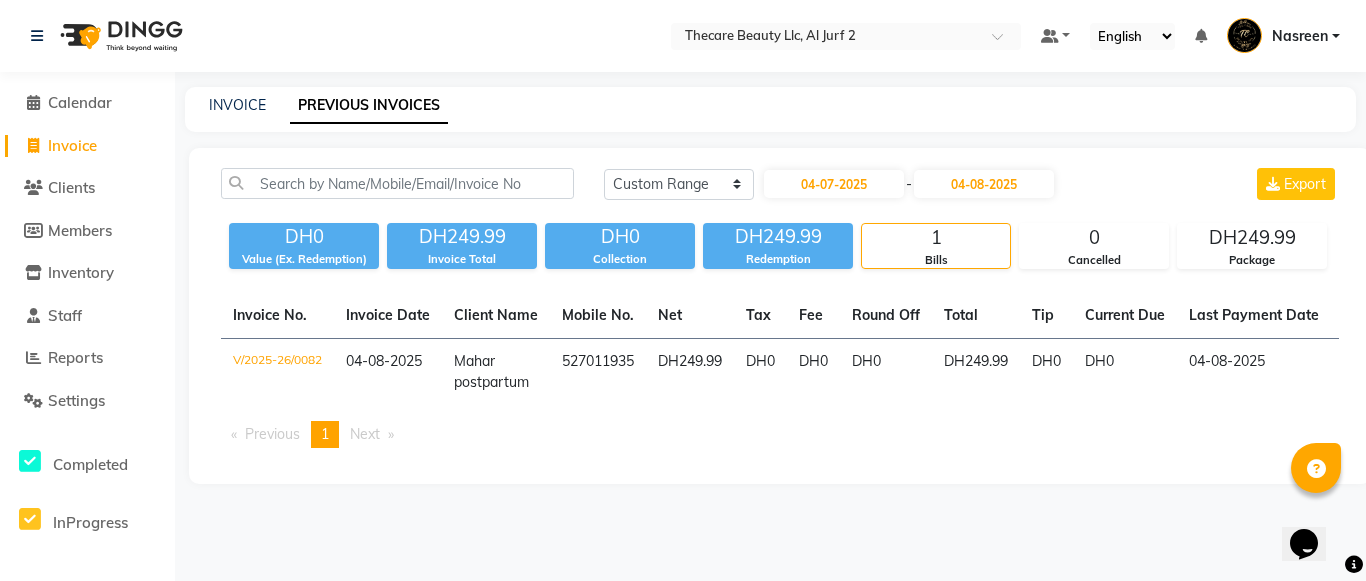click on "DH249.99" 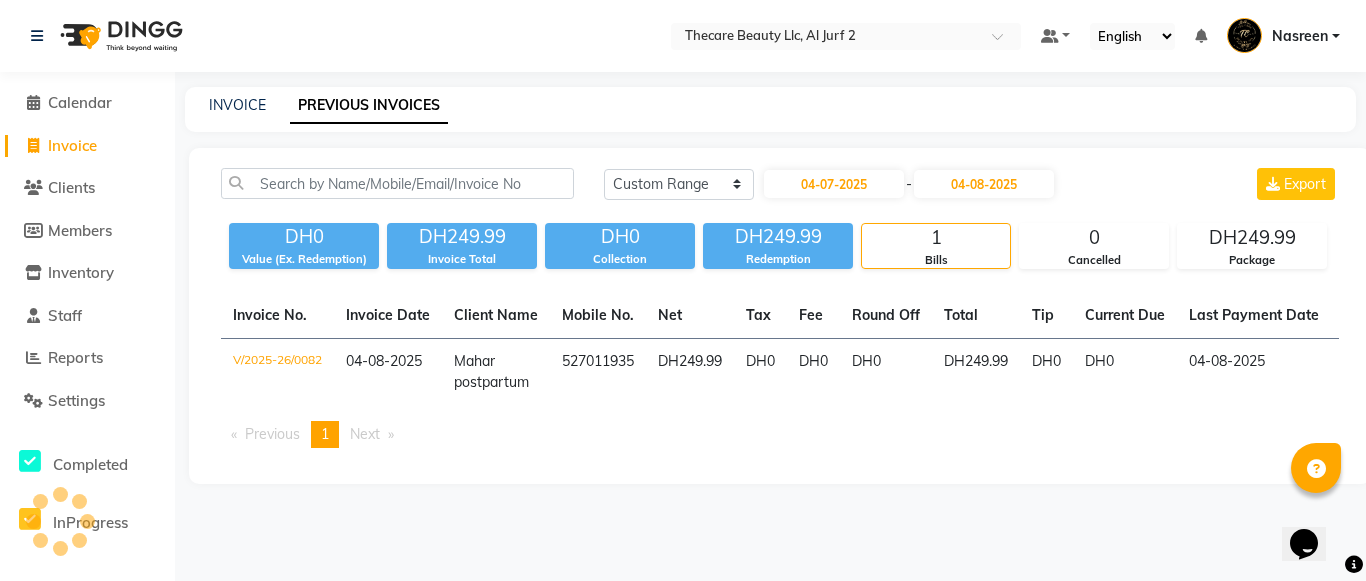 click on "DH0" 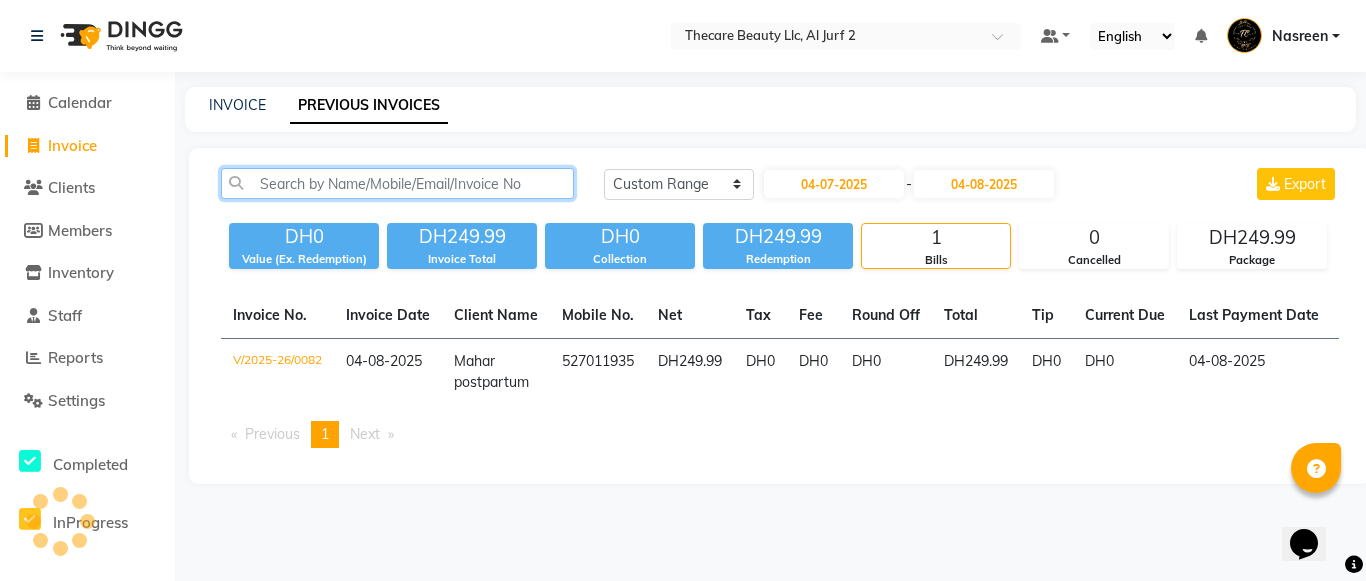 click 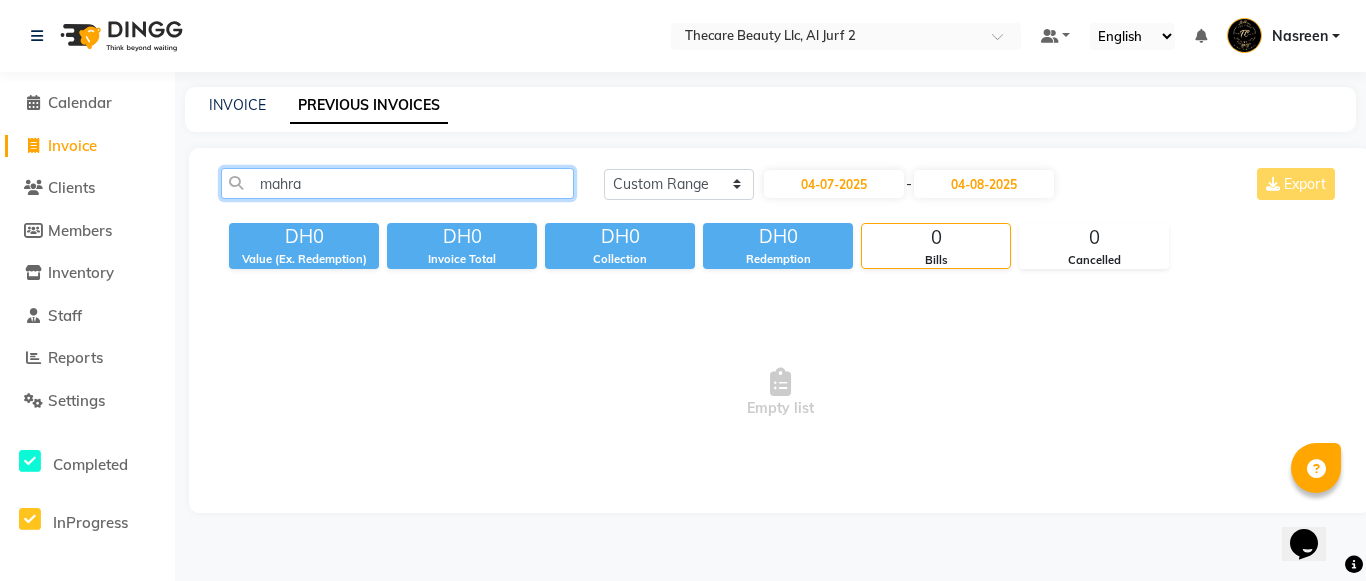 click on "mahra" 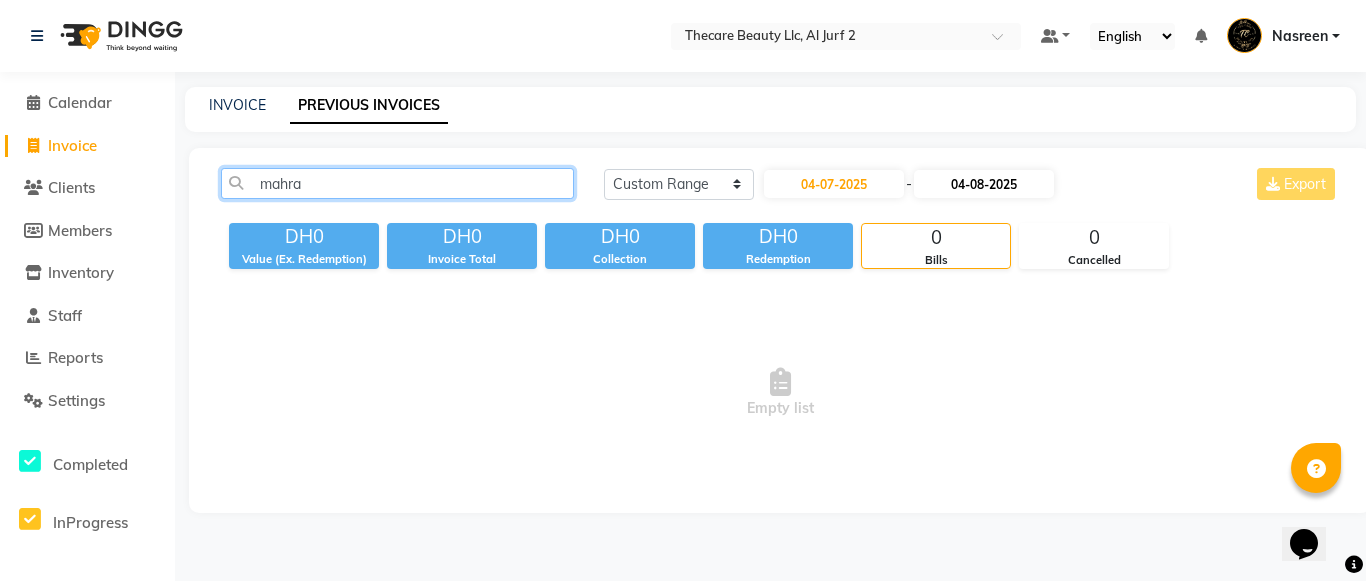 type on "mahra" 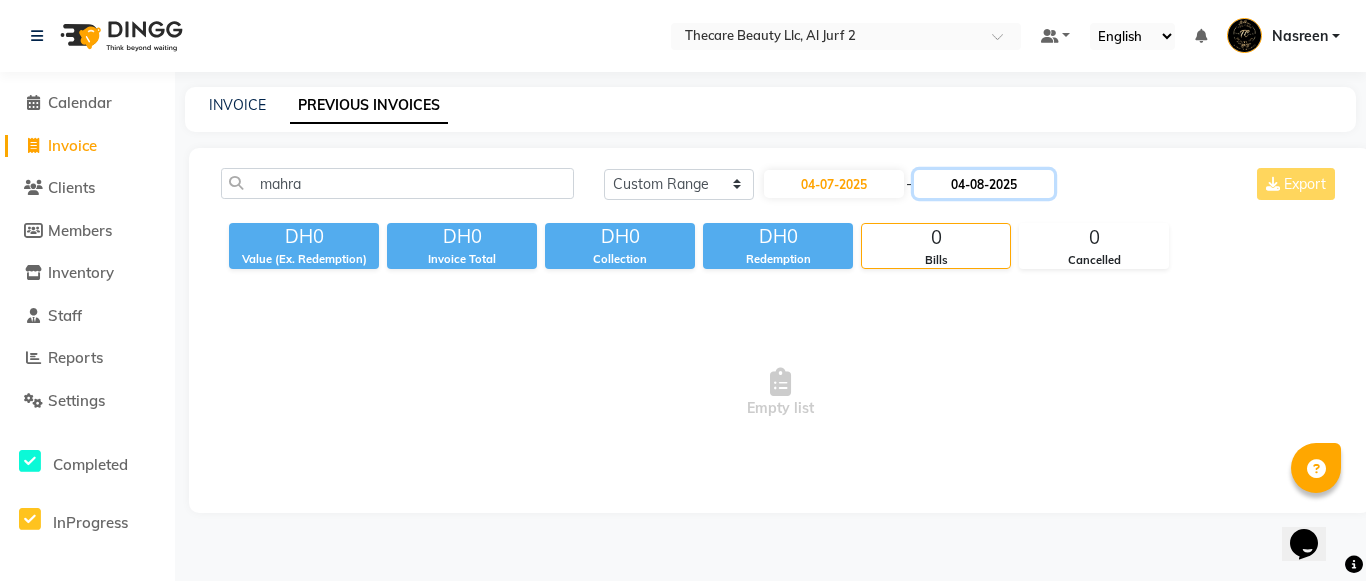 click on "04-08-2025" 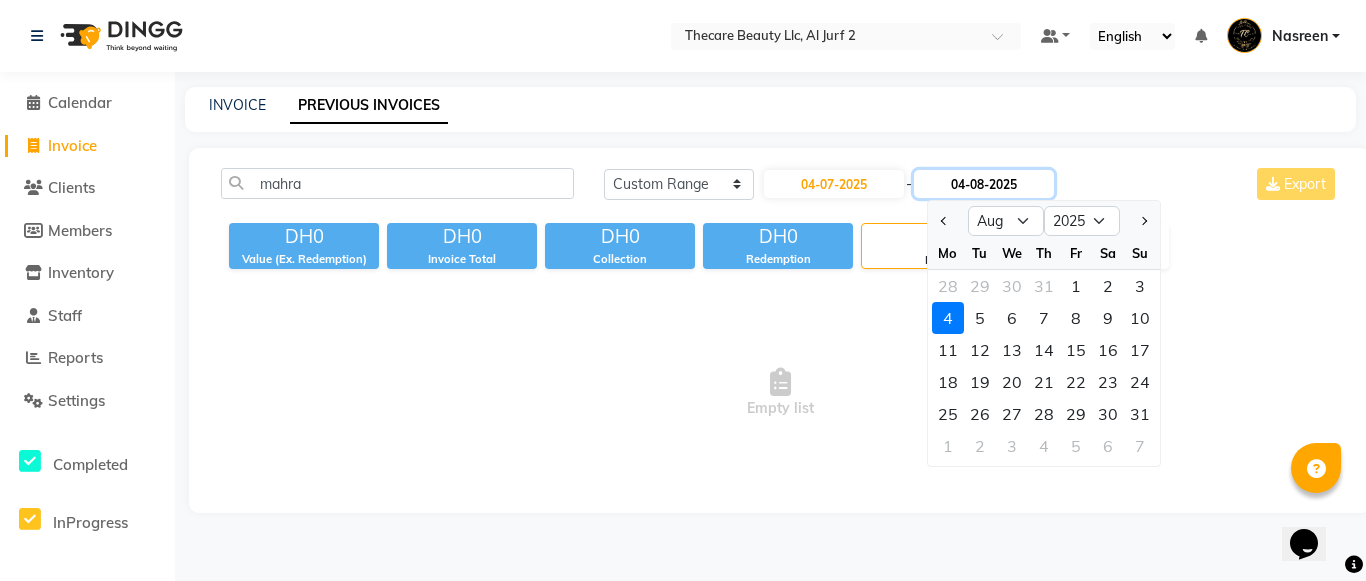 click on "04-08-2025" 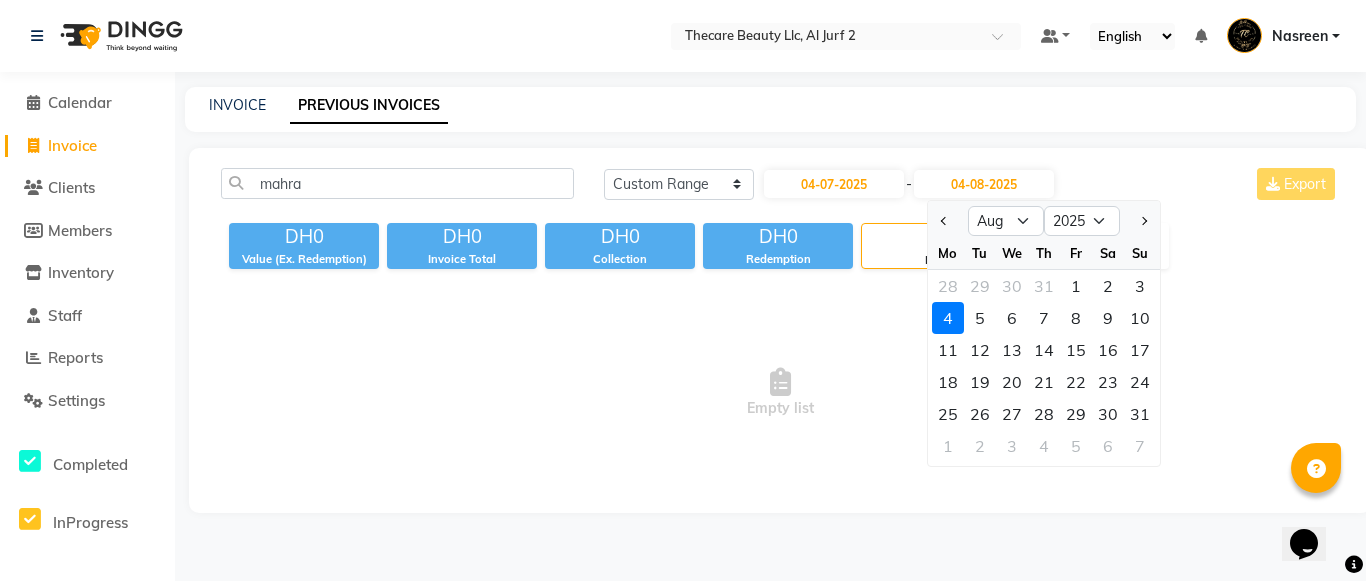 click on "4" 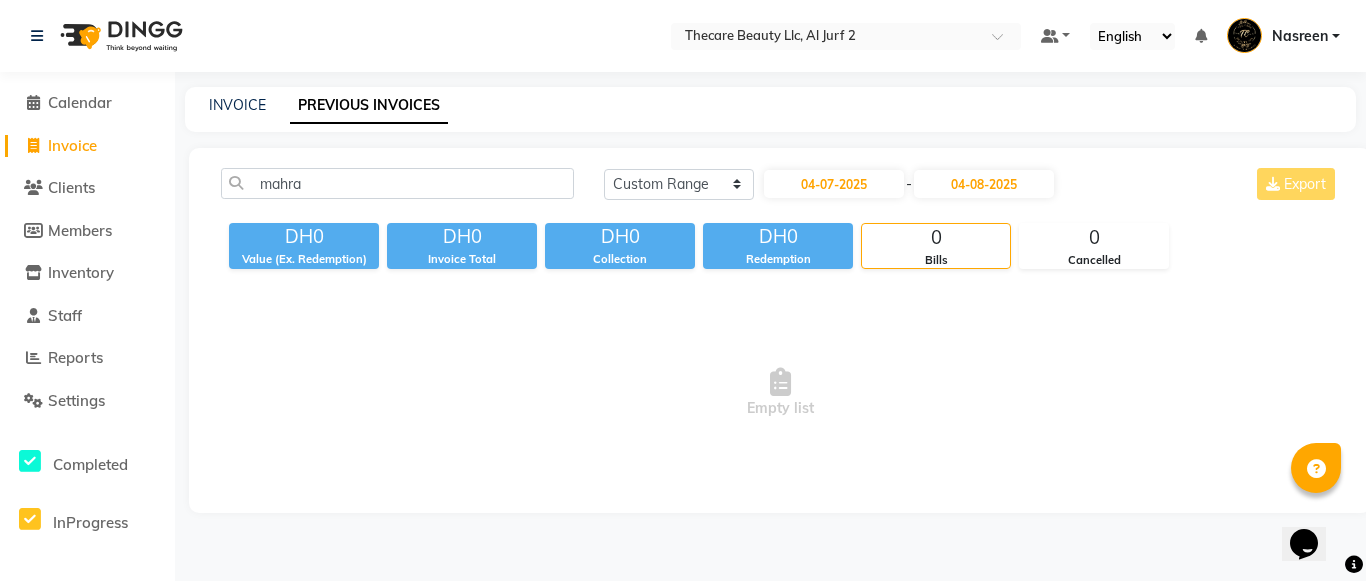 click on "Invoice Total" 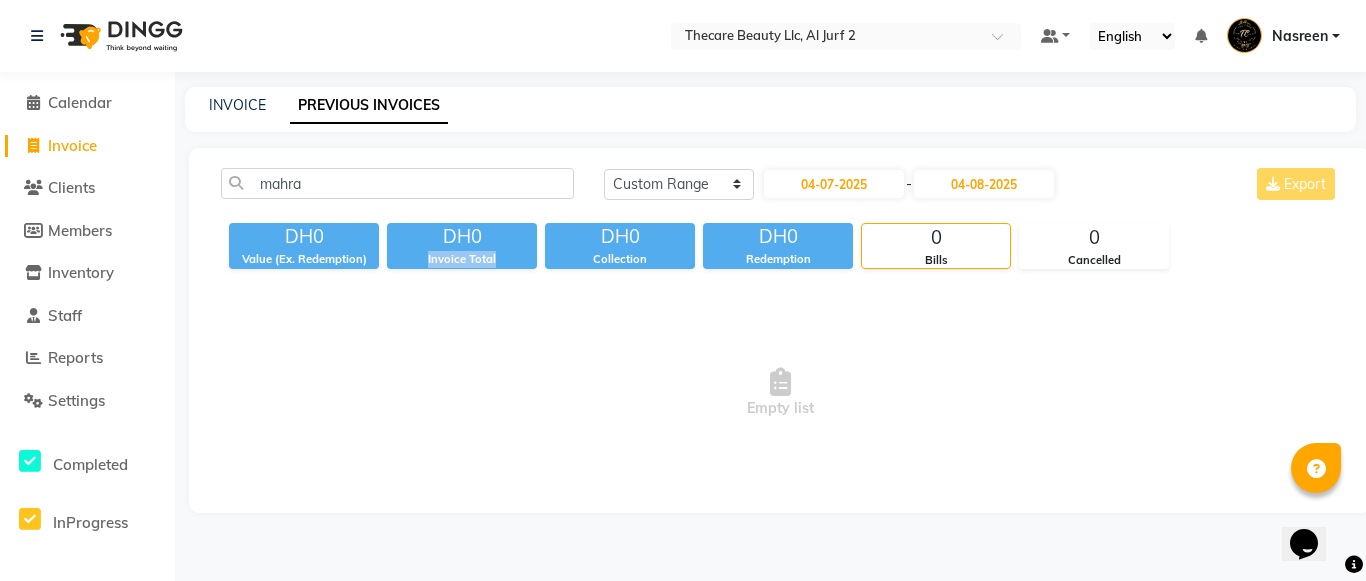 drag, startPoint x: 511, startPoint y: 251, endPoint x: 501, endPoint y: 237, distance: 17.20465 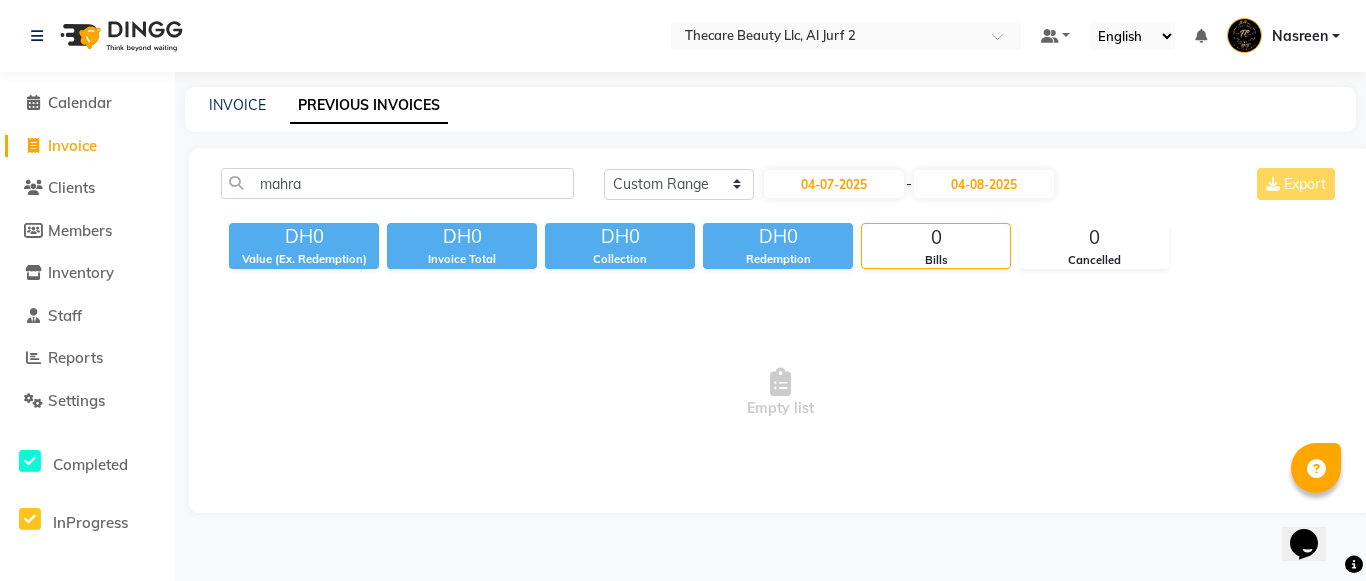 click on "DH0" 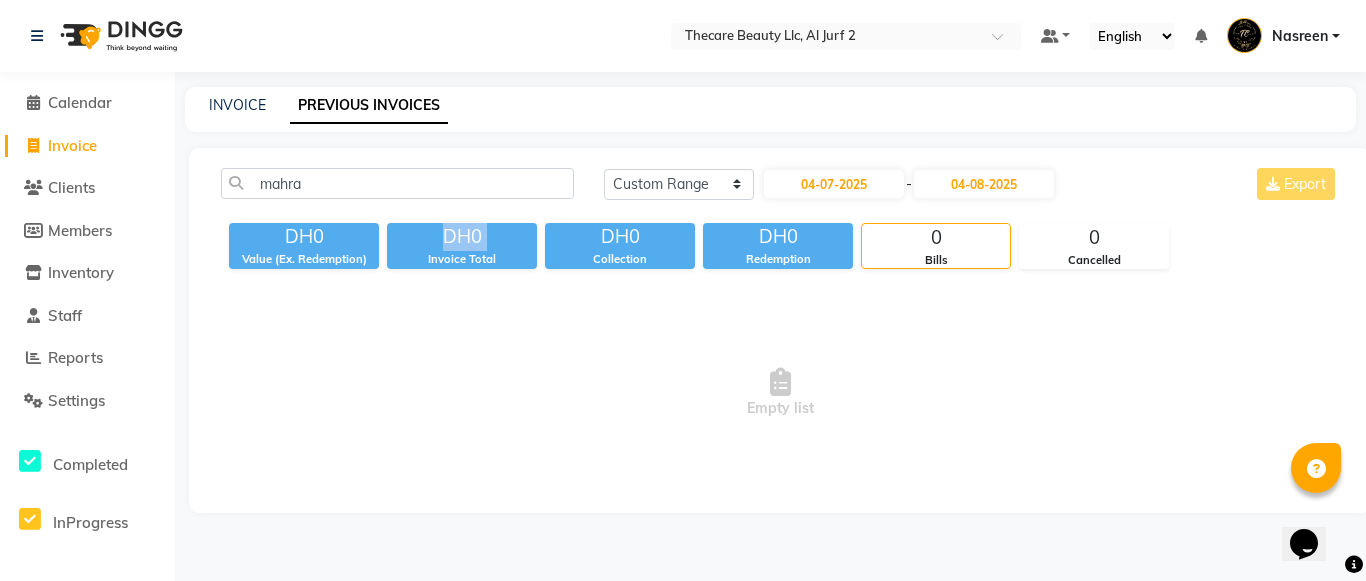 click on "DH0" 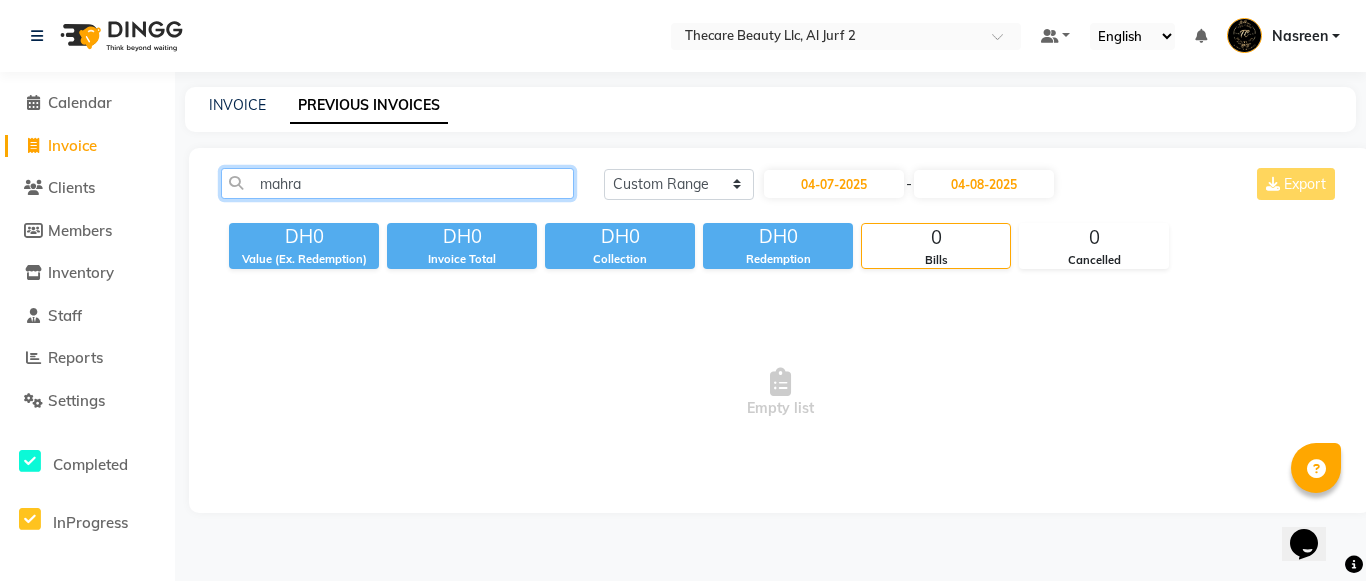 click on "mahra" 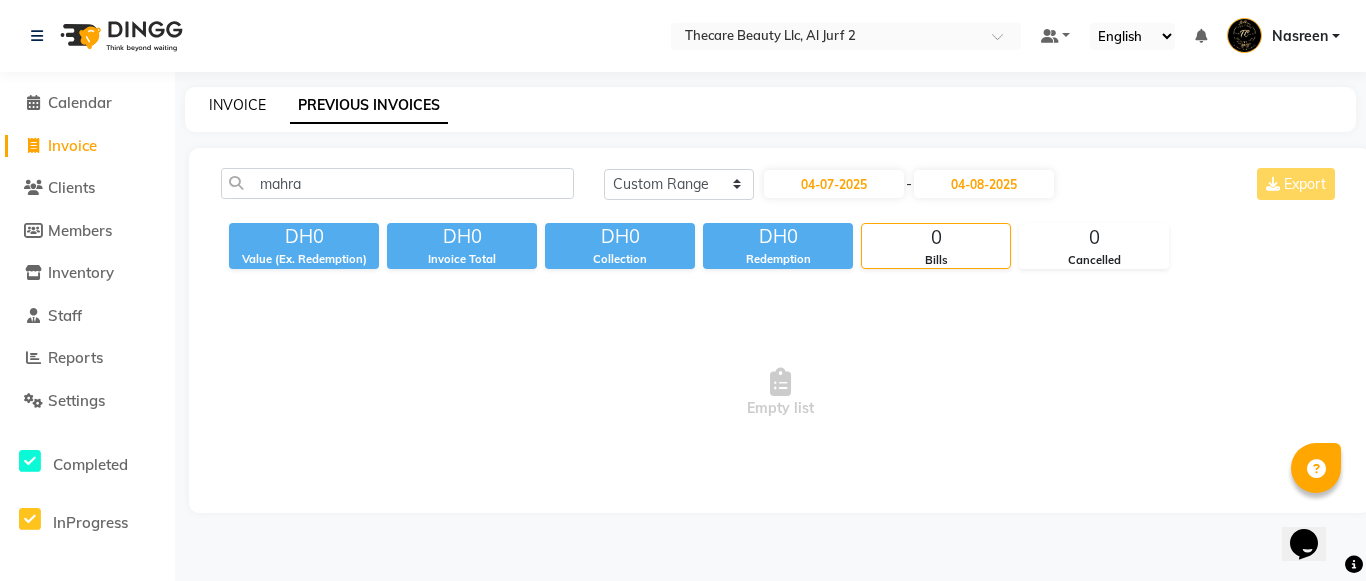 click on "INVOICE" 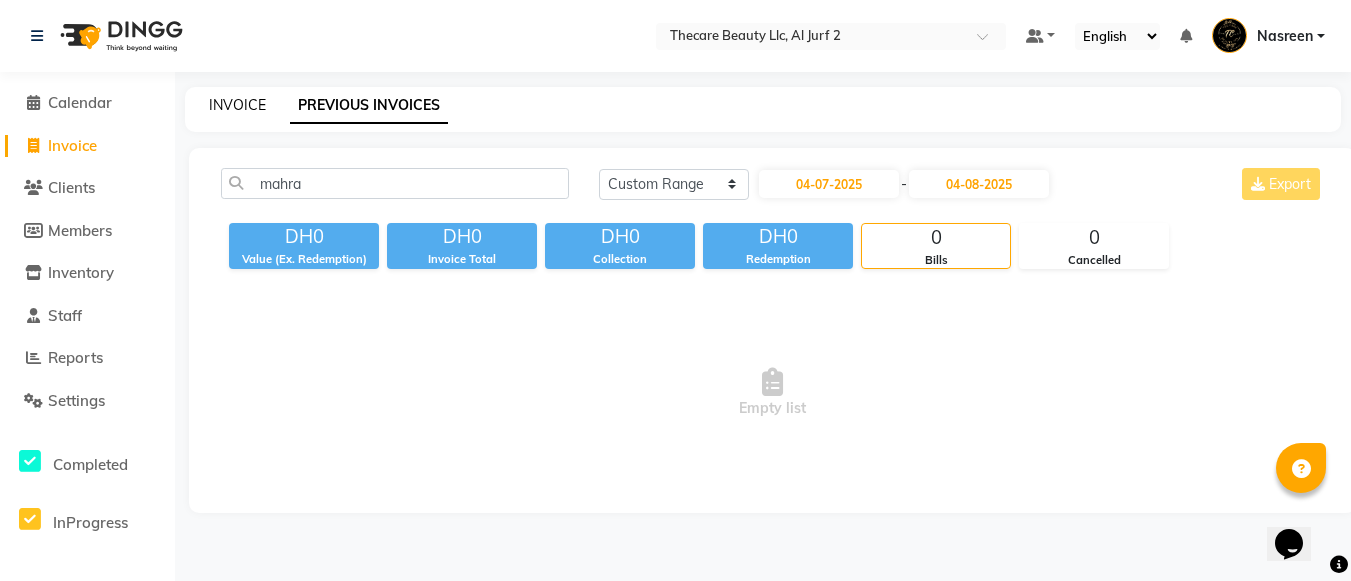 select on "8523" 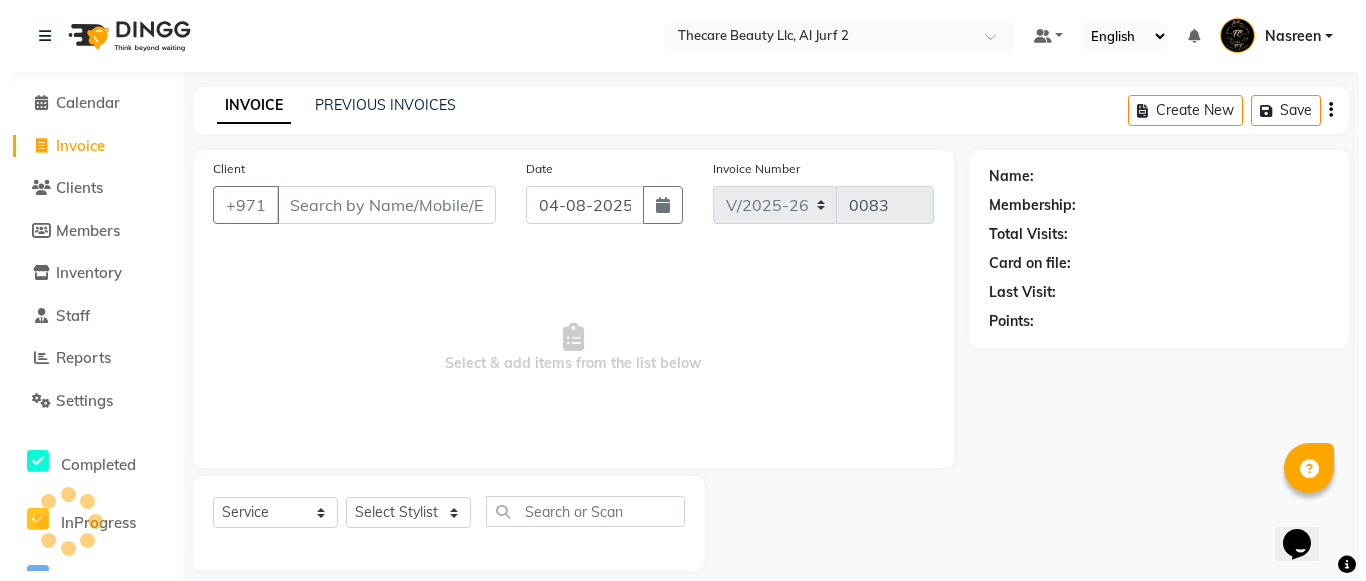 scroll, scrollTop: 20, scrollLeft: 0, axis: vertical 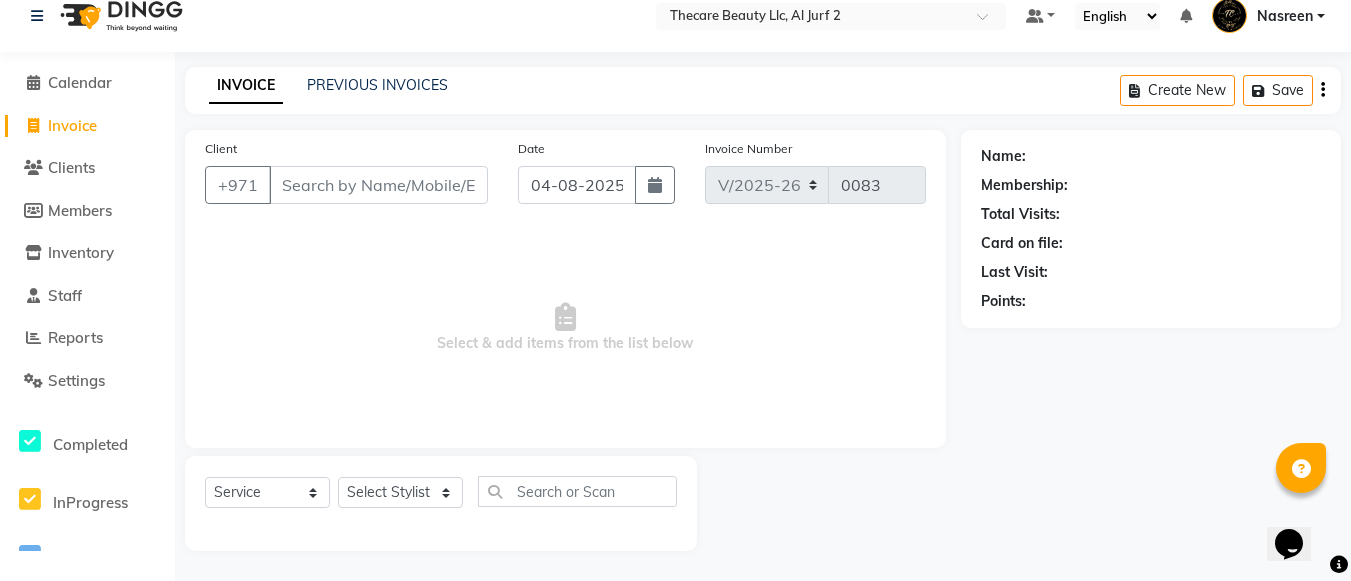 click on "Client" at bounding box center [378, 185] 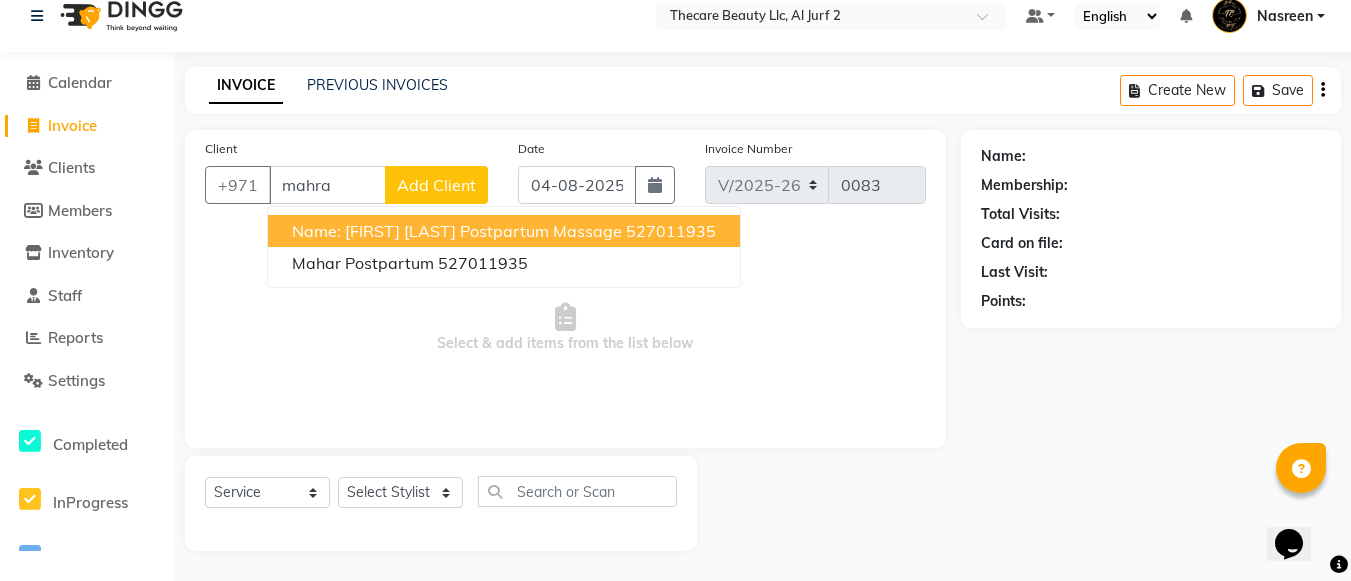click on "Name: [FIRST] [LAST]  Postpartum Massage" at bounding box center [457, 231] 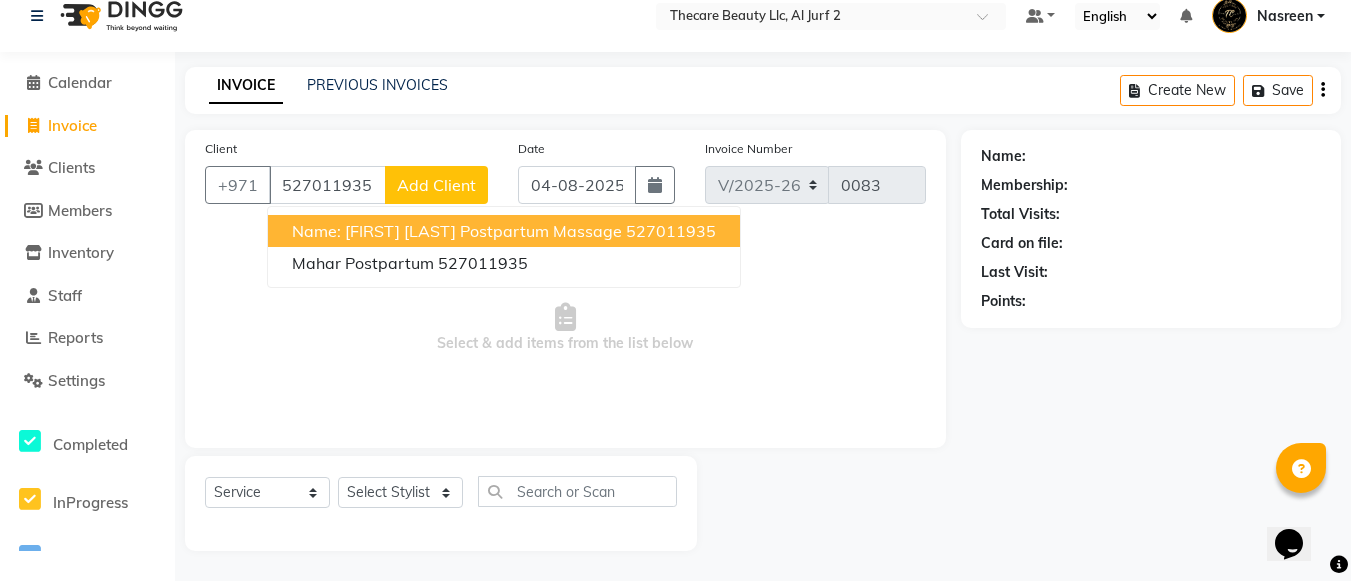 type on "527011935" 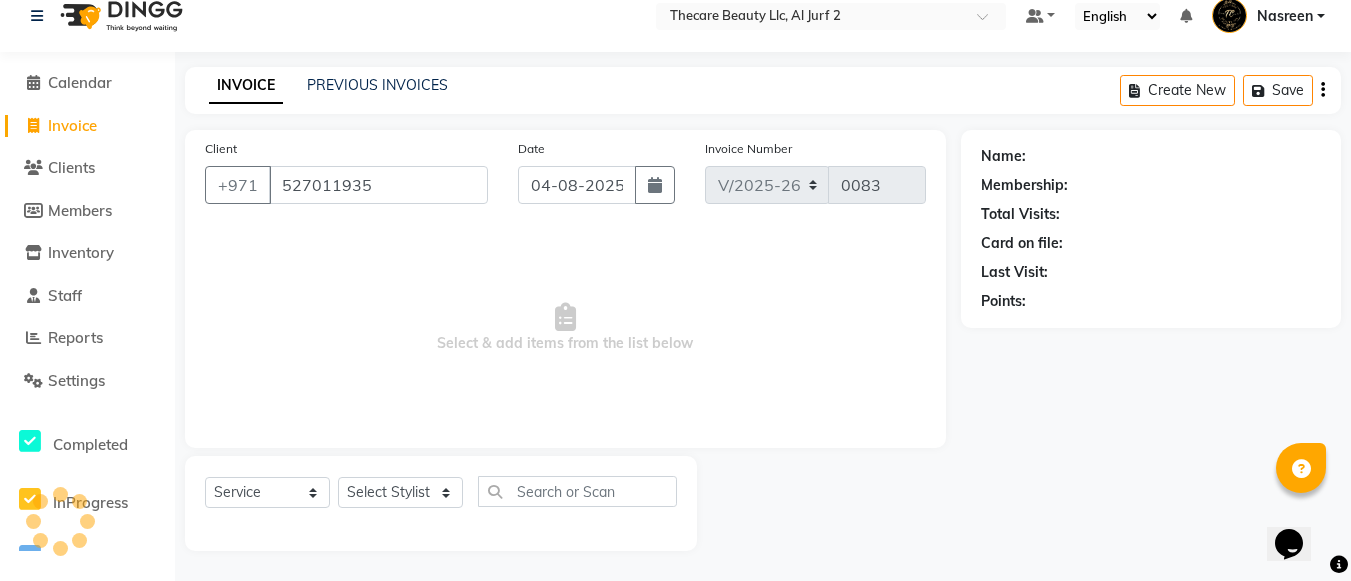 click on "Select & add items from the list below" at bounding box center [565, 328] 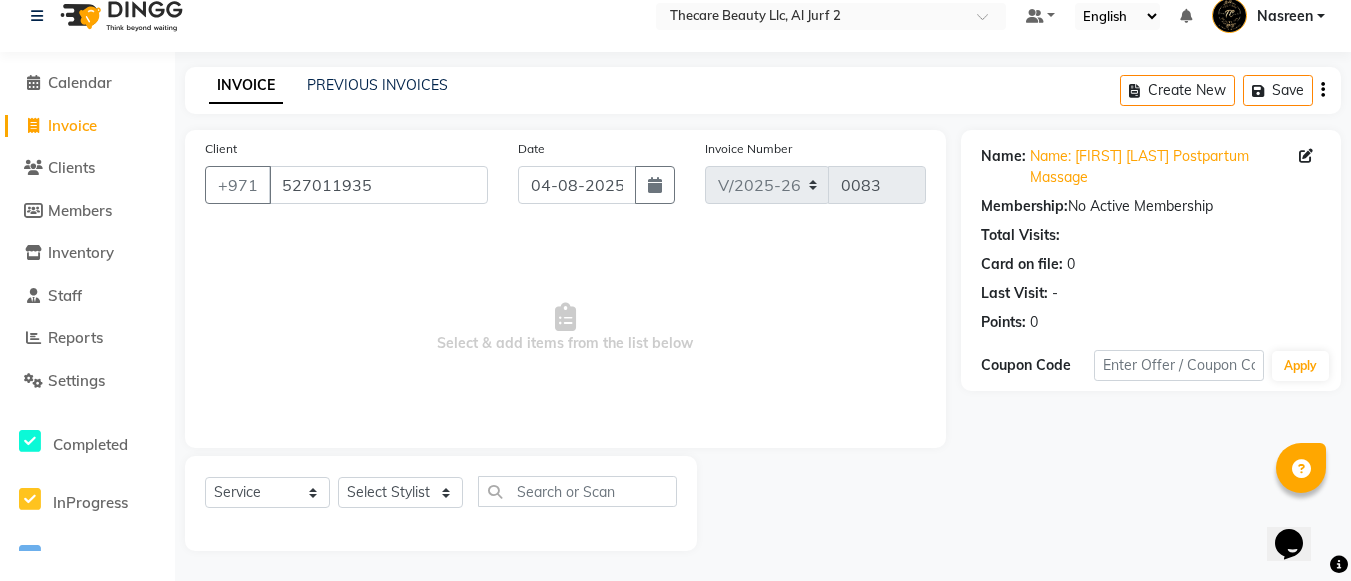 click on "Create New   Save" 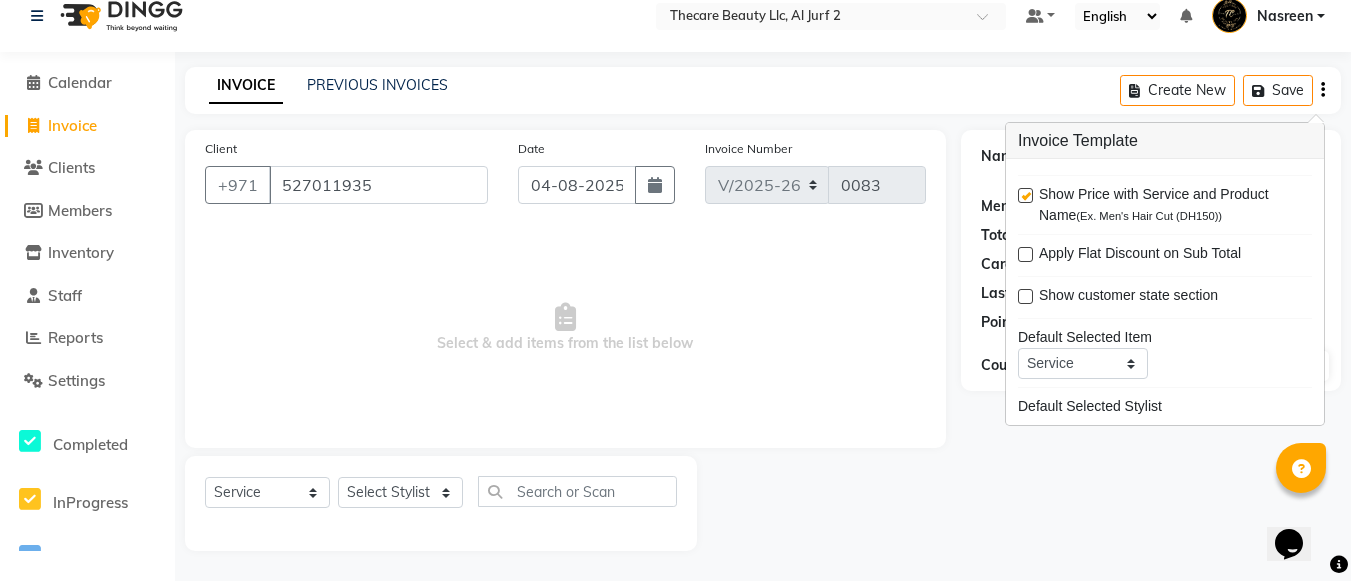 click 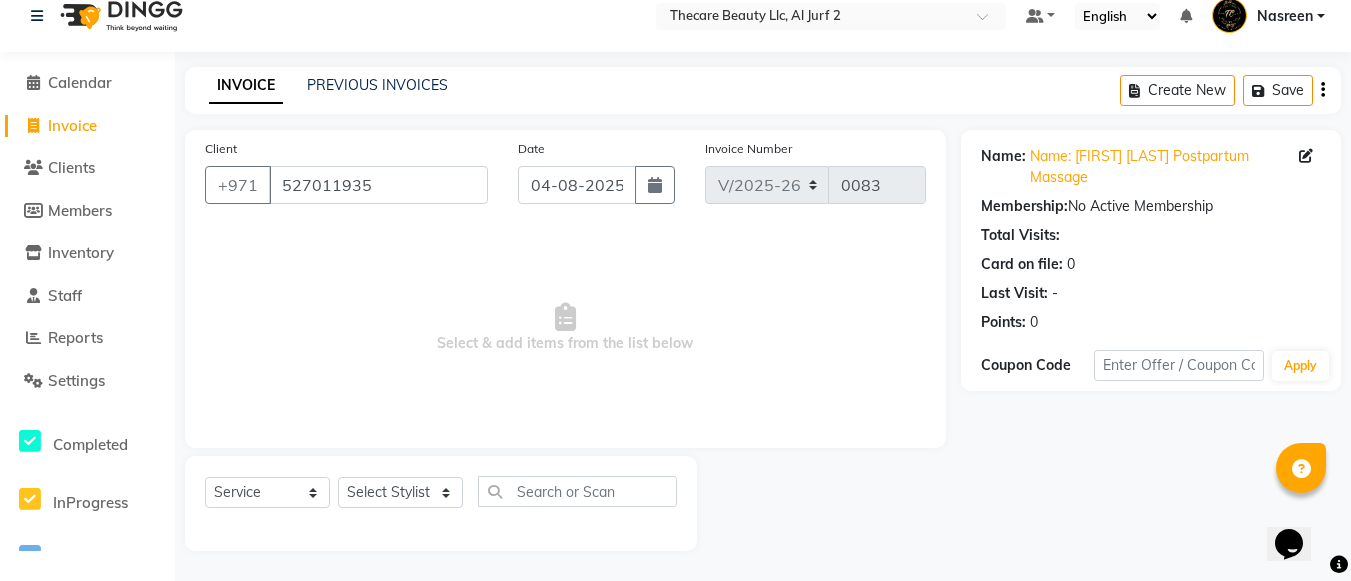 click on "Name: [FIRST] [LAST]  Postpartum Massage" 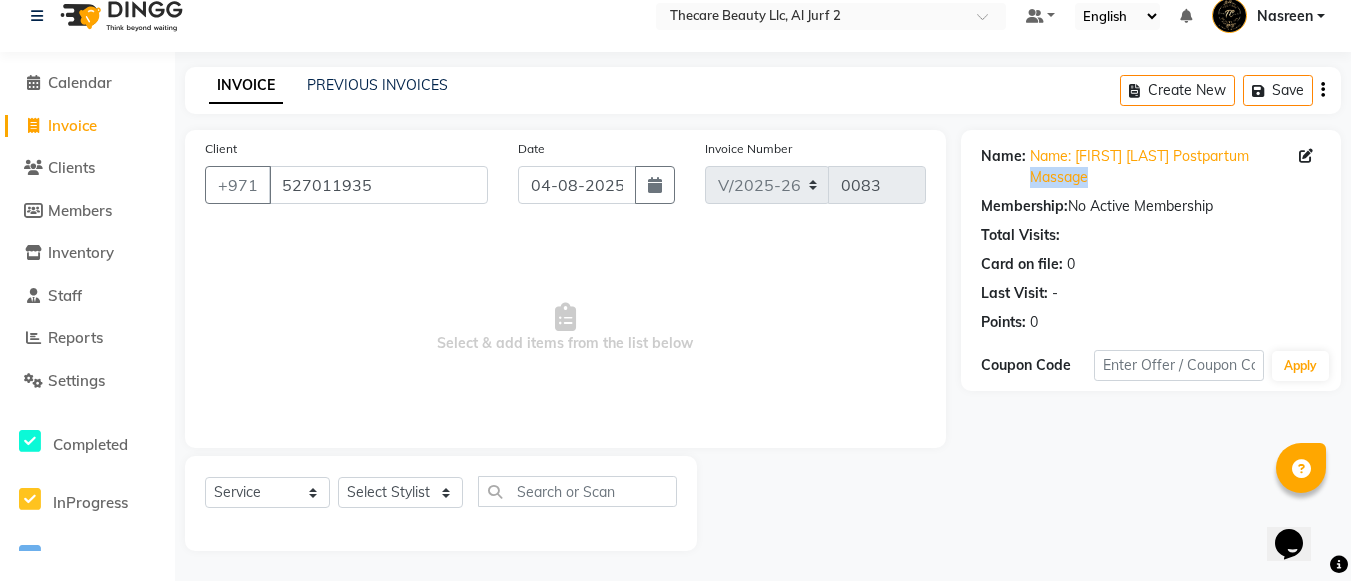 click on "Name: [FIRST] [LAST]  Postpartum Massage" 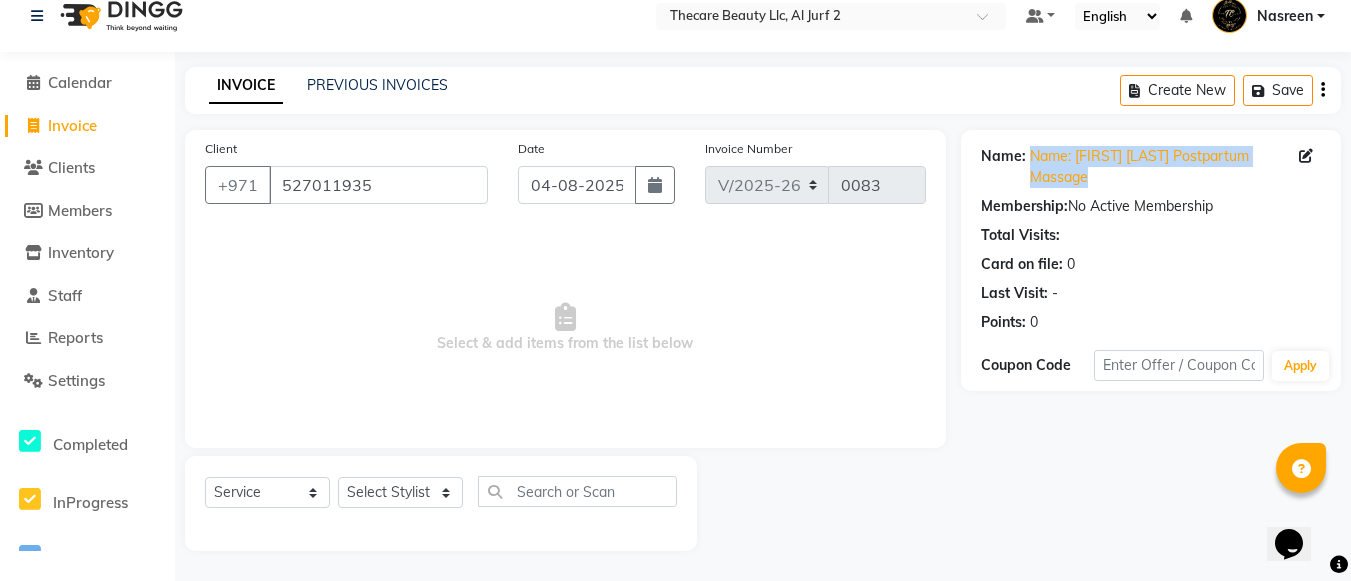 click on "Name: [FIRST] [LAST]  Postpartum Massage" 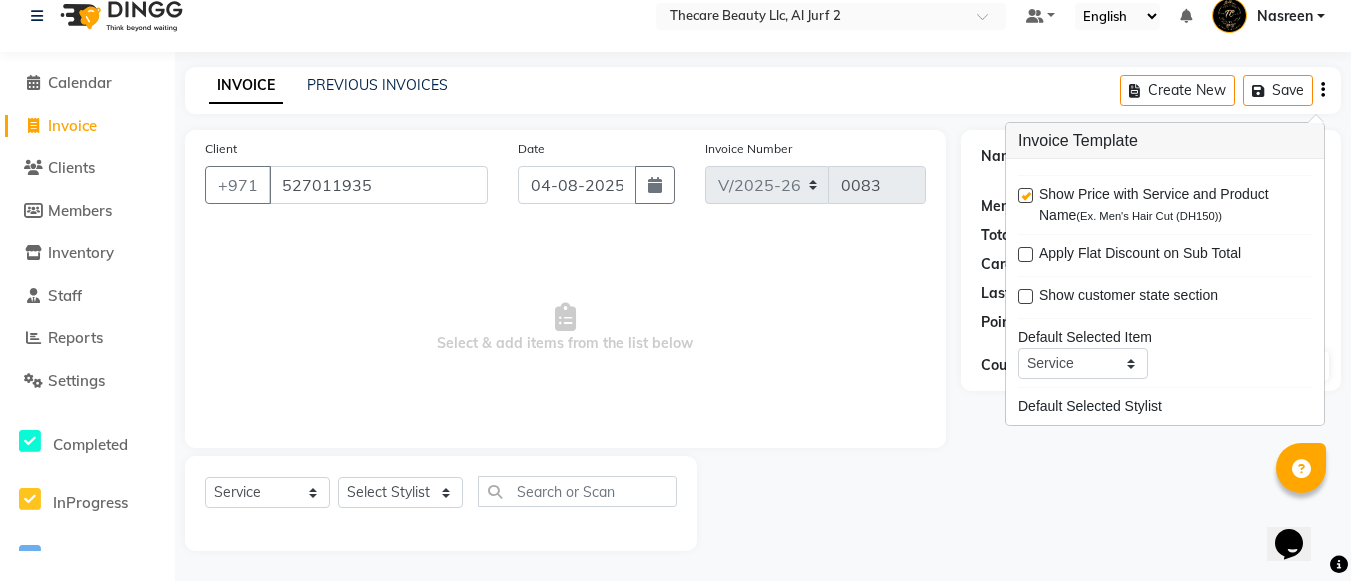 click 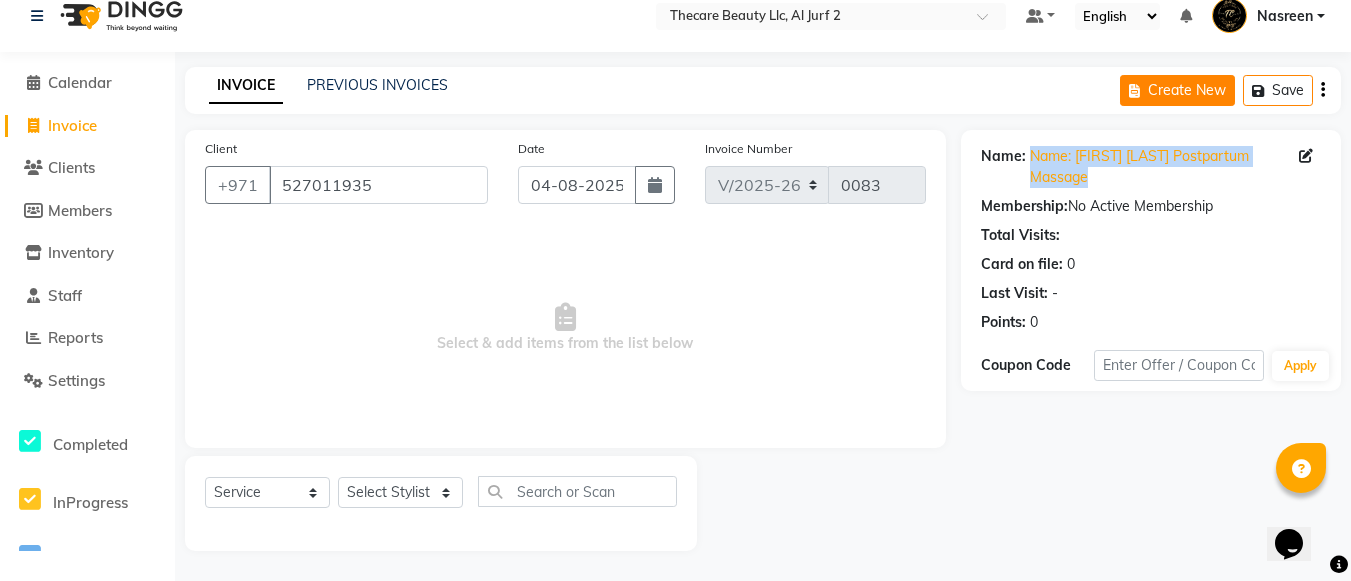 click on "Create New" 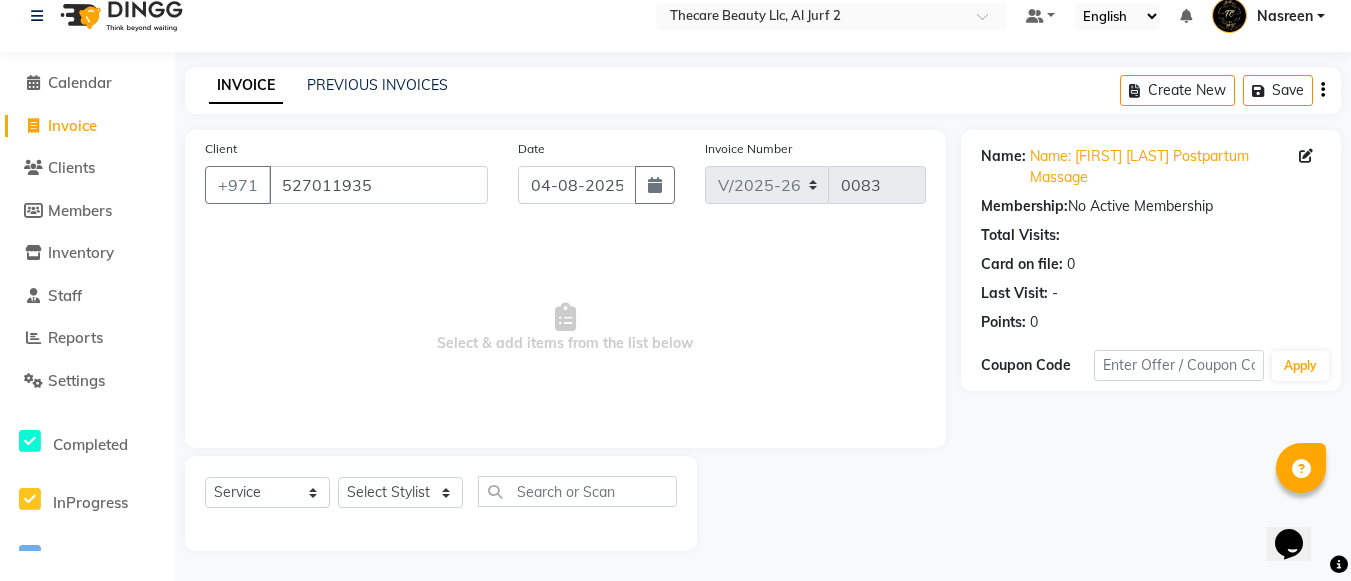 click on "Create New   Save" 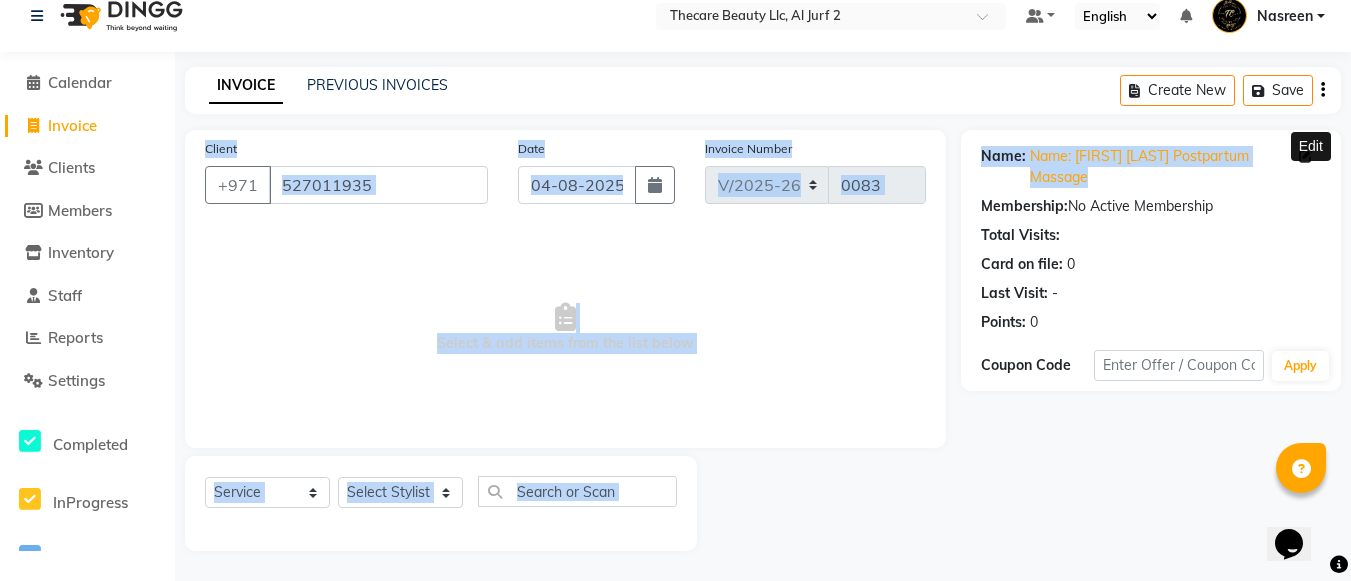 drag, startPoint x: 1333, startPoint y: 100, endPoint x: 1303, endPoint y: 155, distance: 62.649822 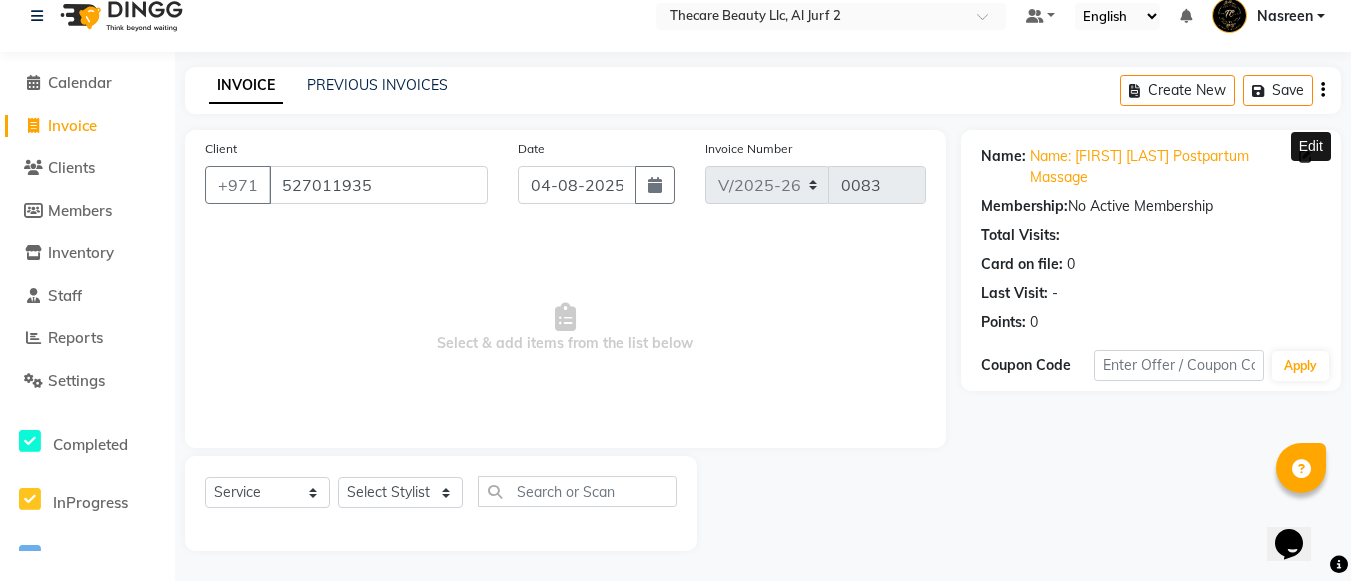 select on "female" 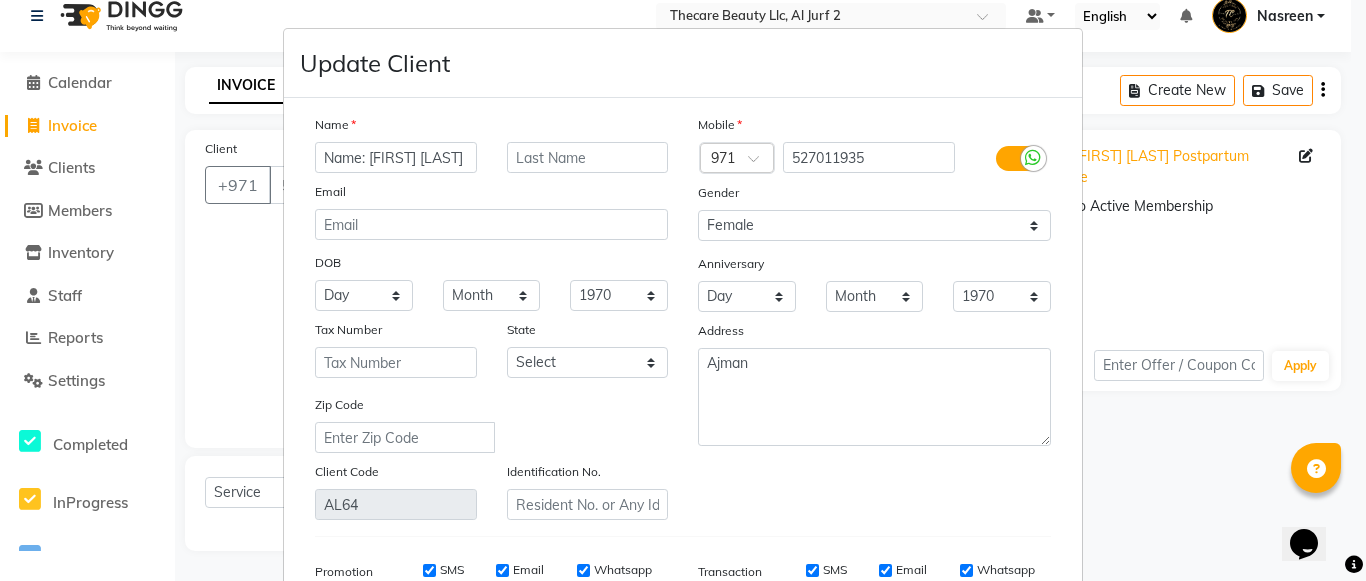 scroll, scrollTop: 0, scrollLeft: 90, axis: horizontal 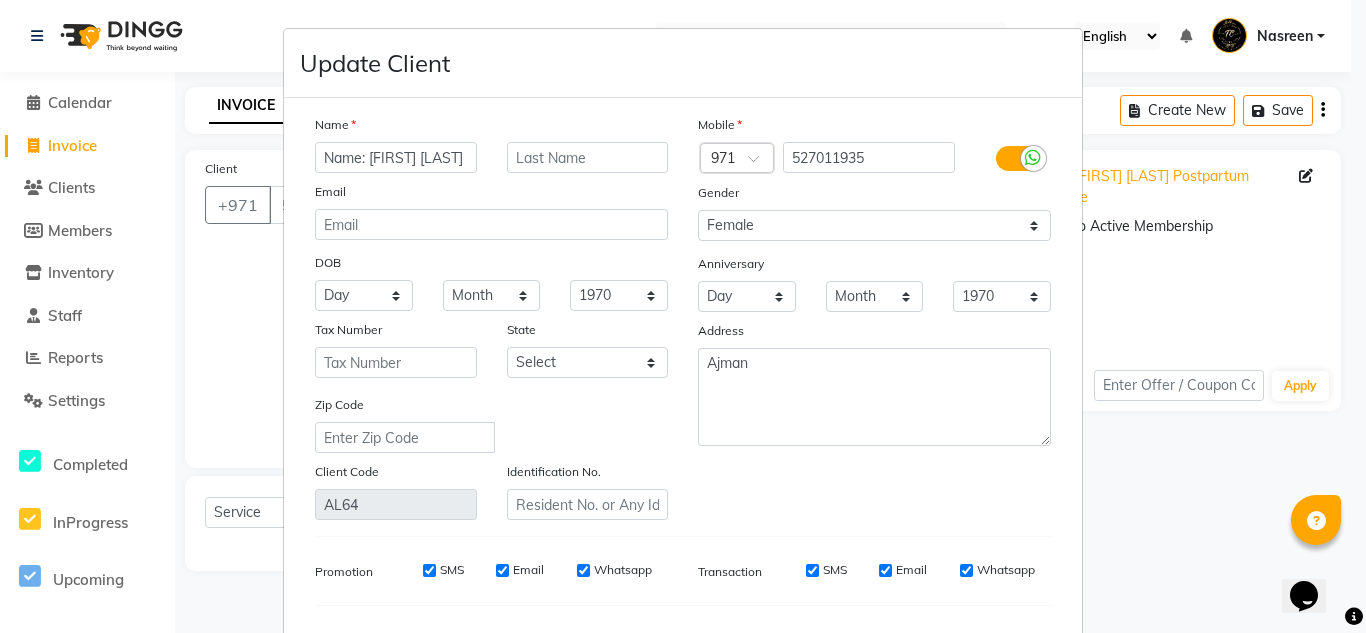 click on "Update Client Name [FIRST] [LAST]  Postpartum Massage Email DOB Day 01 02 03 04 05 06 07 08 09 10 11 12 13 14 15 16 17 18 19 20 21 22 23 24 25 26 27 28 29 30 31 Month January February March April May June July August September October November December 1940 1941 1942 1943 1944 1945 1946 1947 1948 1949 1950 1951 1952 1953 1954 1955 1956 1957 1958 1959 1960 1961 1962 1963 1964 1965 1966 1967 1968 1969 1970 1971 1972 1973 1974 1975 1976 1977 1978 1979 1980 1981 1982 1983 1984 1985 1986 1987 1988 1989 1990 1991 1992 1993 1994 1995 1996 1997 1998 1999 2000 2001 2002 2003 2004 2005 2006 2007 2008 2009 2010 2011 2012 2013 2014 2015 2016 2017 2018 2019 2020 2021 2022 2023 2024 Tax Number State Select Abu Zabi Ajman Dubai Ras al-Khaymah Sharjah Sharjha Umm al Qaywayn al-Fujayrah ash-Shariqah Zip Code Client Code Identification No. Mobile Country Code × 971 [PHONE] Gender Select Male Female Other Prefer Not To Say Anniversary Day 01 02 03 04 05 06 07 08 09 10 11 12 13 14 15 16 17 18 19 20 21 22 23 24 25 26 27 28" at bounding box center (683, 316) 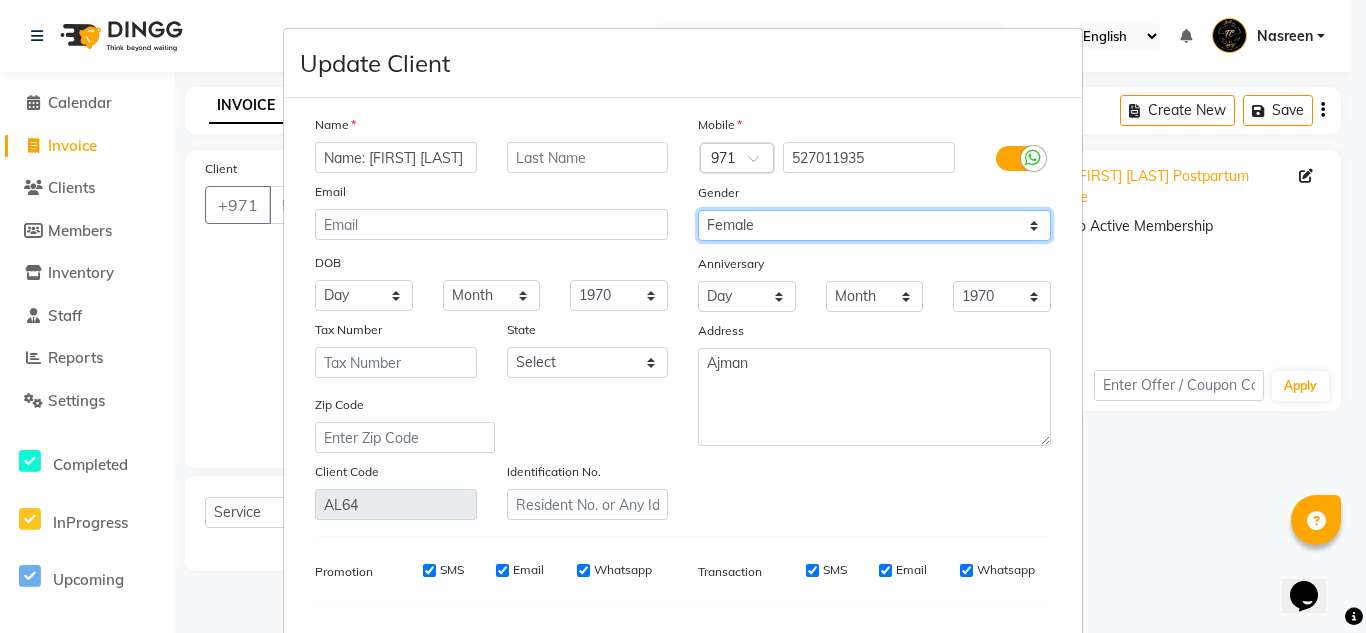 drag, startPoint x: 1040, startPoint y: 224, endPoint x: 1064, endPoint y: 237, distance: 27.294687 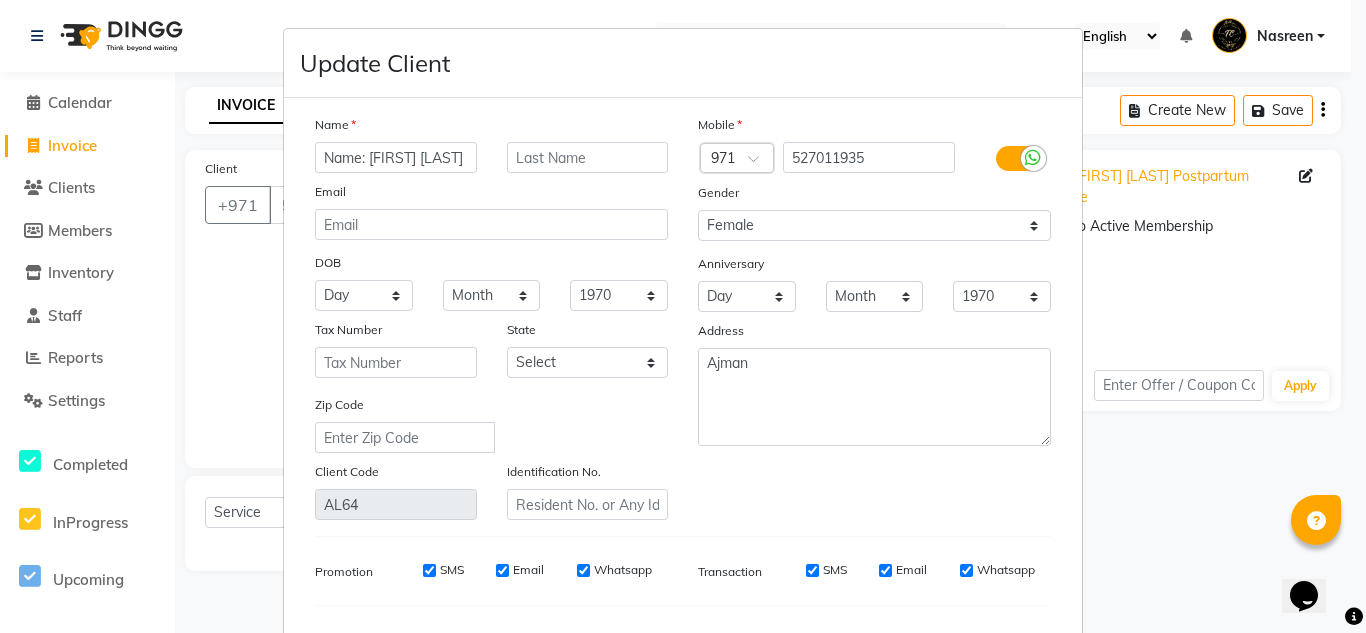 click on "Update Client Name [FIRST] [LAST]  Postpartum Massage Email DOB Day 01 02 03 04 05 06 07 08 09 10 11 12 13 14 15 16 17 18 19 20 21 22 23 24 25 26 27 28 29 30 31 Month January February March April May June July August September October November December 1940 1941 1942 1943 1944 1945 1946 1947 1948 1949 1950 1951 1952 1953 1954 1955 1956 1957 1958 1959 1960 1961 1962 1963 1964 1965 1966 1967 1968 1969 1970 1971 1972 1973 1974 1975 1976 1977 1978 1979 1980 1981 1982 1983 1984 1985 1986 1987 1988 1989 1990 1991 1992 1993 1994 1995 1996 1997 1998 1999 2000 2001 2002 2003 2004 2005 2006 2007 2008 2009 2010 2011 2012 2013 2014 2015 2016 2017 2018 2019 2020 2021 2022 2023 2024 Tax Number State Select Abu Zabi Ajman Dubai Ras al-Khaymah Sharjah Sharjha Umm al Qaywayn al-Fujayrah ash-Shariqah Zip Code Client Code Identification No. Mobile Country Code × 971 [PHONE] Gender Select Male Female Other Prefer Not To Say Anniversary Day 01 02 03 04 05 06 07 08 09 10 11 12 13 14 15 16 17 18 19 20 21 22 23 24 25 26 27 28" at bounding box center [683, 316] 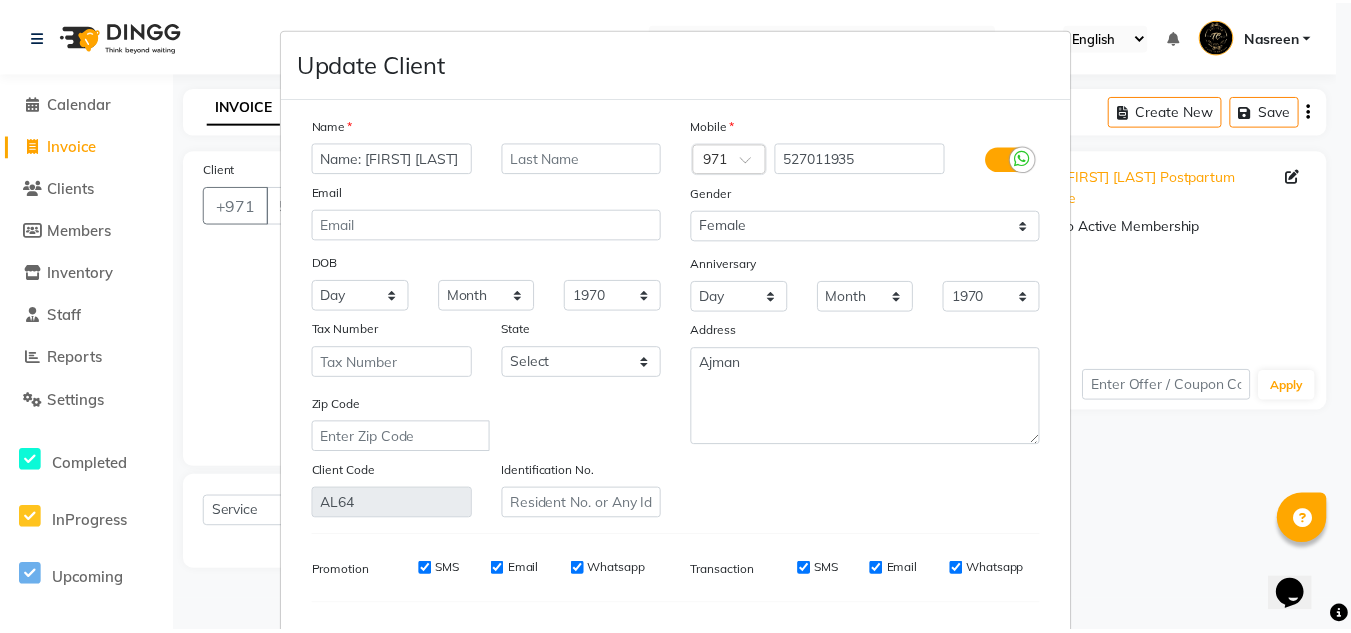 scroll, scrollTop: 254, scrollLeft: 0, axis: vertical 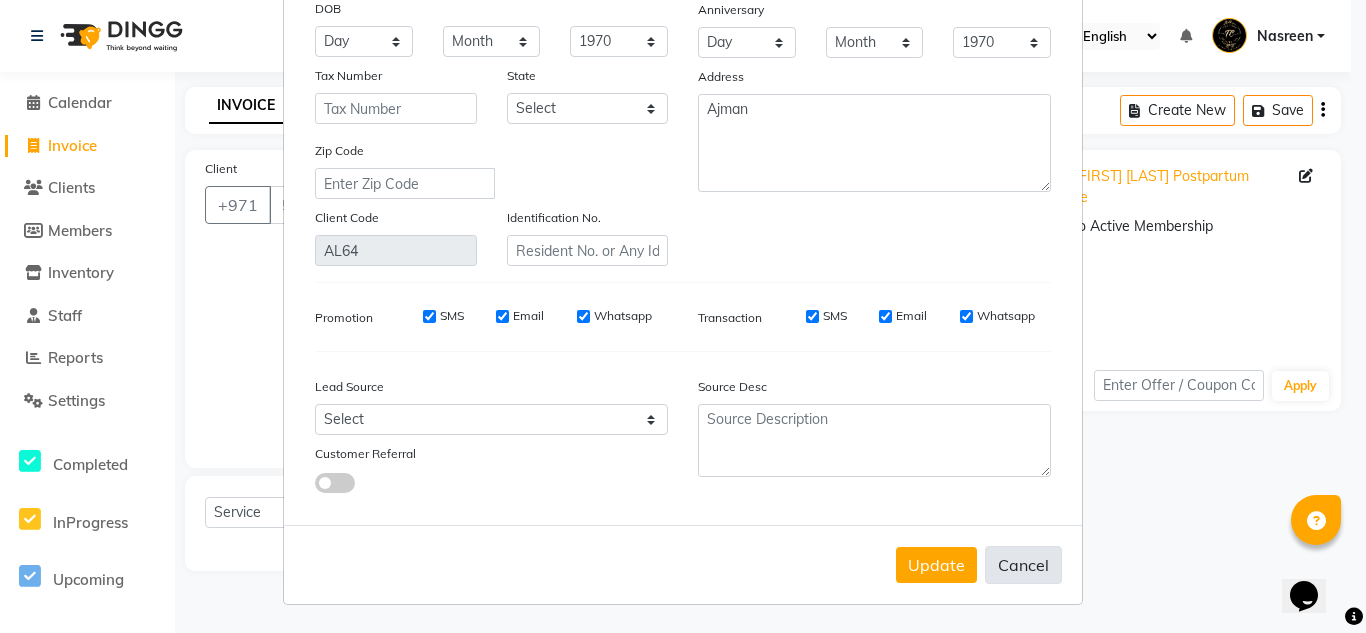 click on "Cancel" at bounding box center (1023, 565) 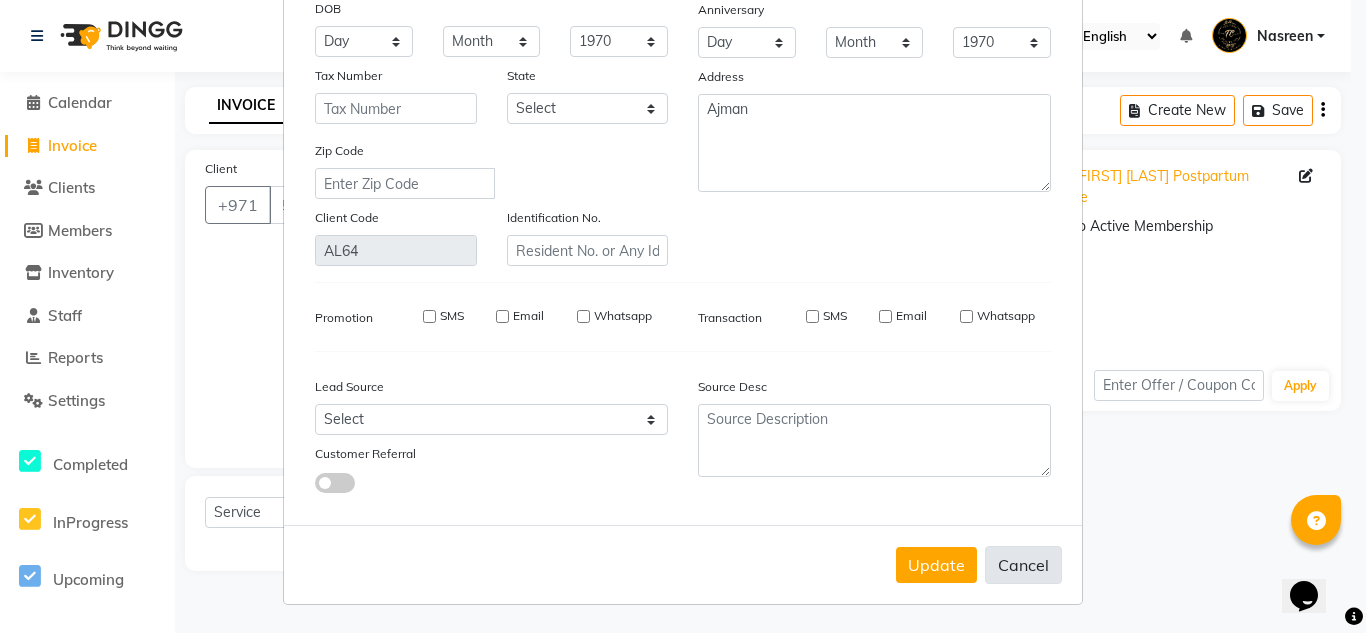 type 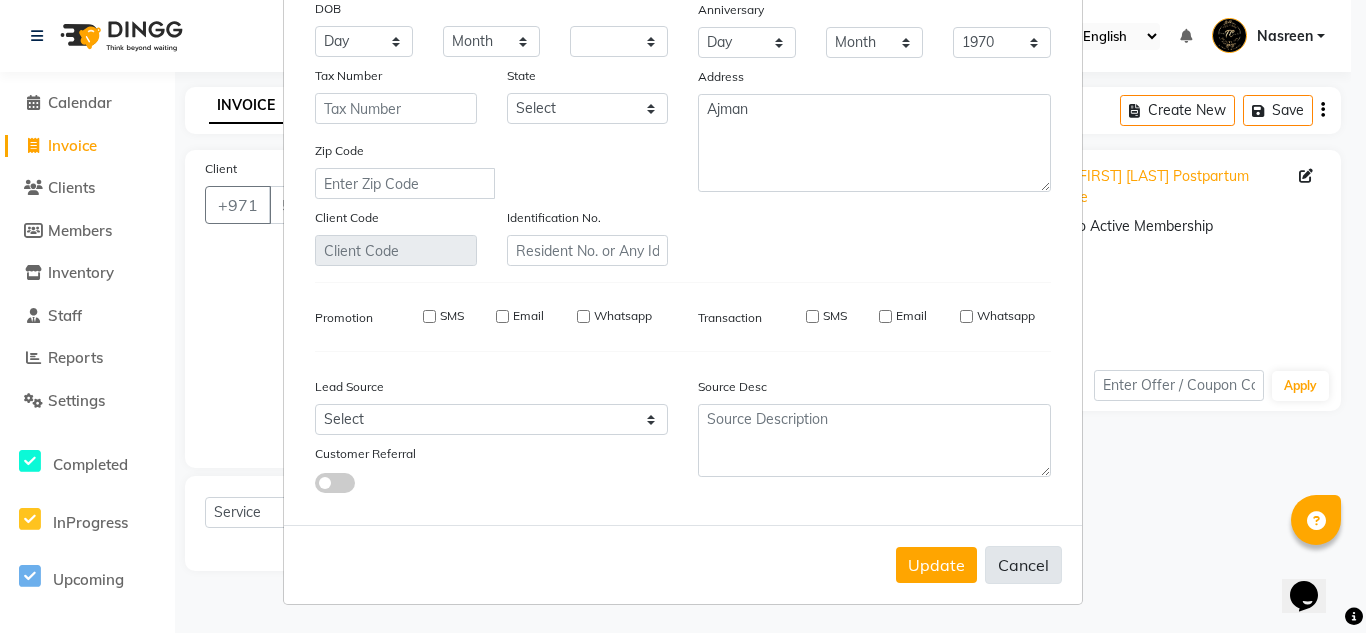 select 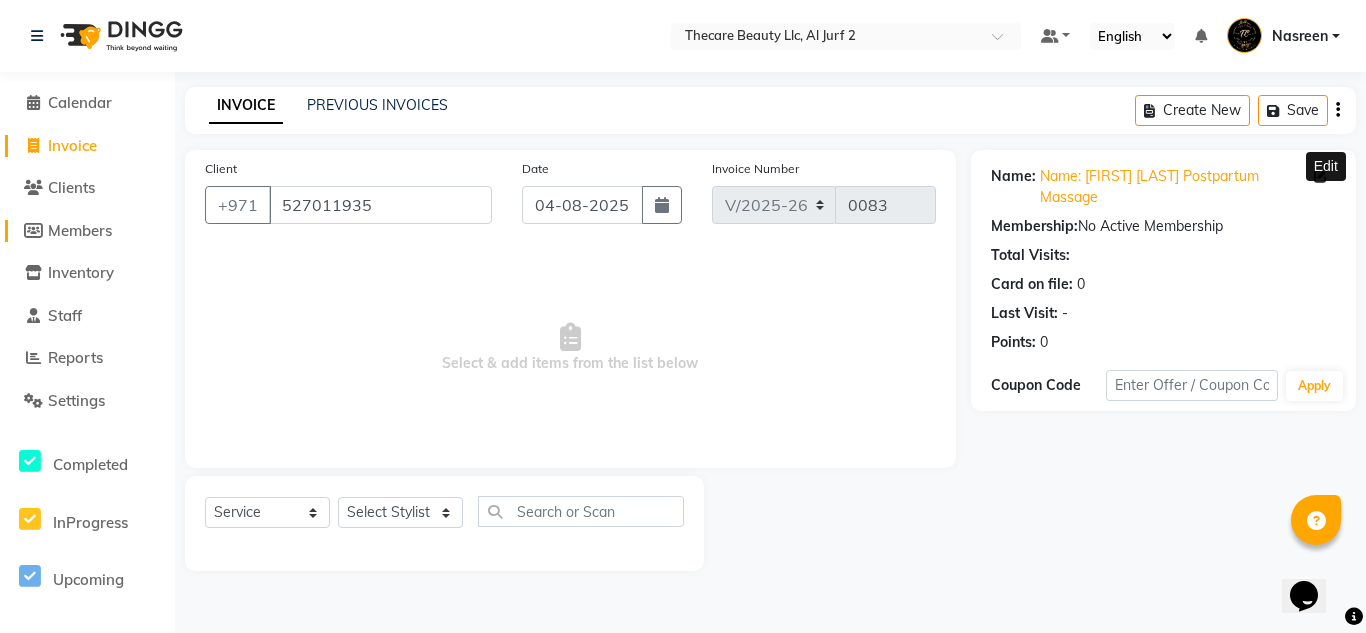 click on "Members" 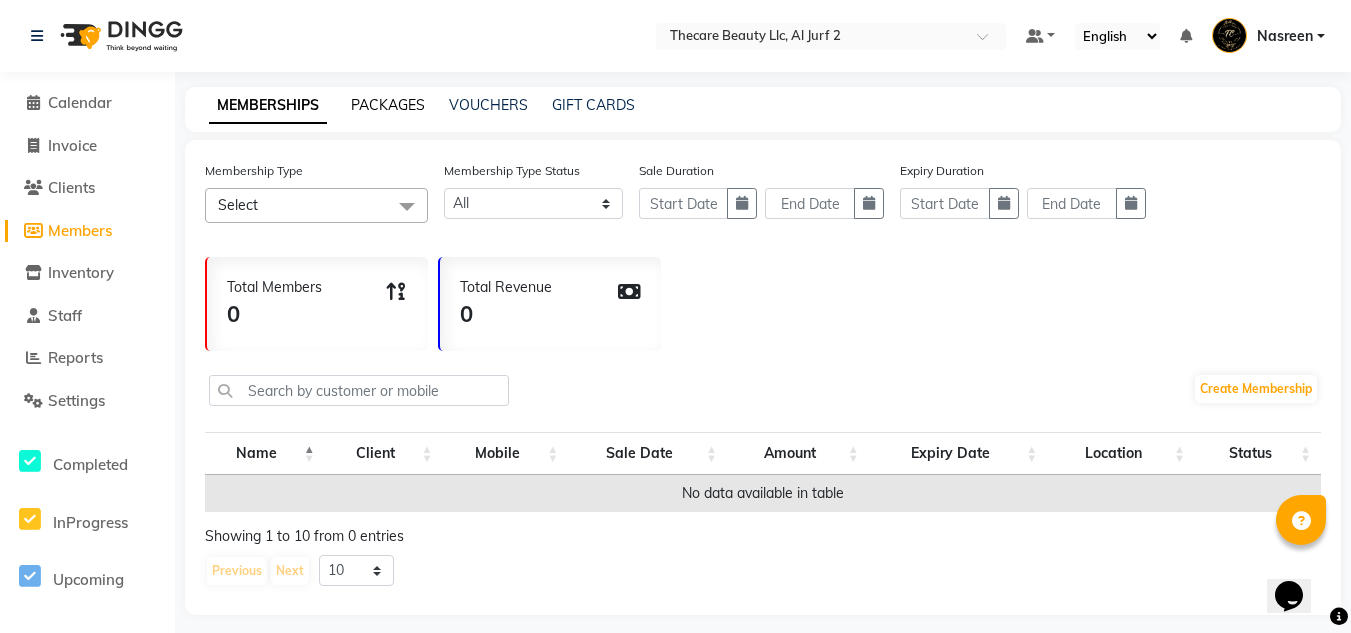 click on "PACKAGES" 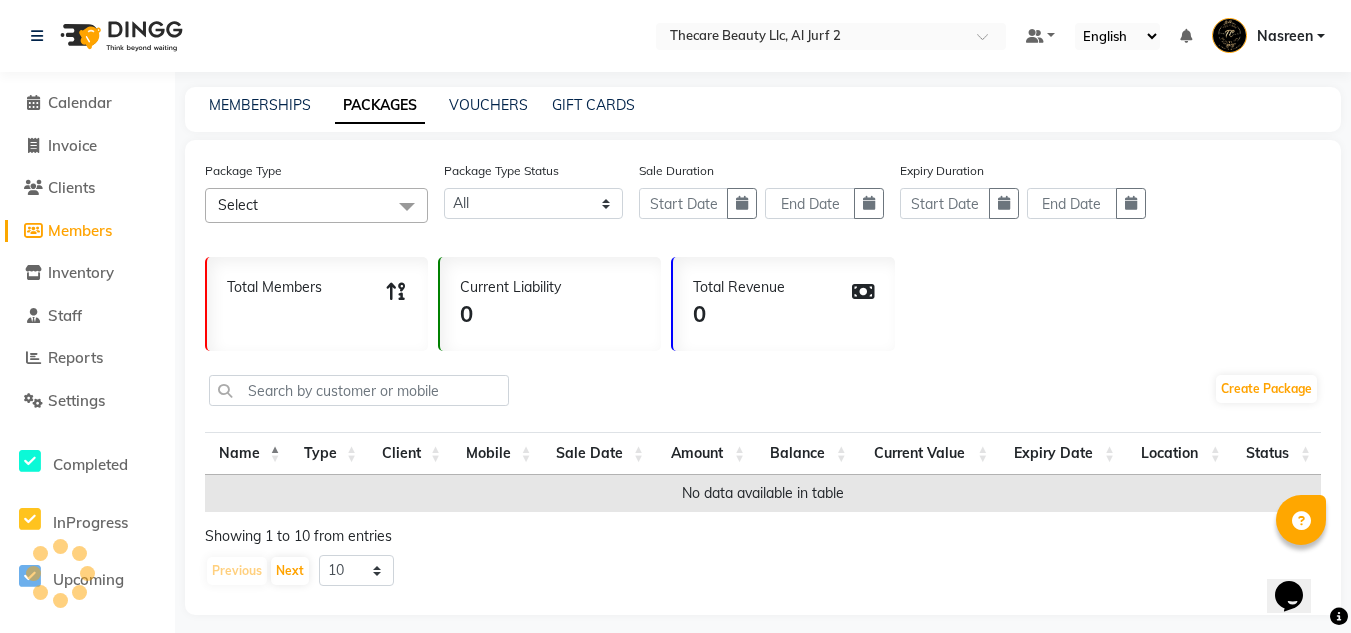 click on "PACKAGES" 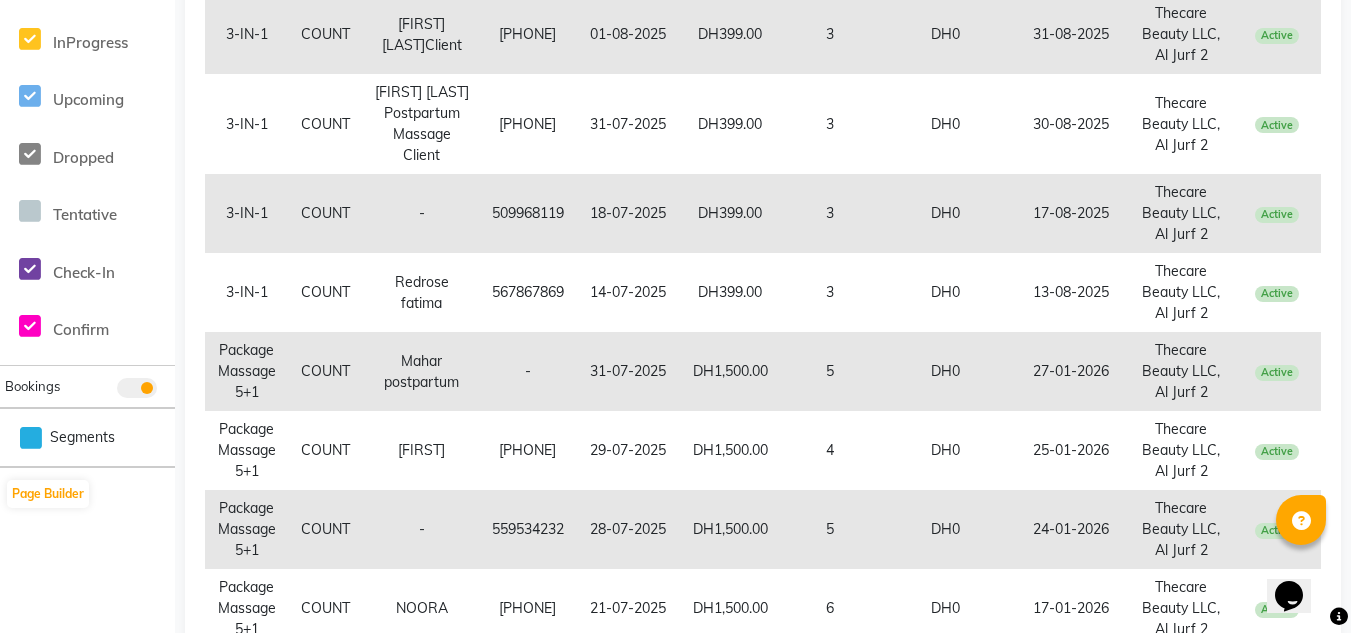 scroll, scrollTop: 520, scrollLeft: 0, axis: vertical 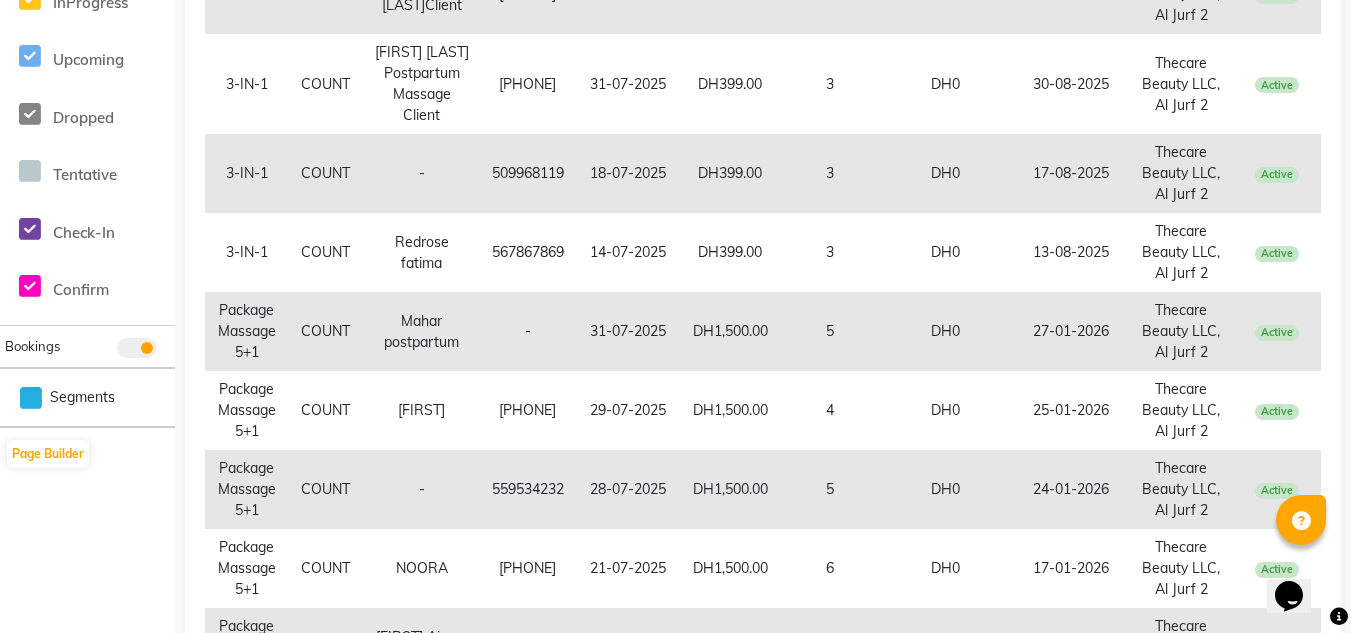click on "COUNT" at bounding box center [326, 568] 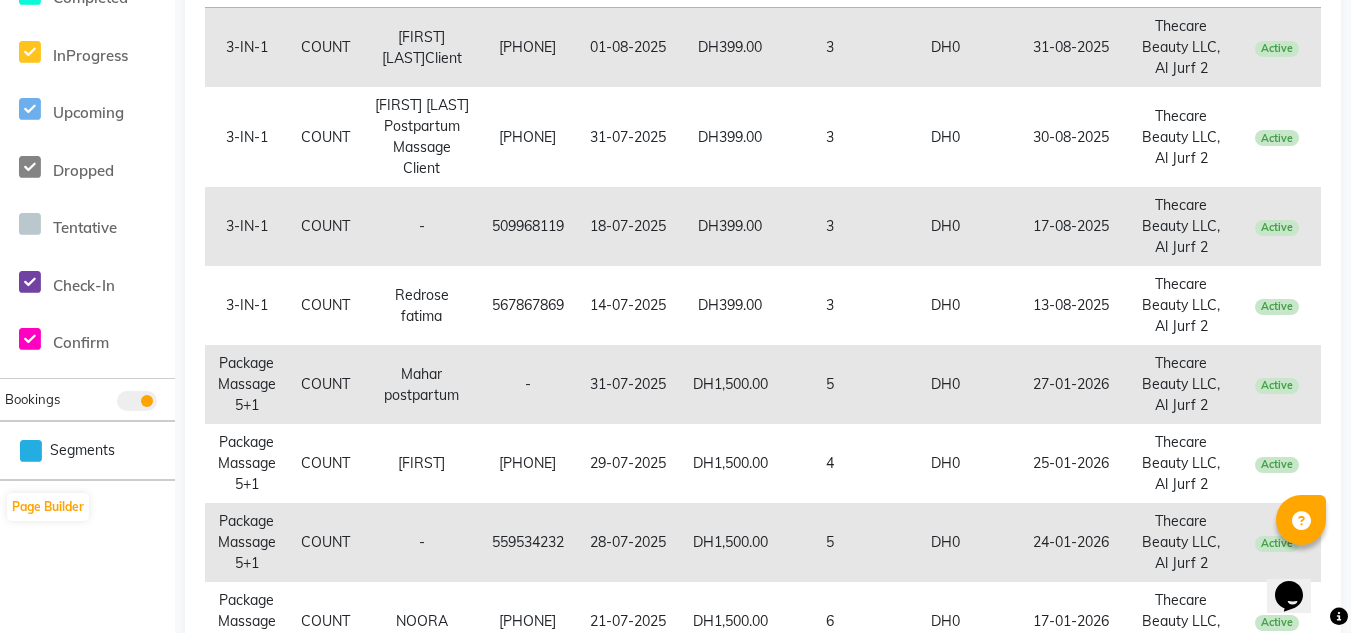 scroll, scrollTop: 457, scrollLeft: 0, axis: vertical 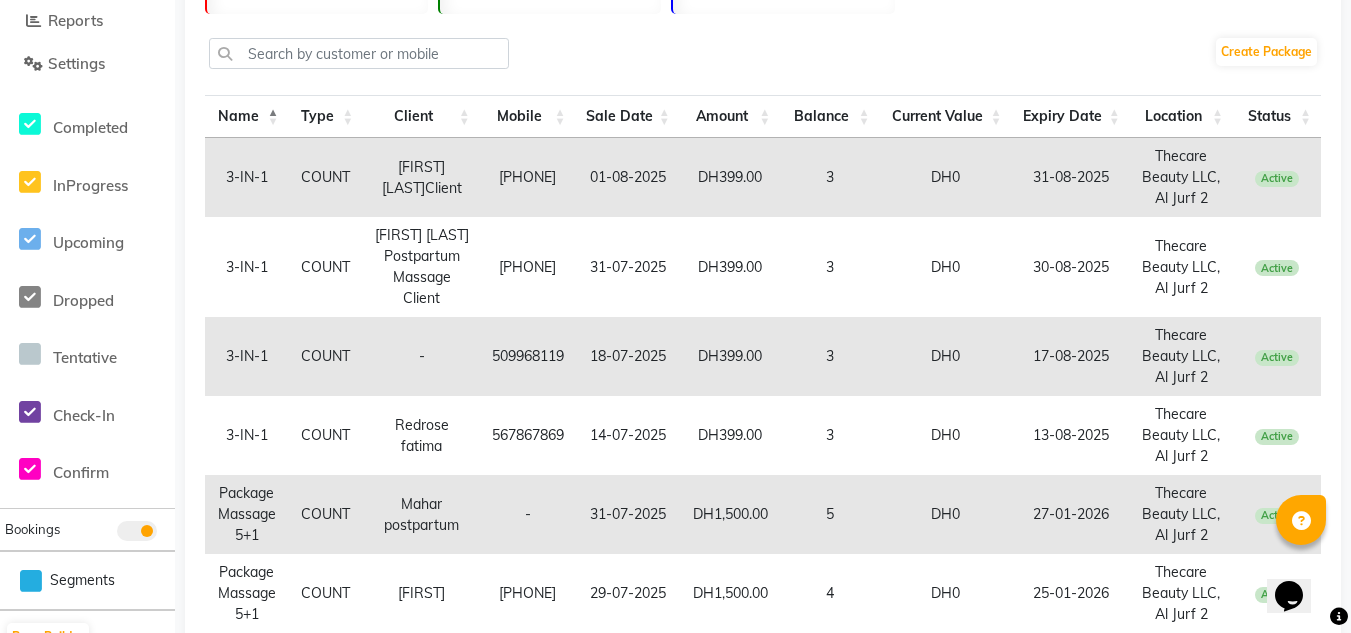 select 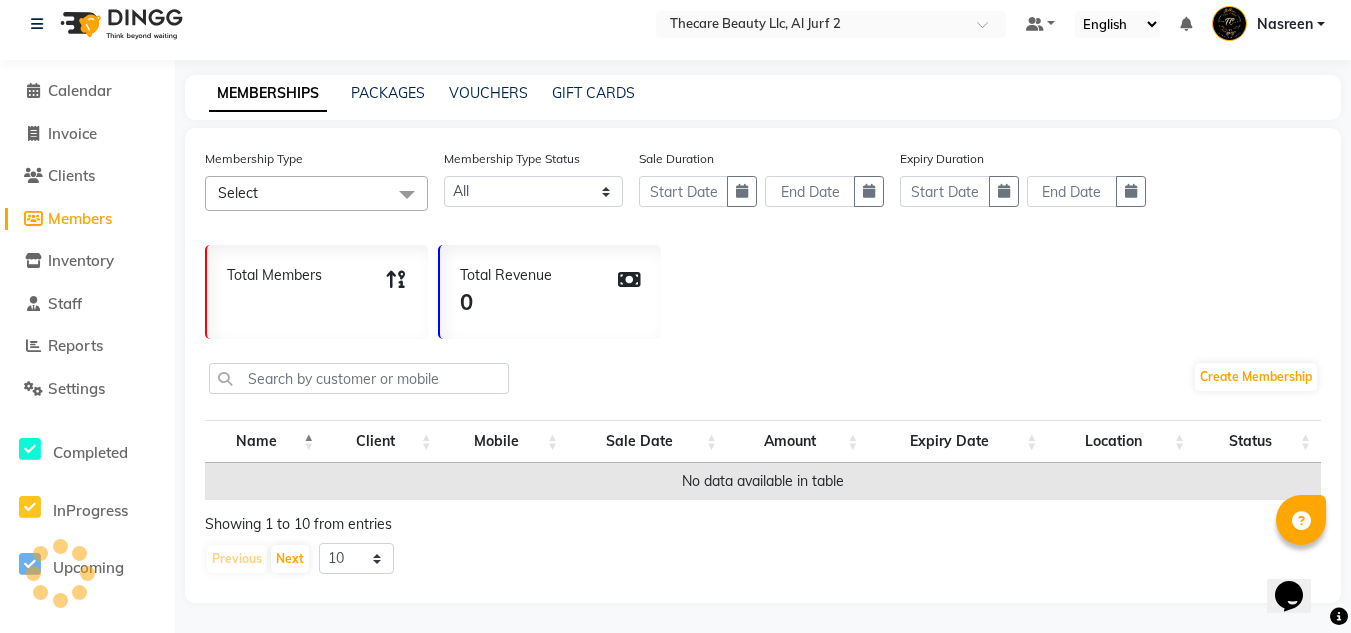 scroll, scrollTop: 0, scrollLeft: 0, axis: both 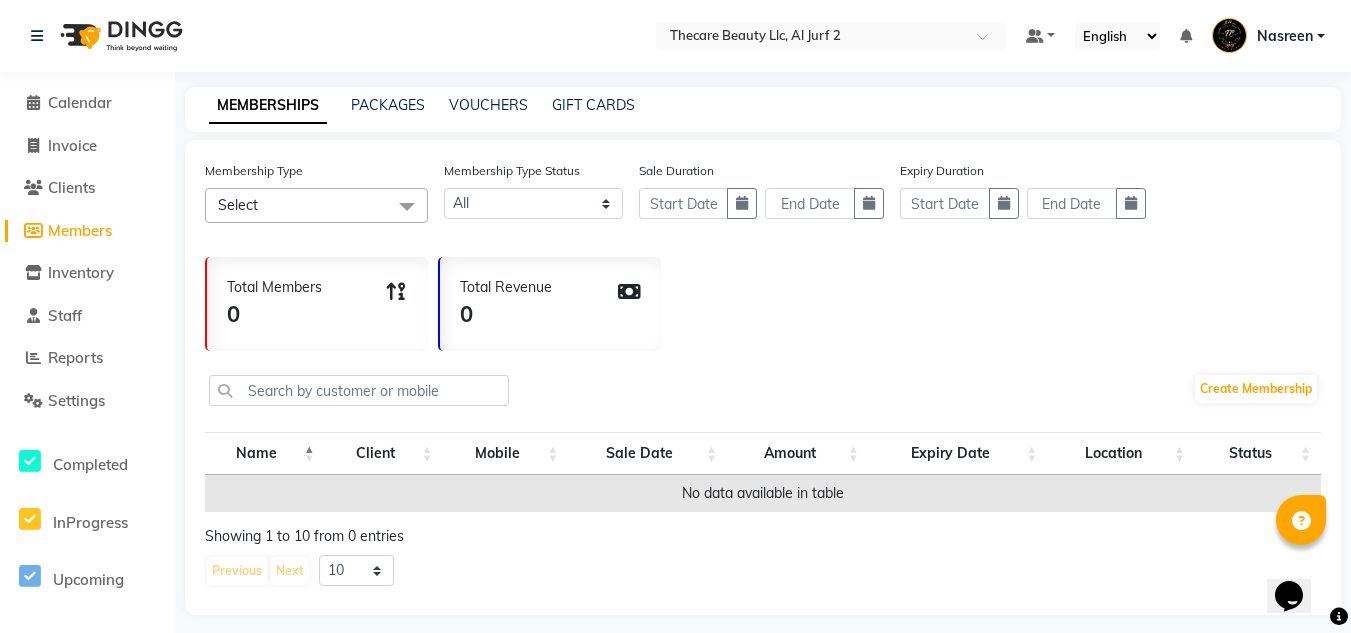 click on "Membership Type Select Select All Dummy membership  Dummy membership with point system" 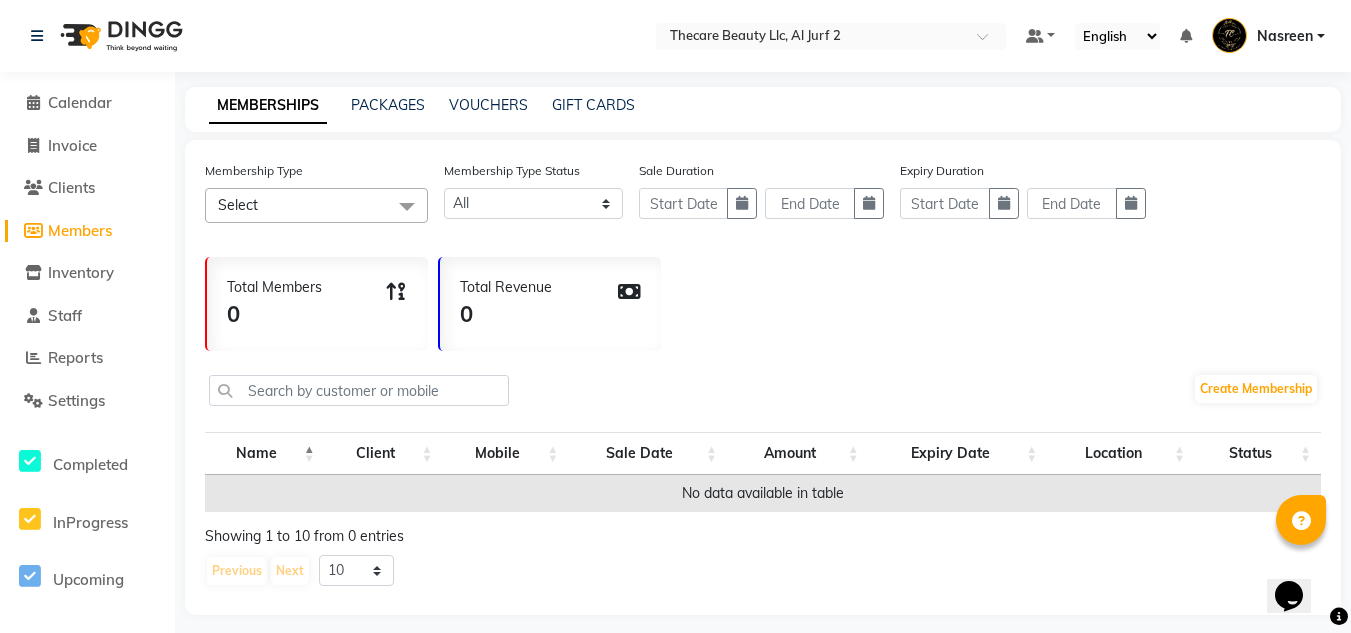 click on "Total Members 0 Total Revenue 0" 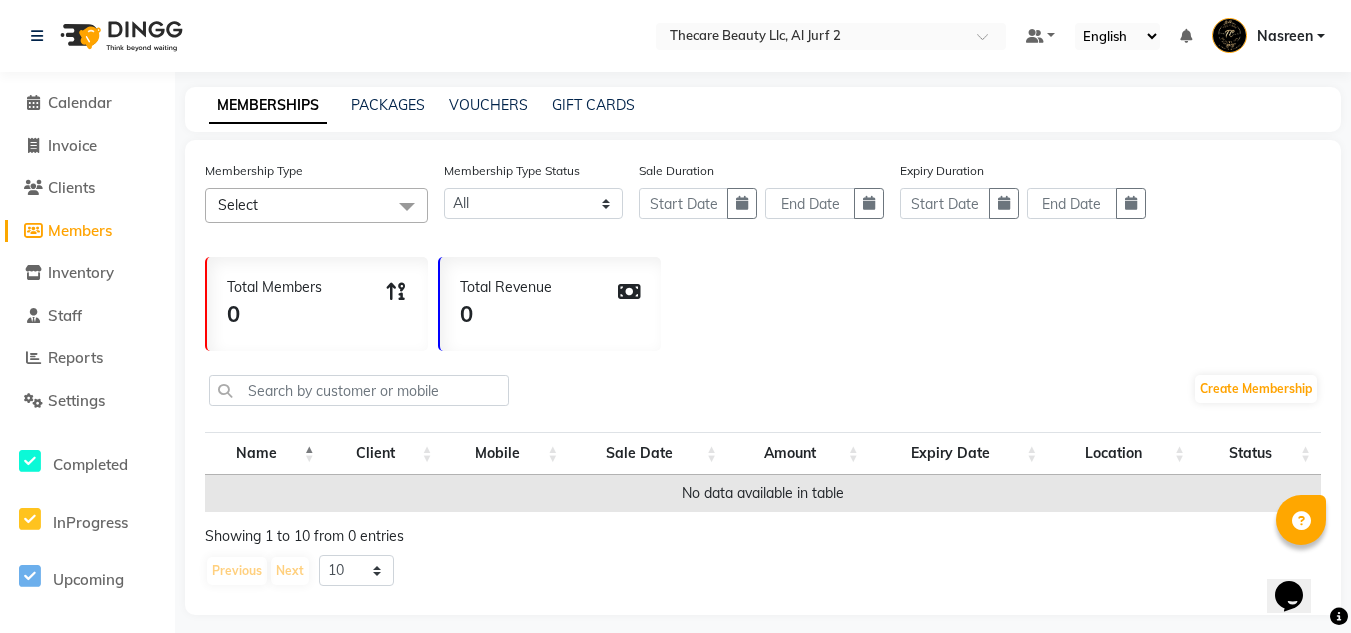 scroll, scrollTop: 12, scrollLeft: 0, axis: vertical 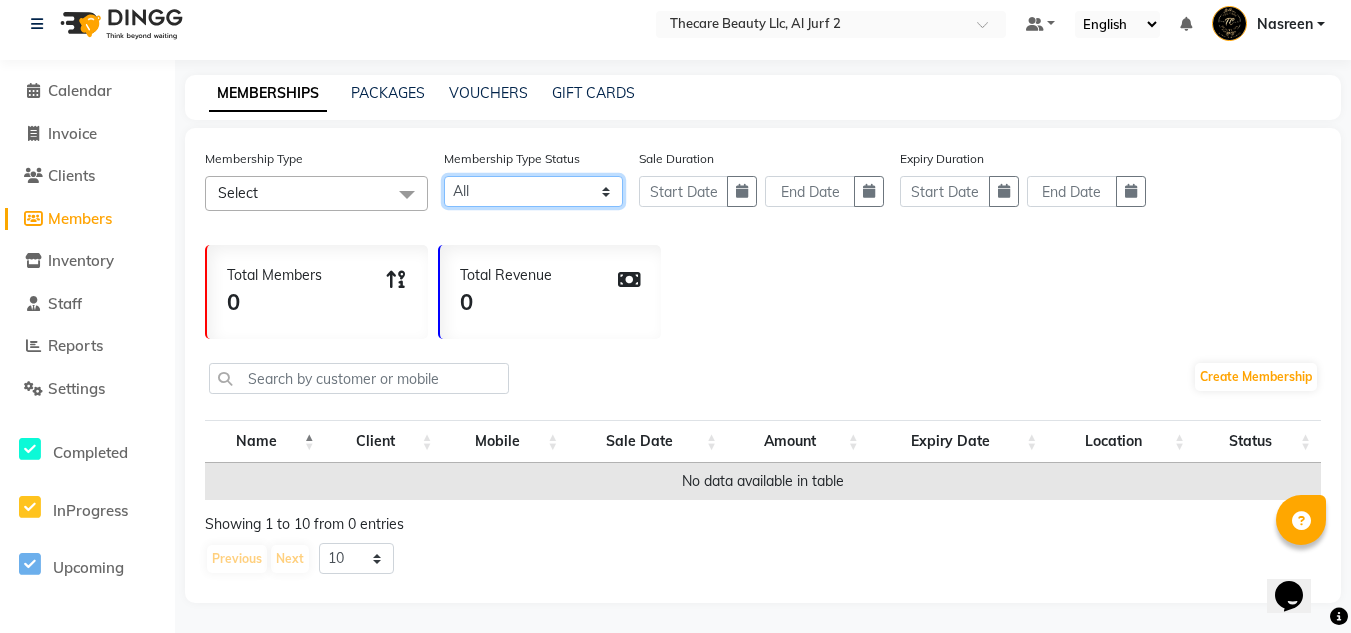 click on "Active Expired All" 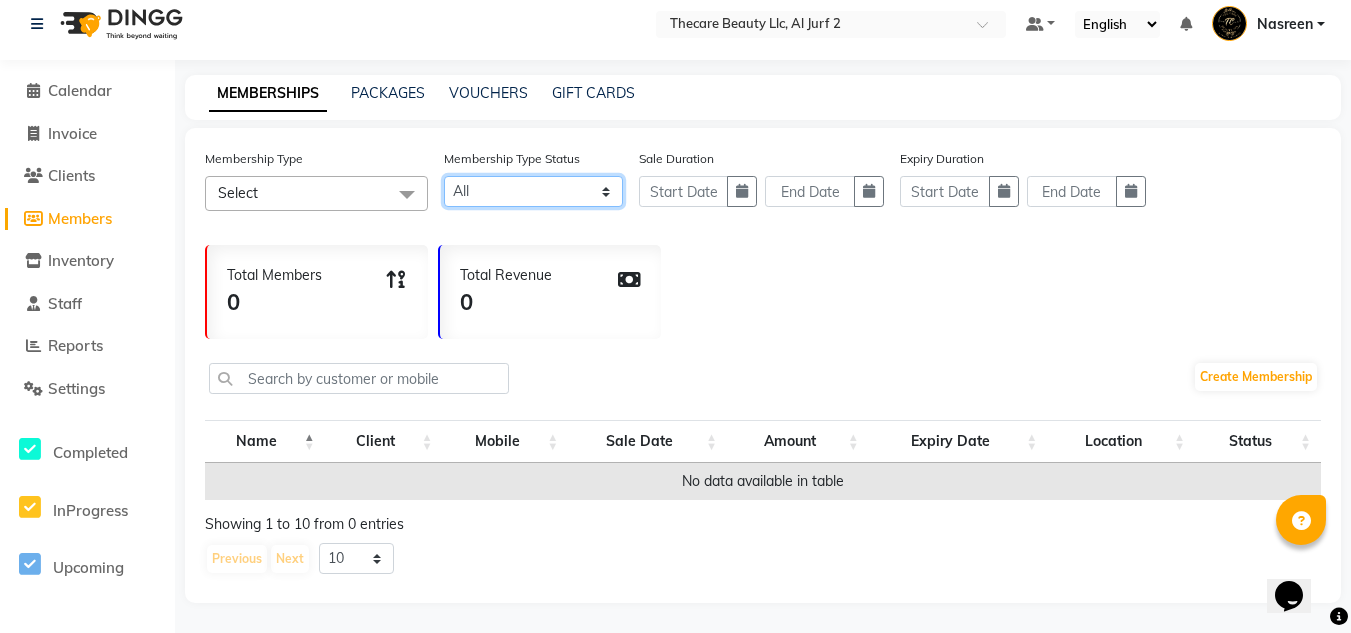 click on "Active Expired All" 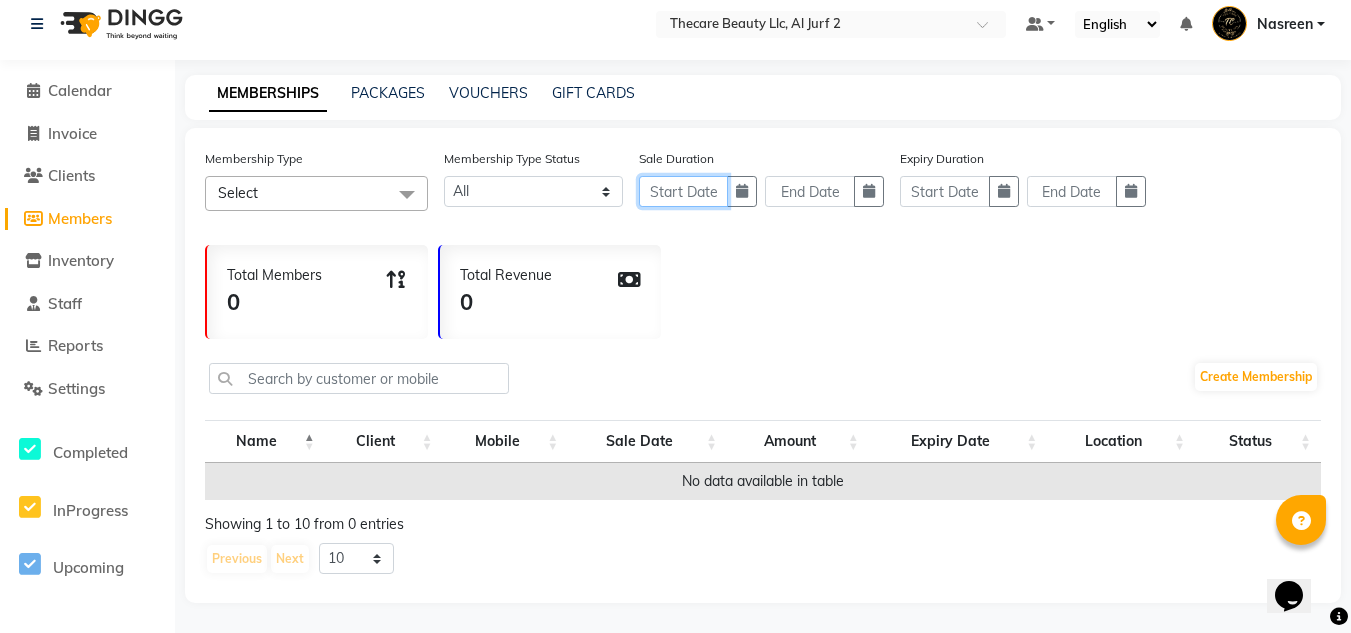 click 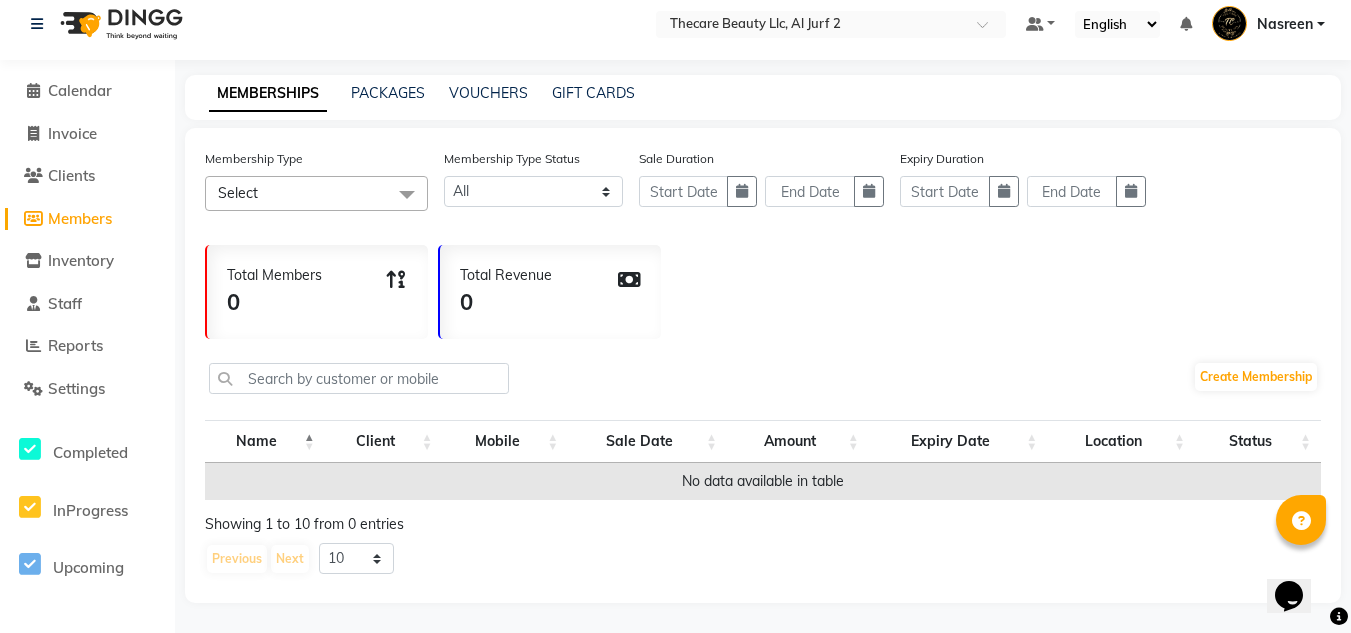 select on "8" 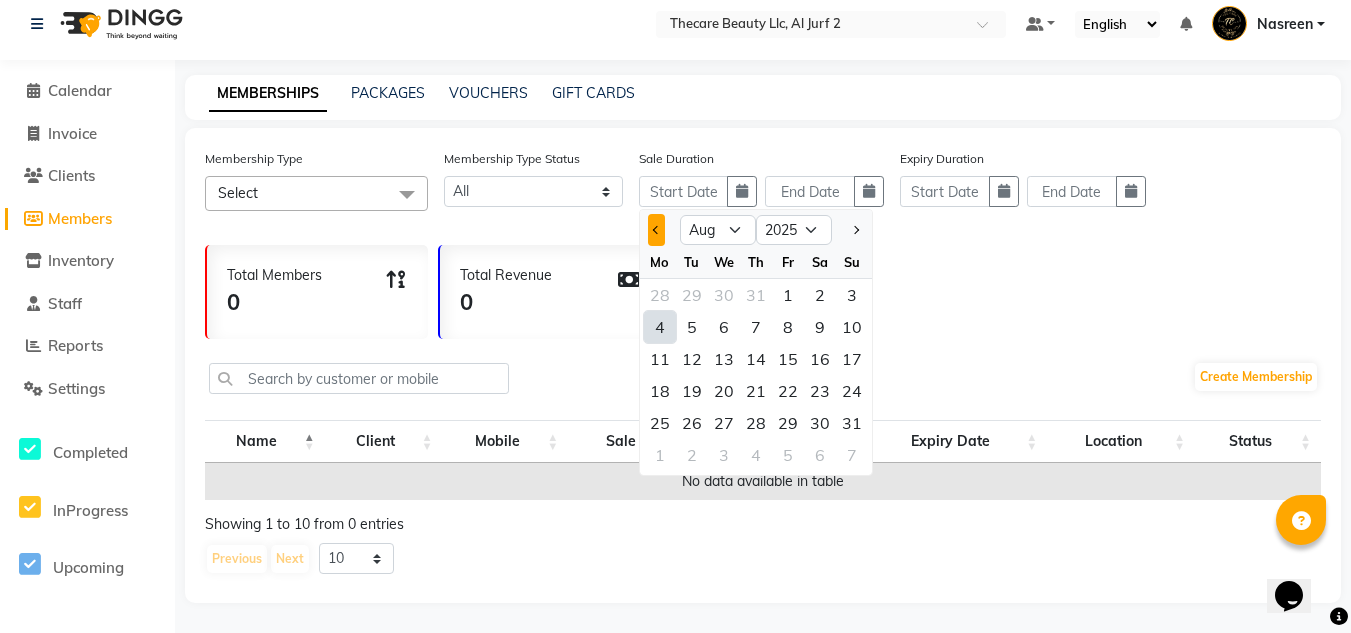 click 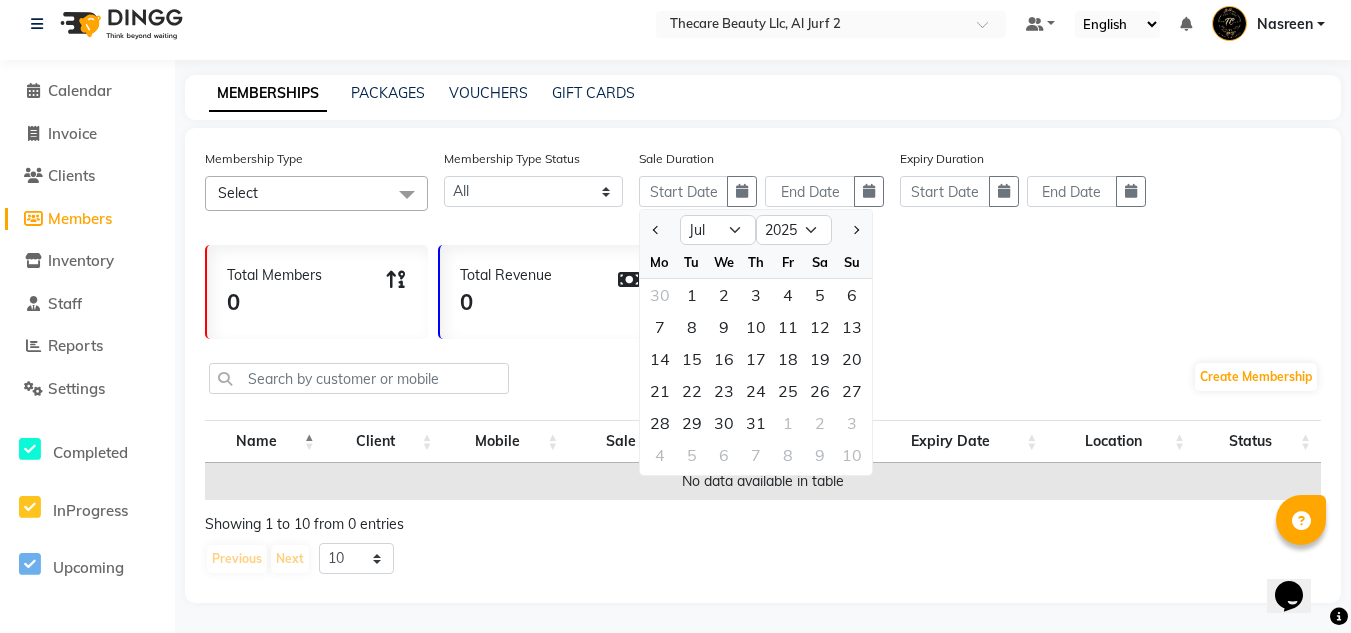 click on "Tu" 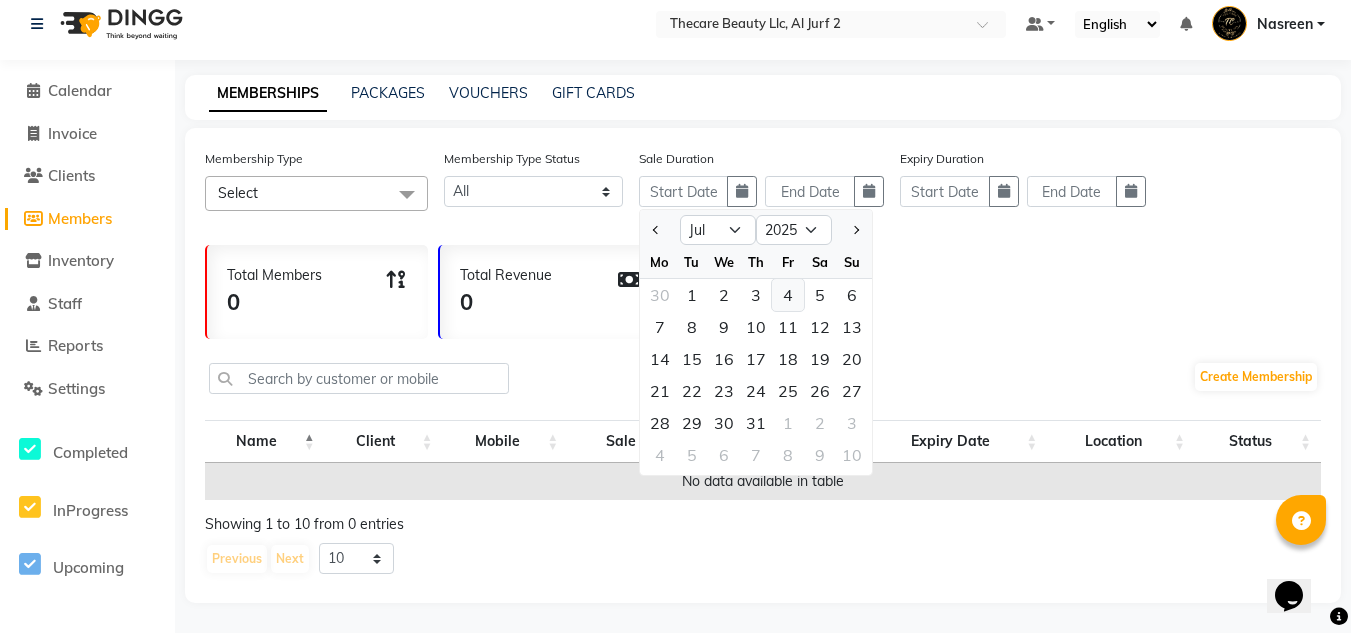 click on "4" 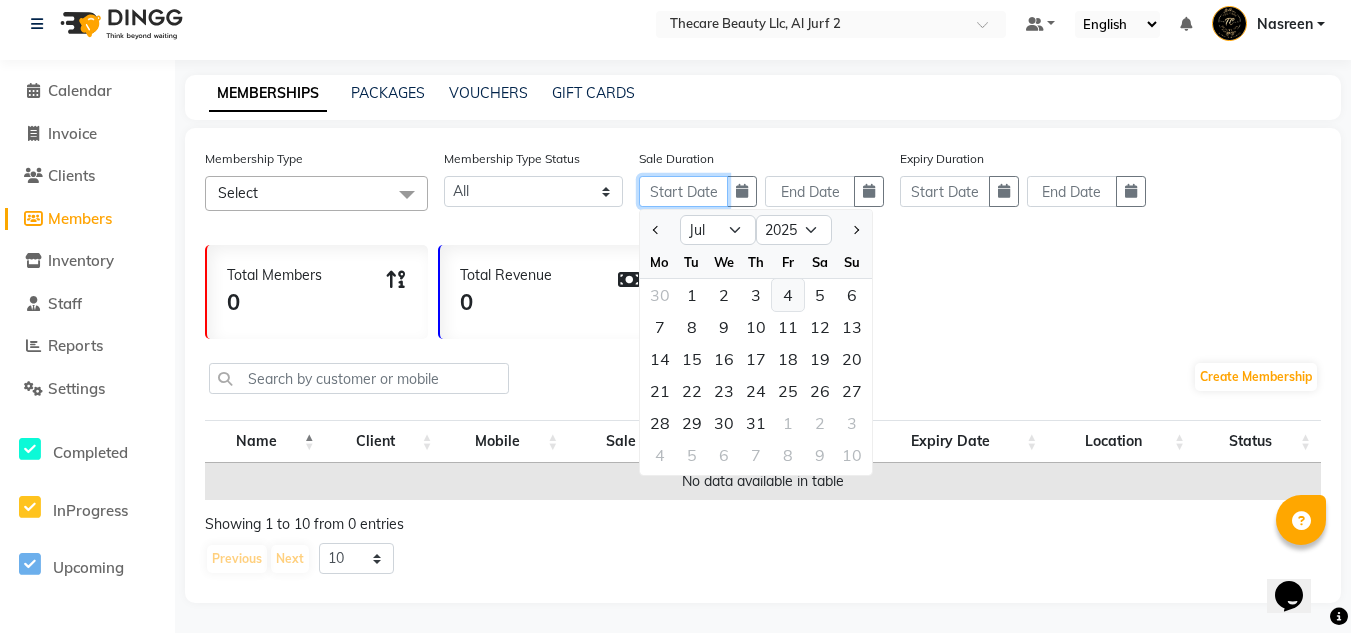 type on "04-07-2025" 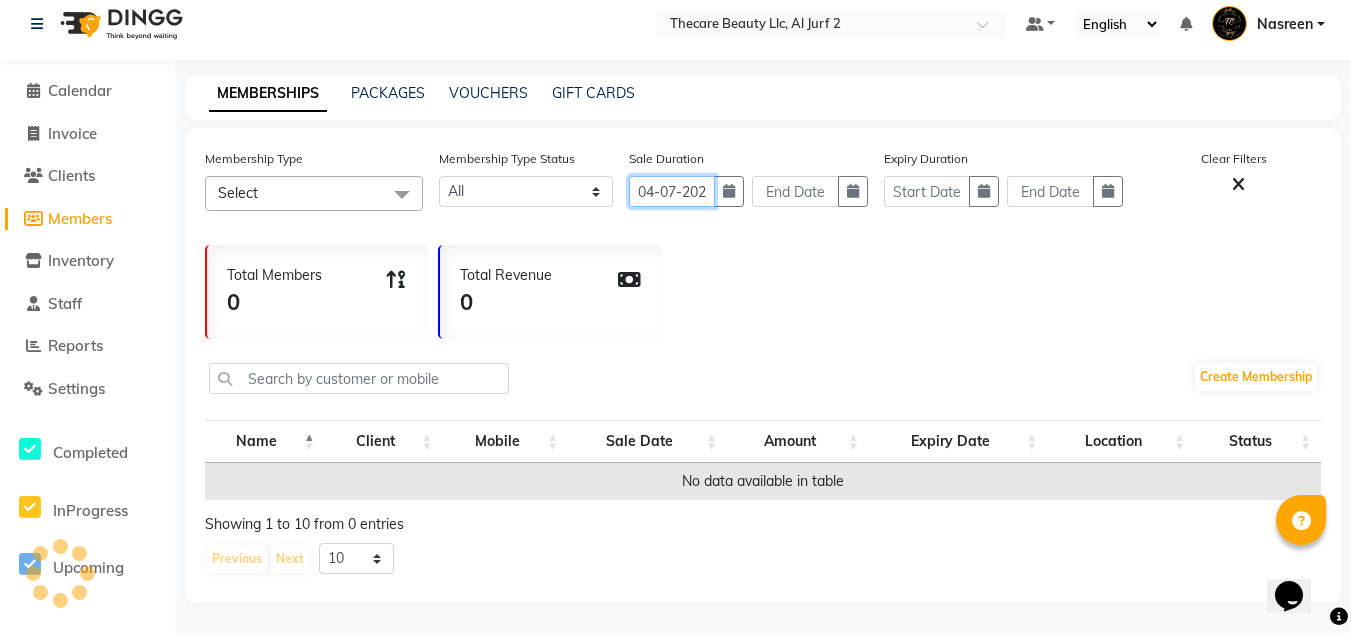 scroll, scrollTop: 0, scrollLeft: 7, axis: horizontal 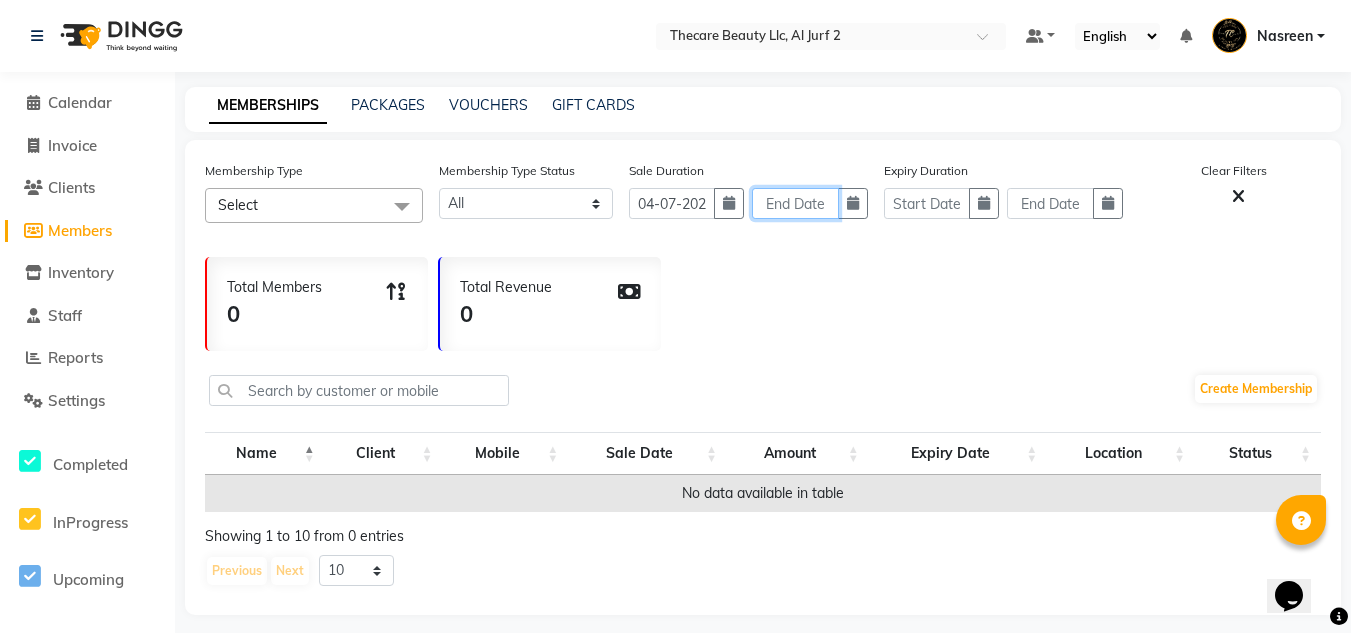 click 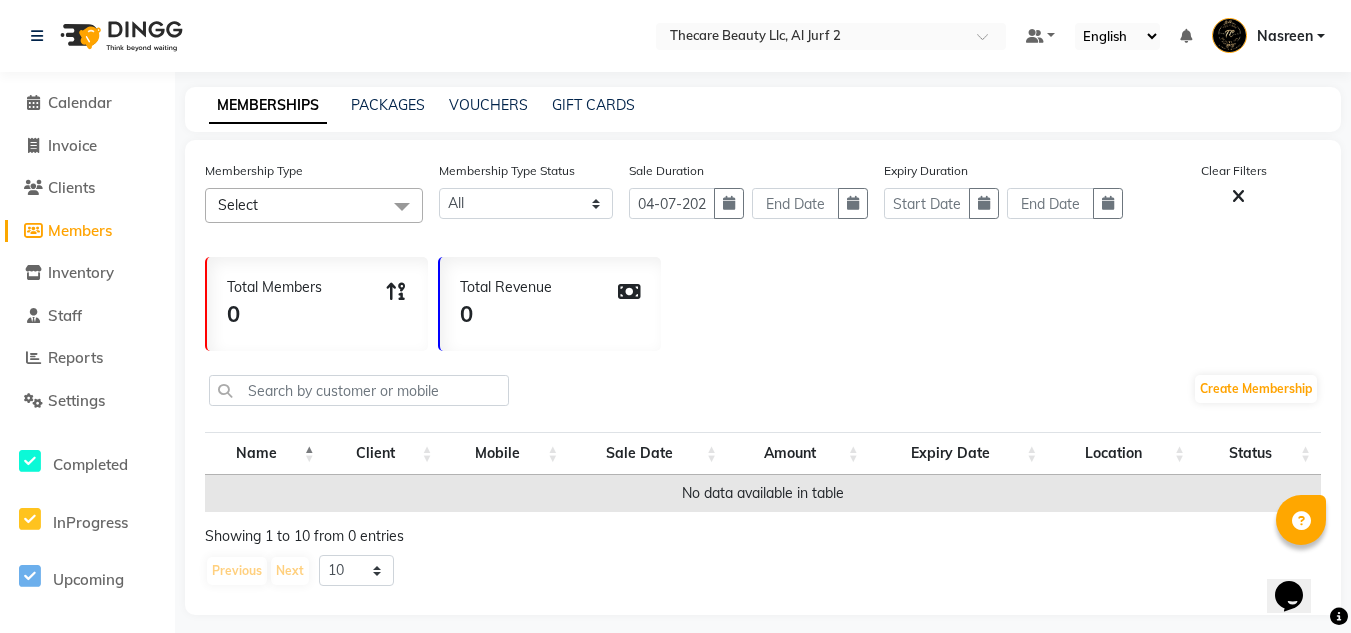 select on "8" 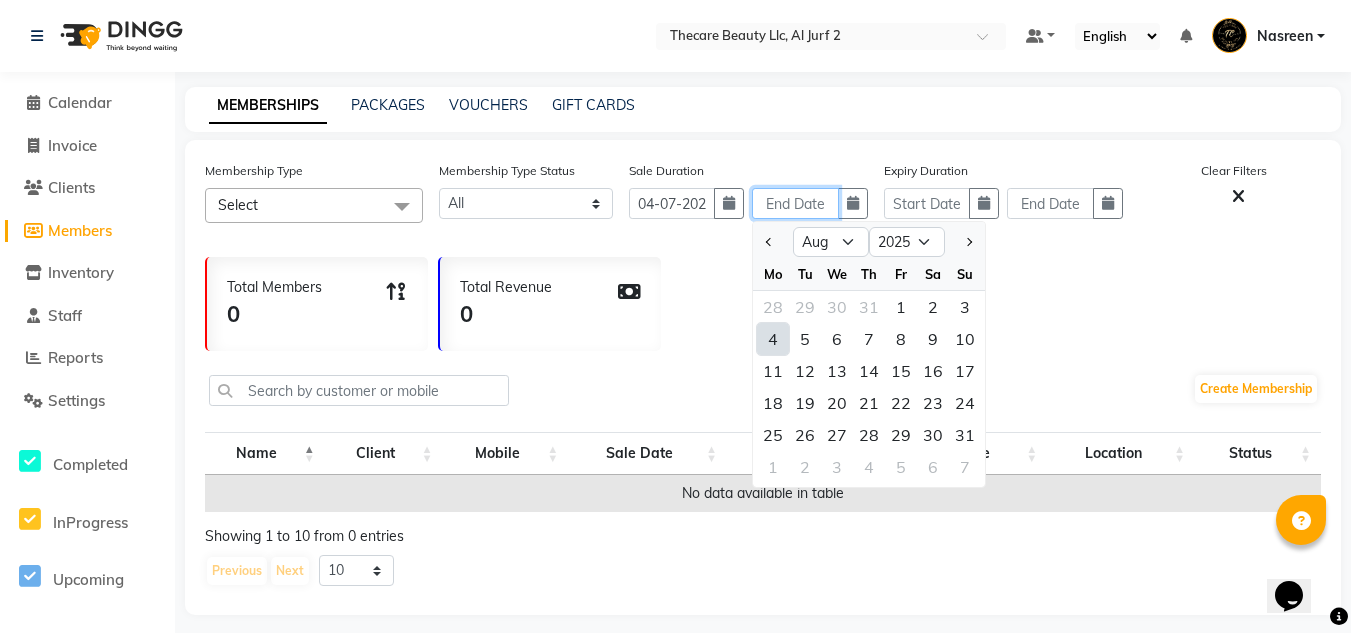 click 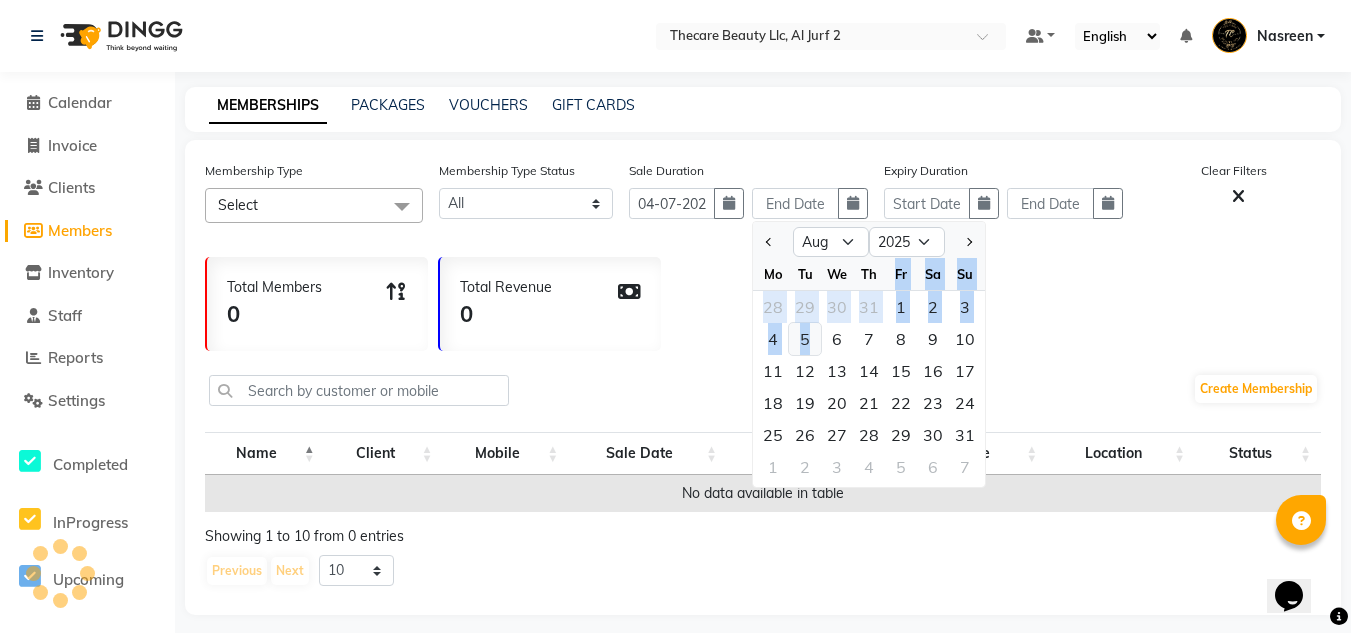drag, startPoint x: 879, startPoint y: 269, endPoint x: 806, endPoint y: 327, distance: 93.23626 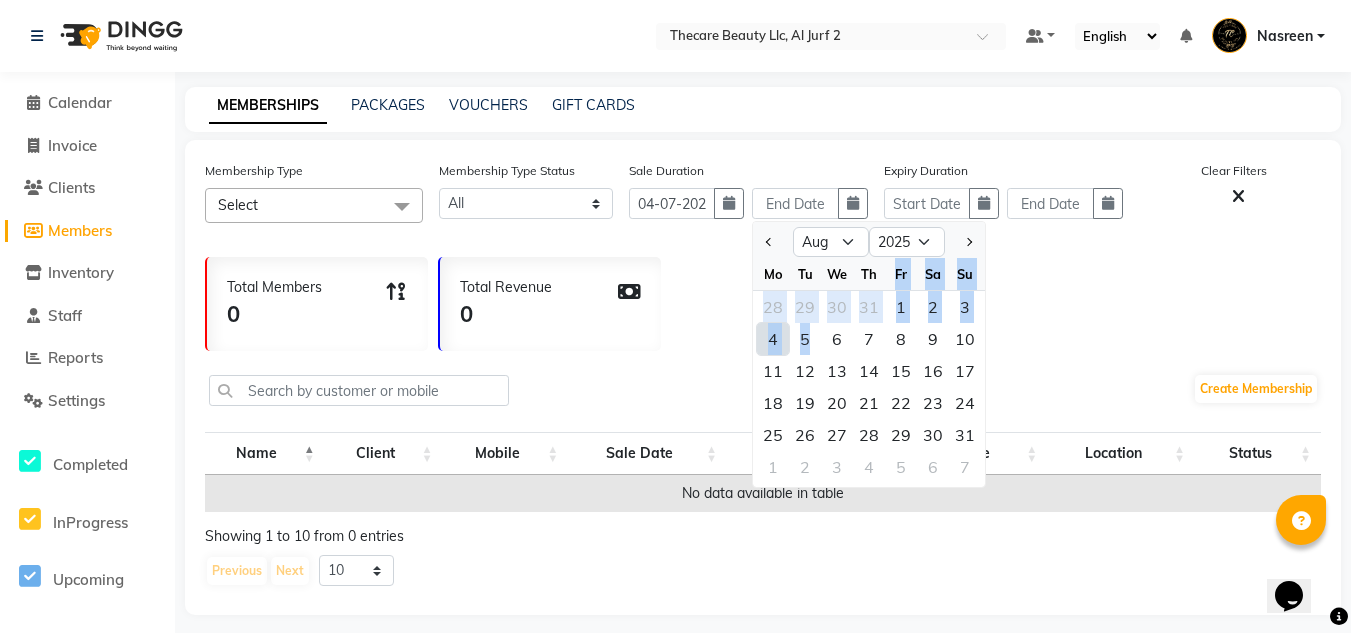 click on "4" 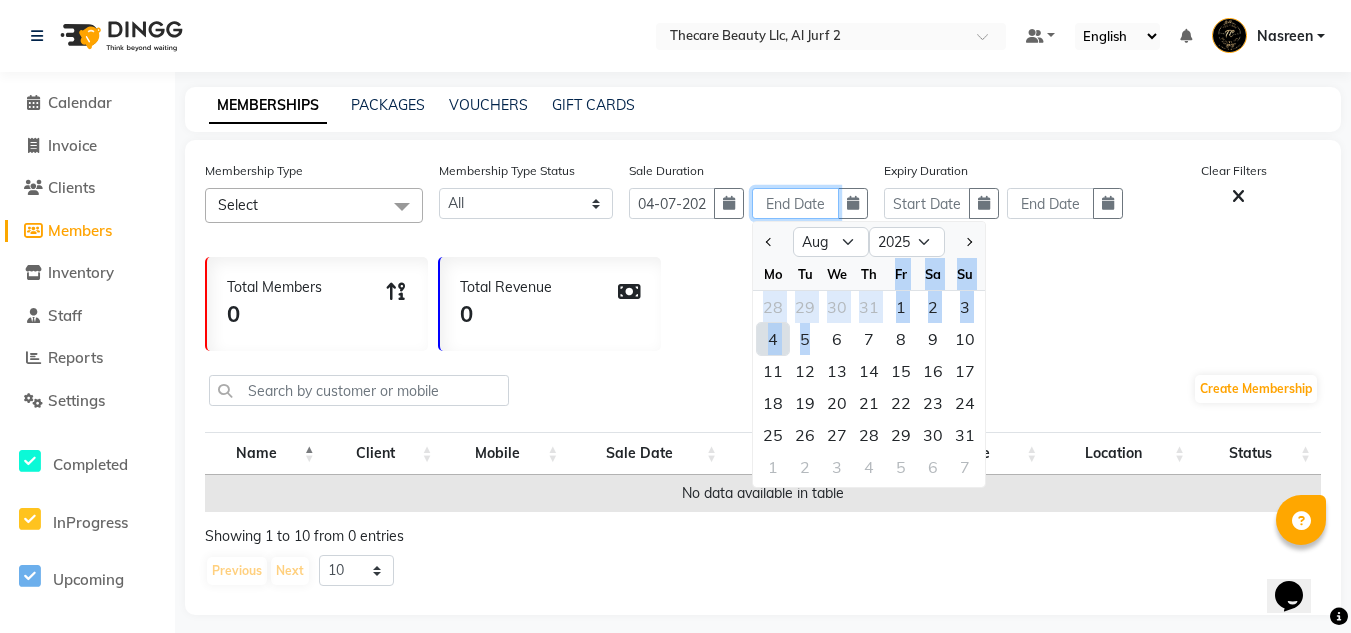 type on "04-08-2025" 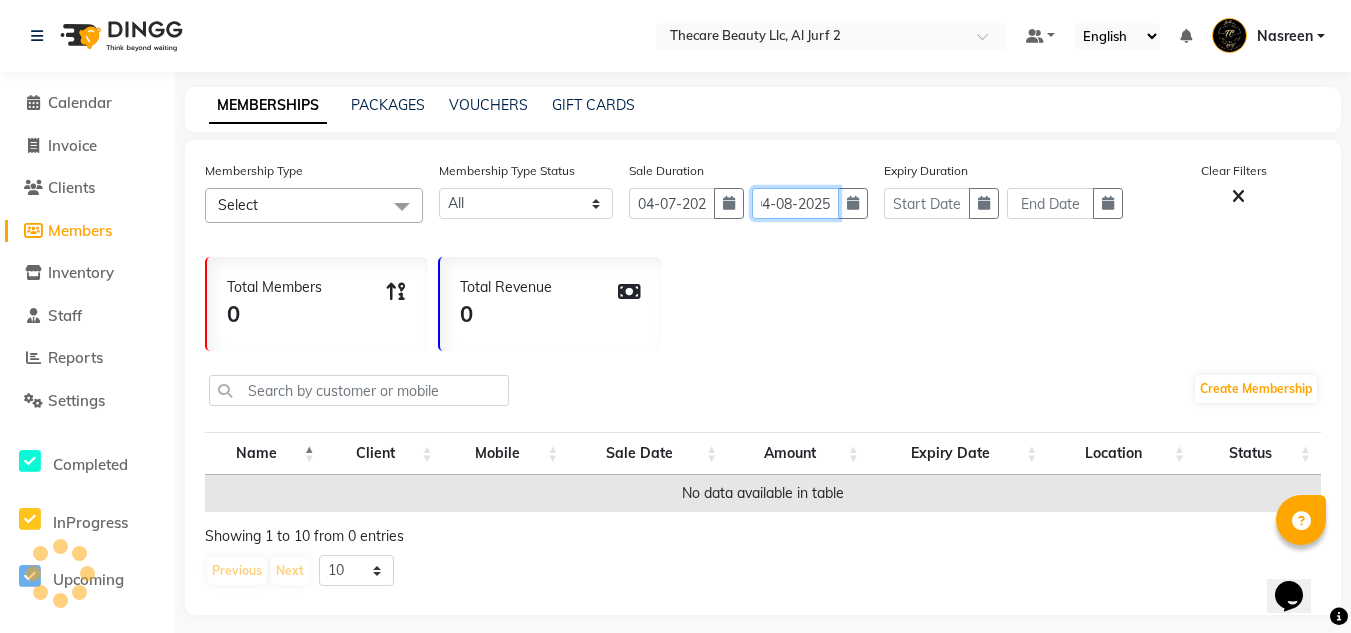 scroll, scrollTop: 0, scrollLeft: 9, axis: horizontal 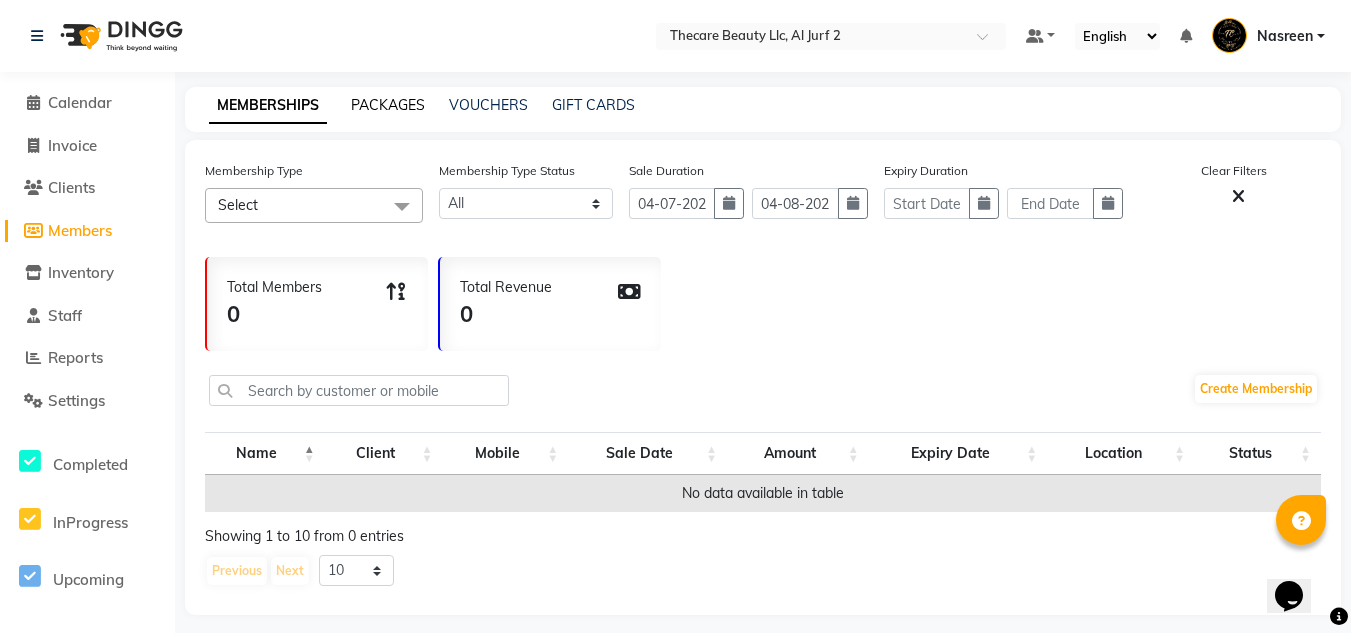 click on "PACKAGES" 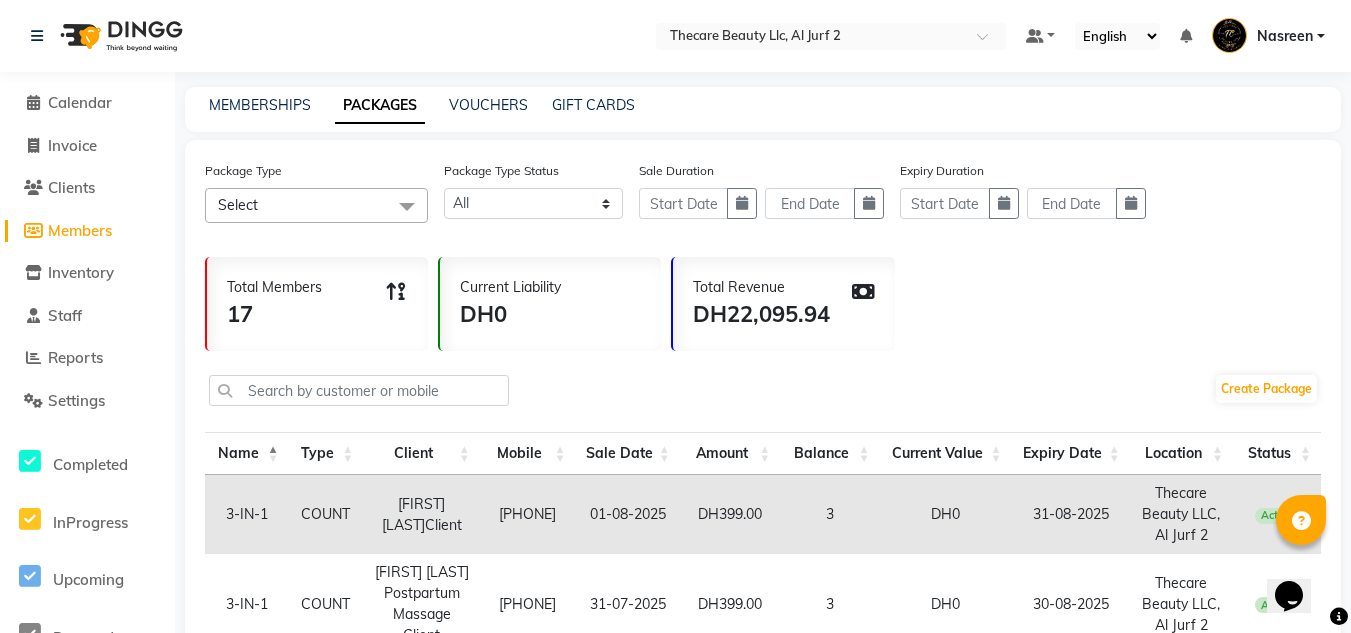 click on "Package Type Select Select All Package Massage 5+1  3-IN-1  Package Oxygeneo + Hydra Facial 5+1 Free  Package Type Status Active Expired All Sale Duration Expiry Duration" 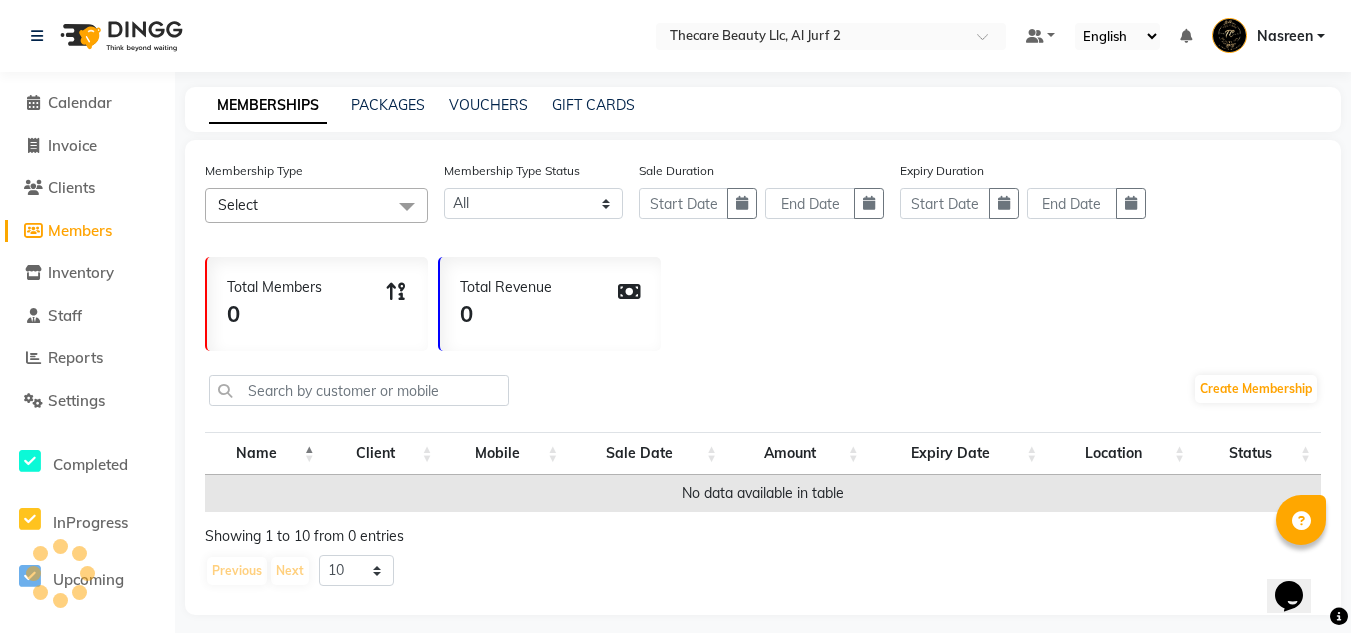 select on "service" 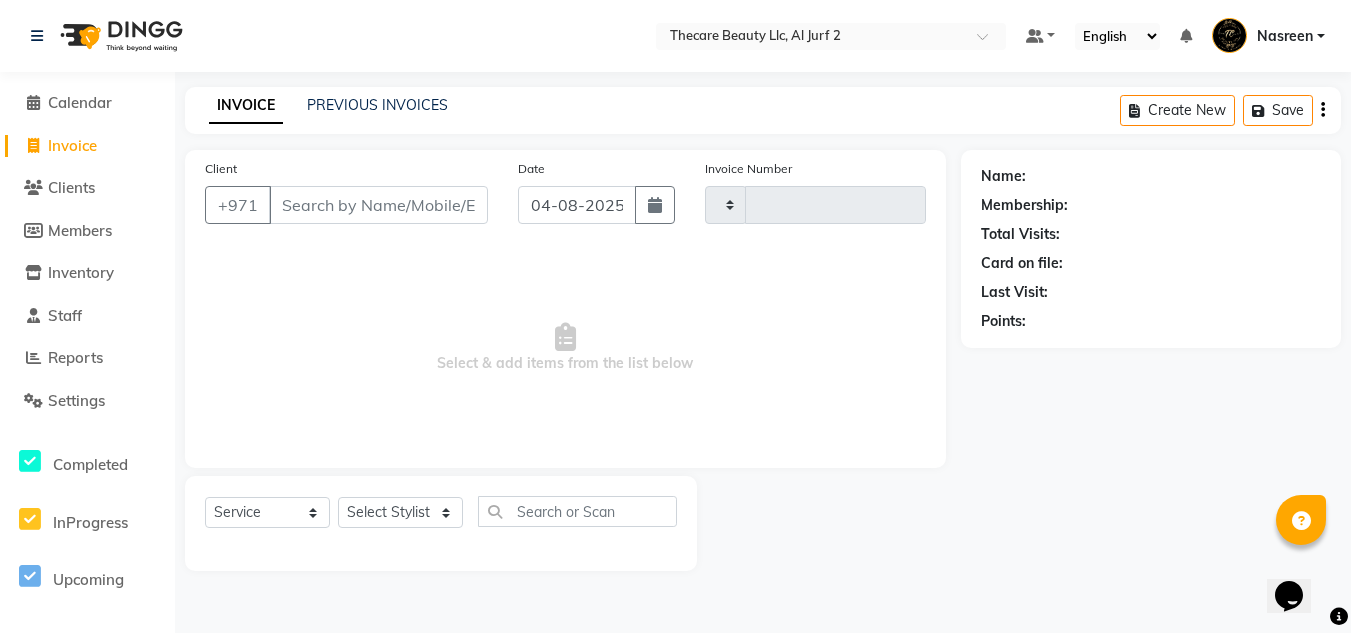 type on "0083" 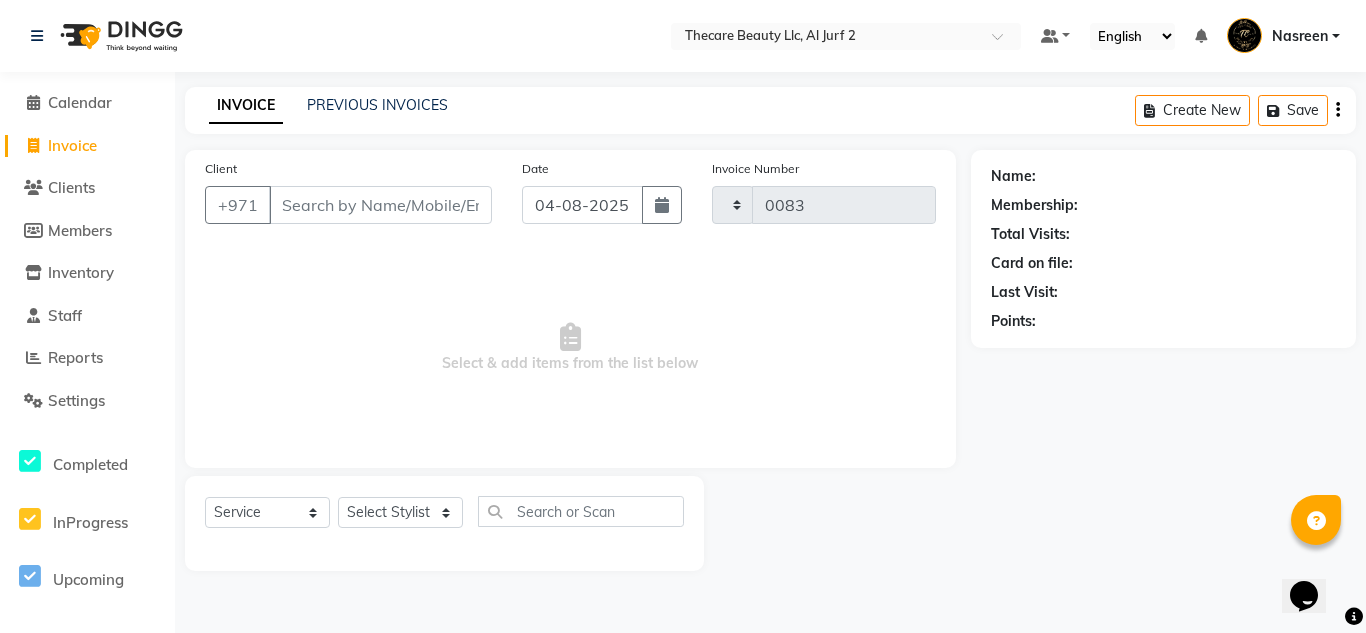 select on "8523" 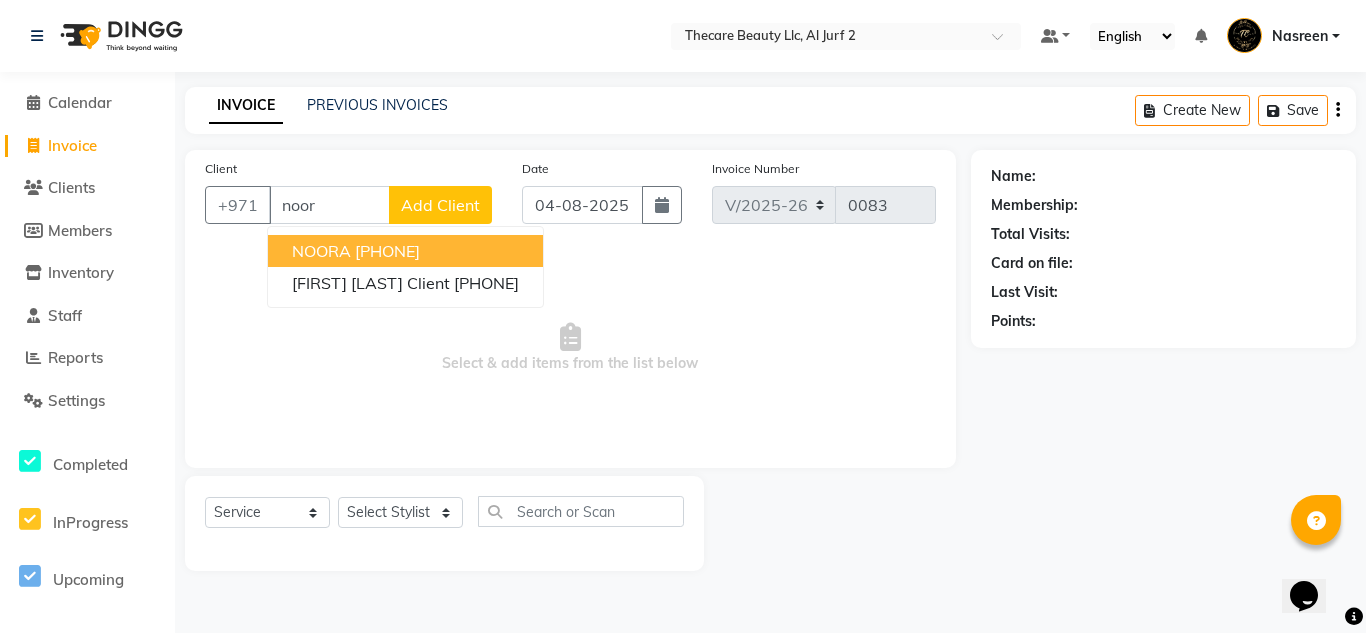 click on "Invoice" 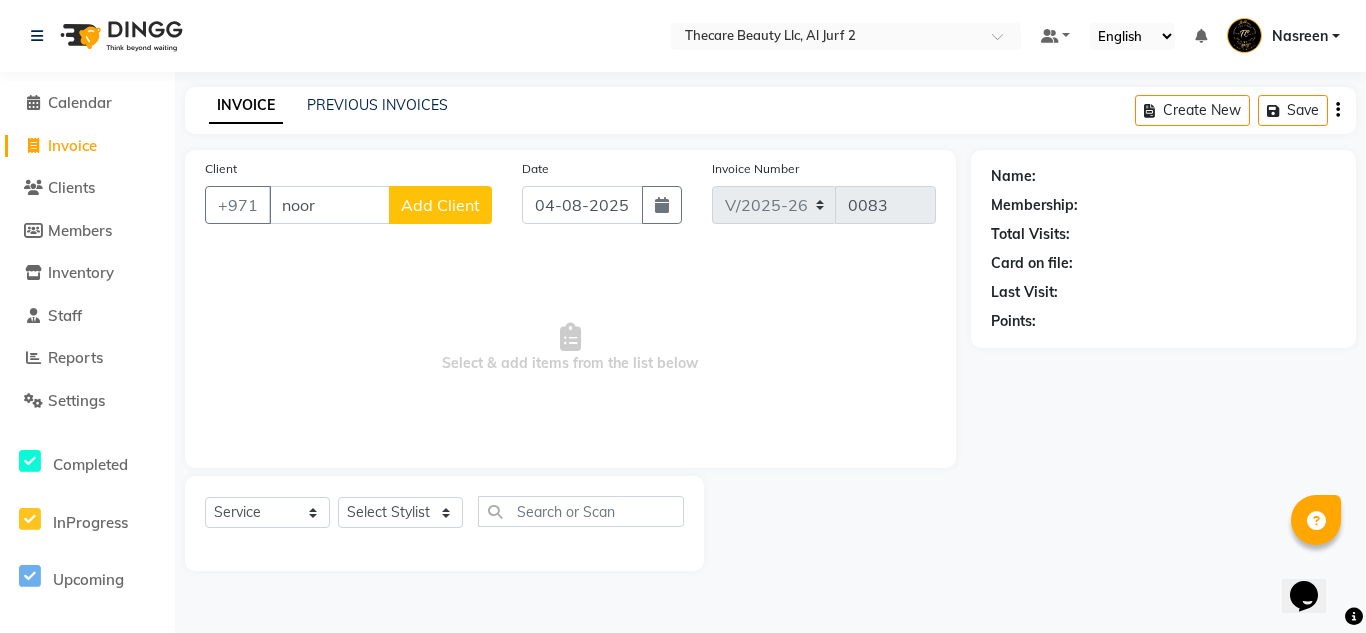 click on "Invoice" 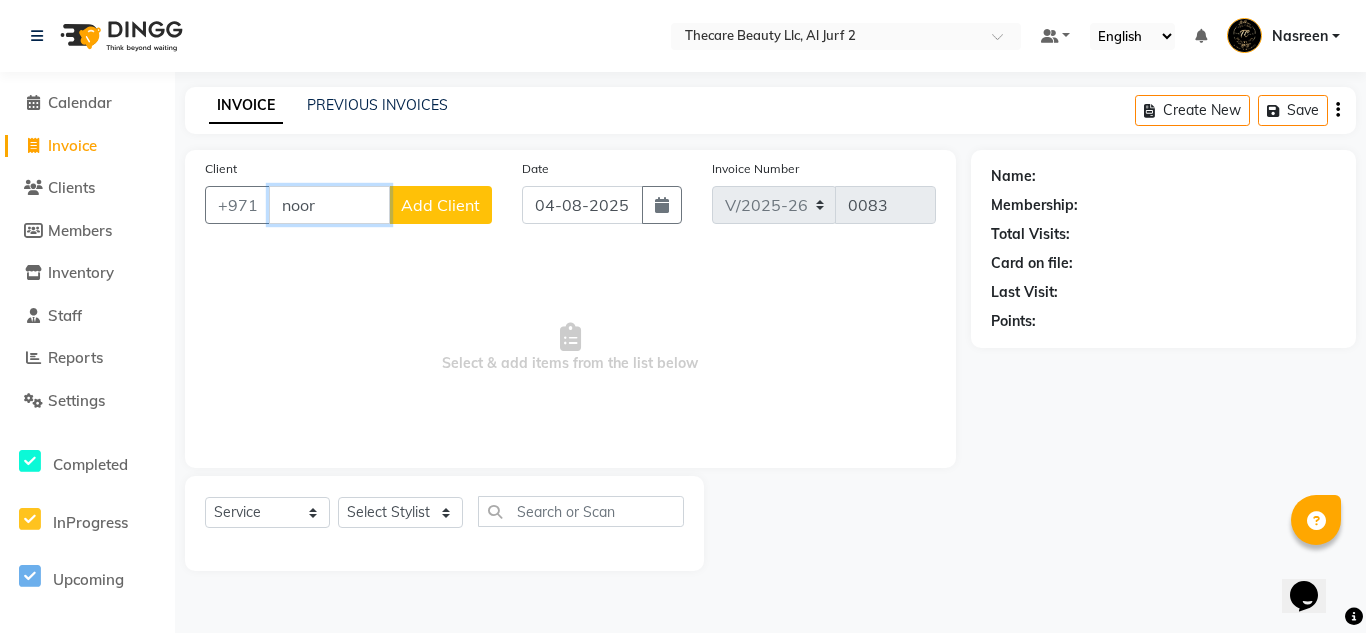 click on "noor" at bounding box center [329, 205] 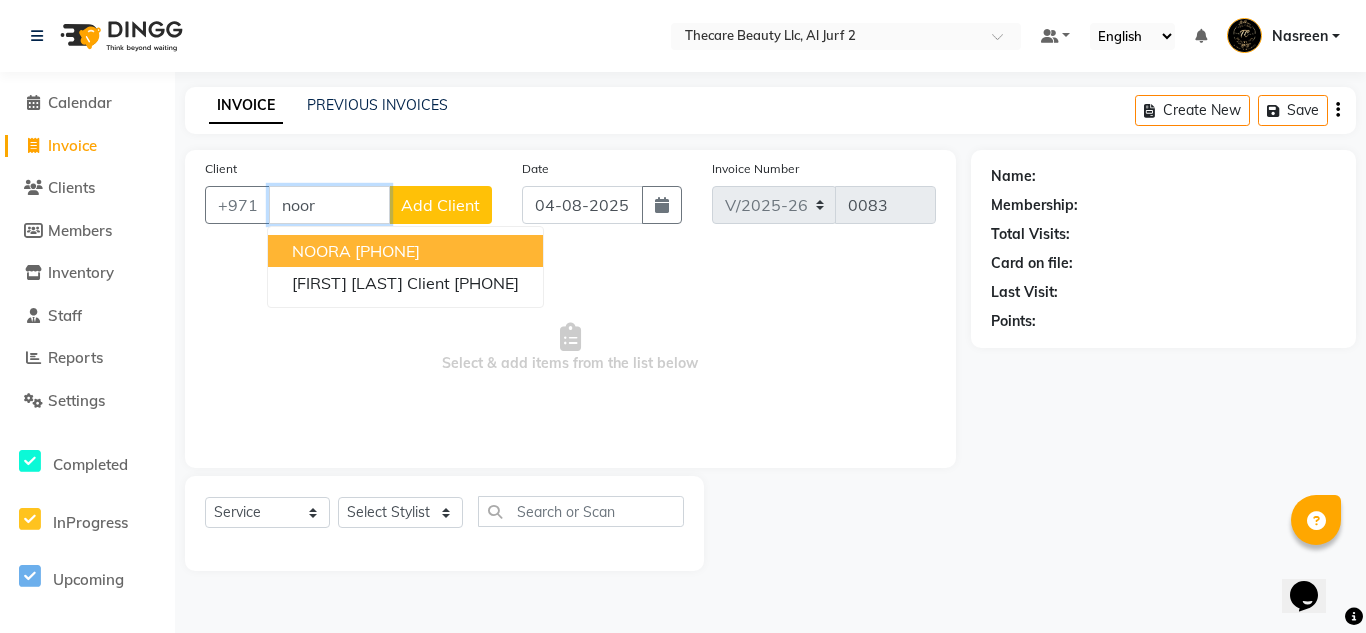 click on "[PHONE]" at bounding box center [387, 251] 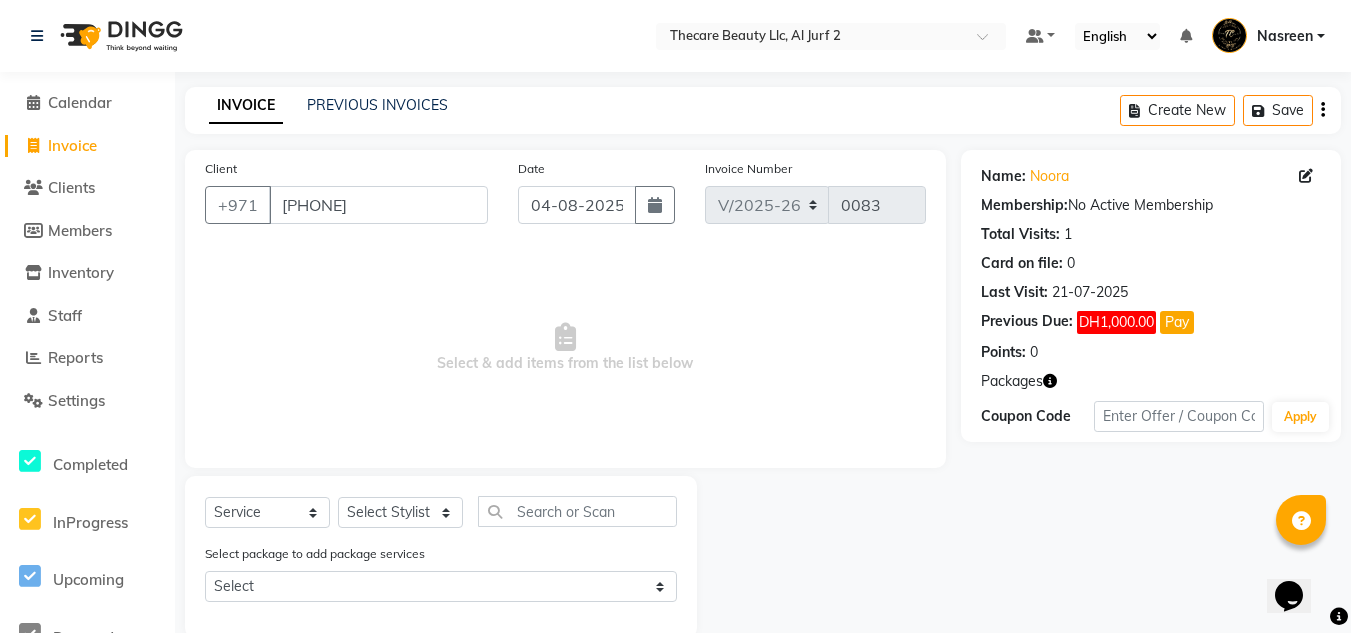 click on "Select  Service  Product  Membership  Package Voucher Prepaid Gift Card  Select Stylist Kamna Mr. Khalid Nasreen Stylist2 Select package to add package services Select Package Massage 5+1" 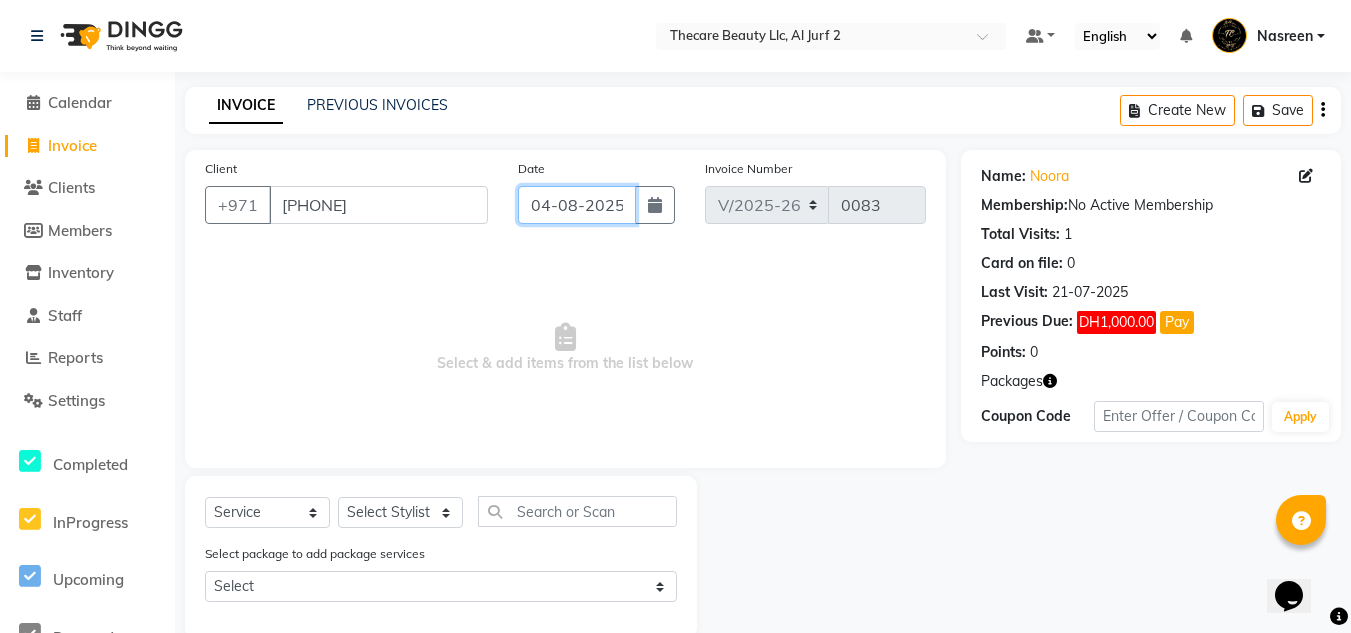 click on "04-08-2025" 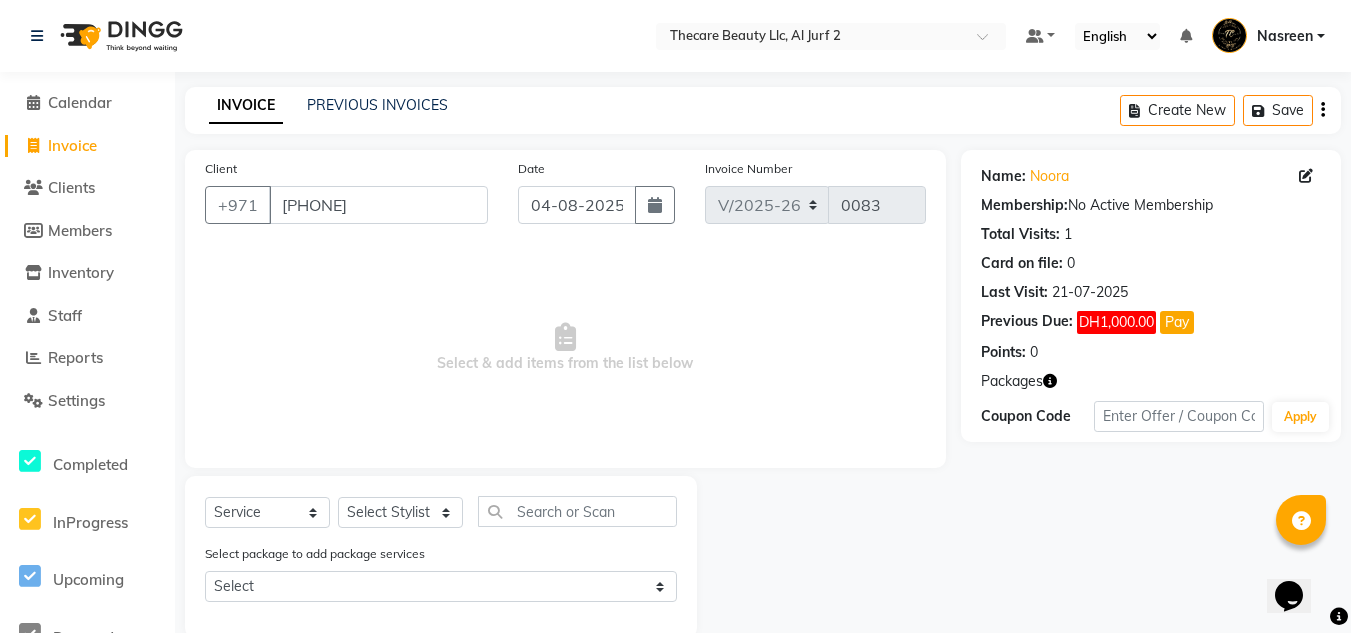 select on "8" 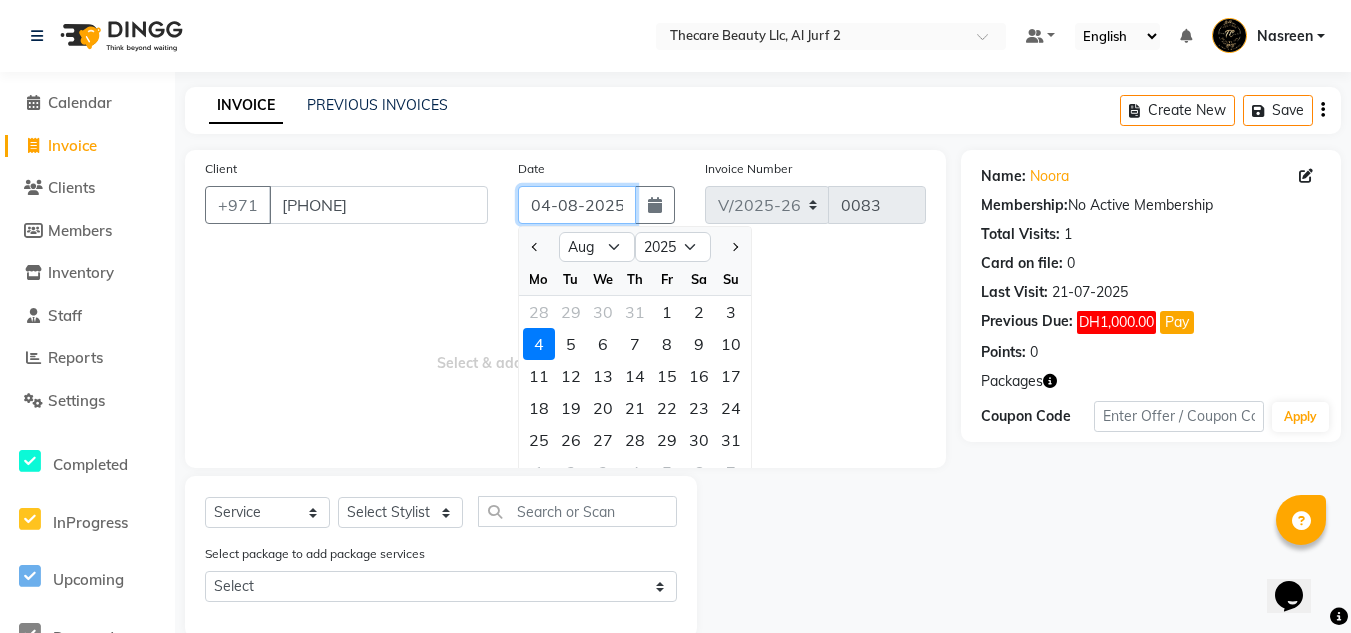 click on "04-08-2025" 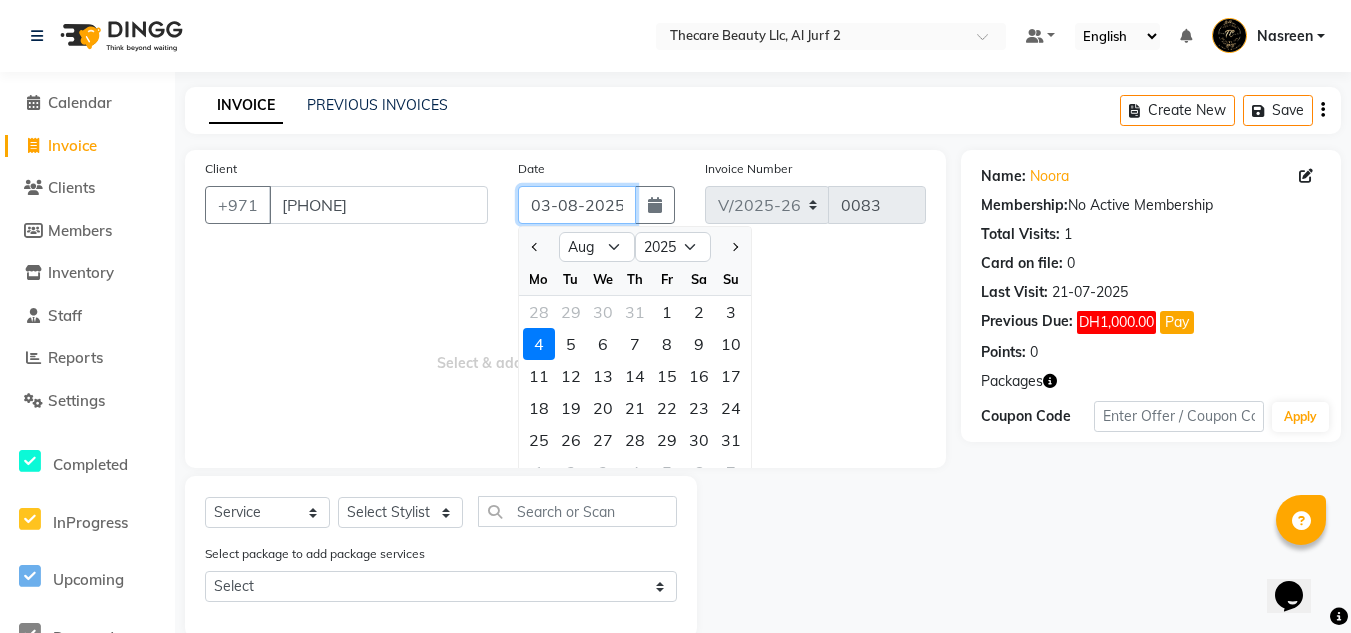 type on "03-08-2025" 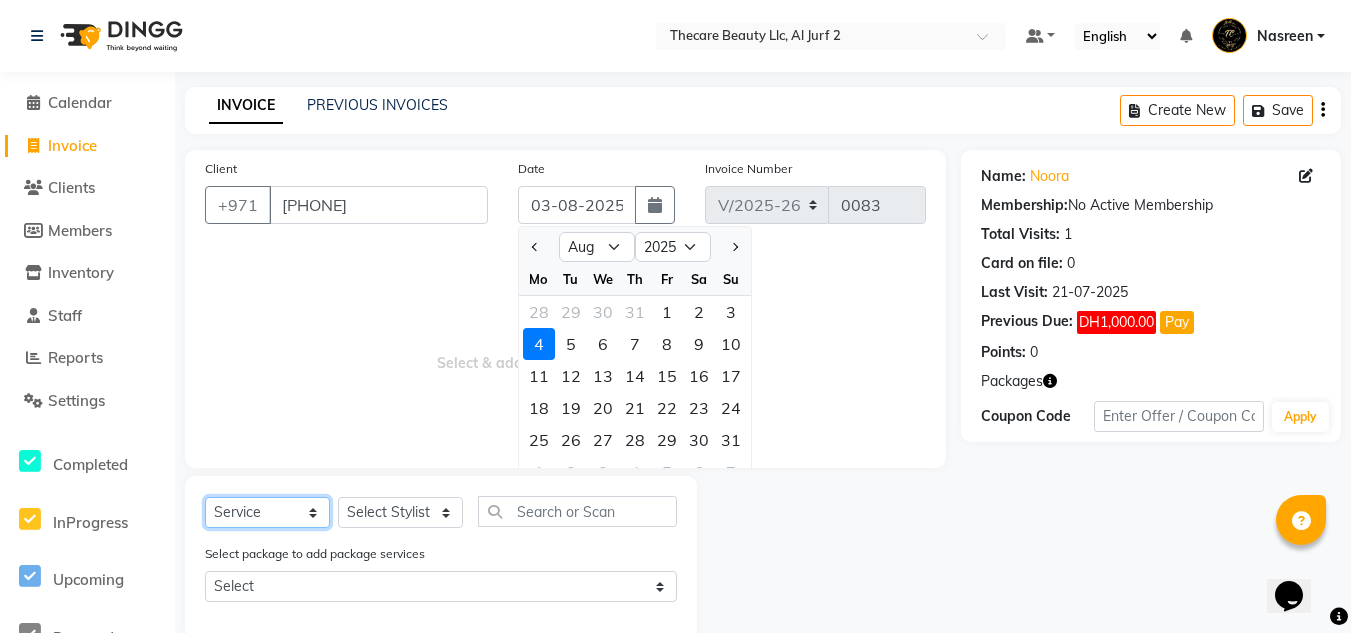 click on "Select  Service  Product  Membership  Package Voucher Prepaid Gift Card" 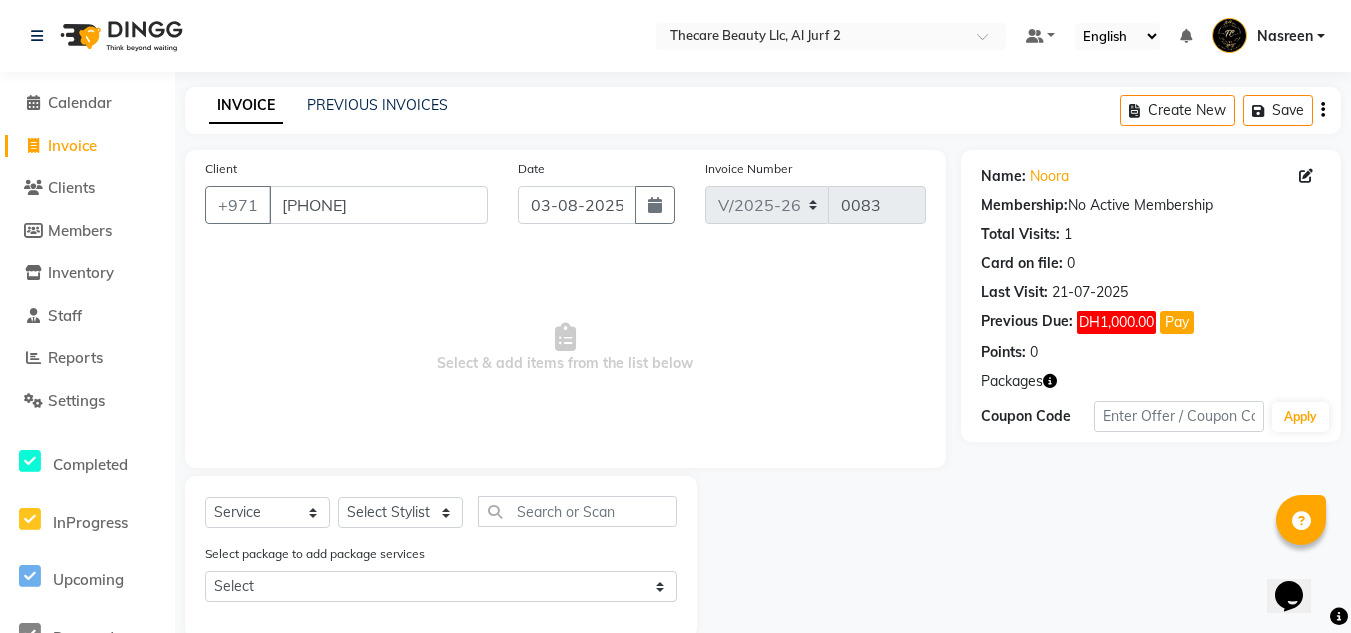 click on "Select package to add package services" 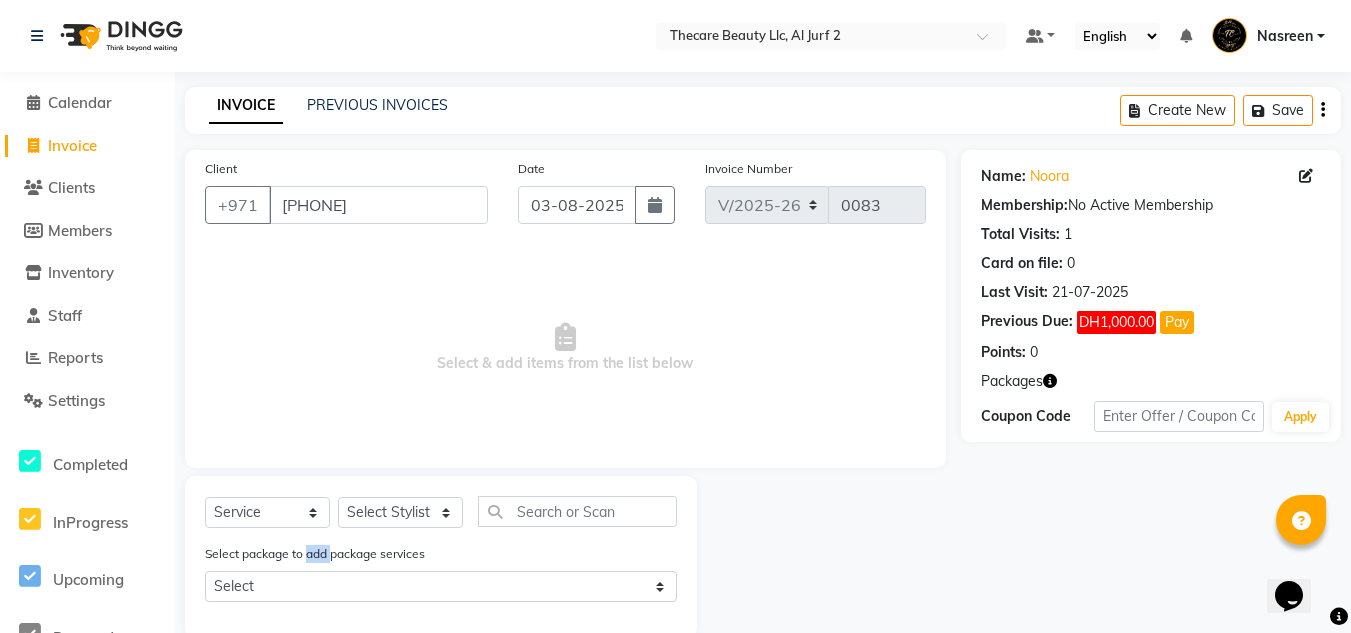 click on "Select package to add package services" 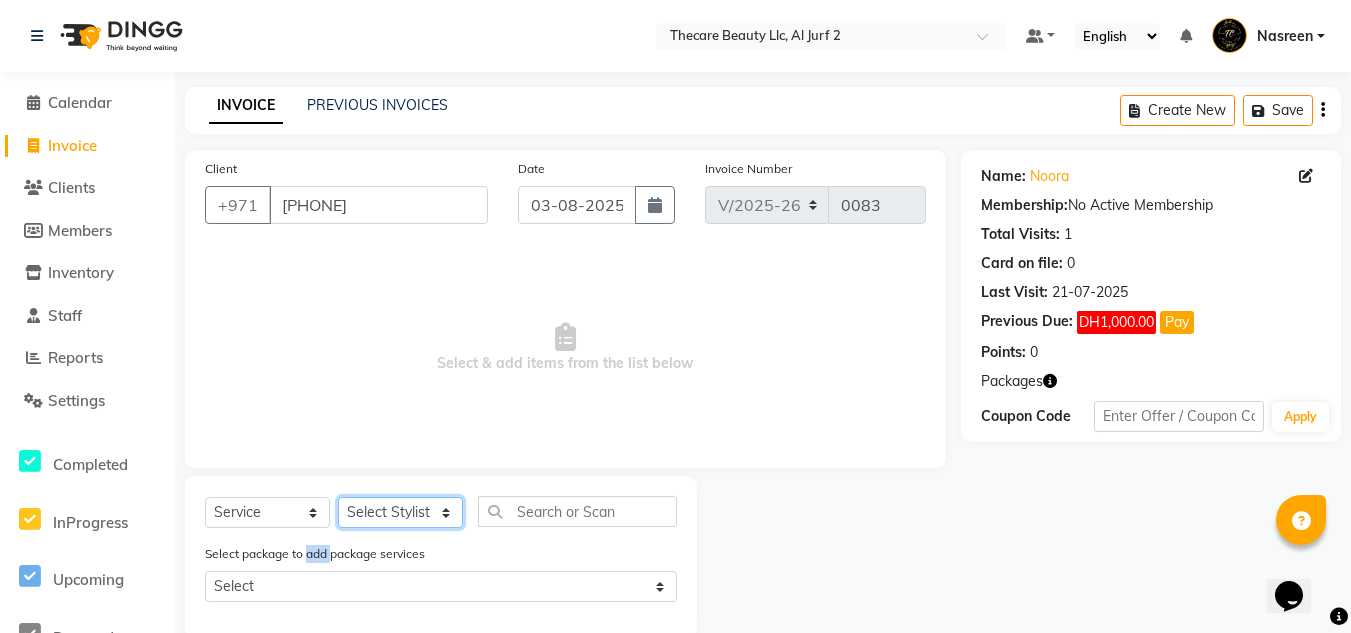click on "Select Stylist Kamna Mr. Khalid Nasreen Stylist2" 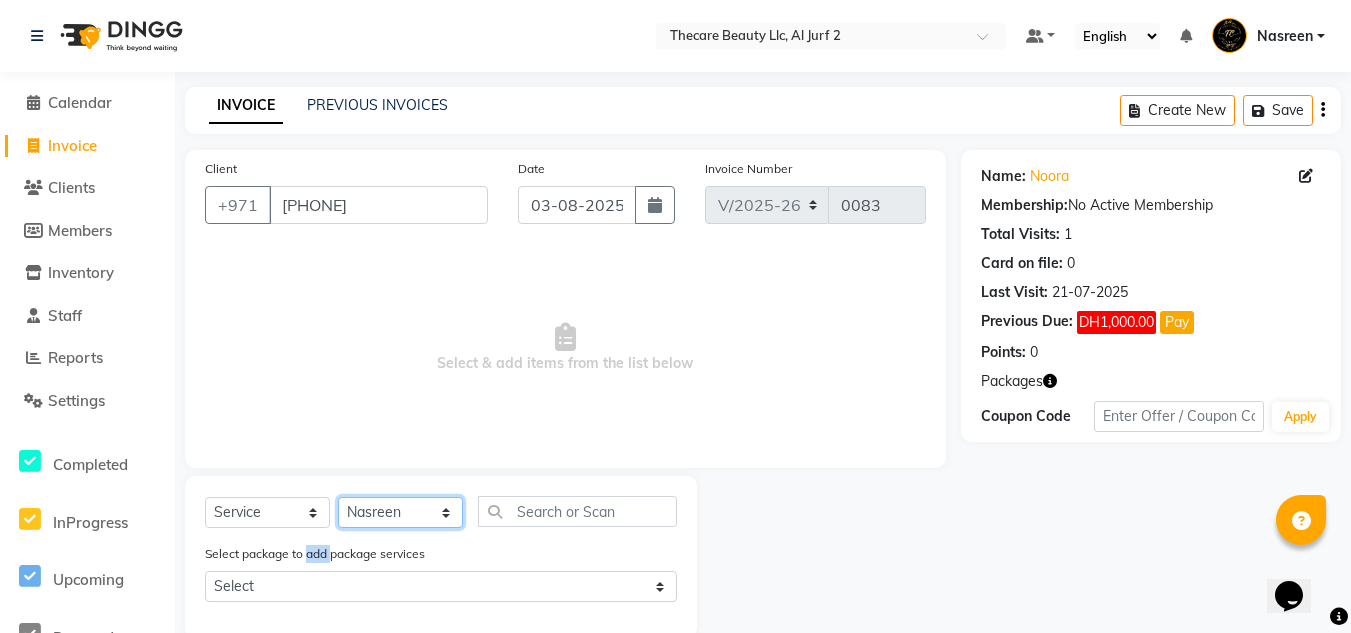 click on "Select Stylist Kamna Mr. Khalid Nasreen Stylist2" 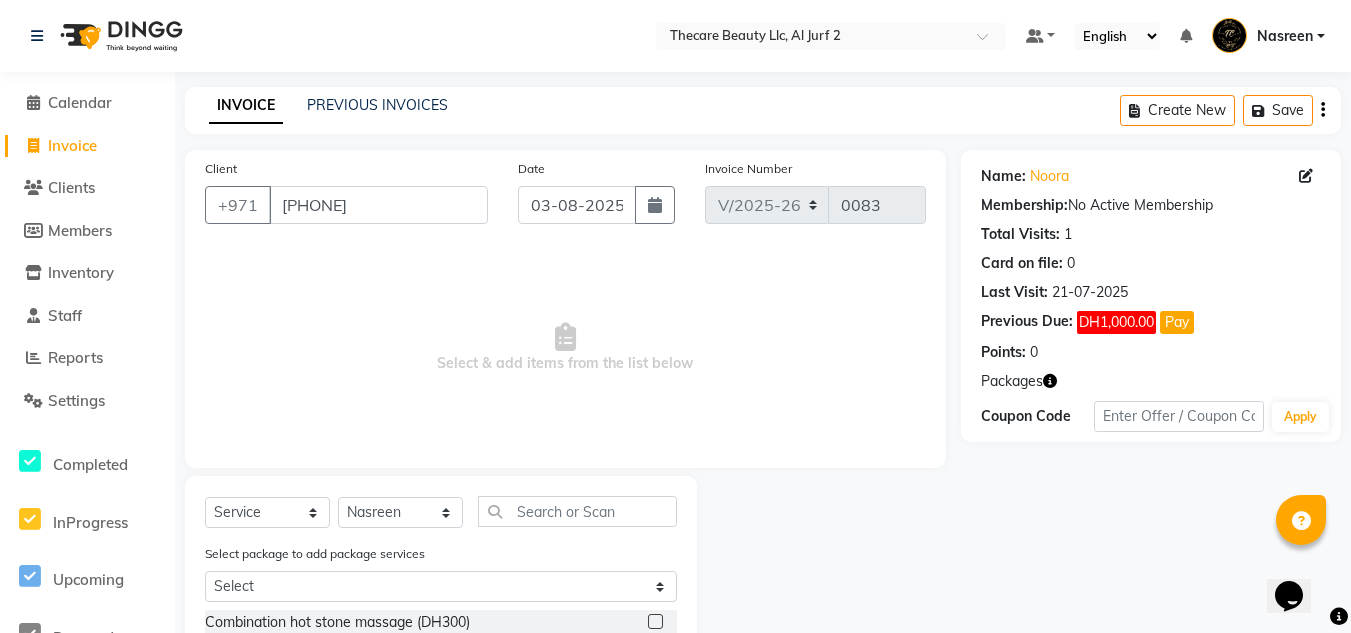 click on "Select package to add package services" 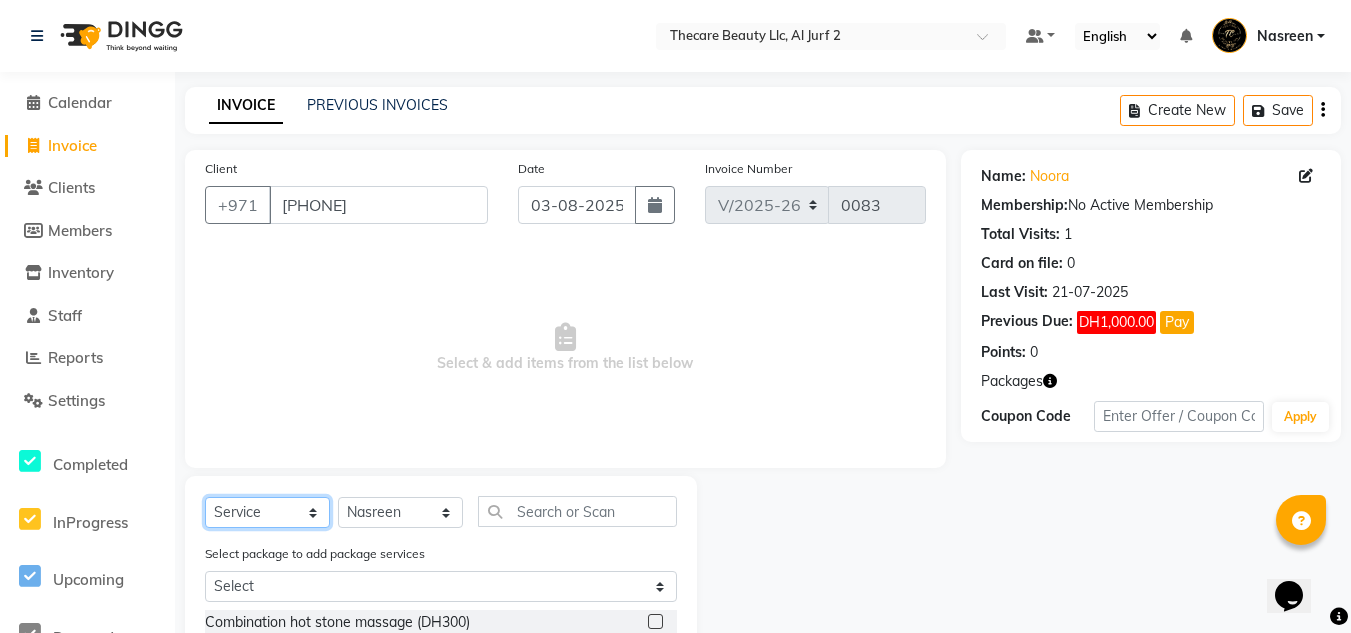 click on "Select  Service  Product  Membership  Package Voucher Prepaid Gift Card" 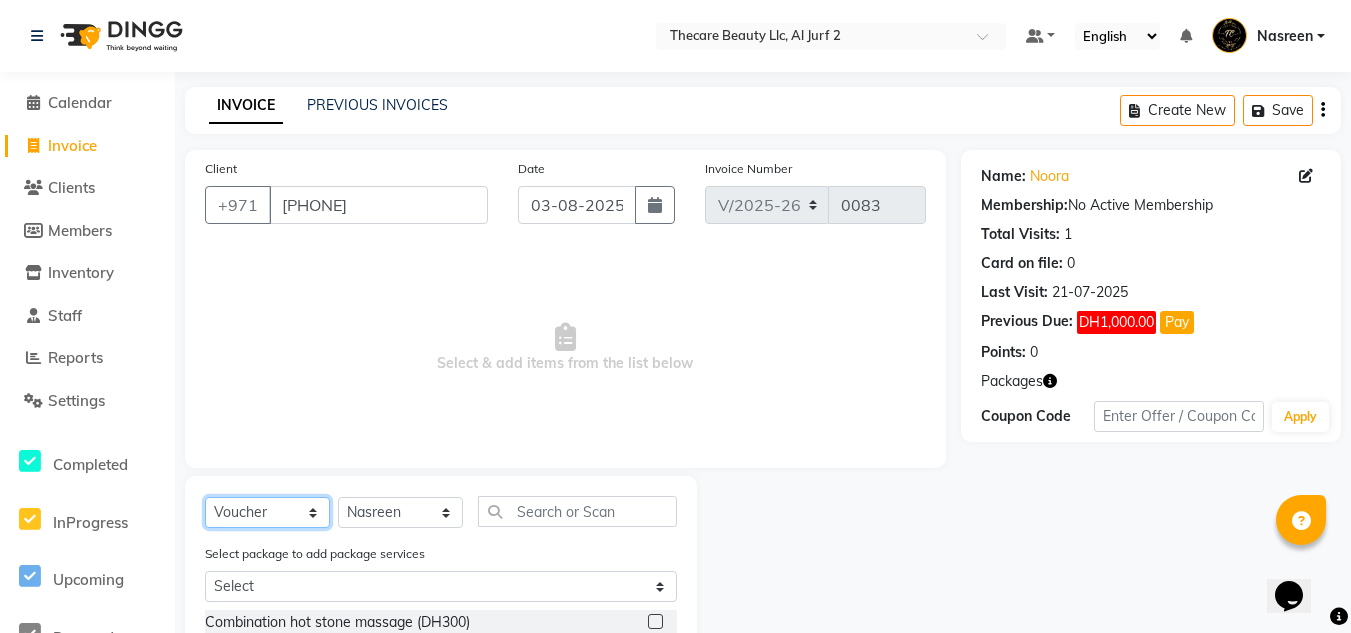 click on "Select  Service  Product  Membership  Package Voucher Prepaid Gift Card" 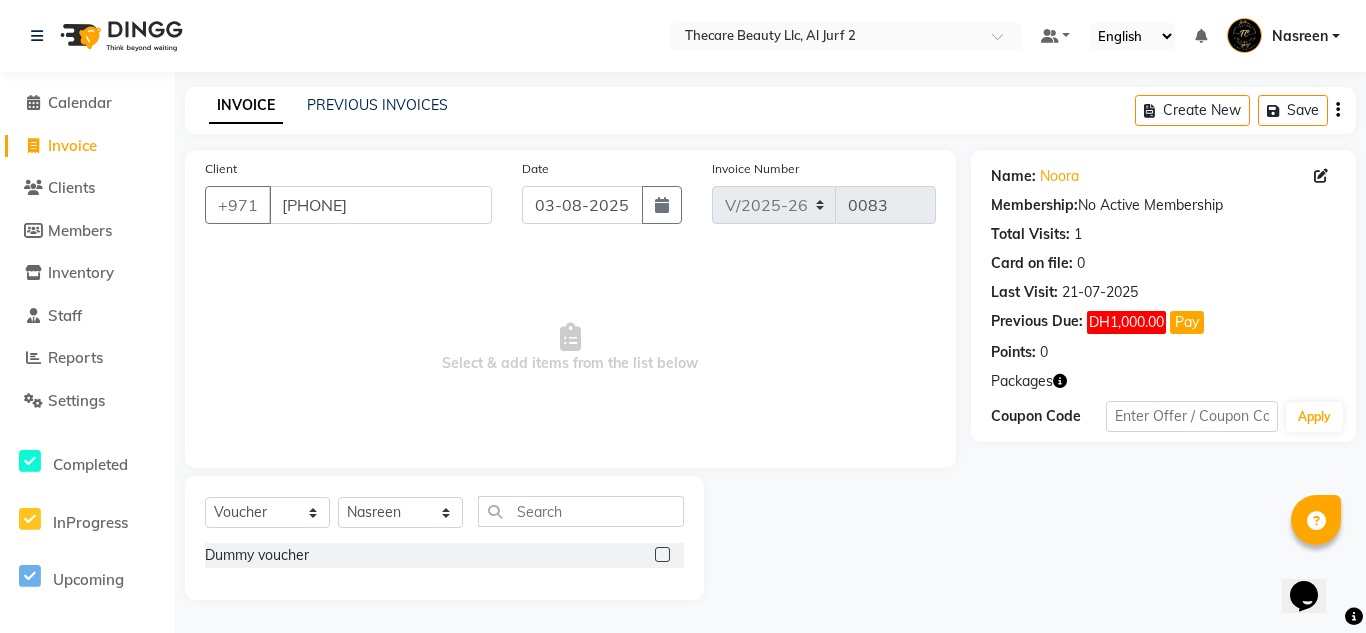 click on "Select & add items from the list below" at bounding box center (570, 348) 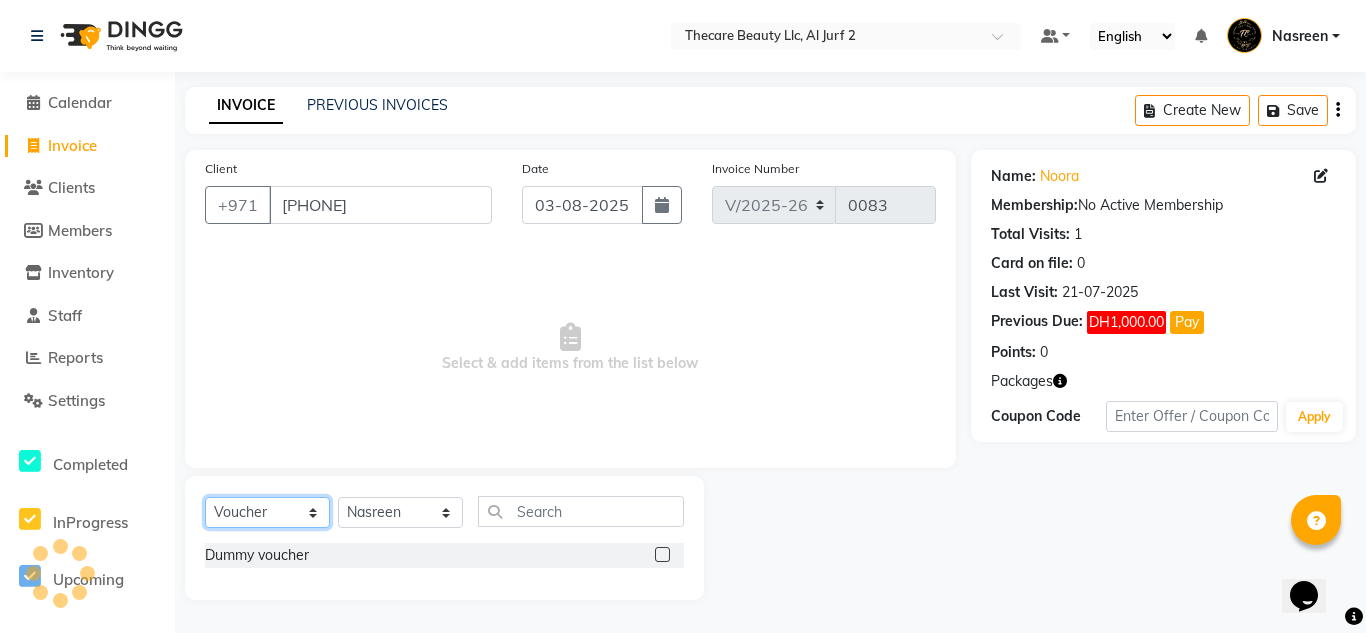 click on "Select  Service  Product  Membership  Package Voucher Prepaid Gift Card" 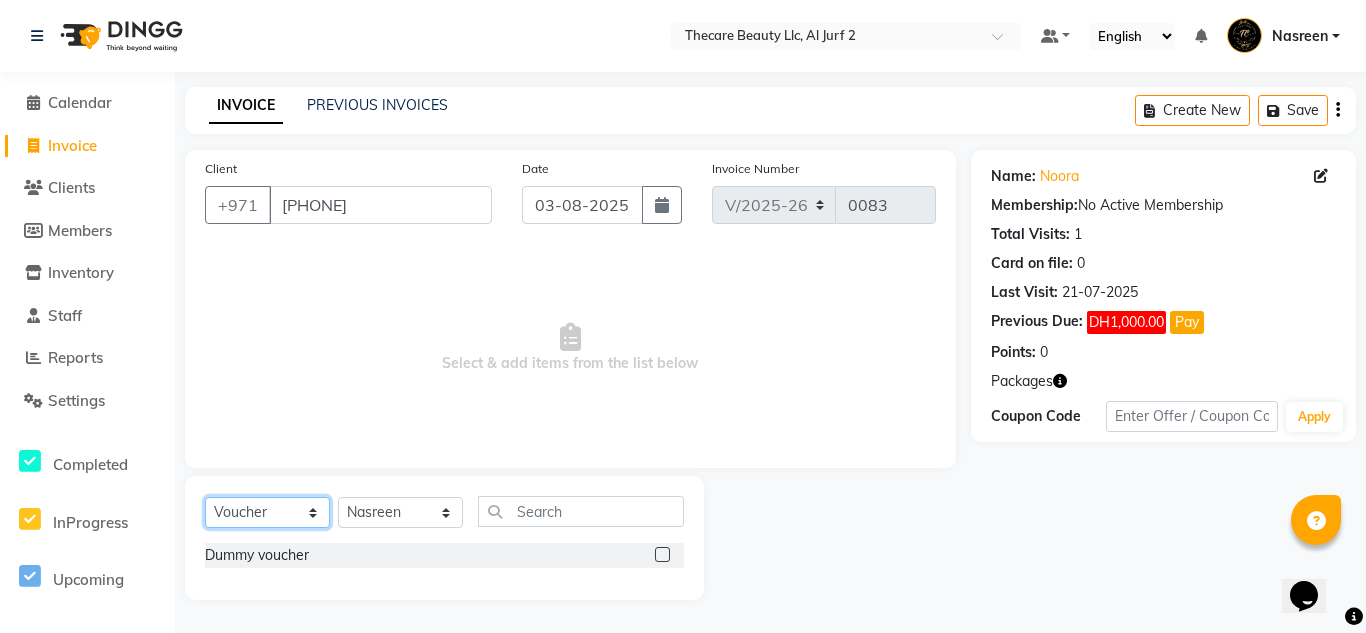 select on "service" 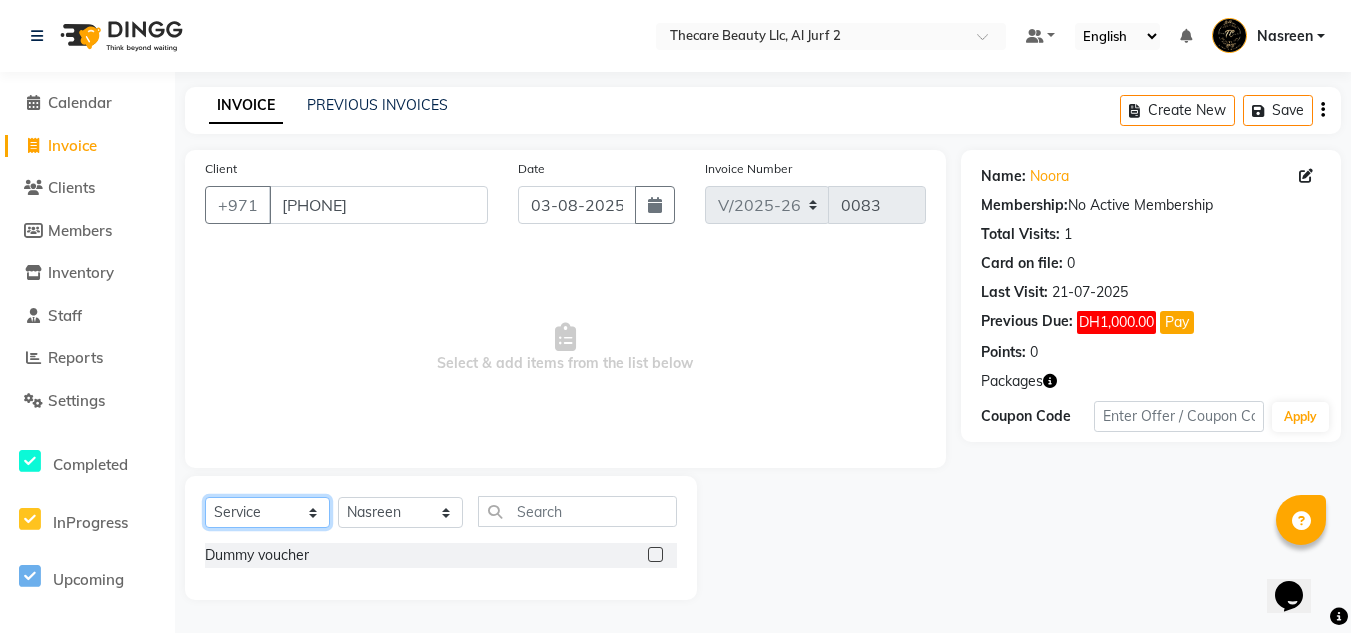 click on "Select  Service  Product  Membership  Package Voucher Prepaid Gift Card" 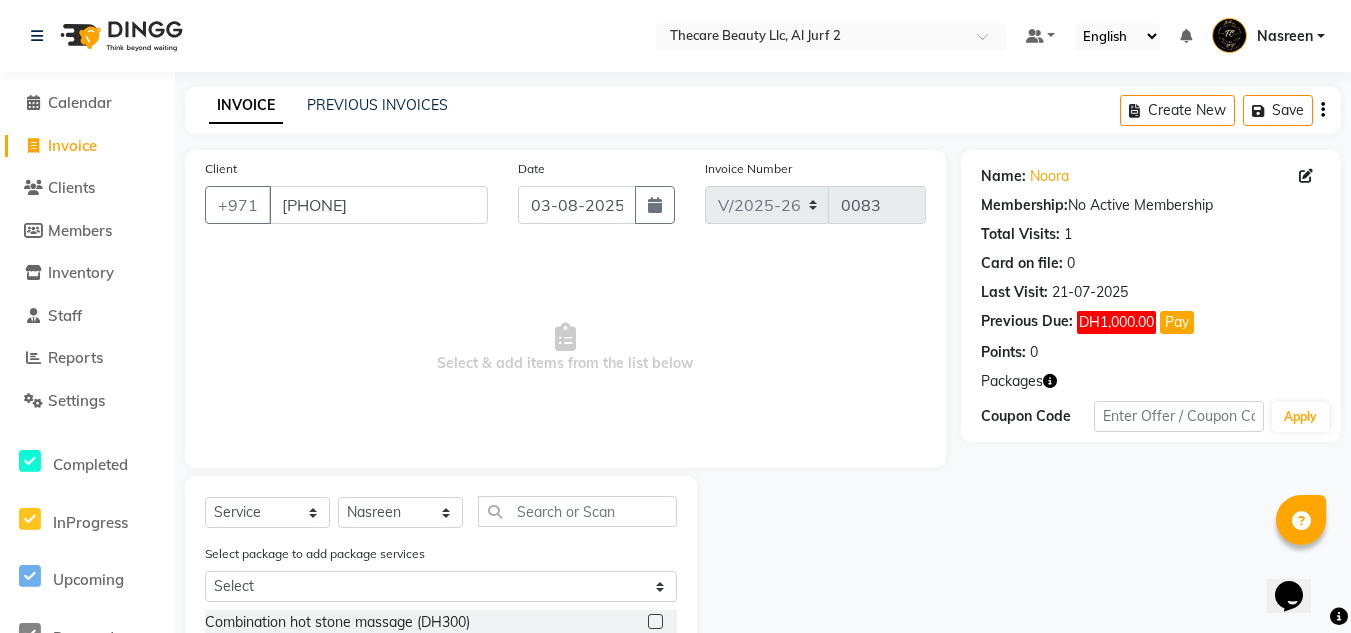 click on "Select package to add package services" 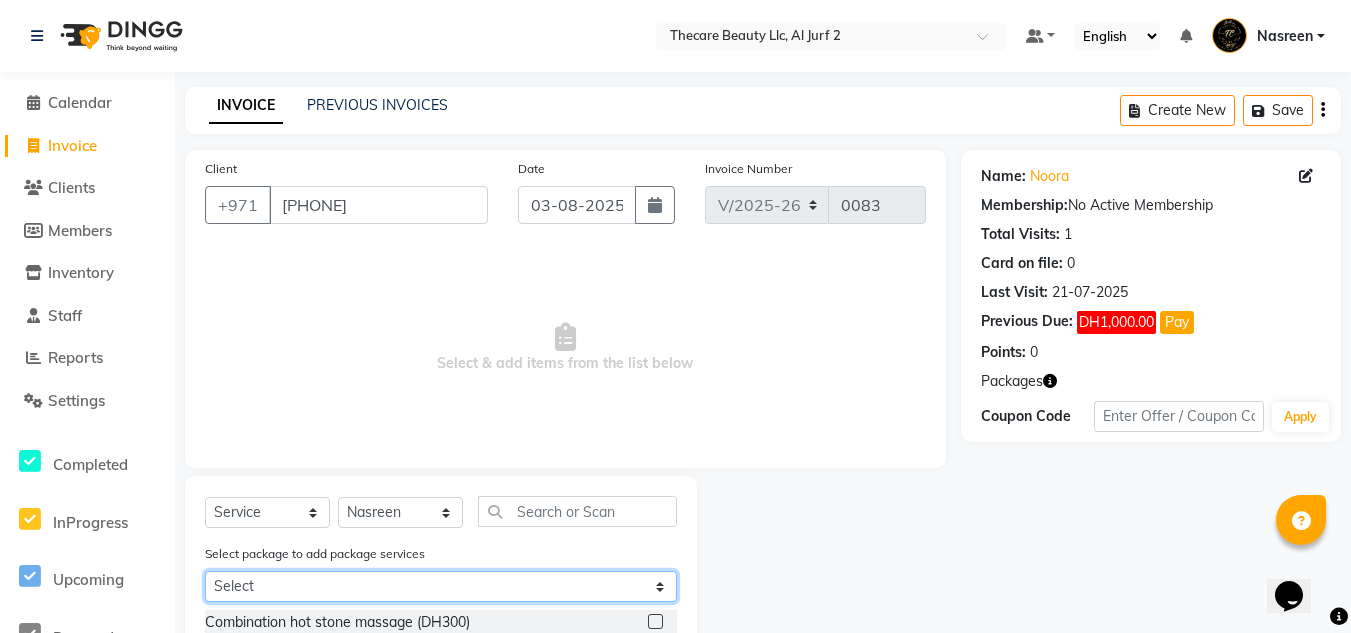 click on "Select Package Massage 5+1" 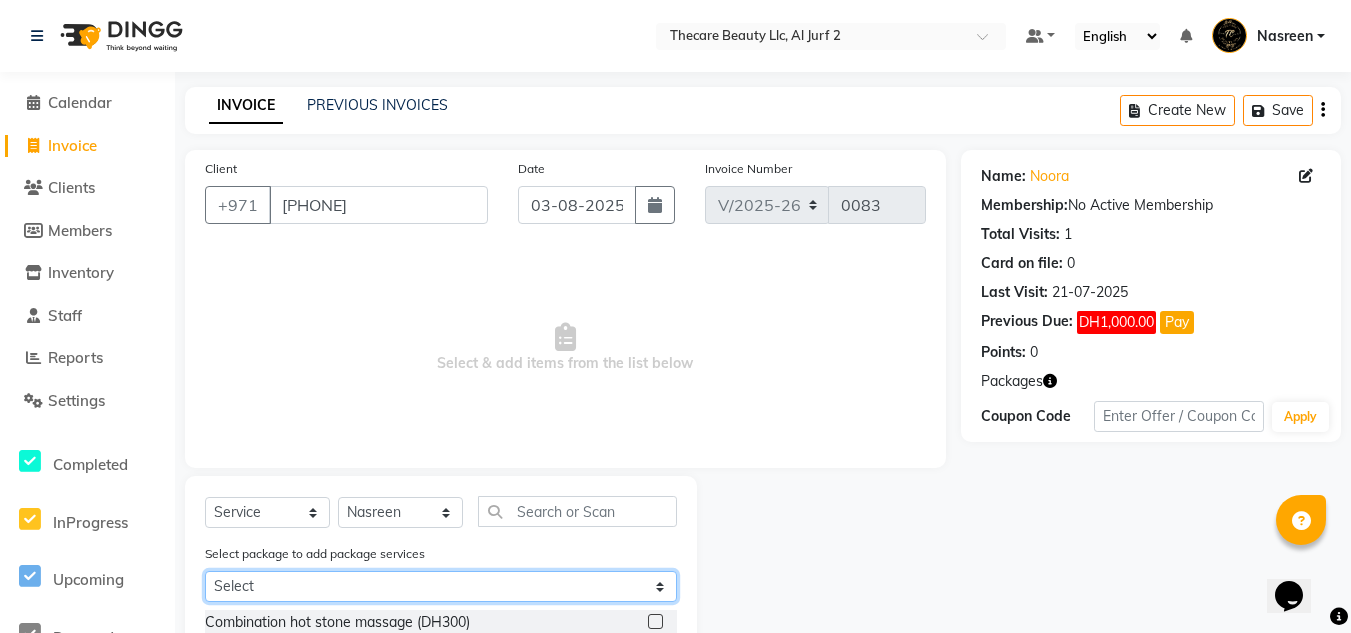select on "1: Object" 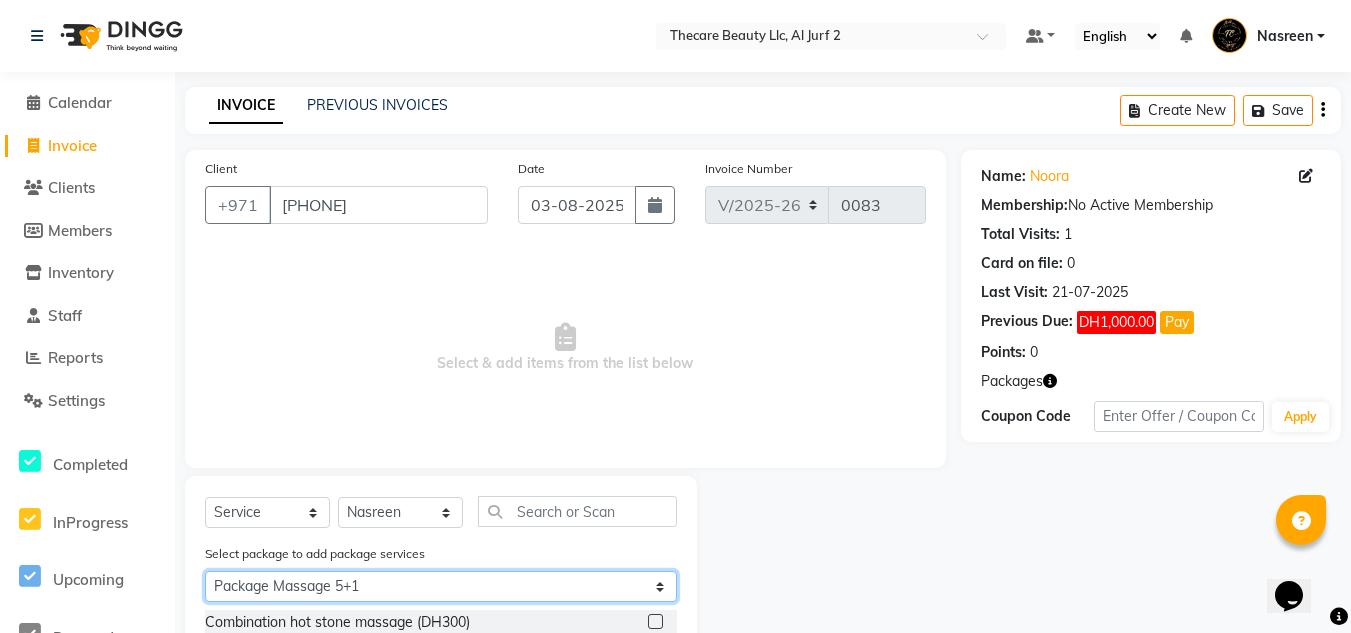 click on "Select Package Massage 5+1" 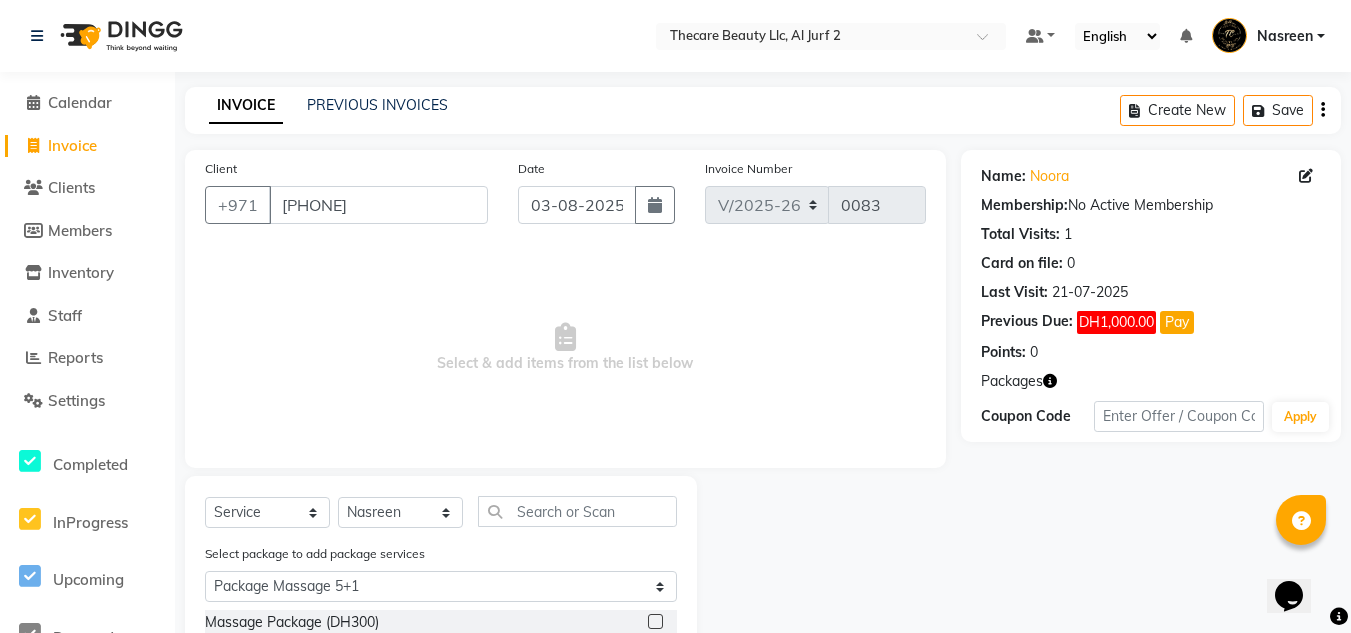 click 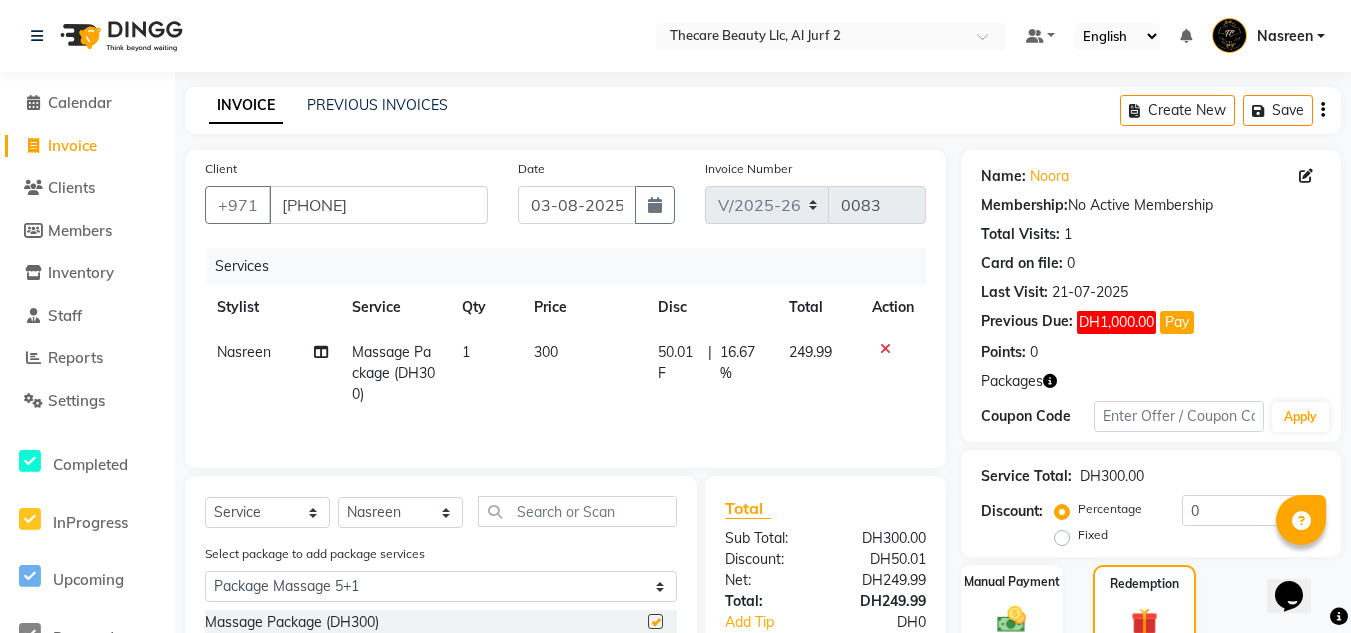 checkbox on "false" 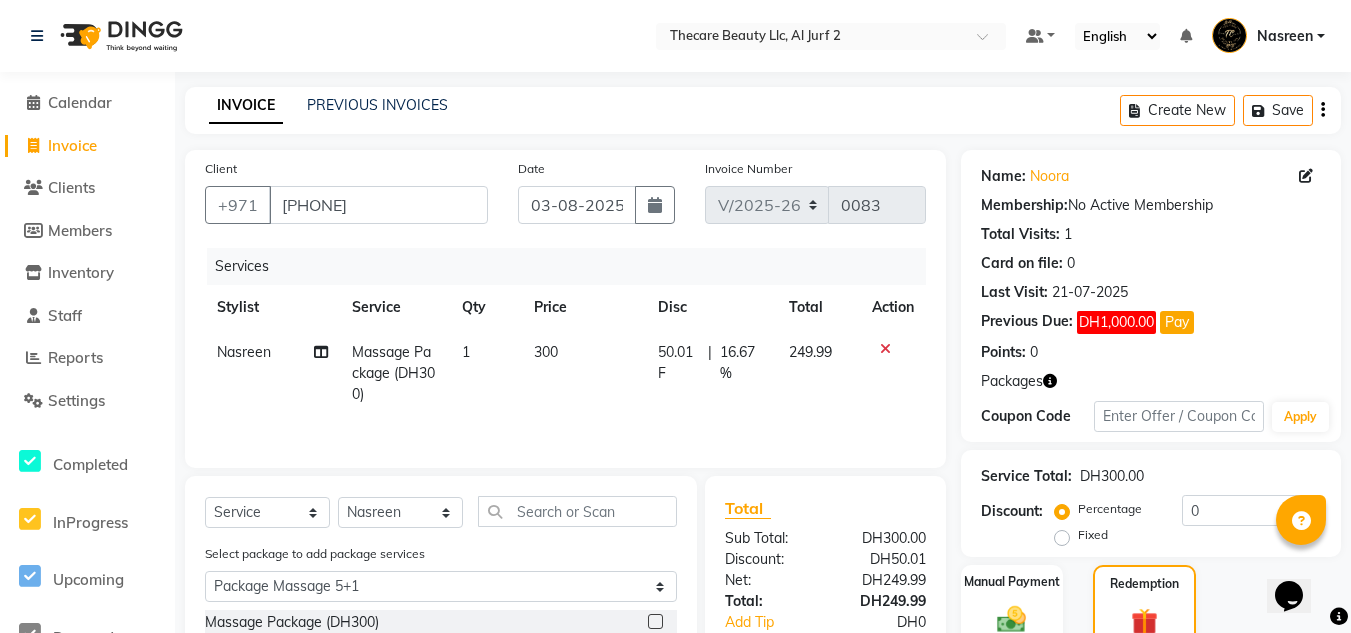 scroll, scrollTop: 107, scrollLeft: 0, axis: vertical 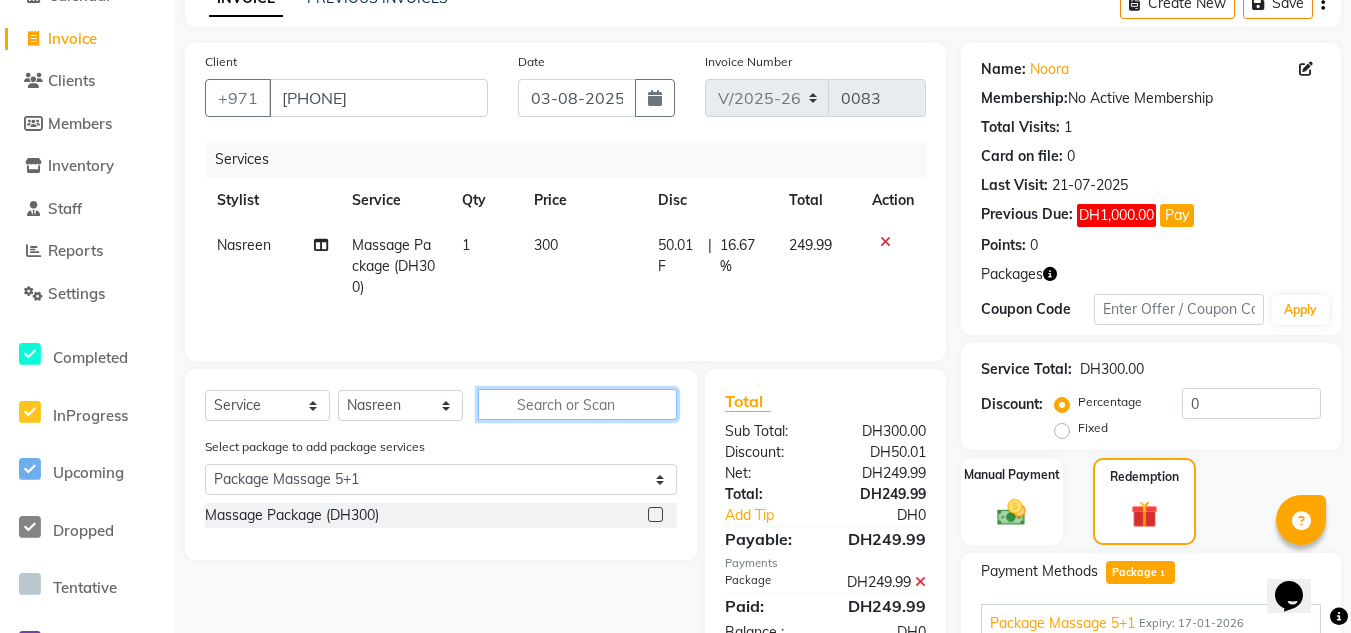 click 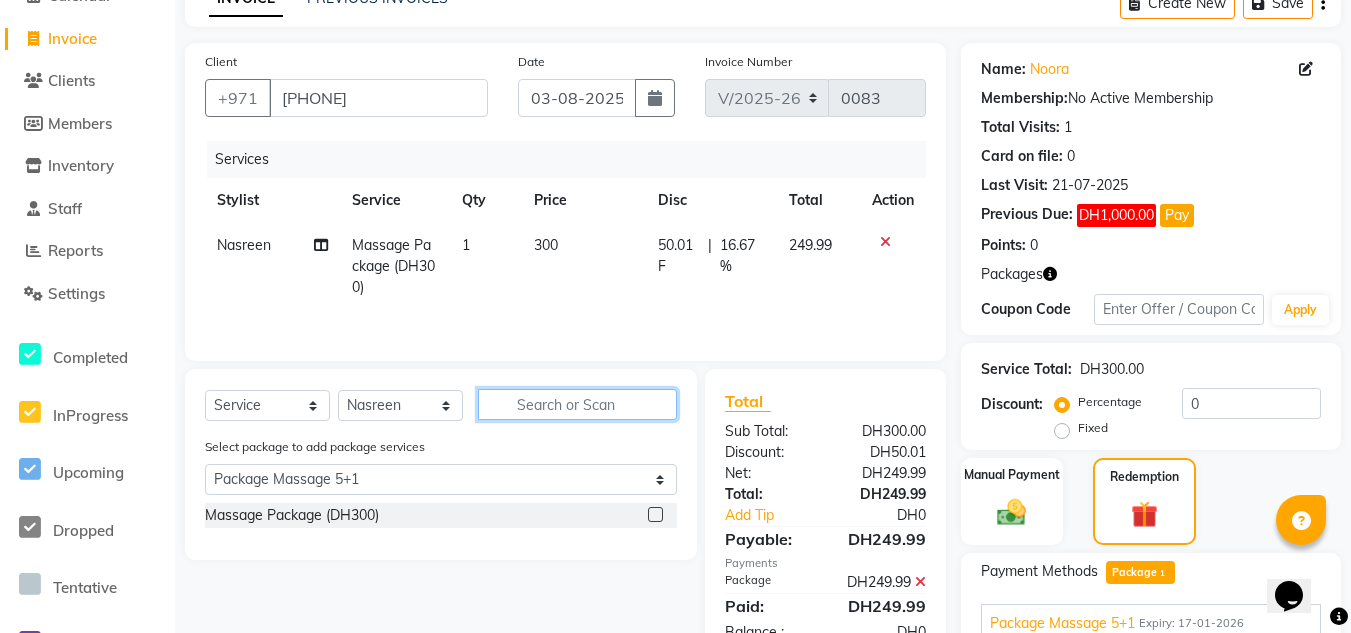 type on "t" 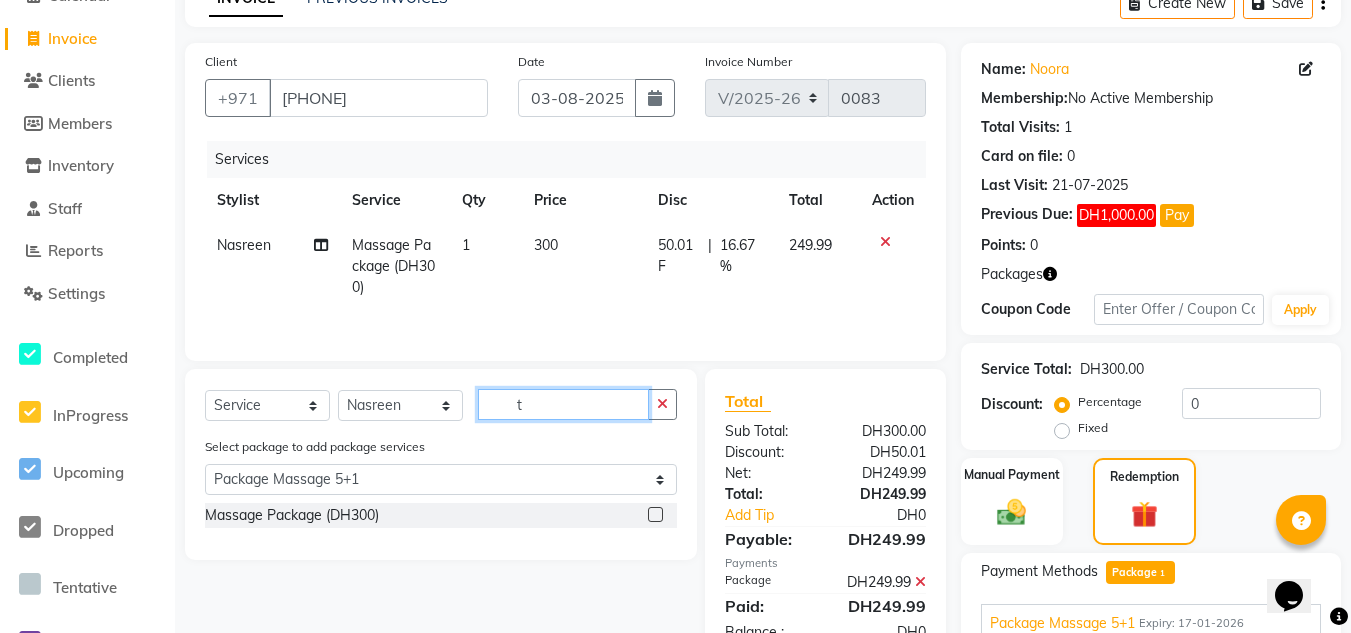 select on "0: undefined" 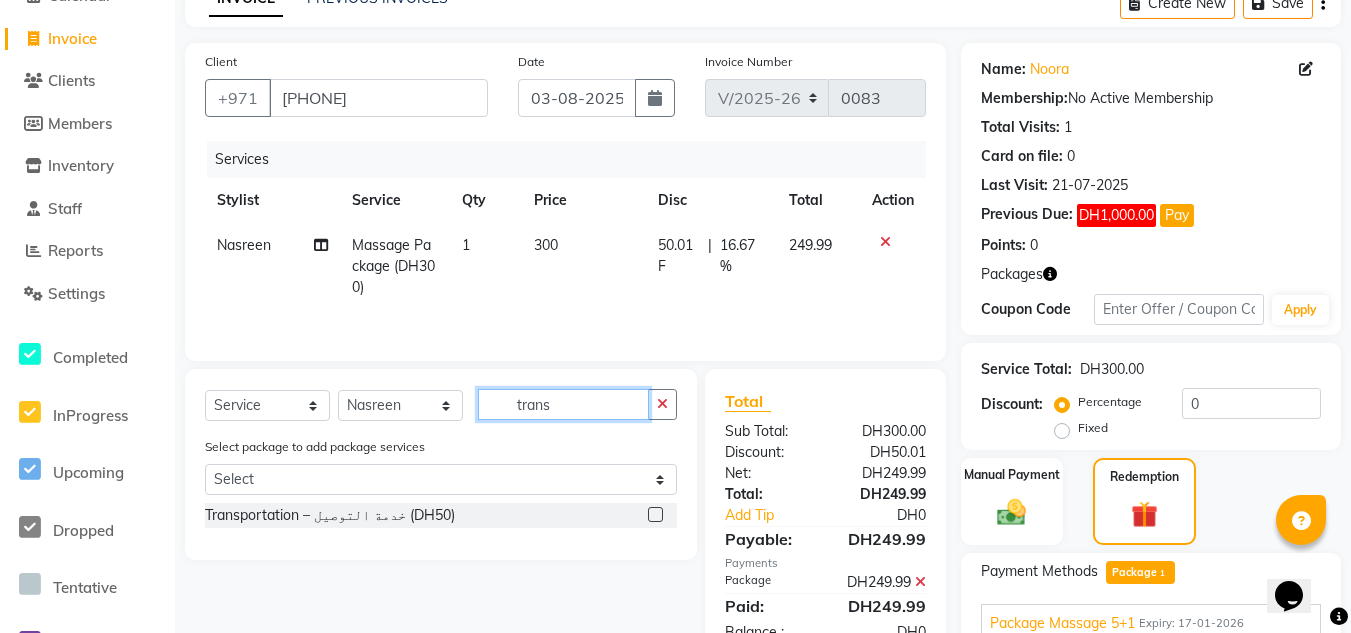 type on "trans" 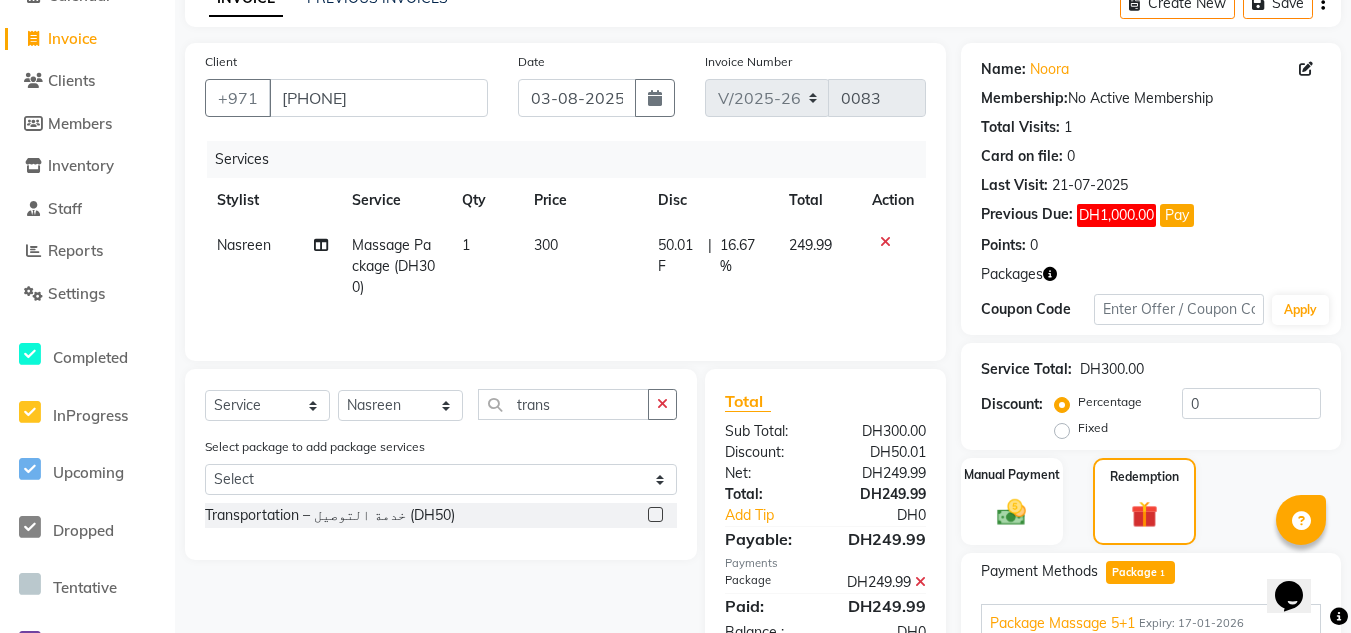 click 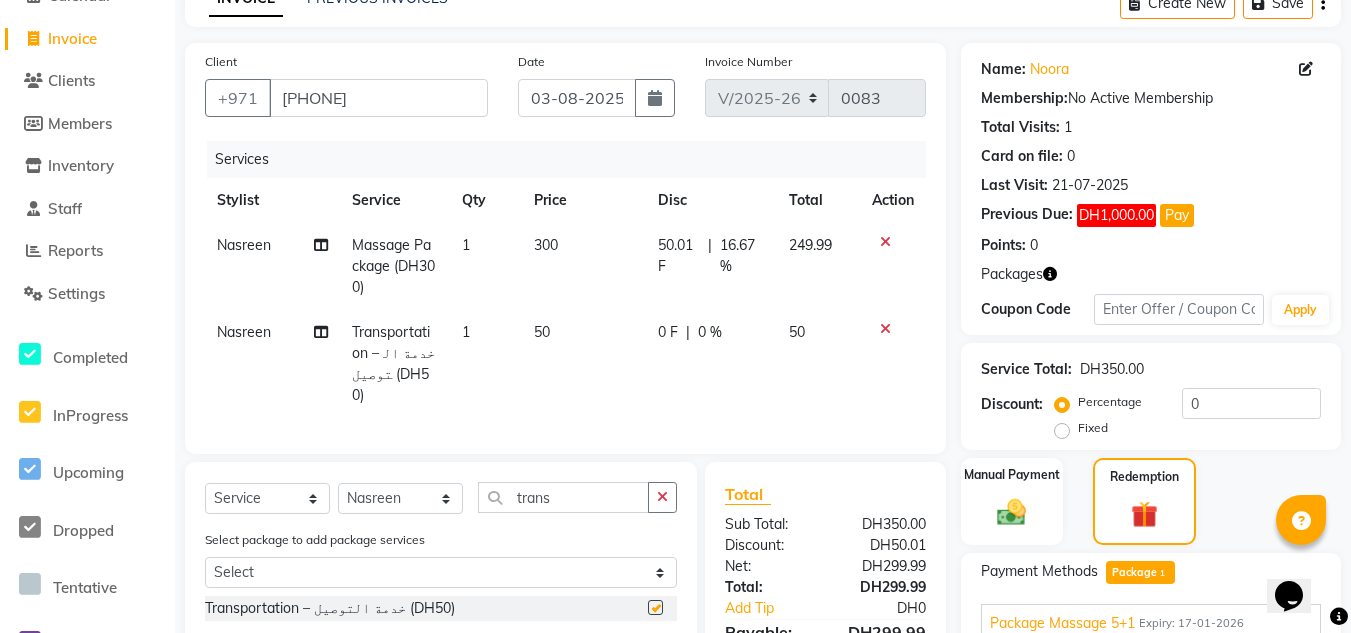 checkbox on "false" 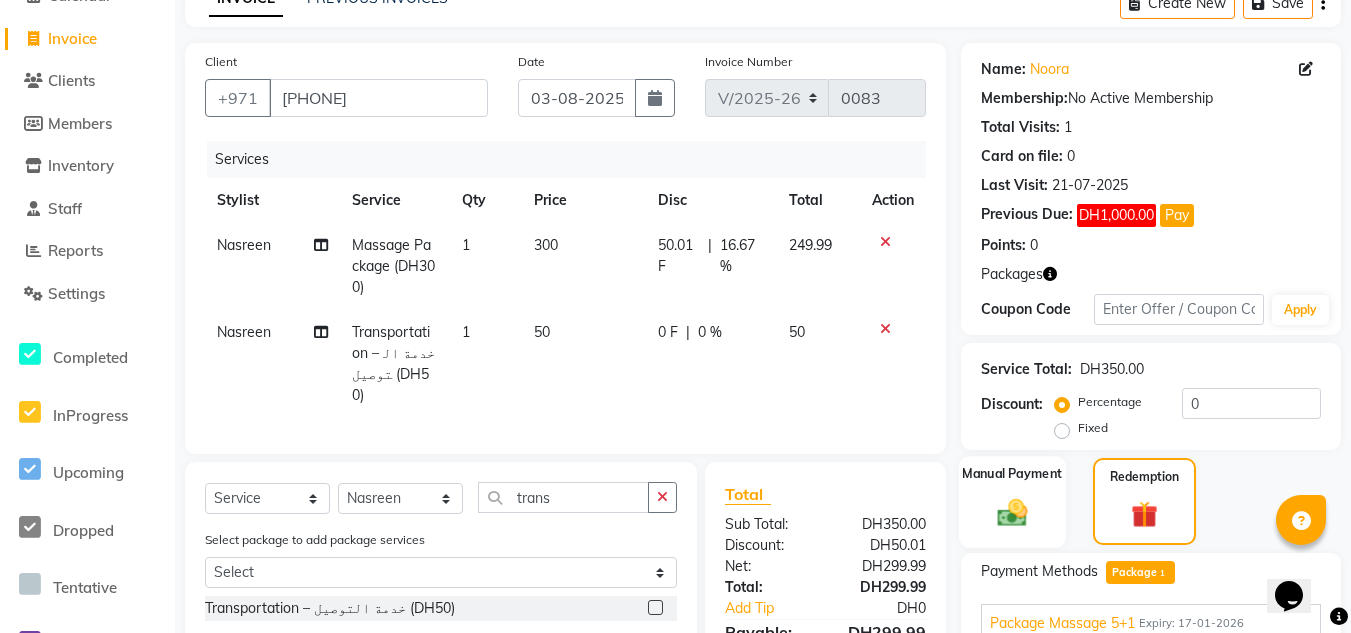click 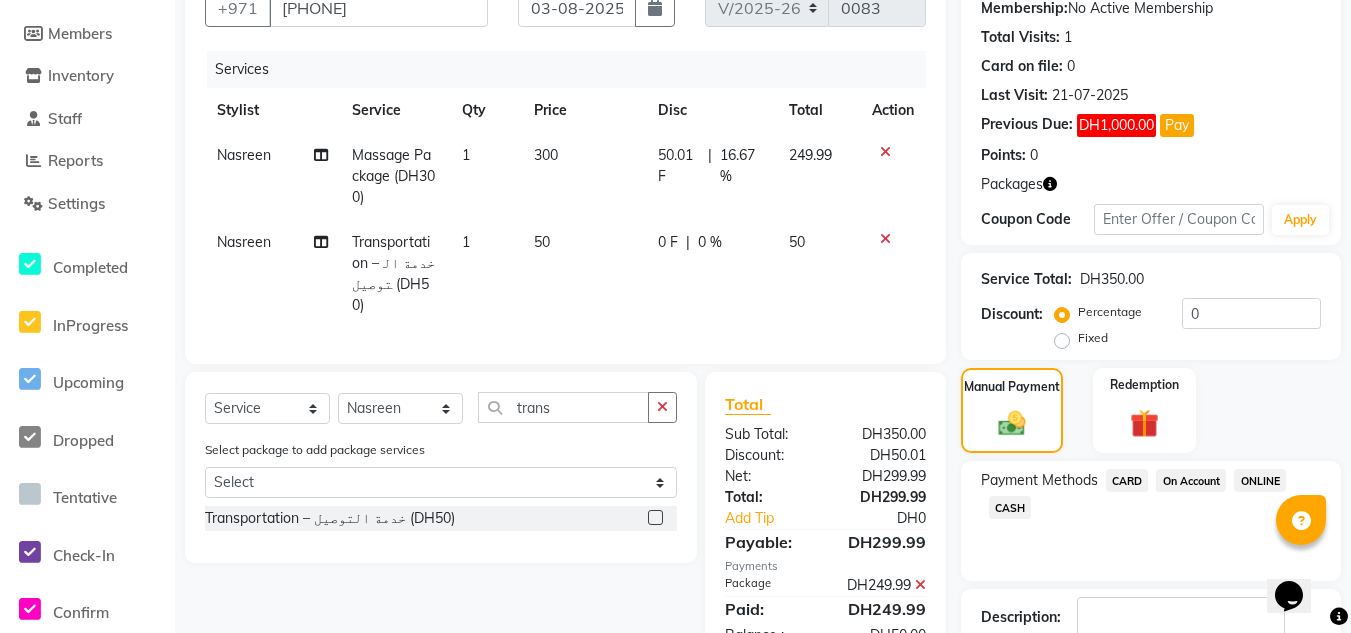 scroll, scrollTop: 329, scrollLeft: 0, axis: vertical 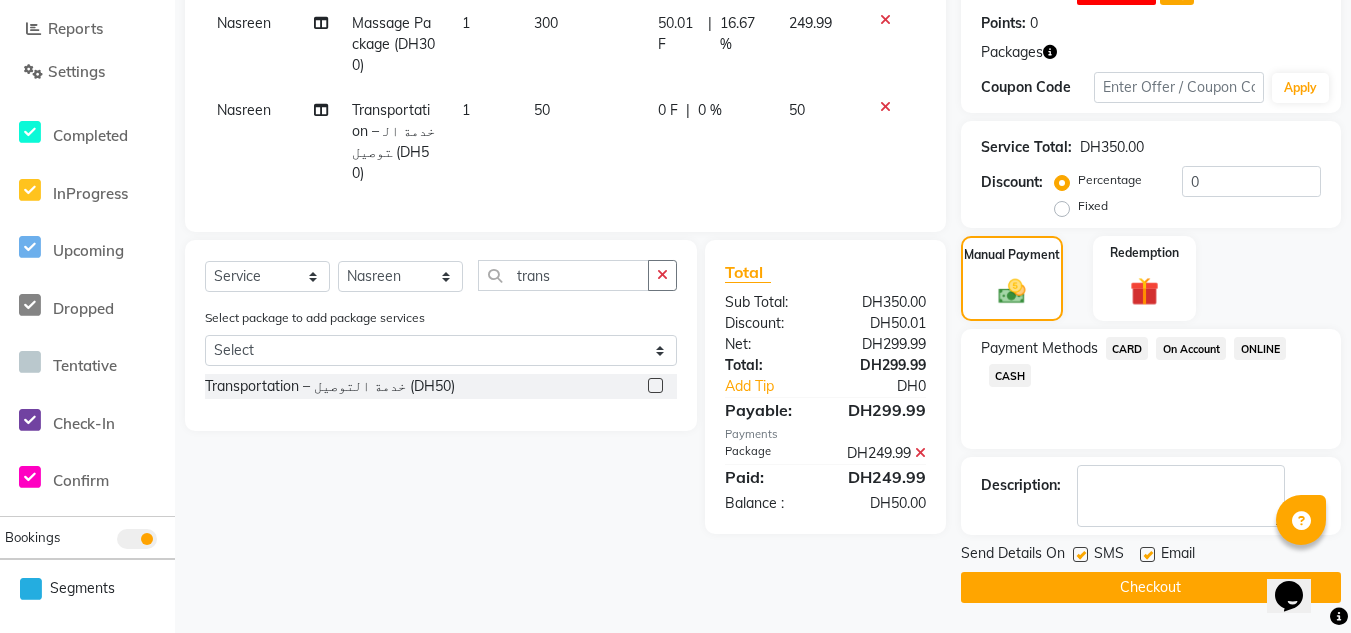 click on "Checkout" 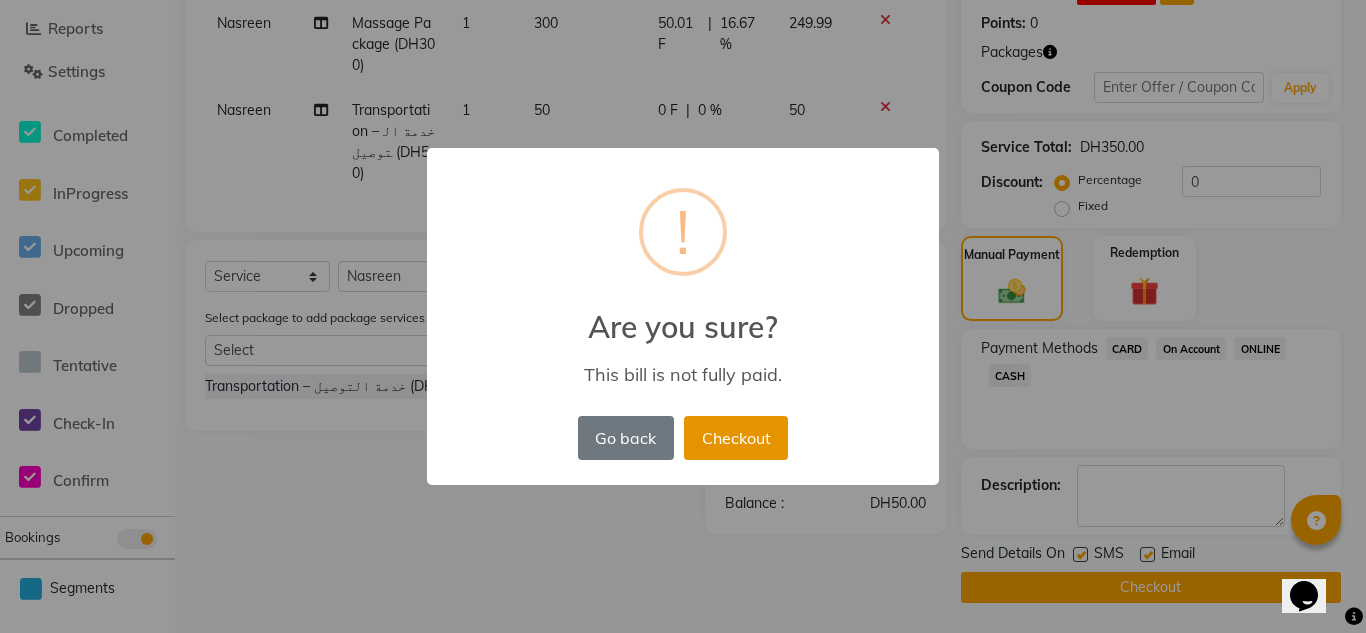 click on "Checkout" at bounding box center [736, 438] 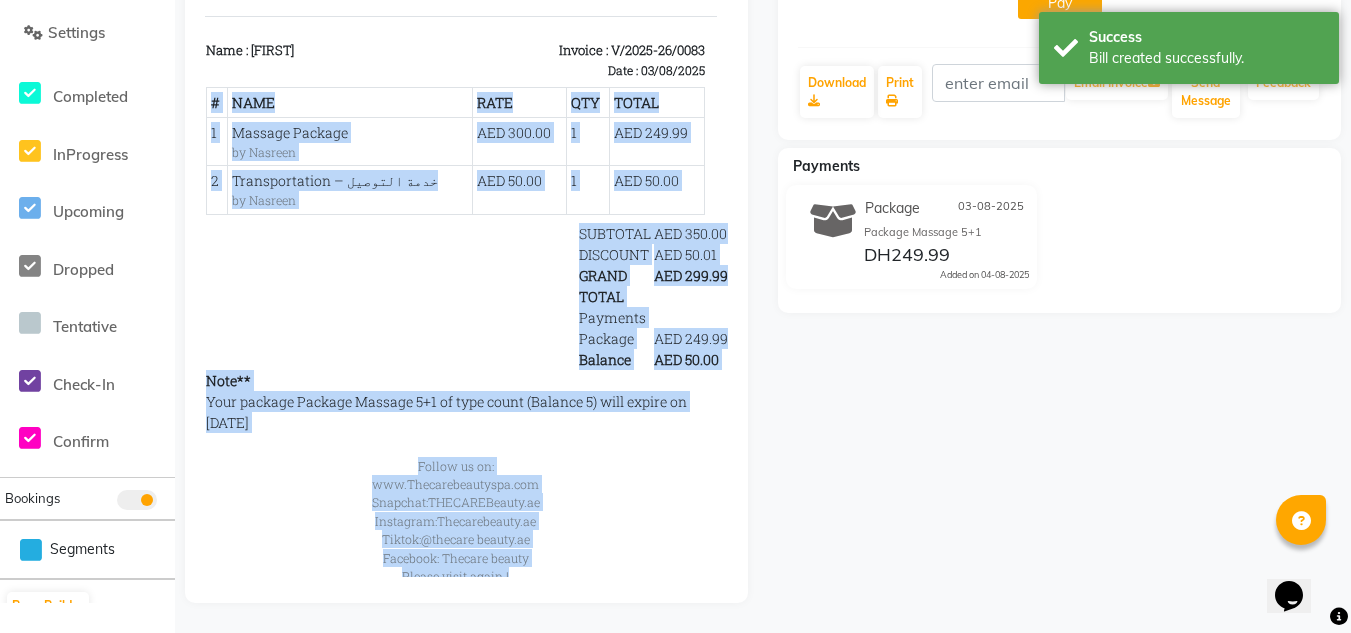 scroll, scrollTop: 23, scrollLeft: 15, axis: both 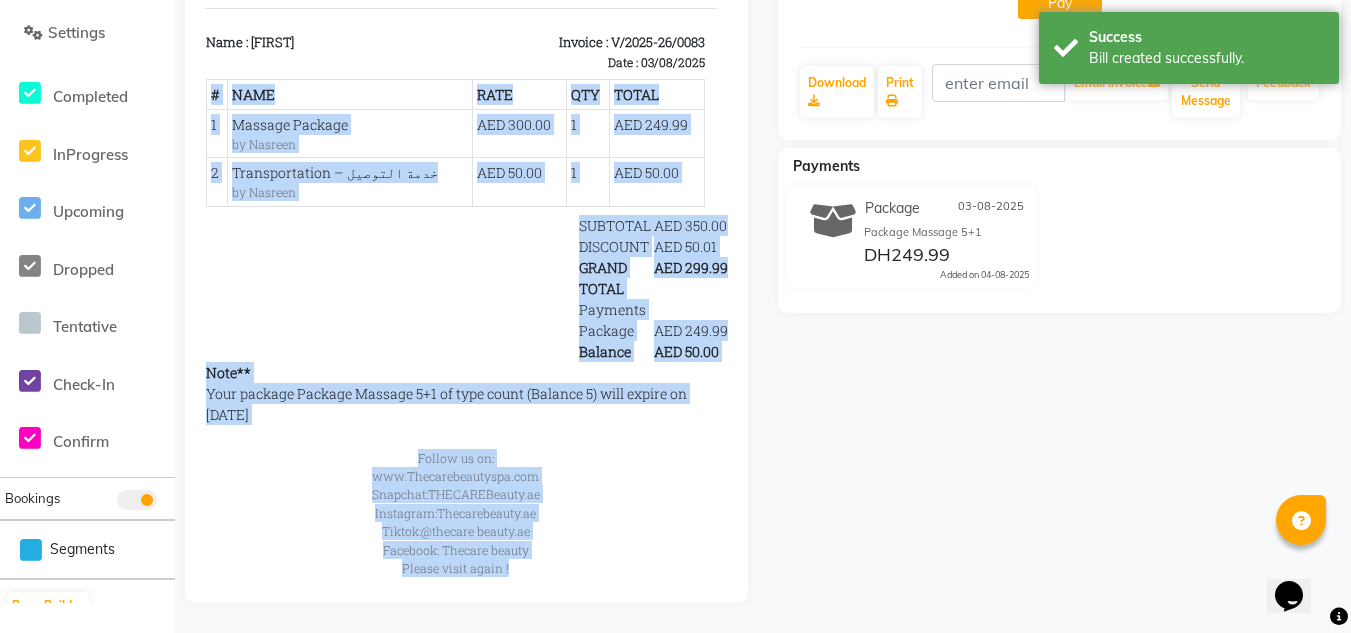 drag, startPoint x: 697, startPoint y: 143, endPoint x: 709, endPoint y: 658, distance: 515.1398 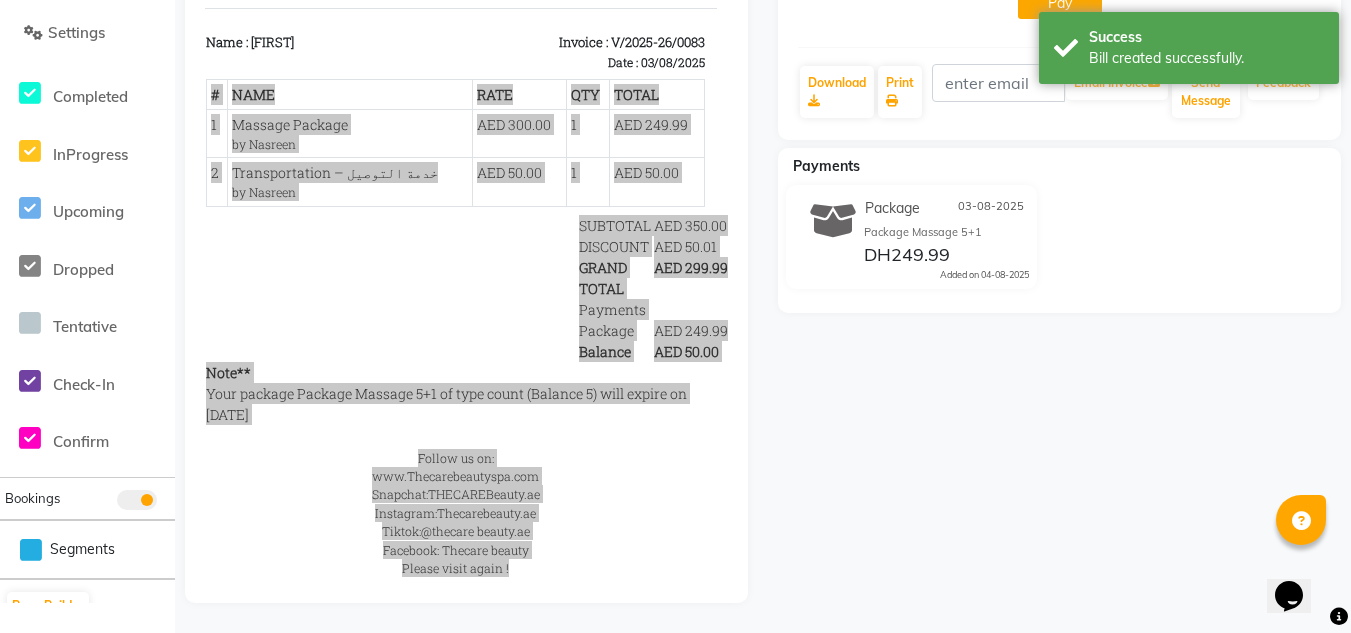 click on "Payments Package 03-08-2025 Package Massage 5+1 DH249.99  Added on 04-08-2025" 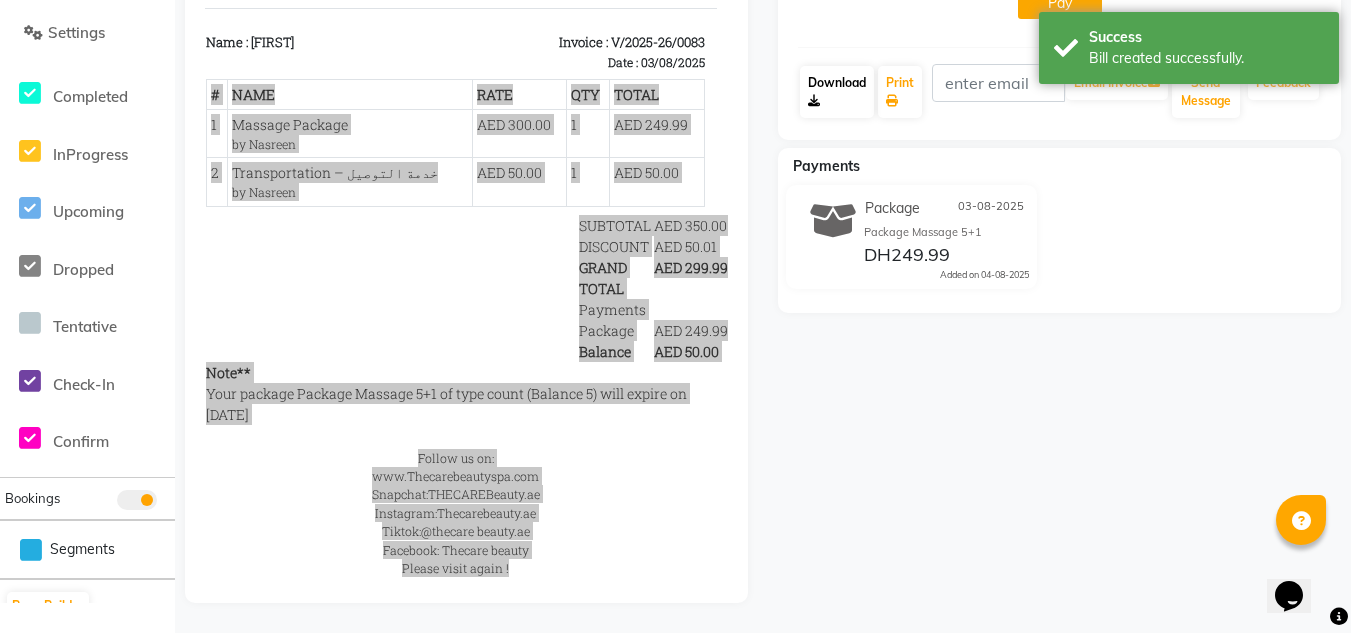 click on "Download" 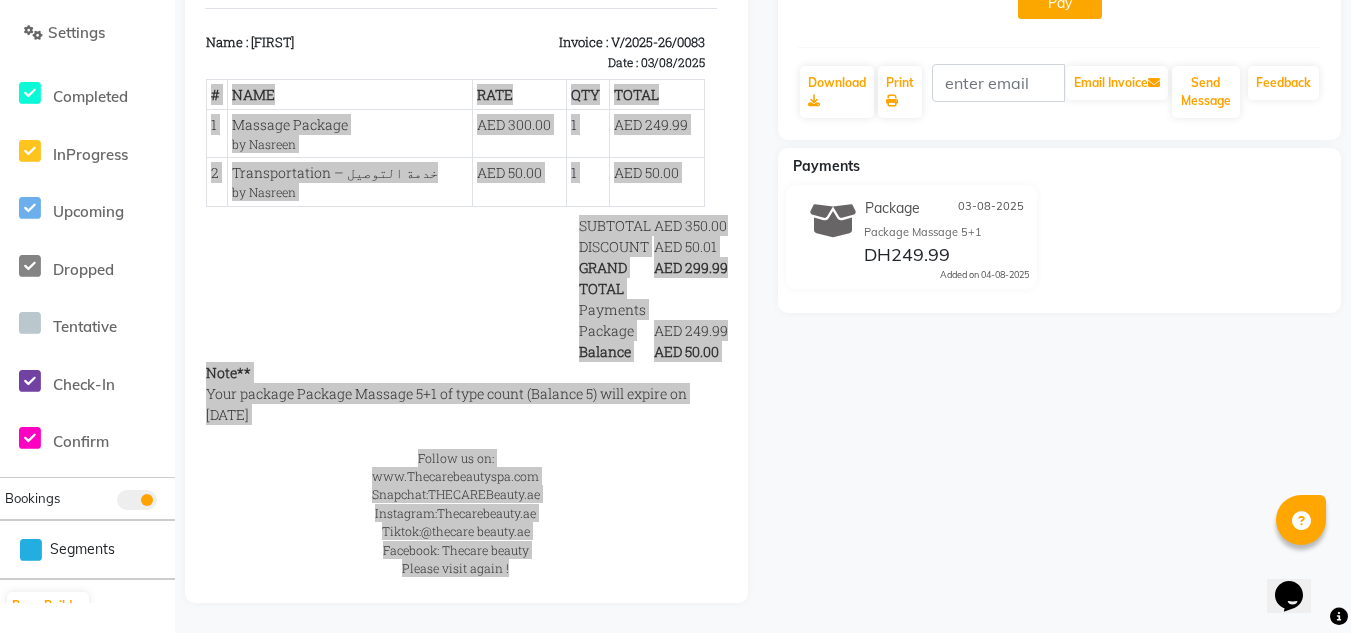 select on "service" 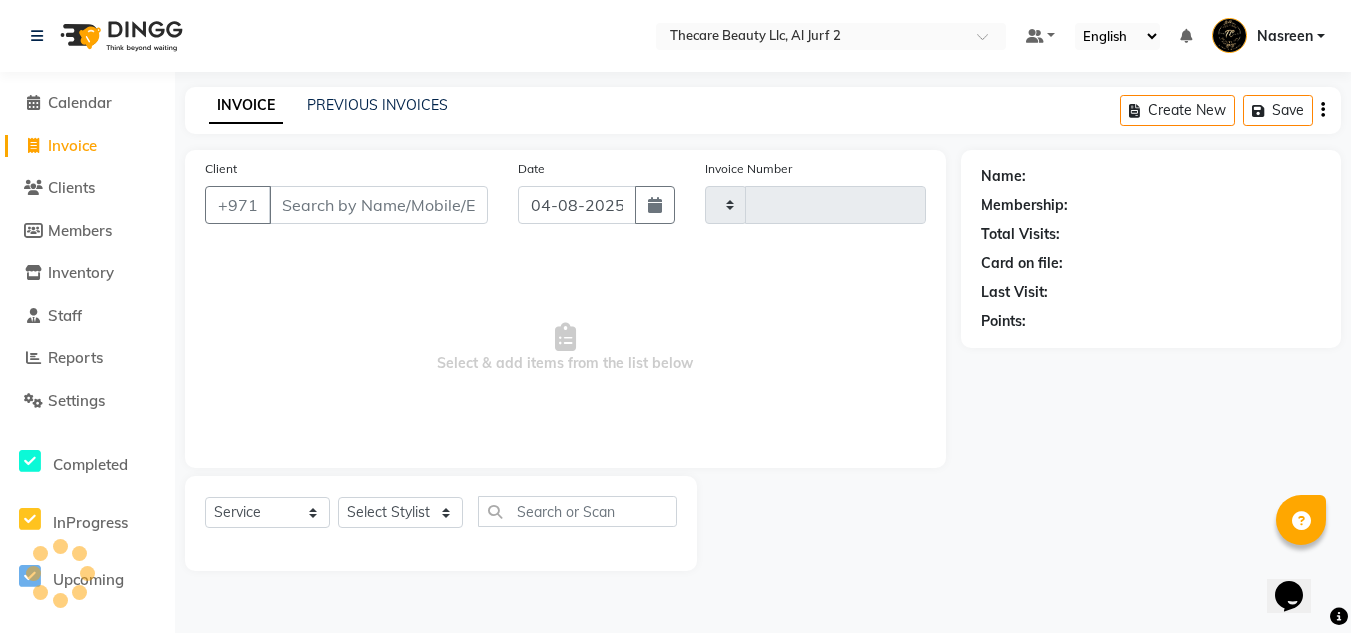 type on "0084" 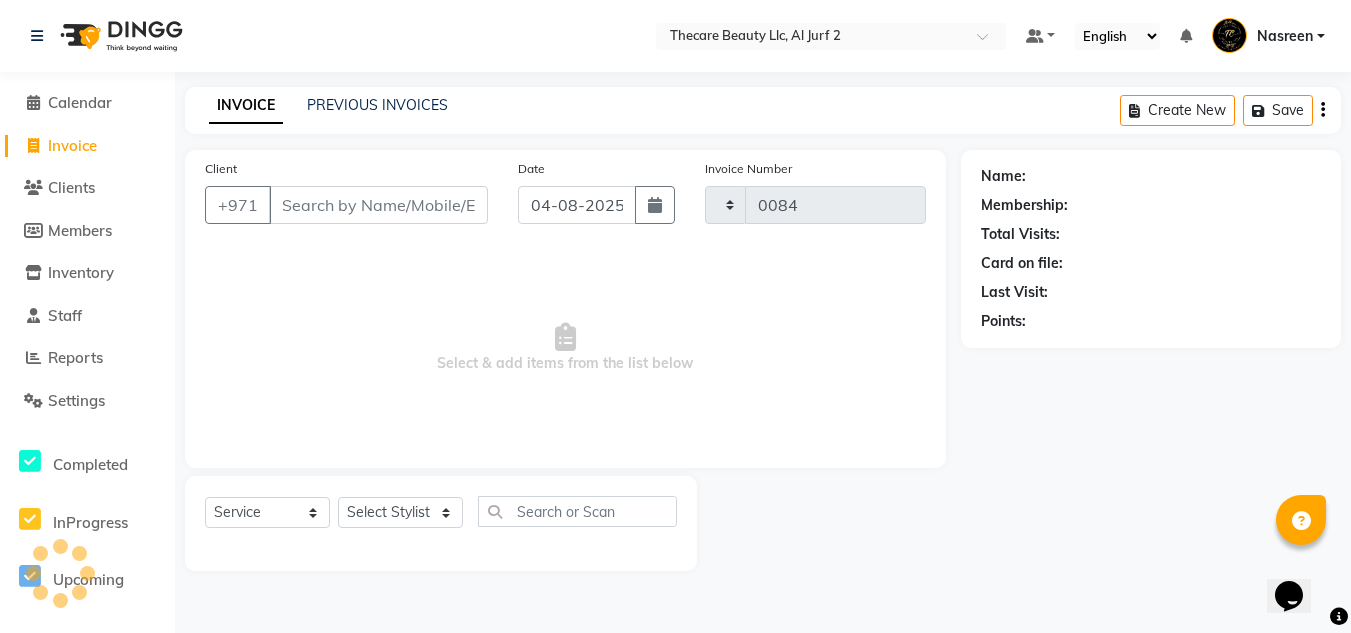 scroll, scrollTop: 0, scrollLeft: 0, axis: both 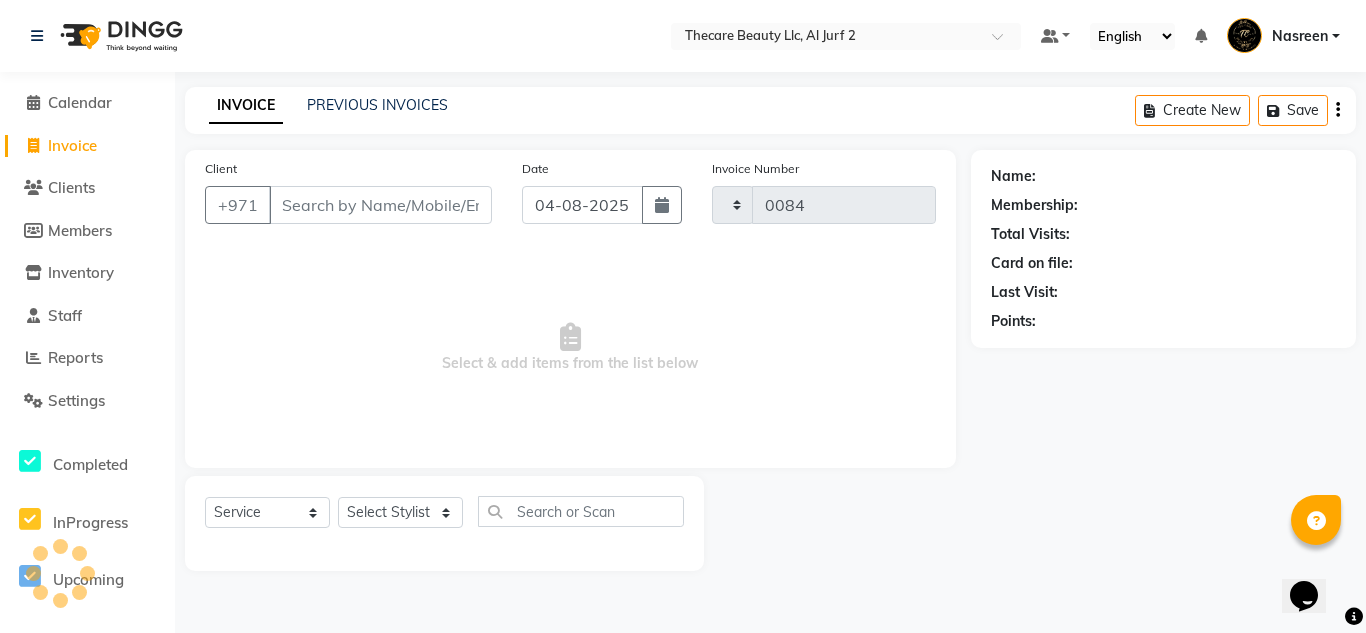 select on "8523" 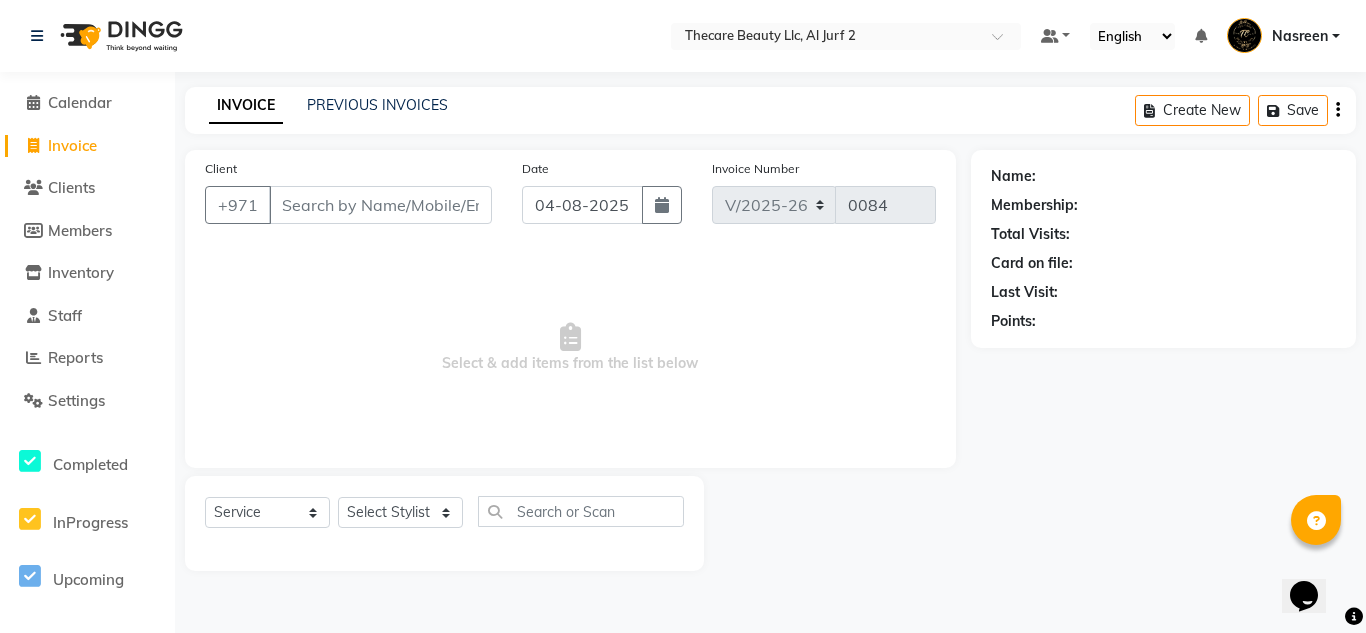 click on "Client" at bounding box center (380, 205) 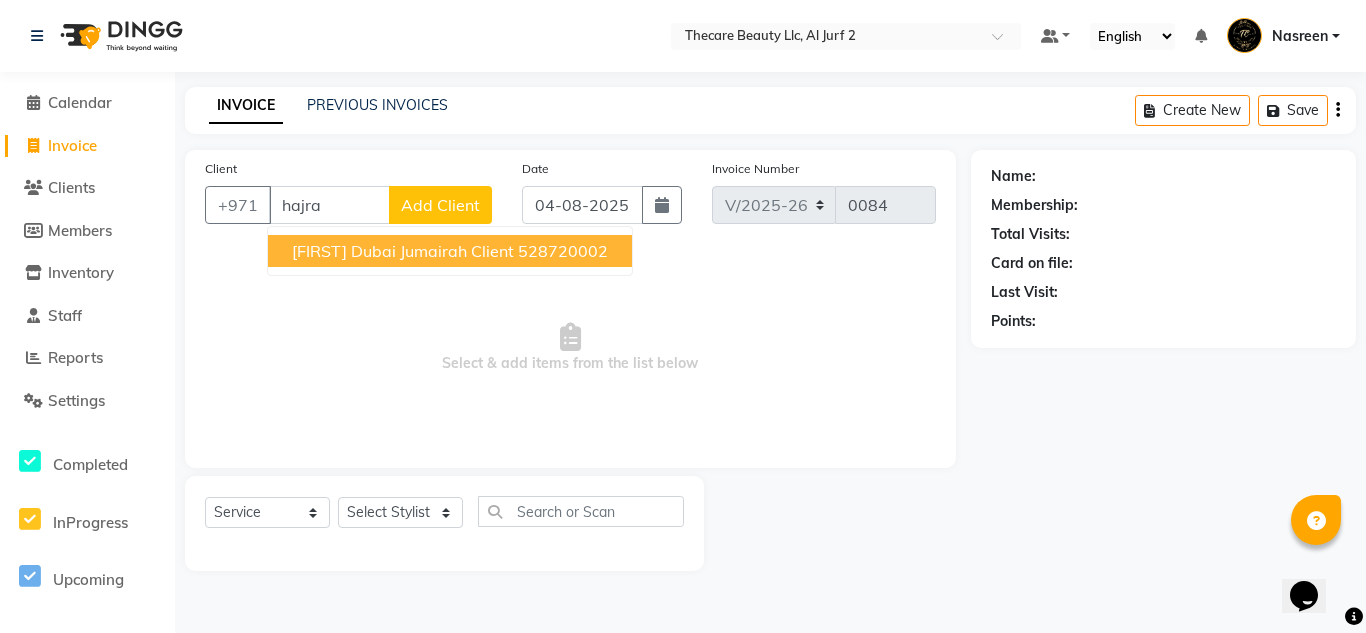 click on "[FIRST] dubai  jumairah Client" at bounding box center [403, 251] 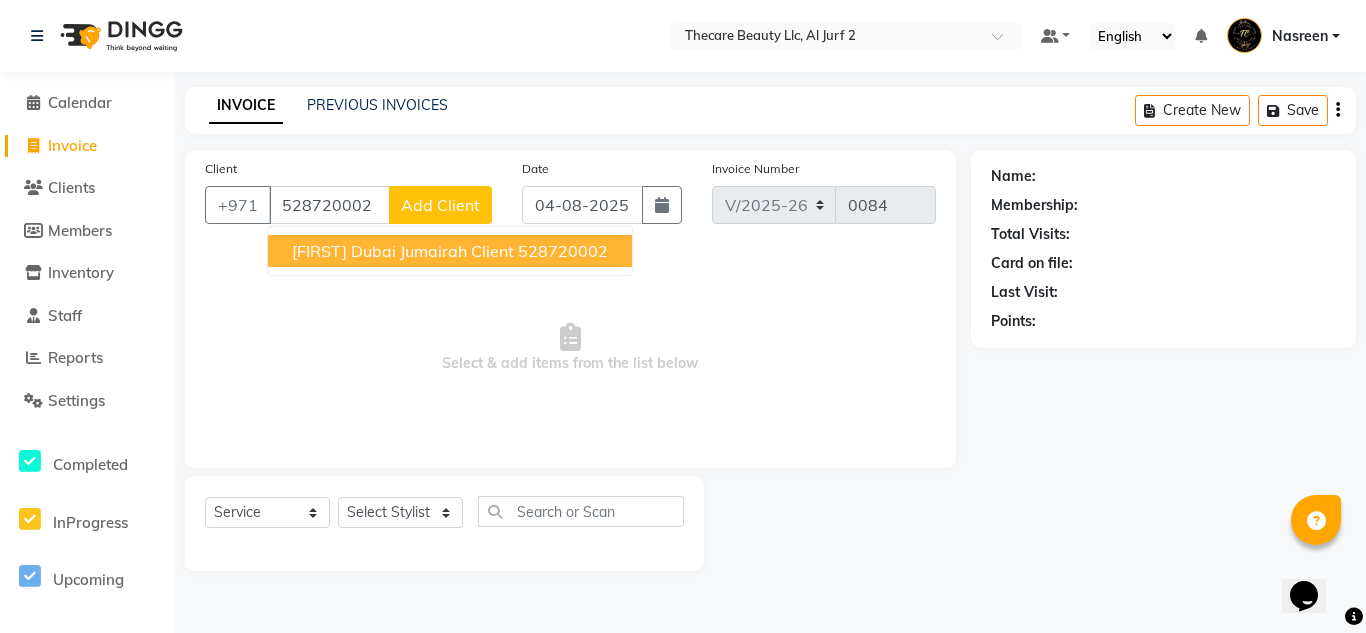 type on "528720002" 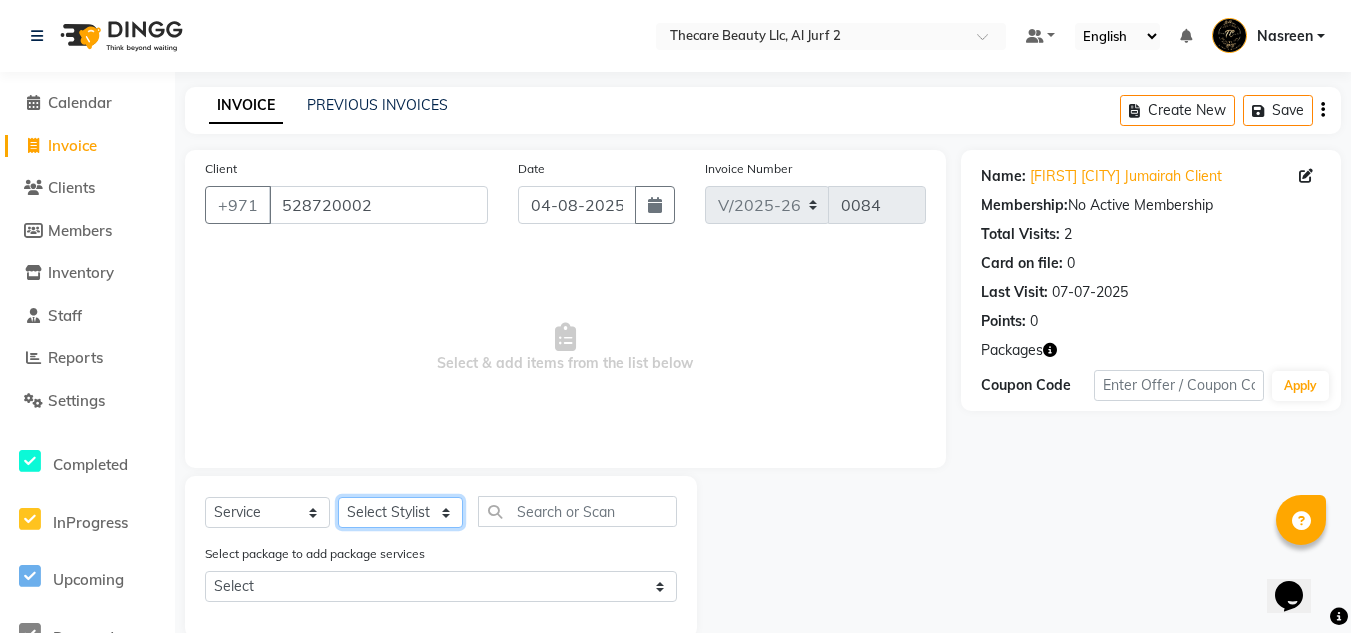click on "Select Stylist Kamna Mr. Khalid Nasreen Stylist2" 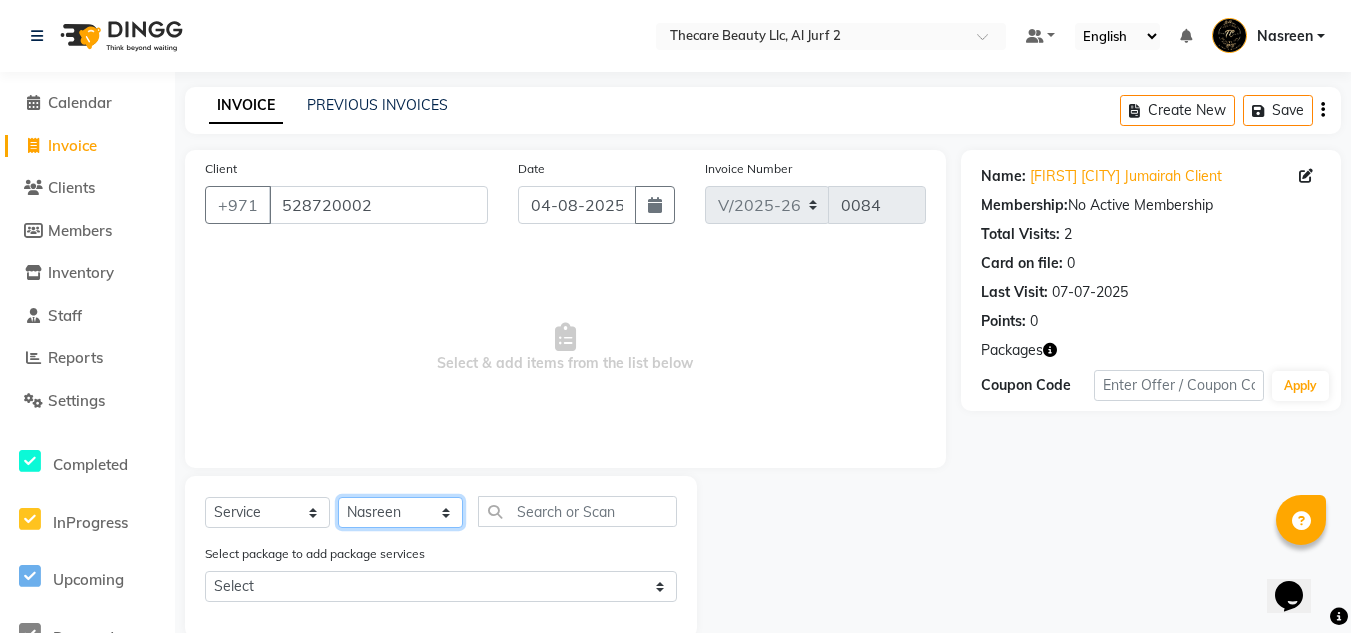 click on "Select Stylist Kamna Mr. Khalid Nasreen Stylist2" 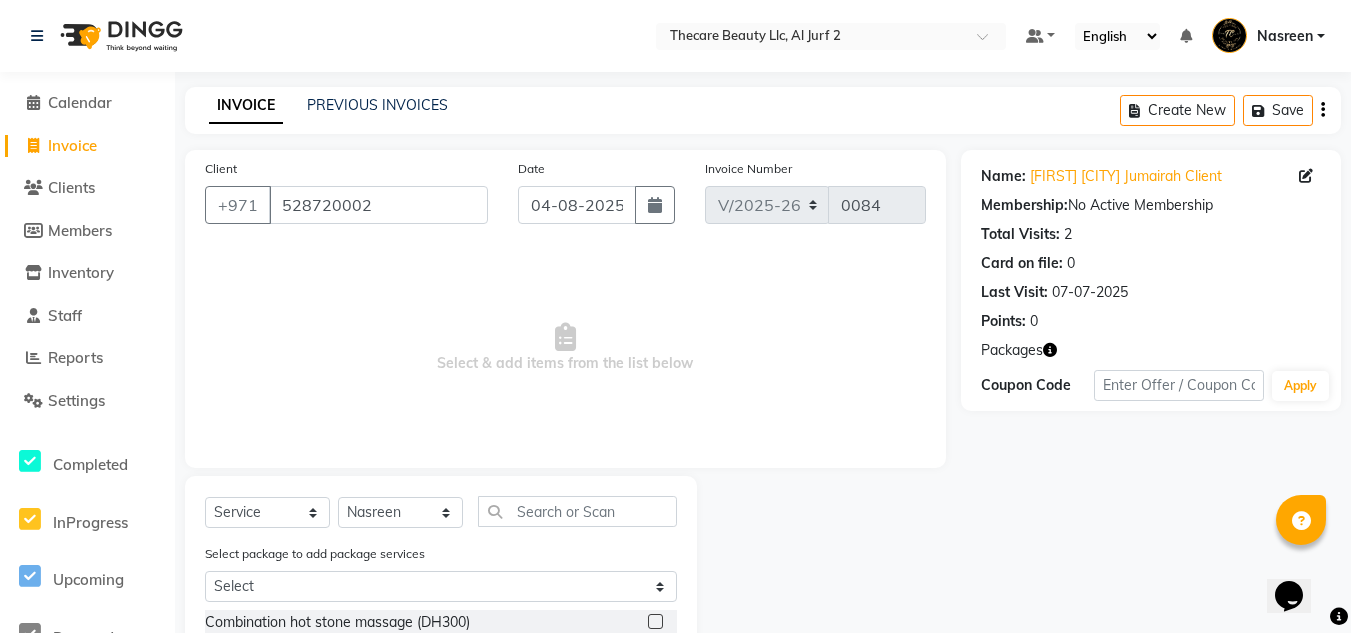 click on "Select package to add package services Select Package Massage 5+1" 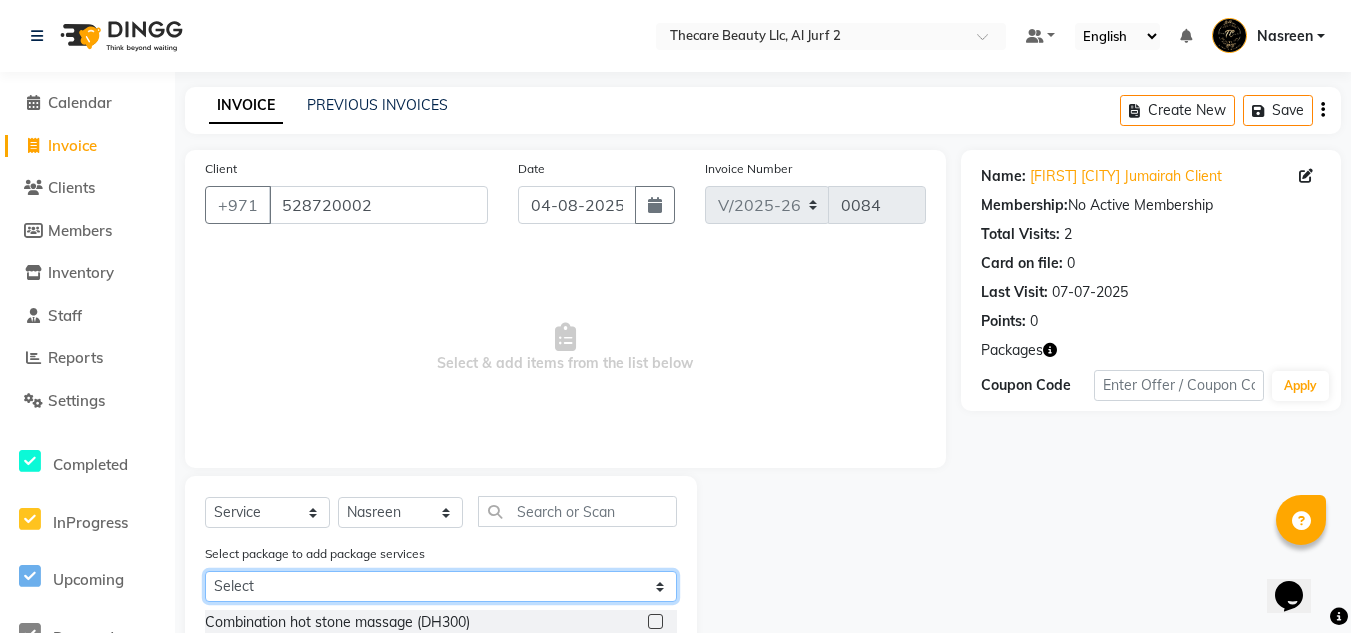 click on "Select Package Massage 5+1" 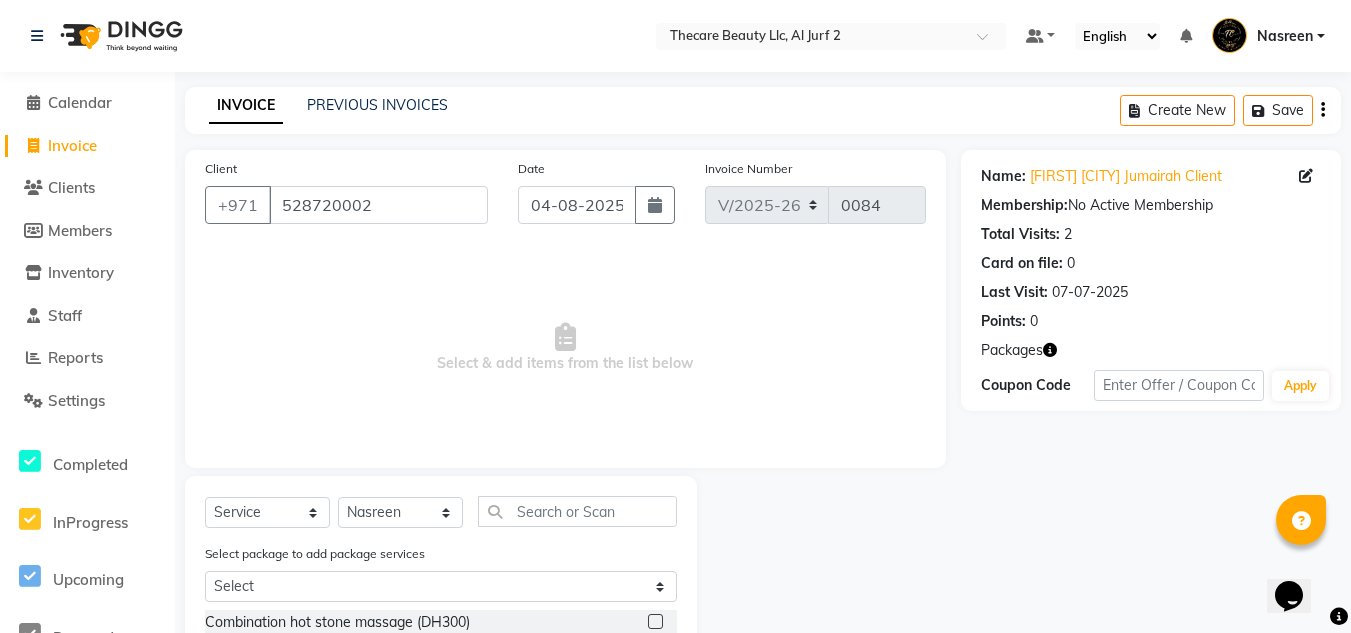 click 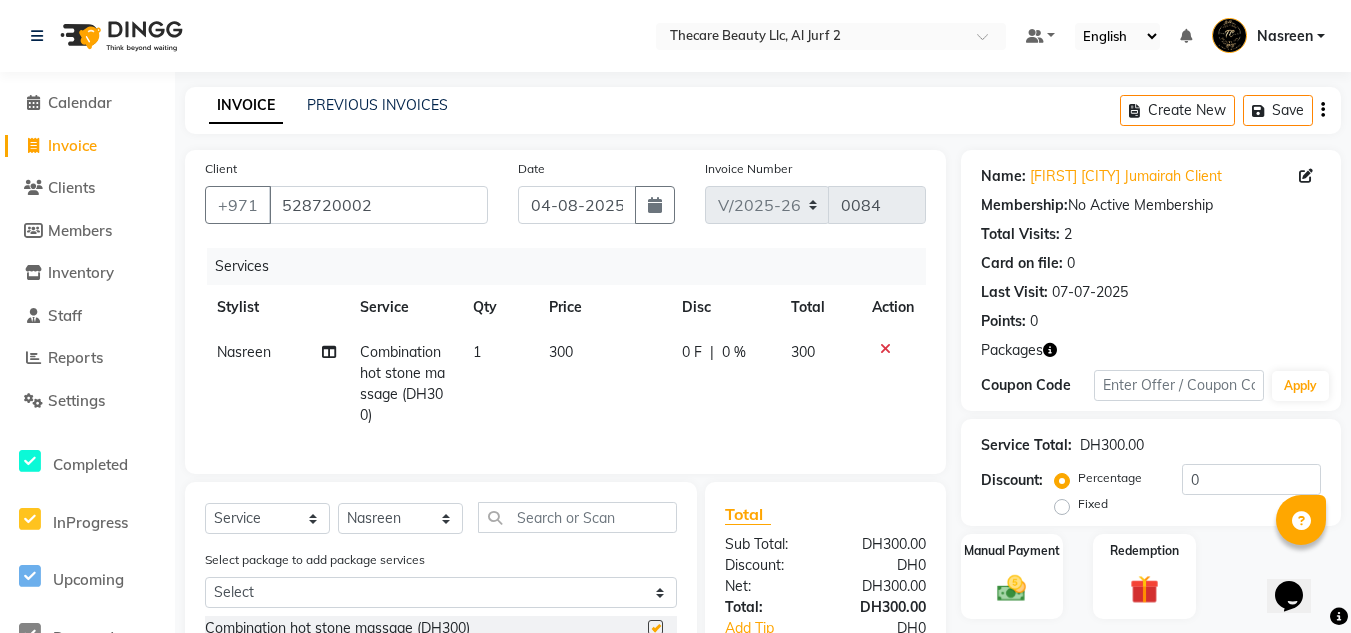 checkbox on "false" 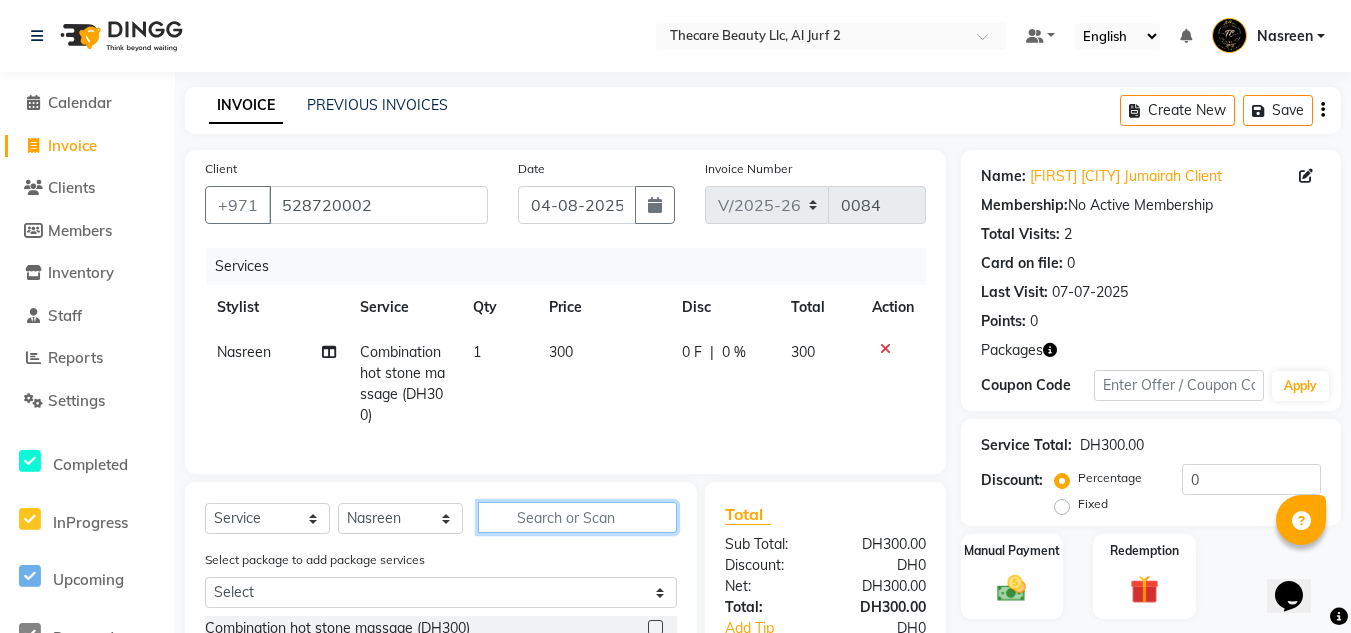 click 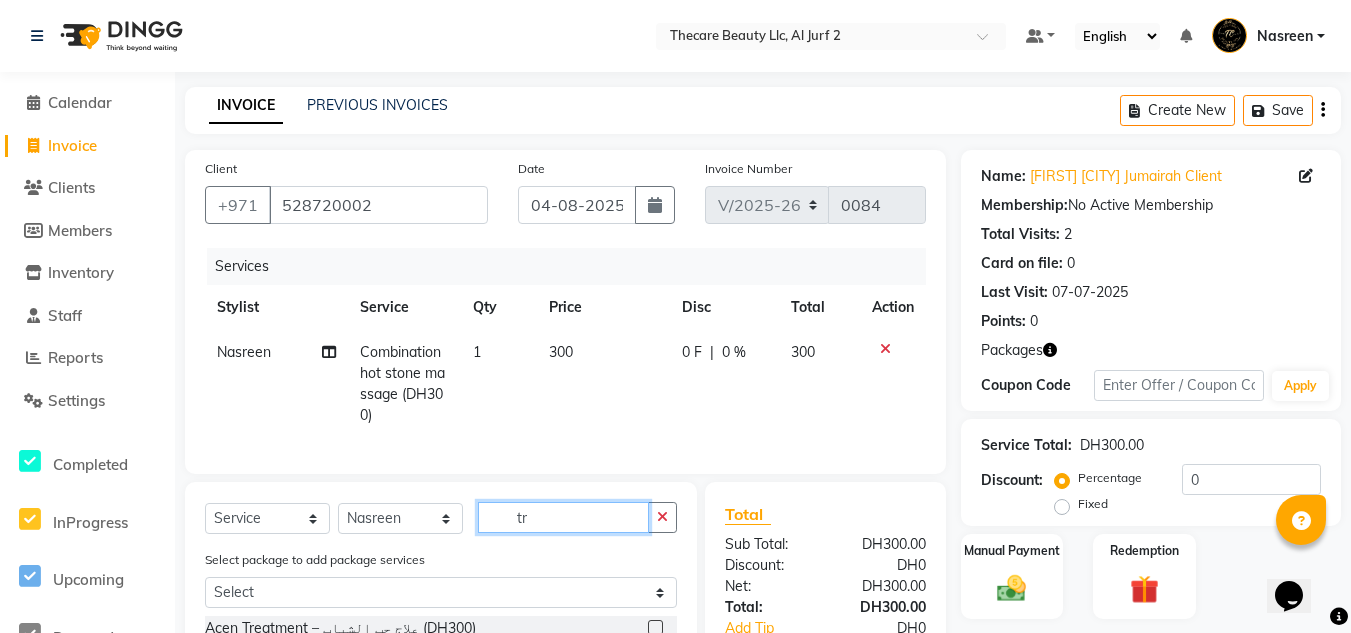 type on "tr" 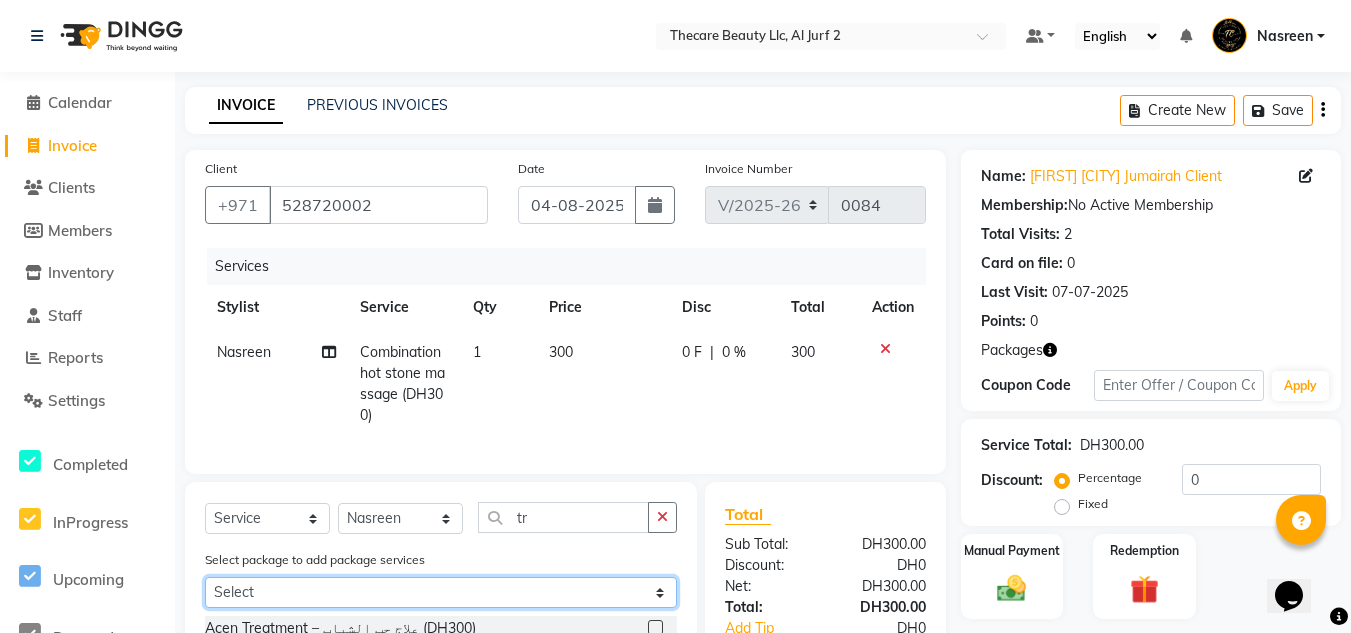 click on "Select Package Massage 5+1" 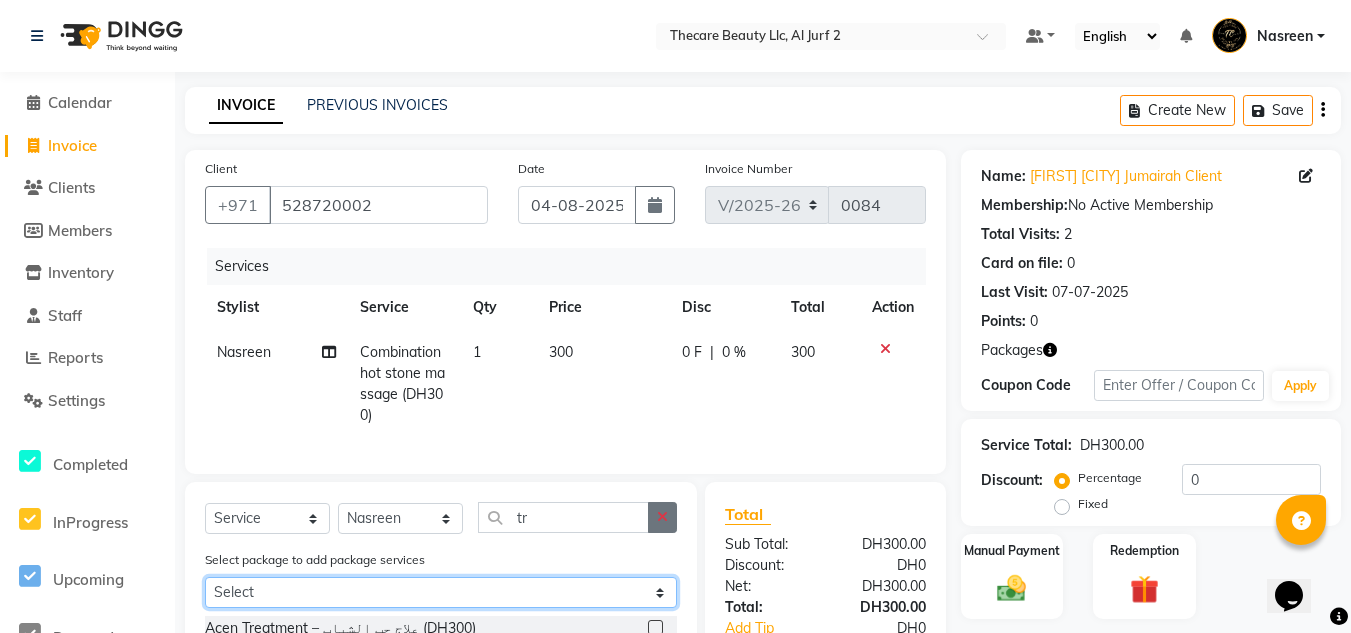 select on "1: Object" 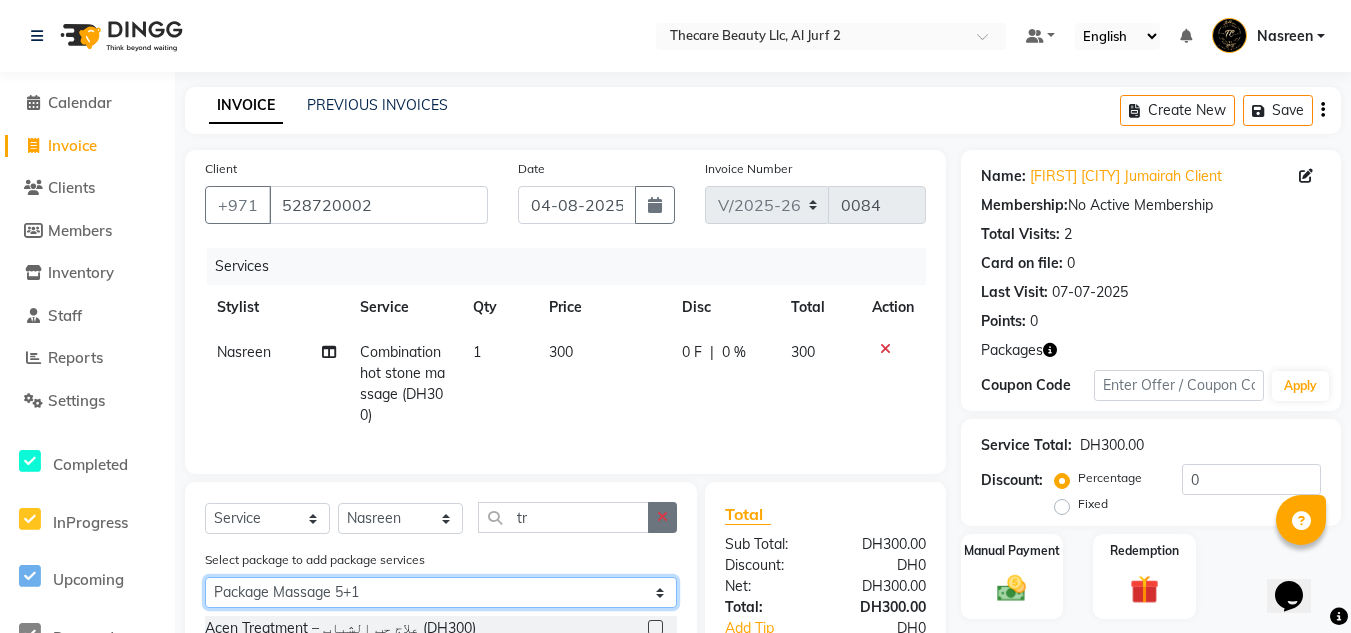click on "Select Package Massage 5+1" 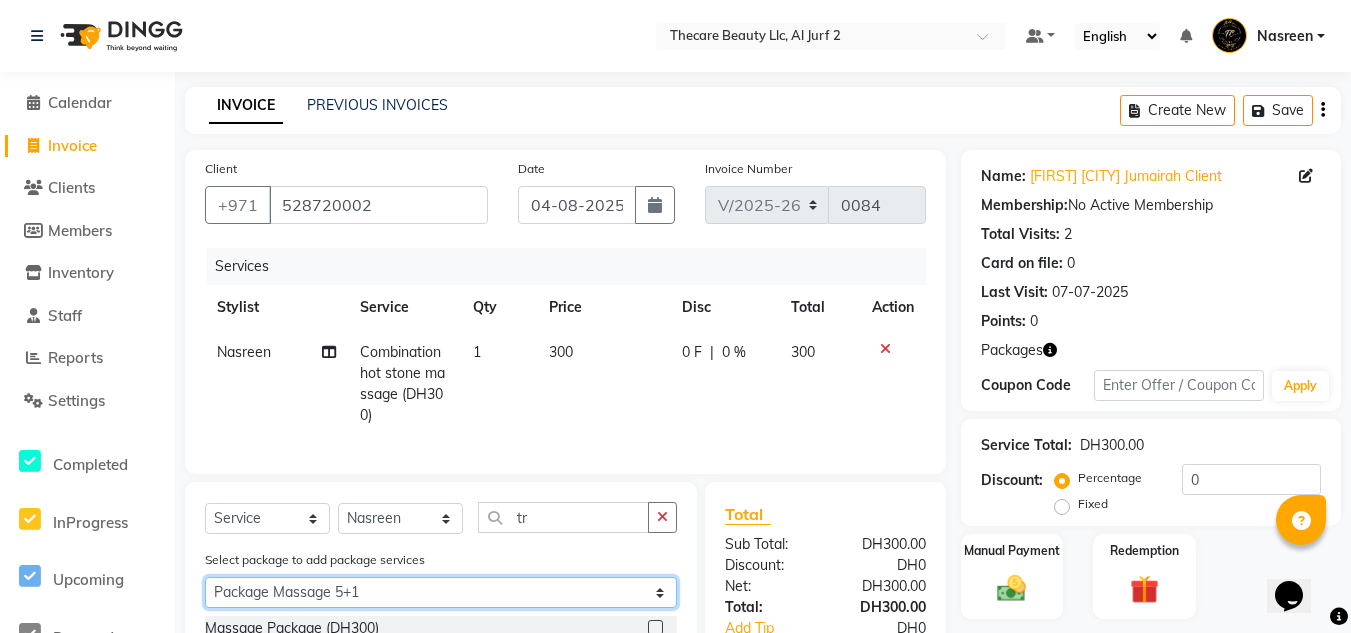 click on "Select Package Massage 5+1" 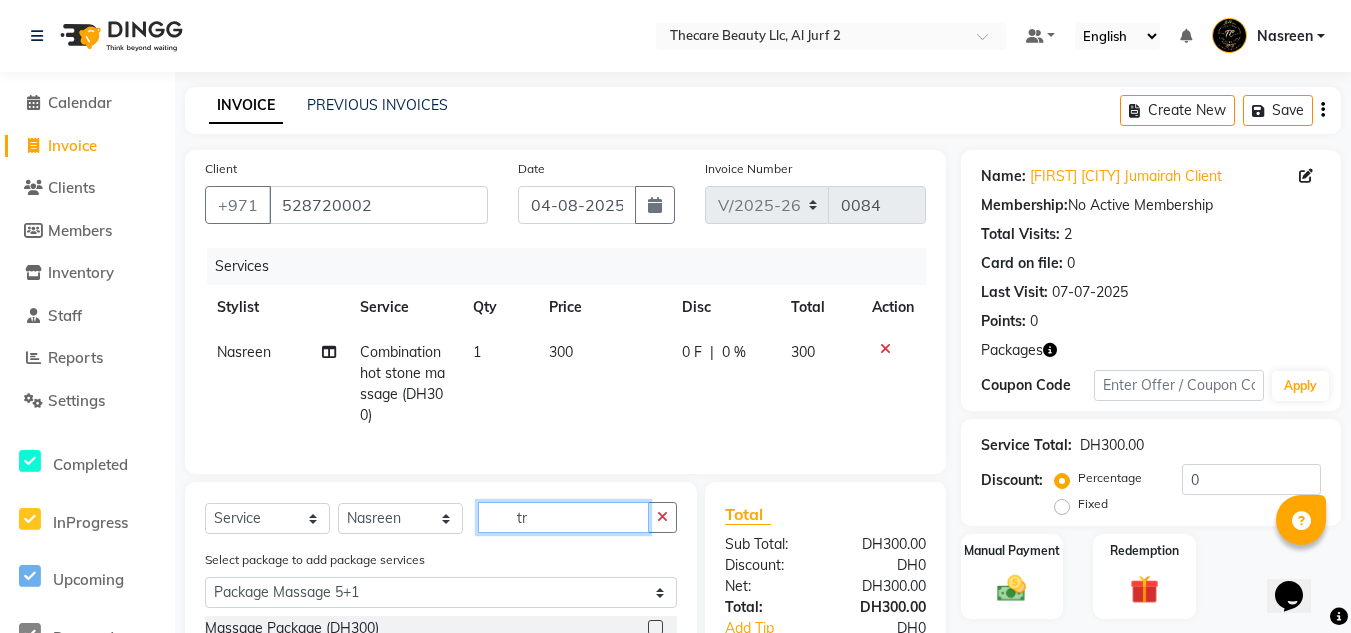 click on "tr" 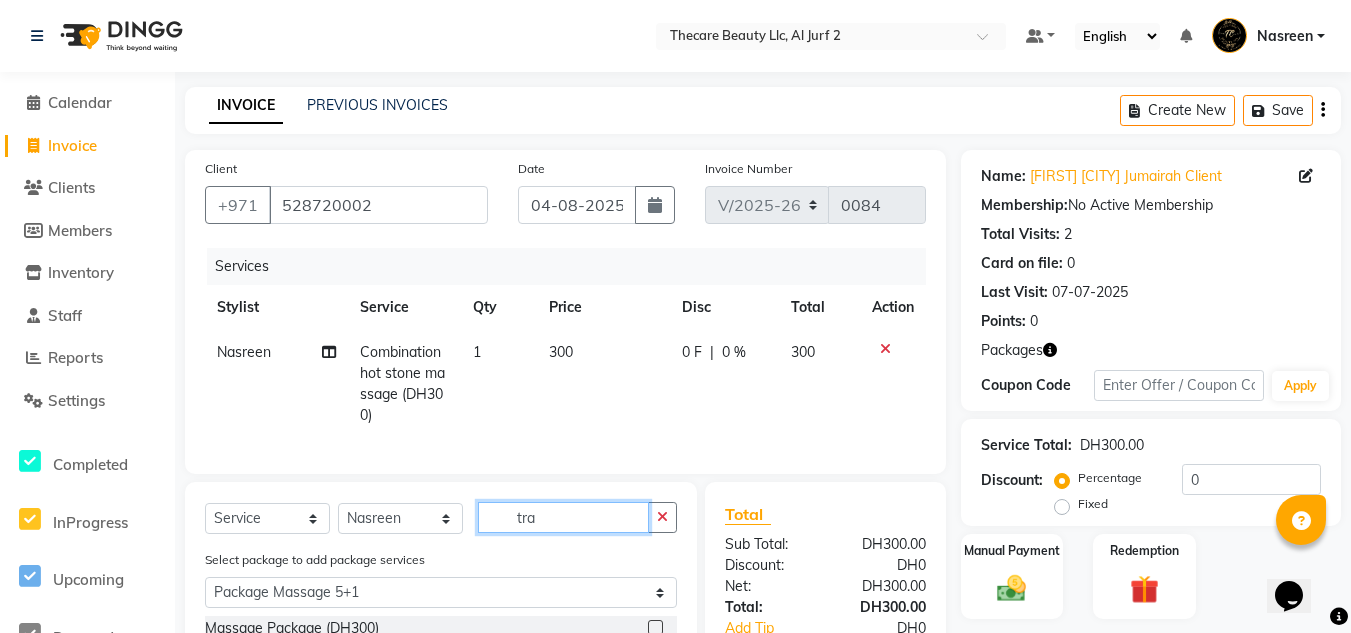 select on "0: undefined" 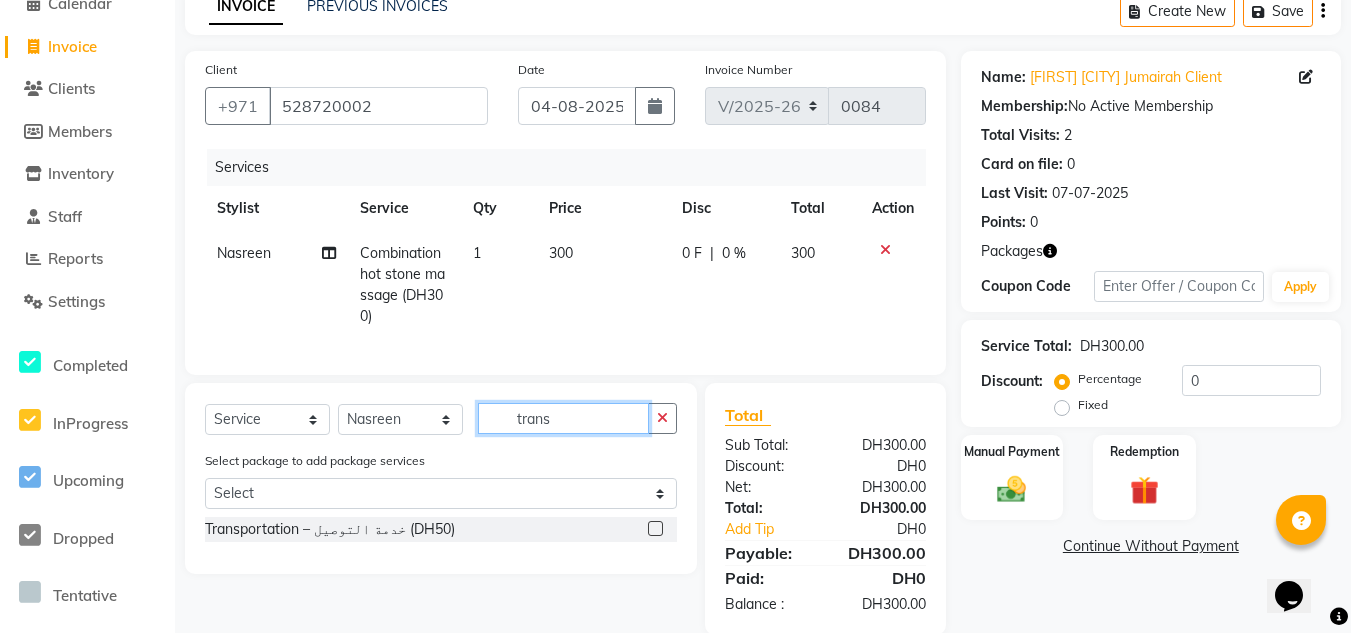 scroll, scrollTop: 102, scrollLeft: 0, axis: vertical 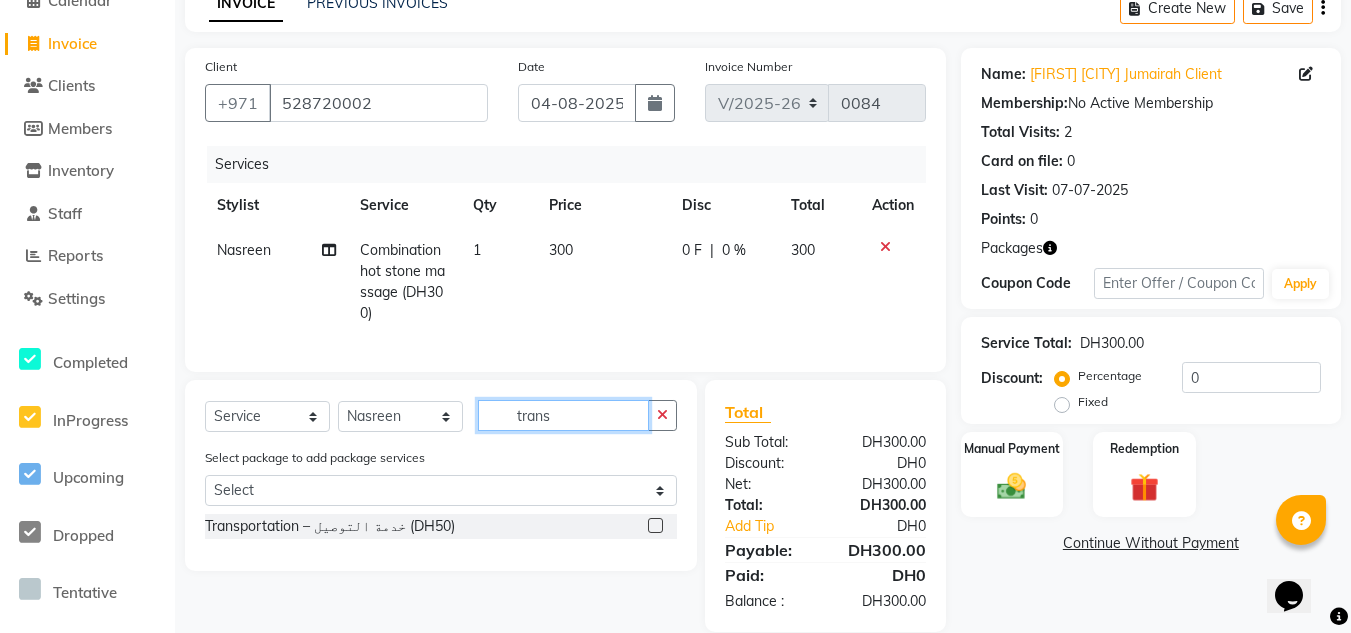 type on "trans" 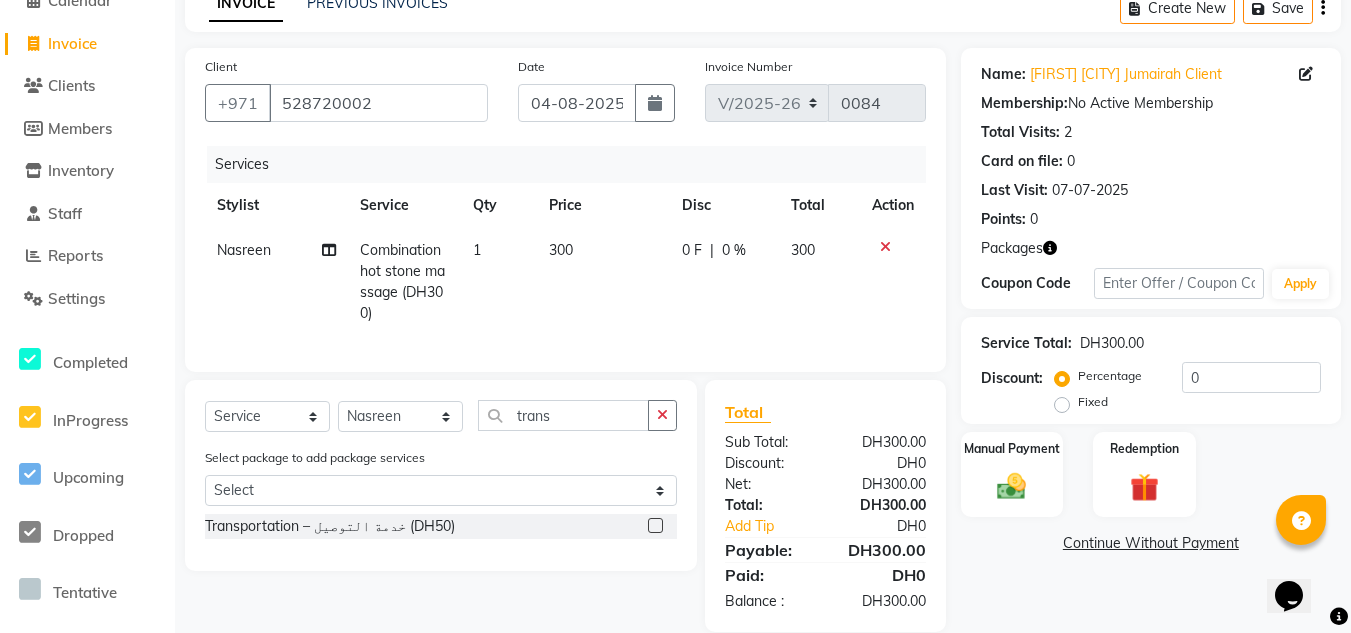 click 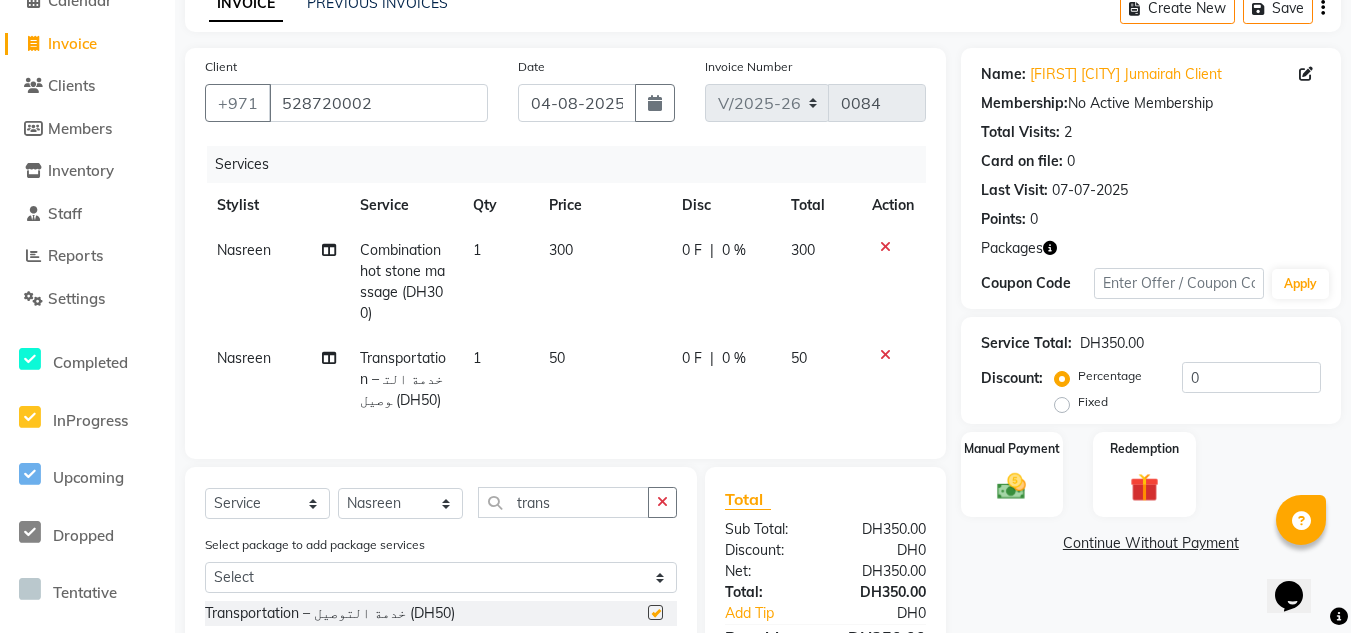 checkbox on "false" 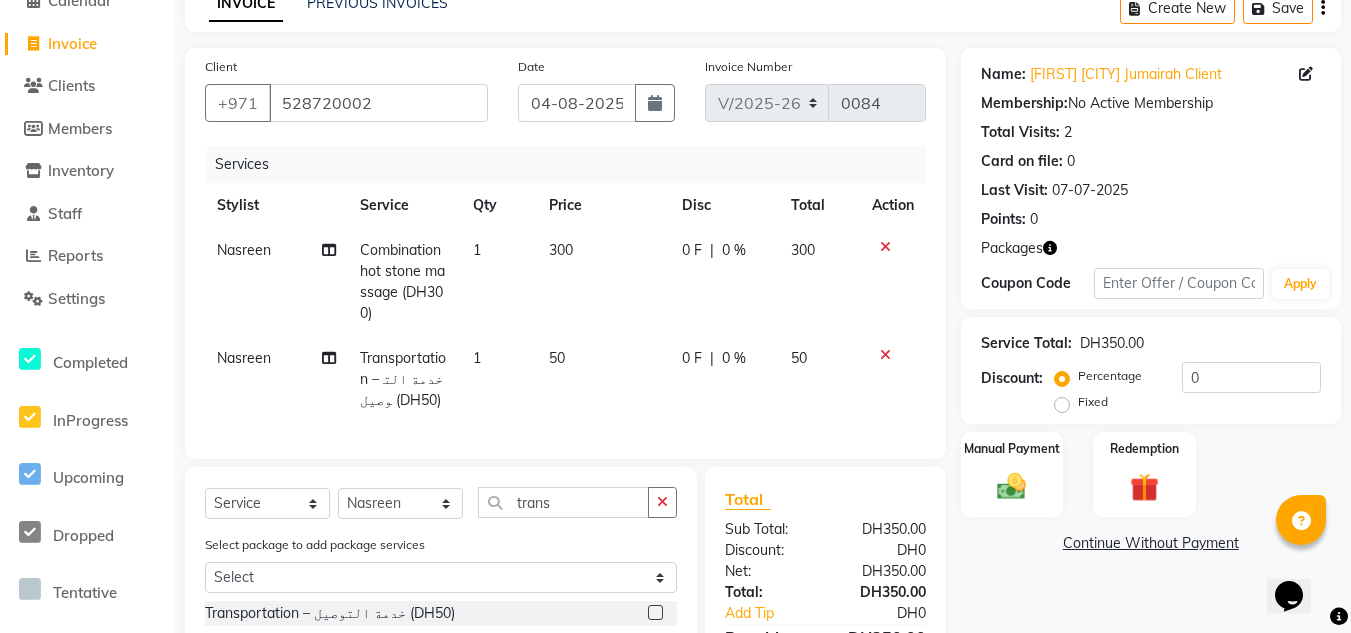 click on "Select package to add package services" 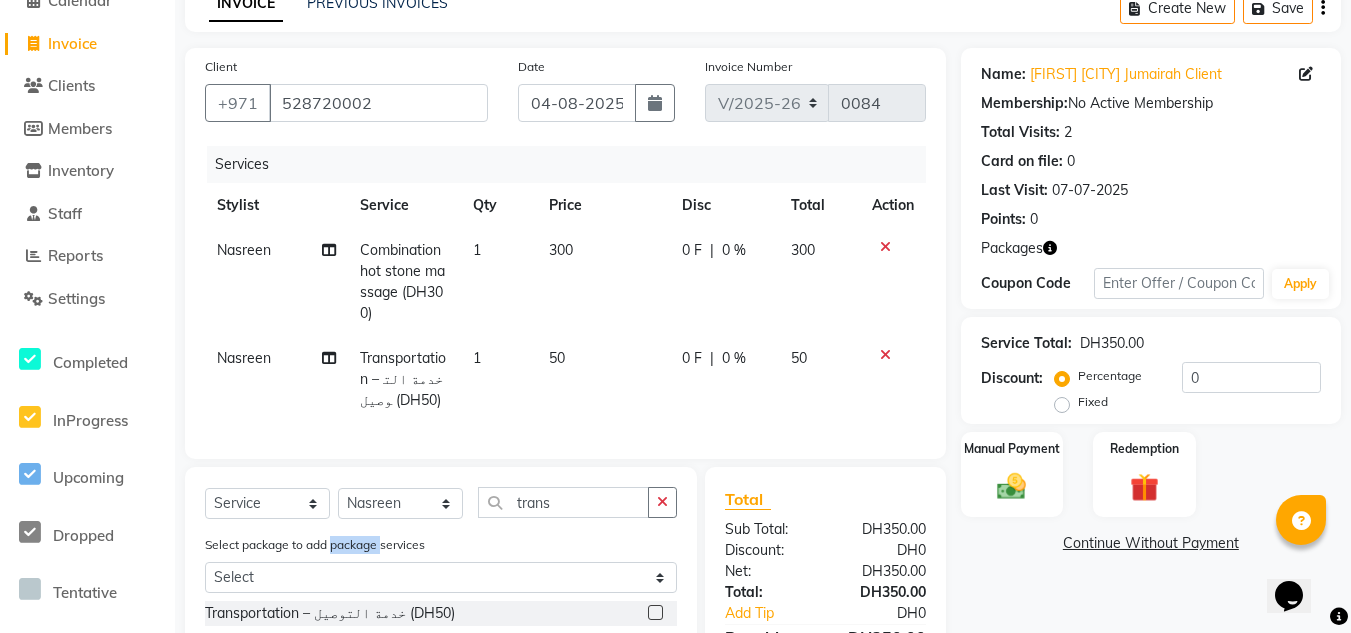click on "Select package to add package services" 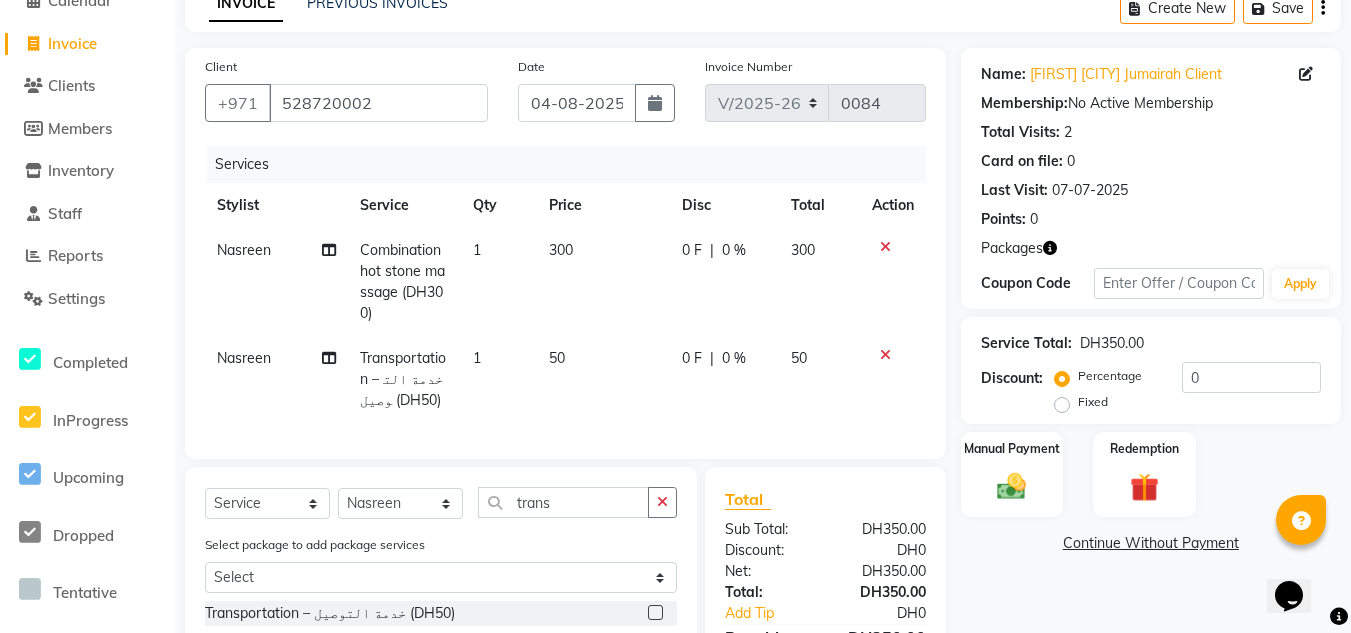 click on "Select package to add package services" 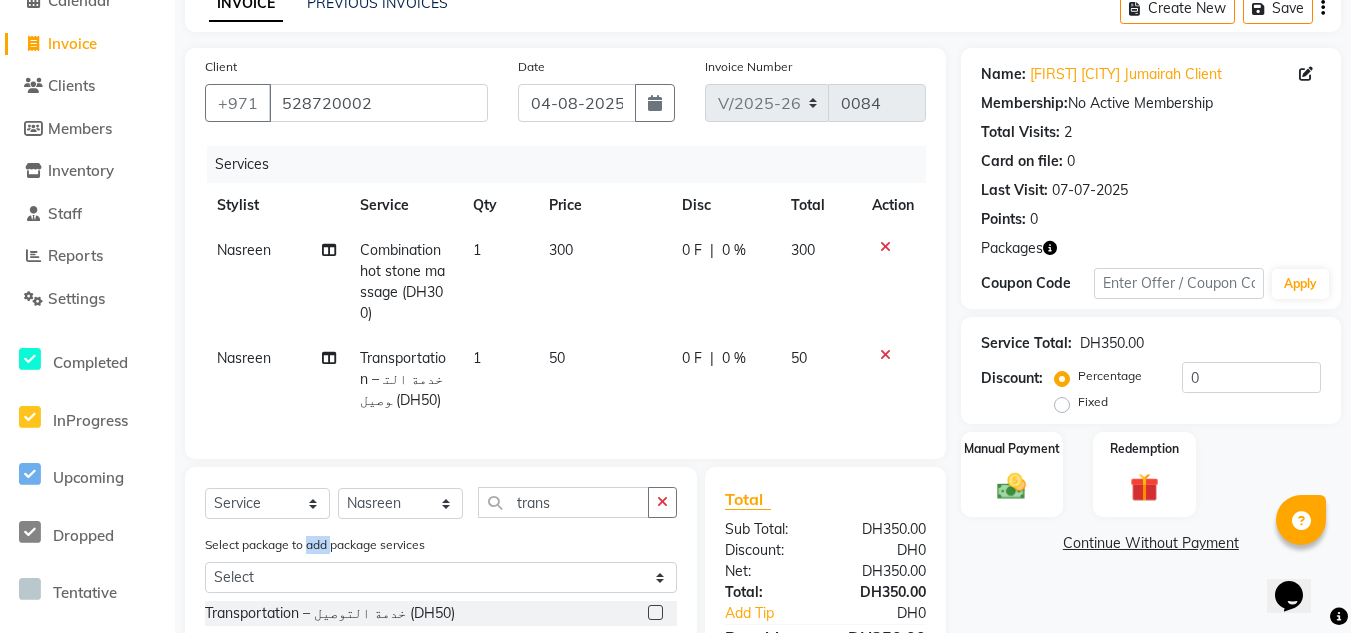 click on "Select package to add package services" 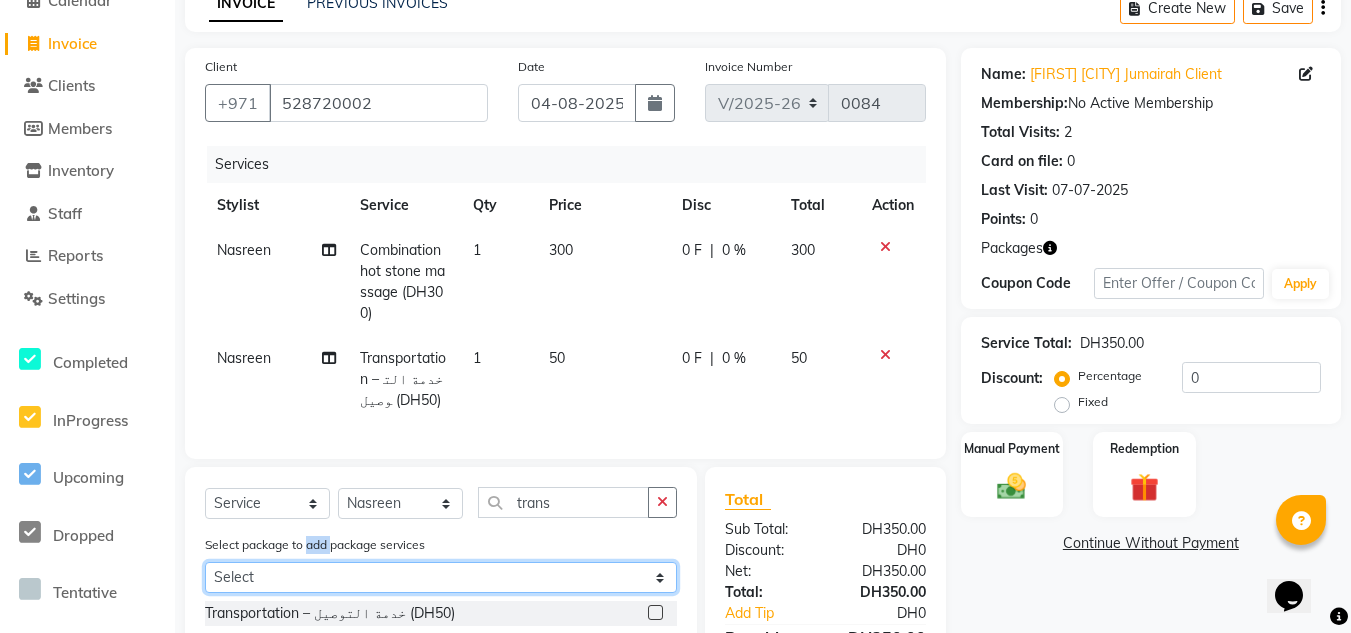 click on "Select Package Massage 5+1" 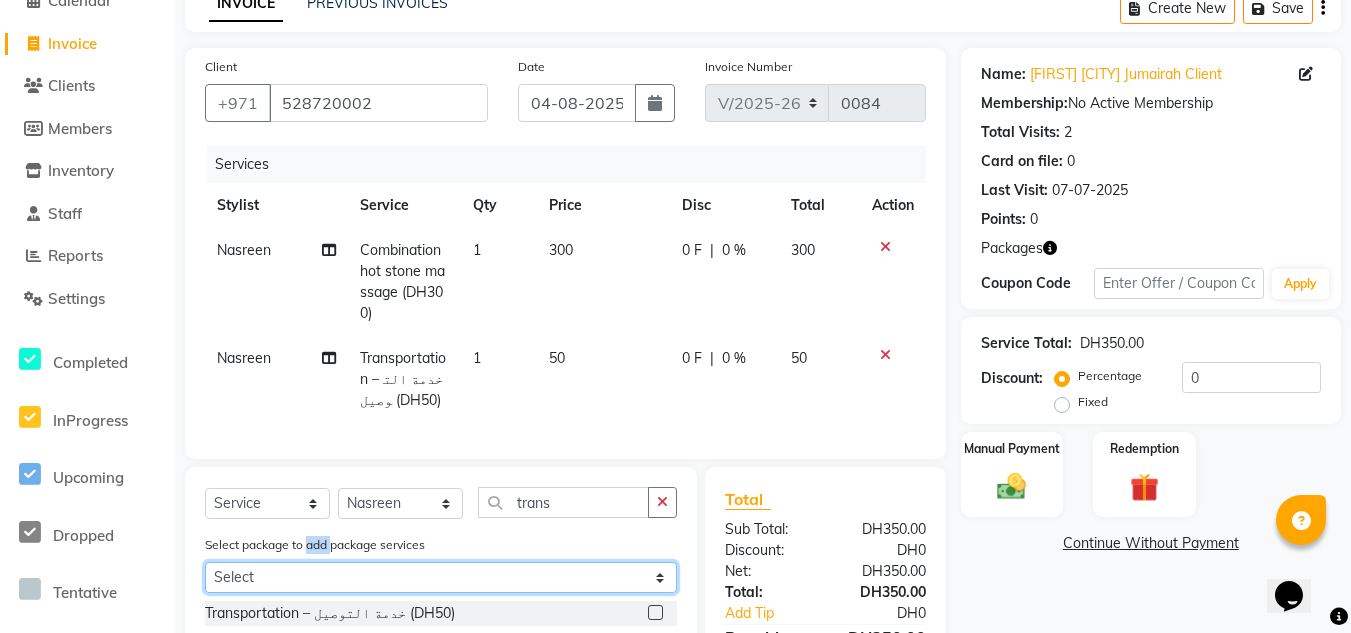 select on "1: Object" 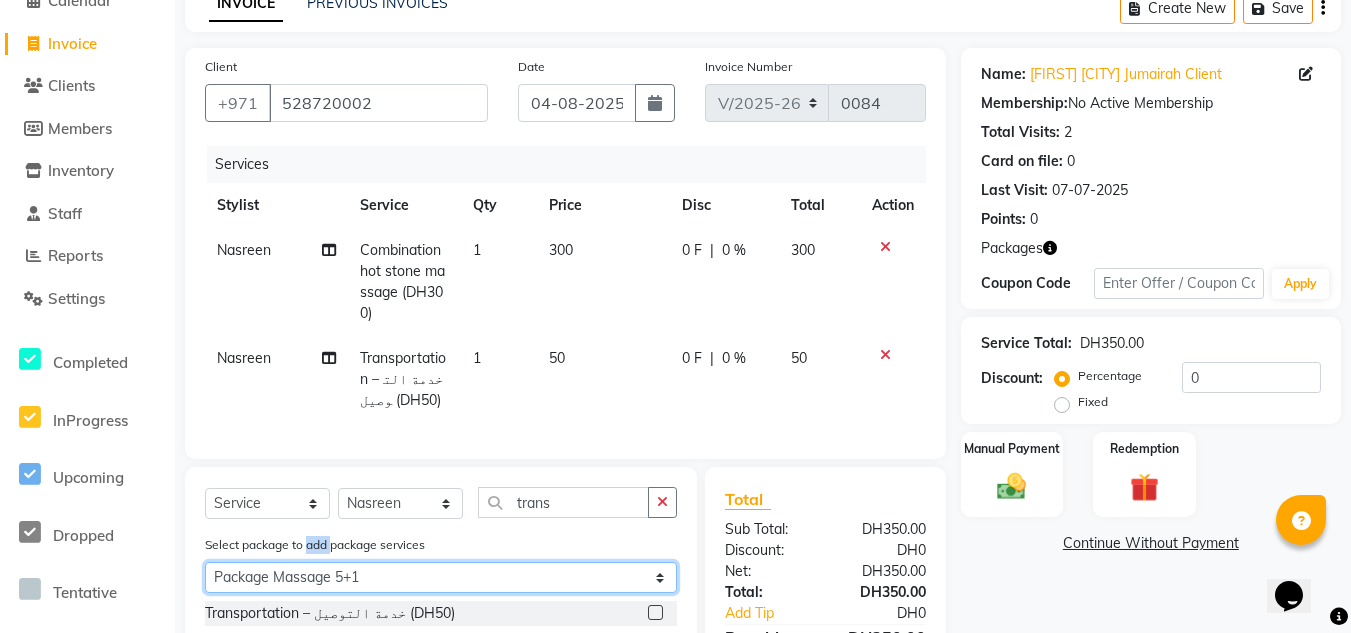 click on "Select Package Massage 5+1" 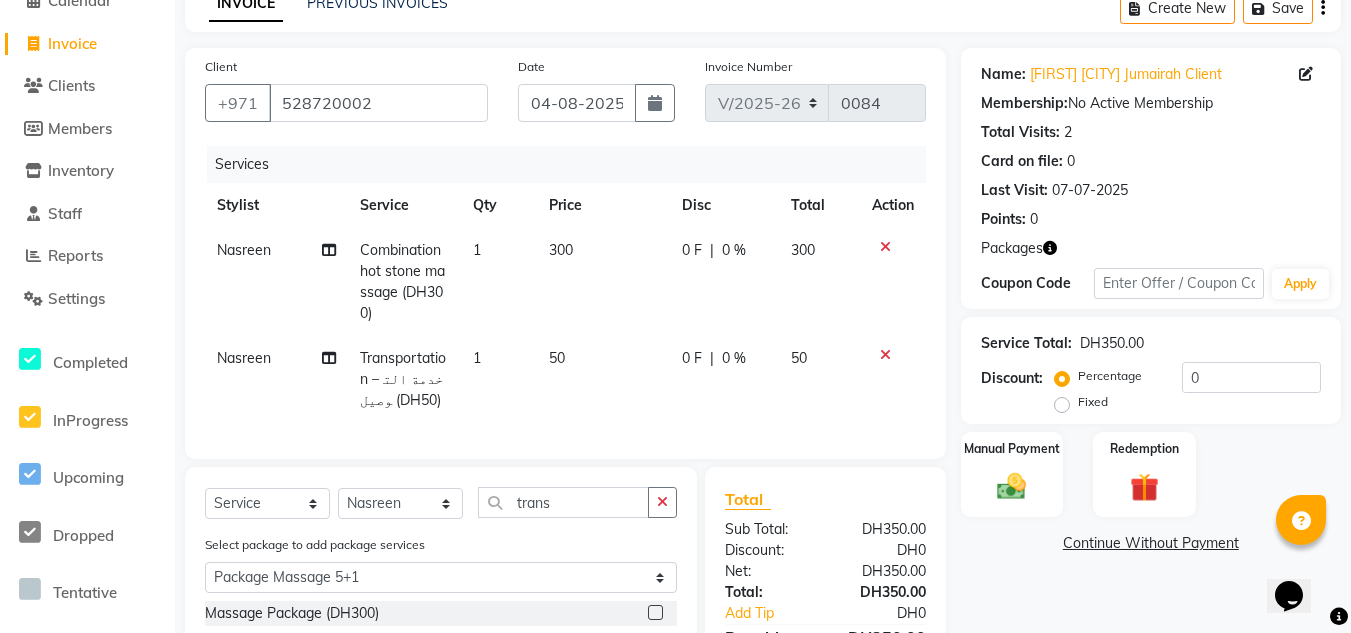 click 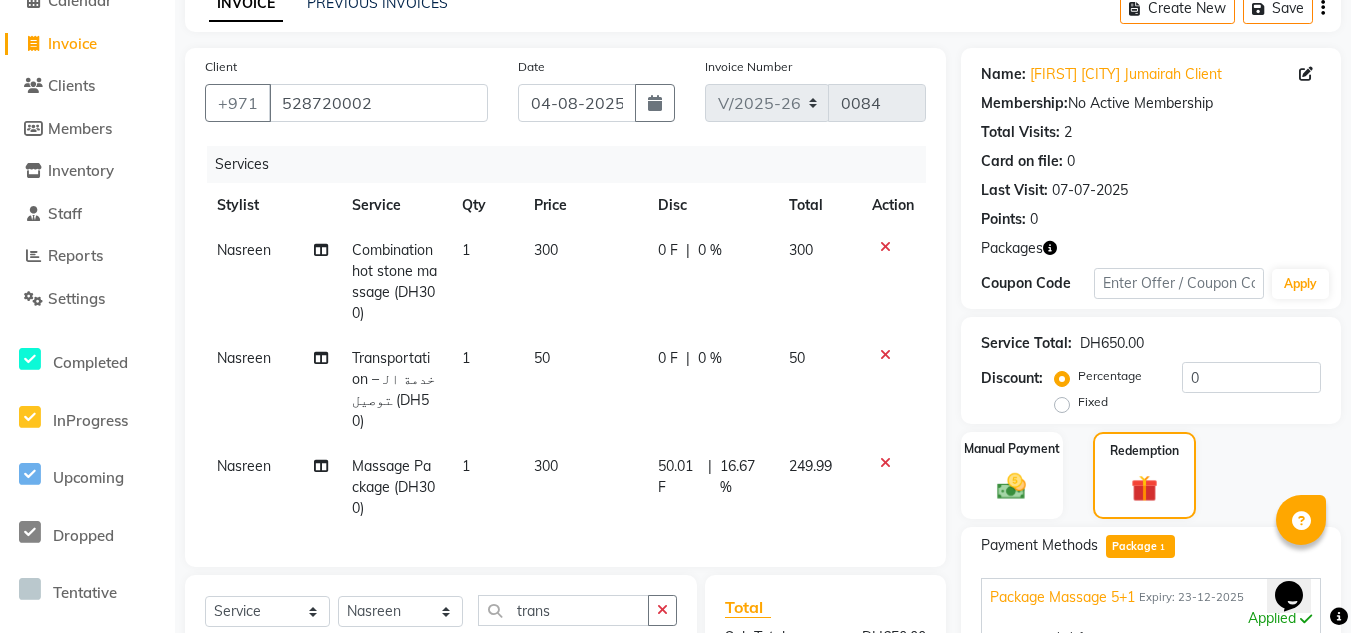 checkbox on "false" 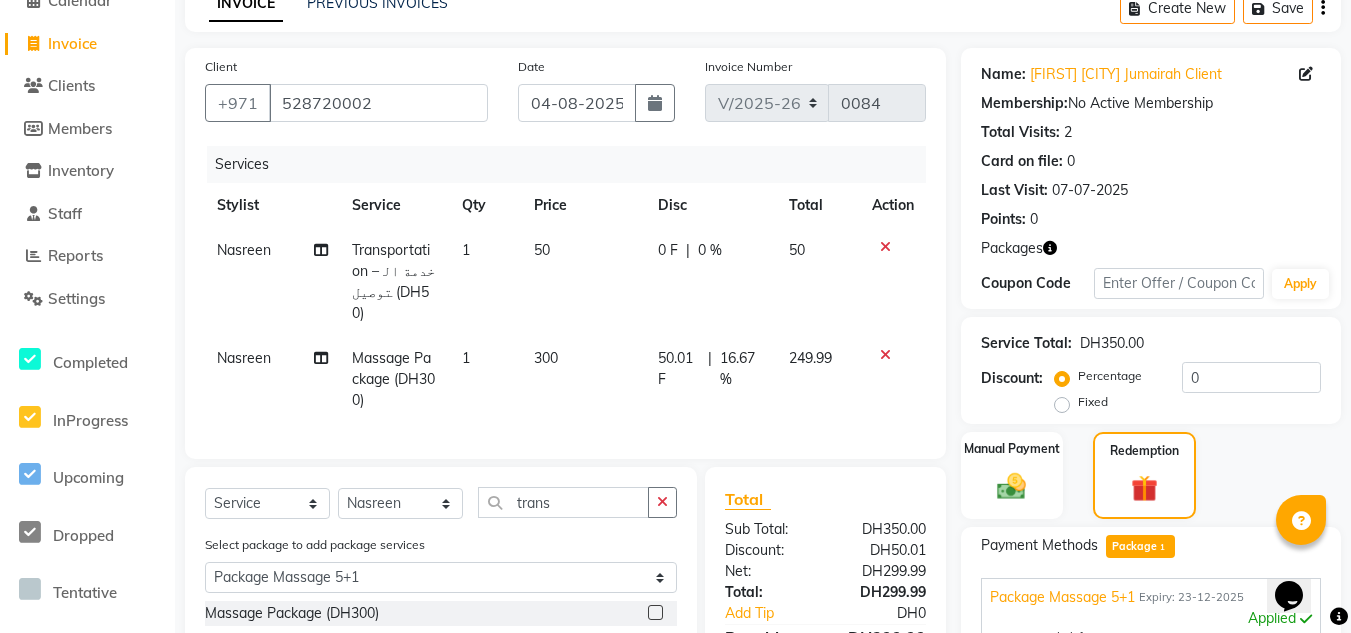 click on "Payment Methods  Package  1 Package Massage 5+1 Expiry: [DATE]  Applied  Group:   (1  used,  5  left)  Services:   Massage Package   Current Value:  DH0" 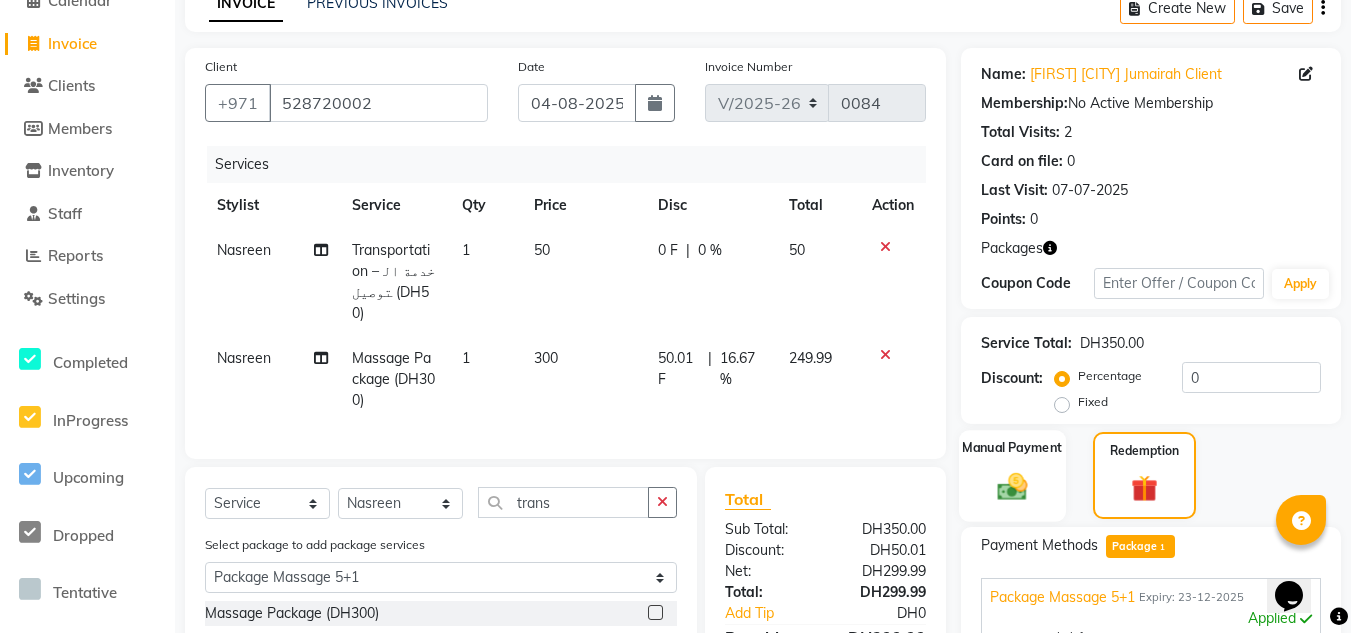 click on "Manual Payment" 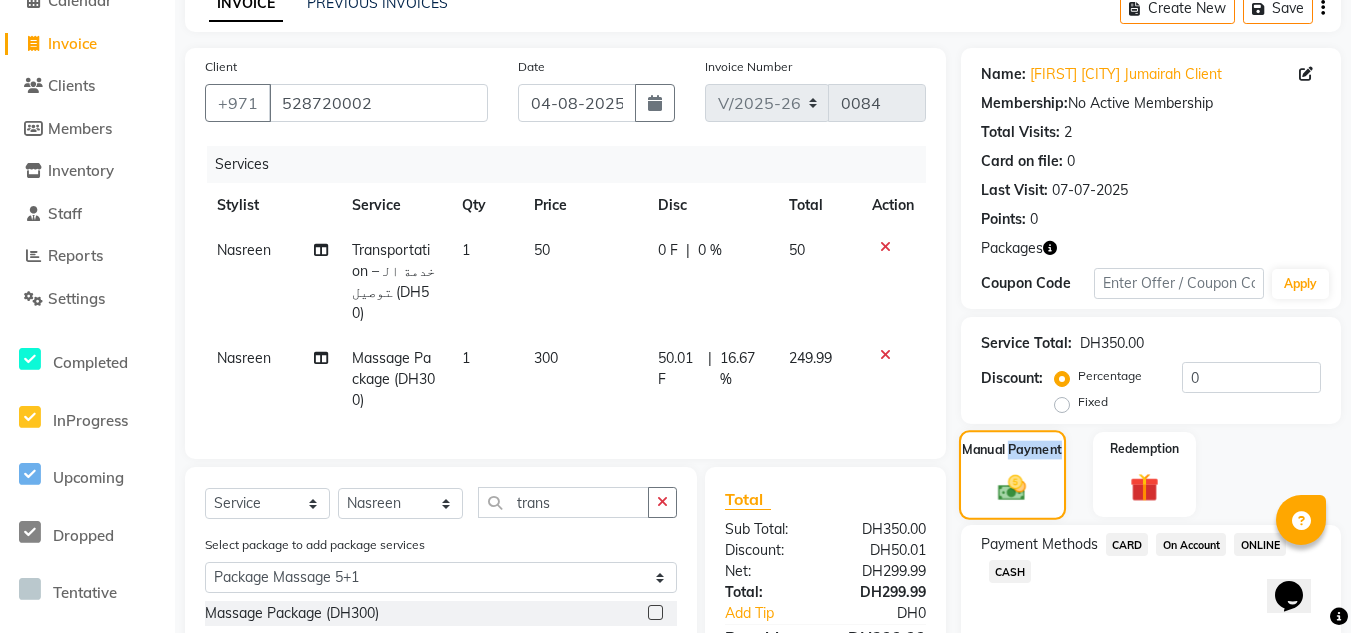 click on "Manual Payment" 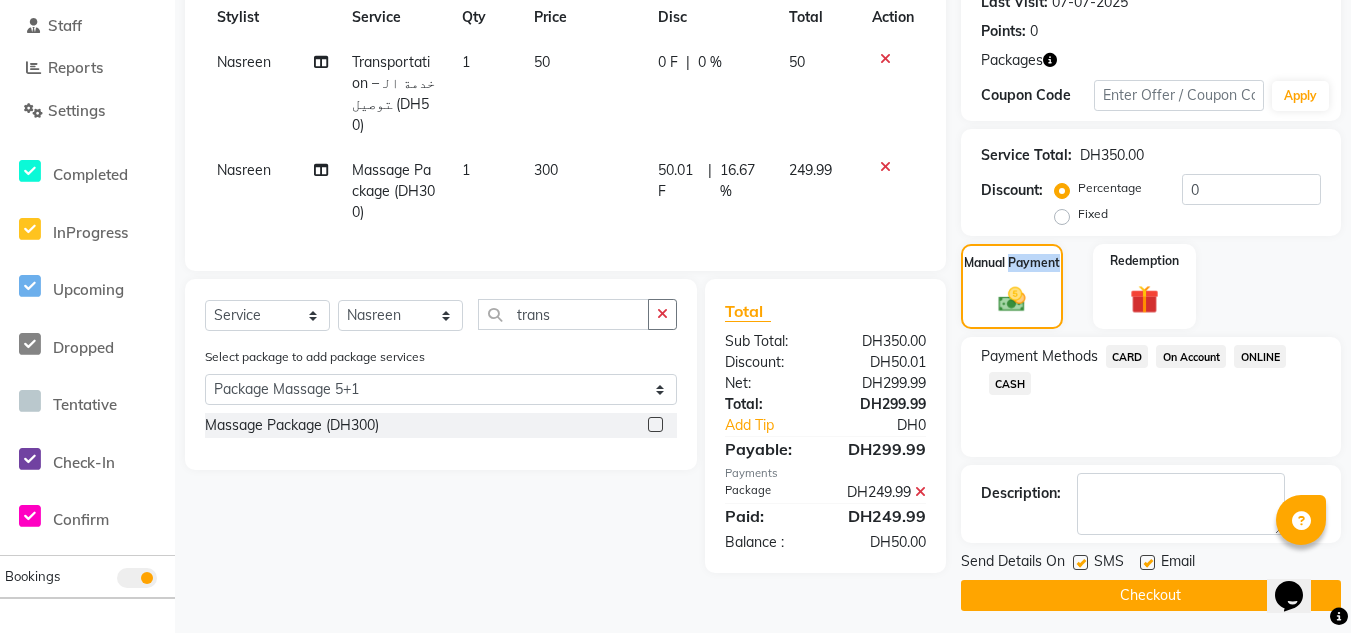 scroll, scrollTop: 298, scrollLeft: 0, axis: vertical 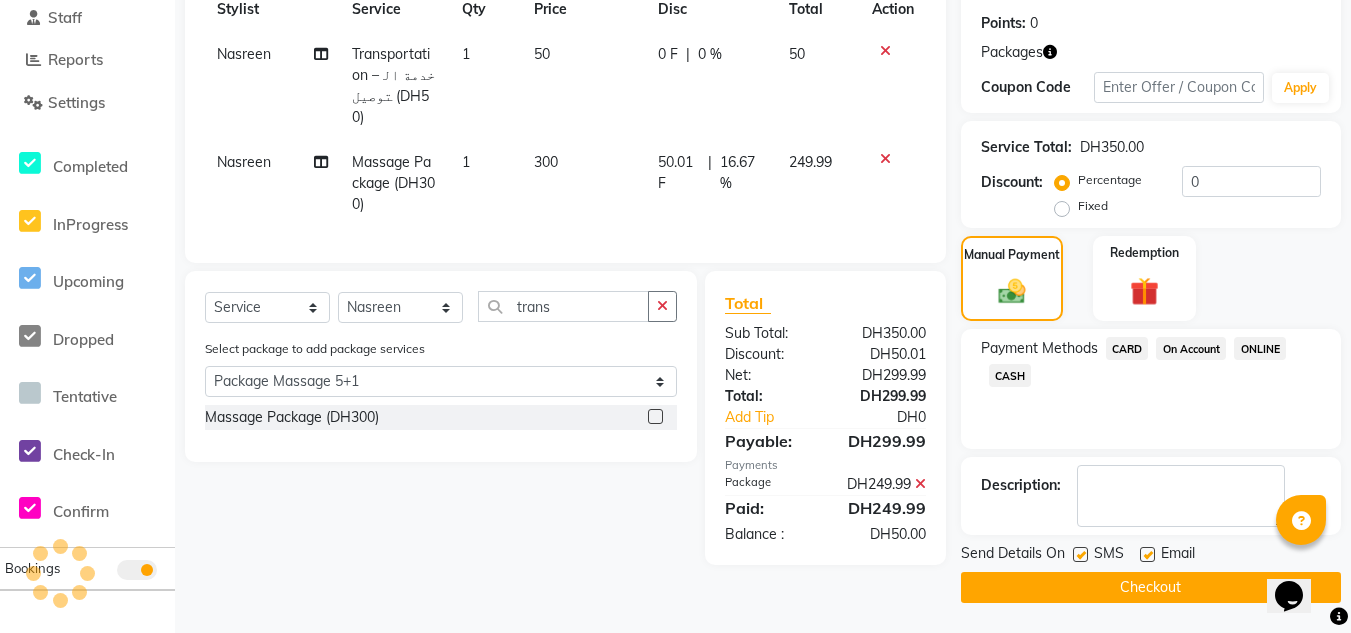 click 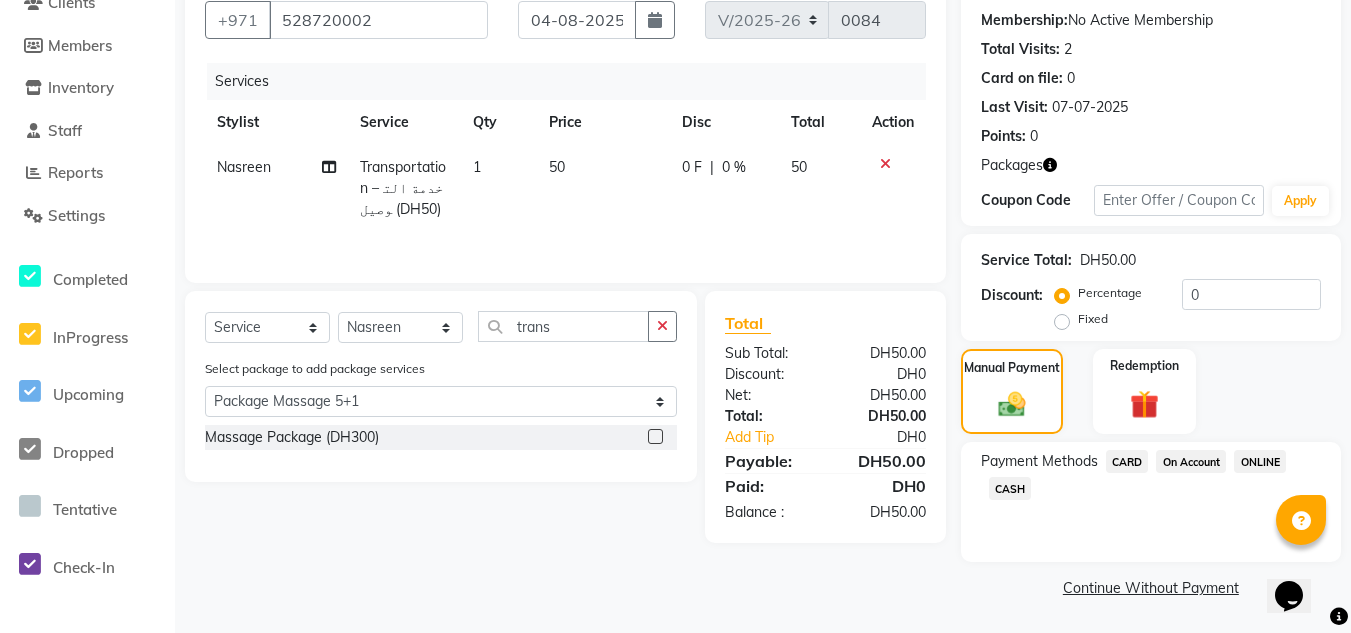 scroll, scrollTop: 185, scrollLeft: 0, axis: vertical 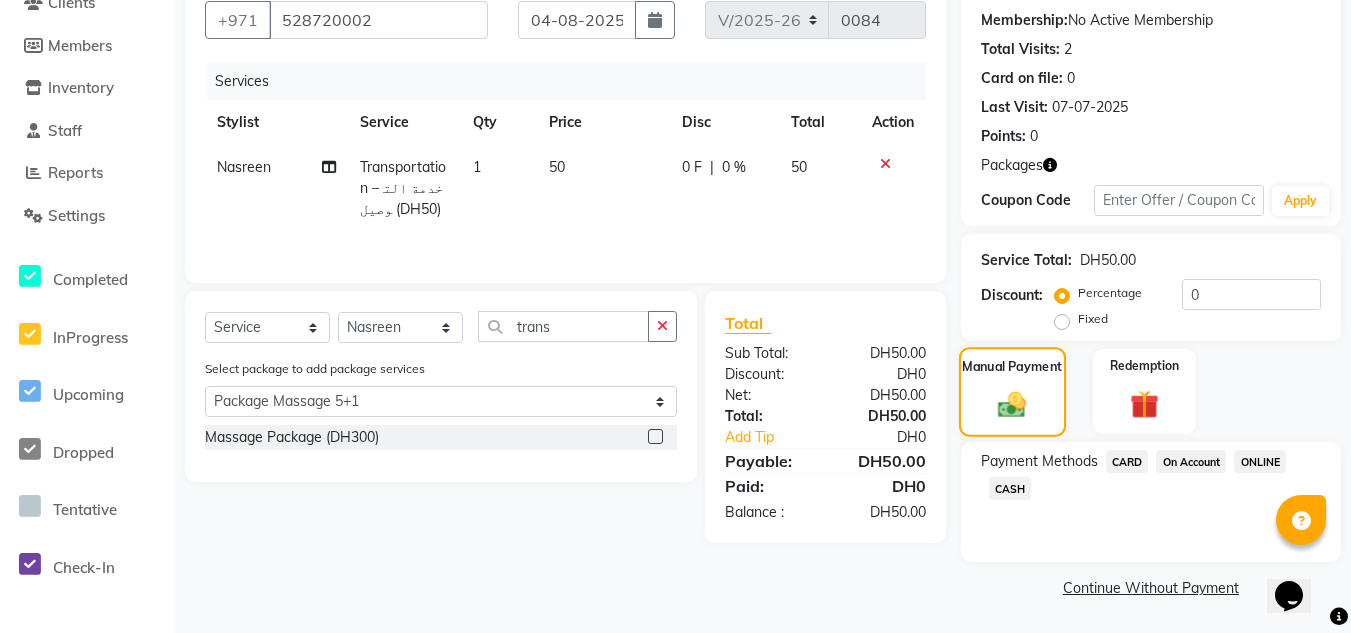 click 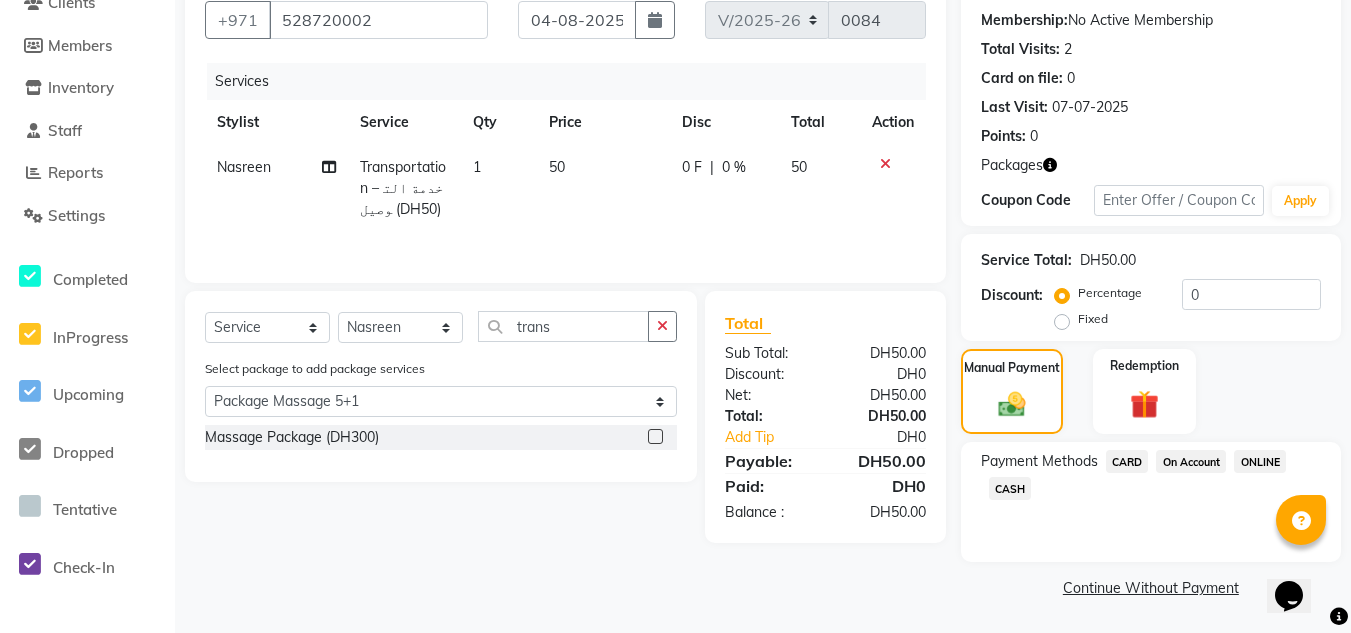 click on "Continue Without Payment" 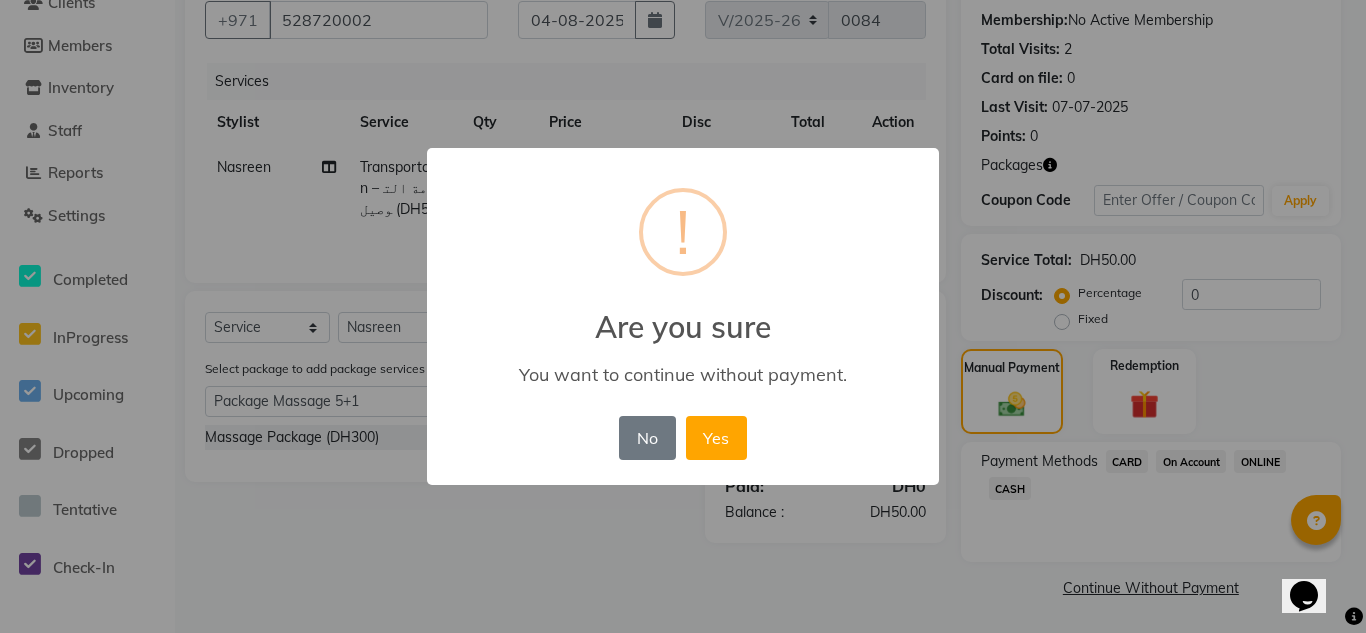 click on "× ! Are you sure You want to continue without payment. No No Yes" at bounding box center [683, 316] 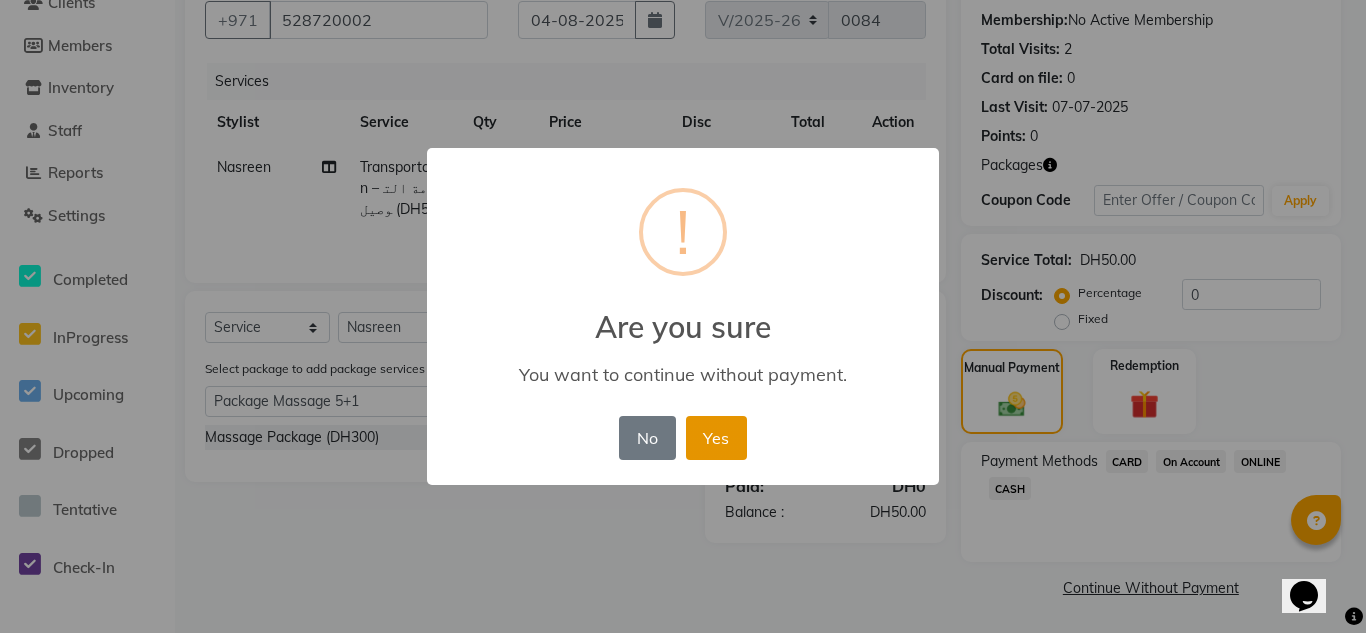 click on "Yes" at bounding box center (716, 438) 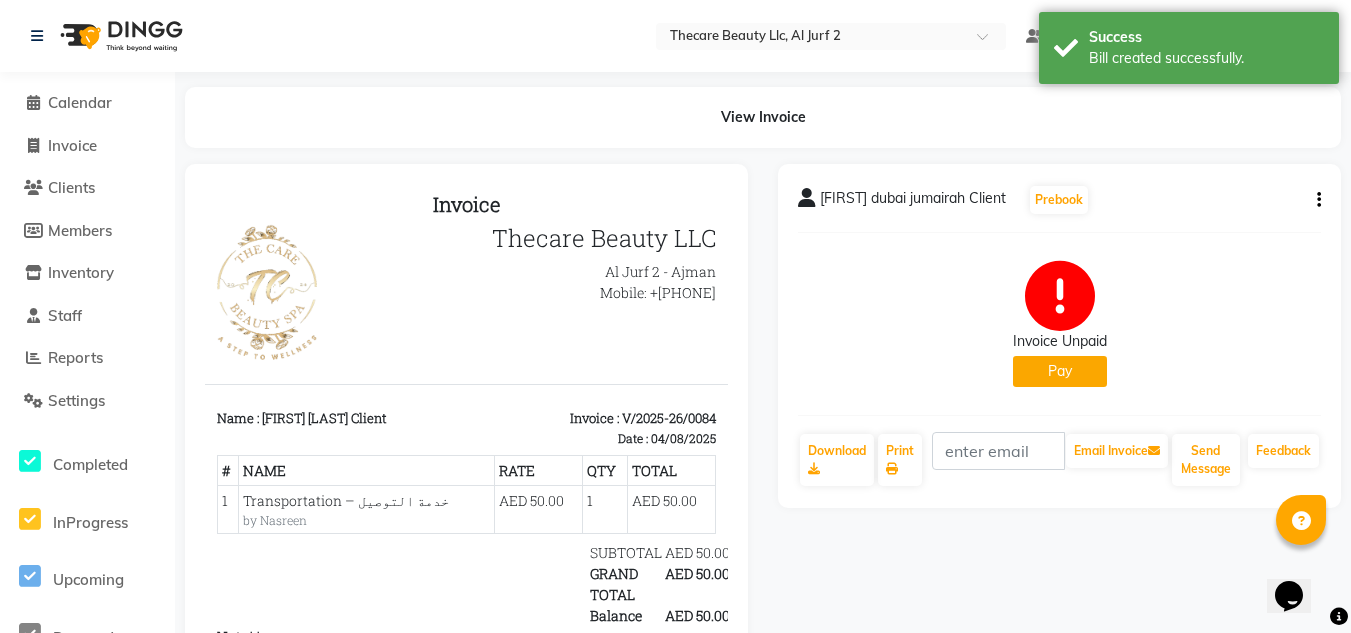 scroll, scrollTop: 0, scrollLeft: 0, axis: both 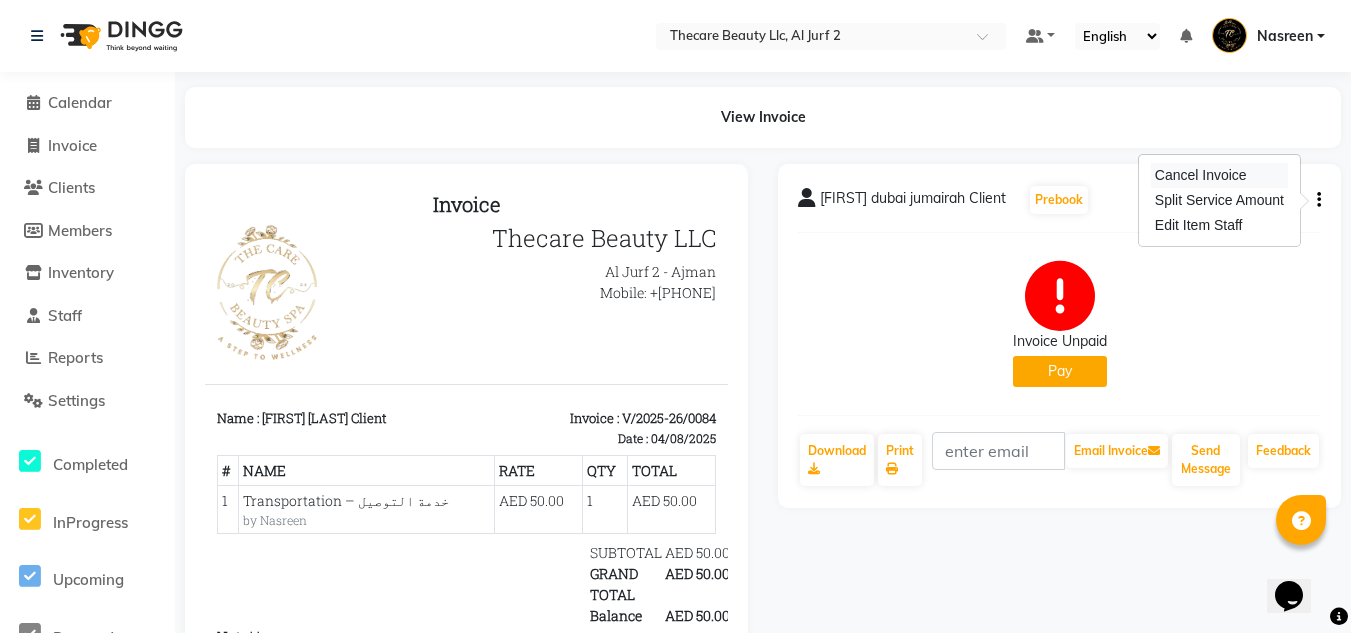 click on "Cancel Invoice" at bounding box center [1219, 175] 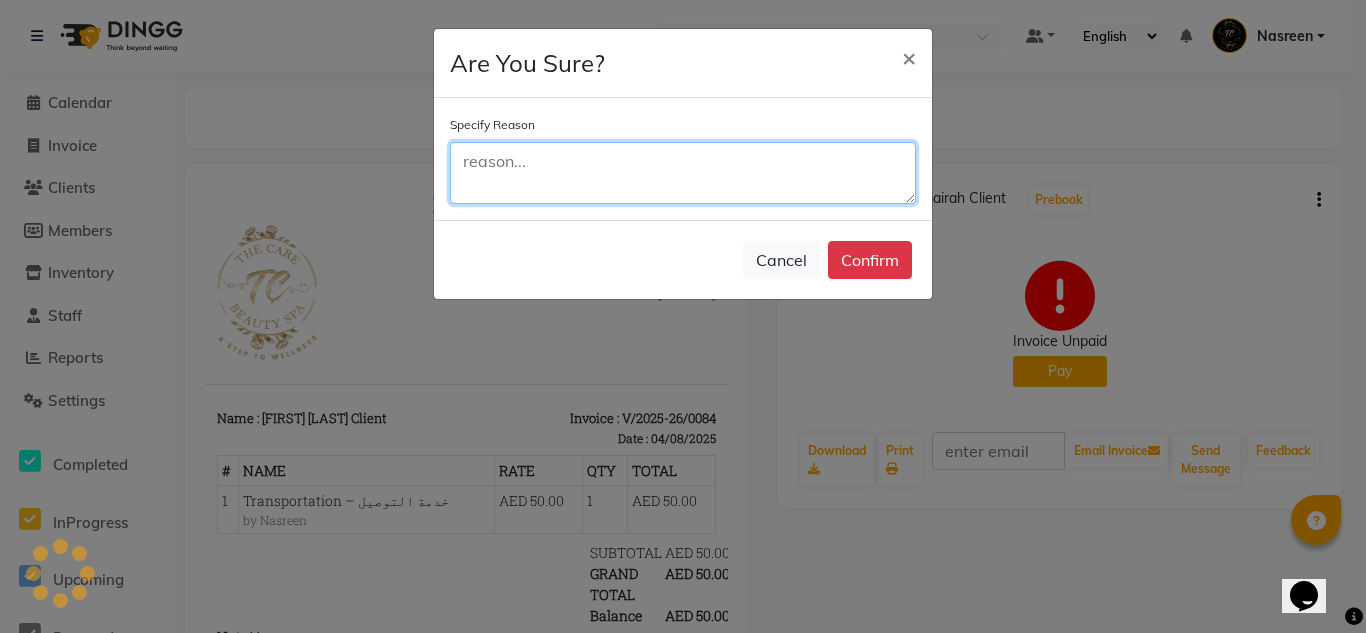 click 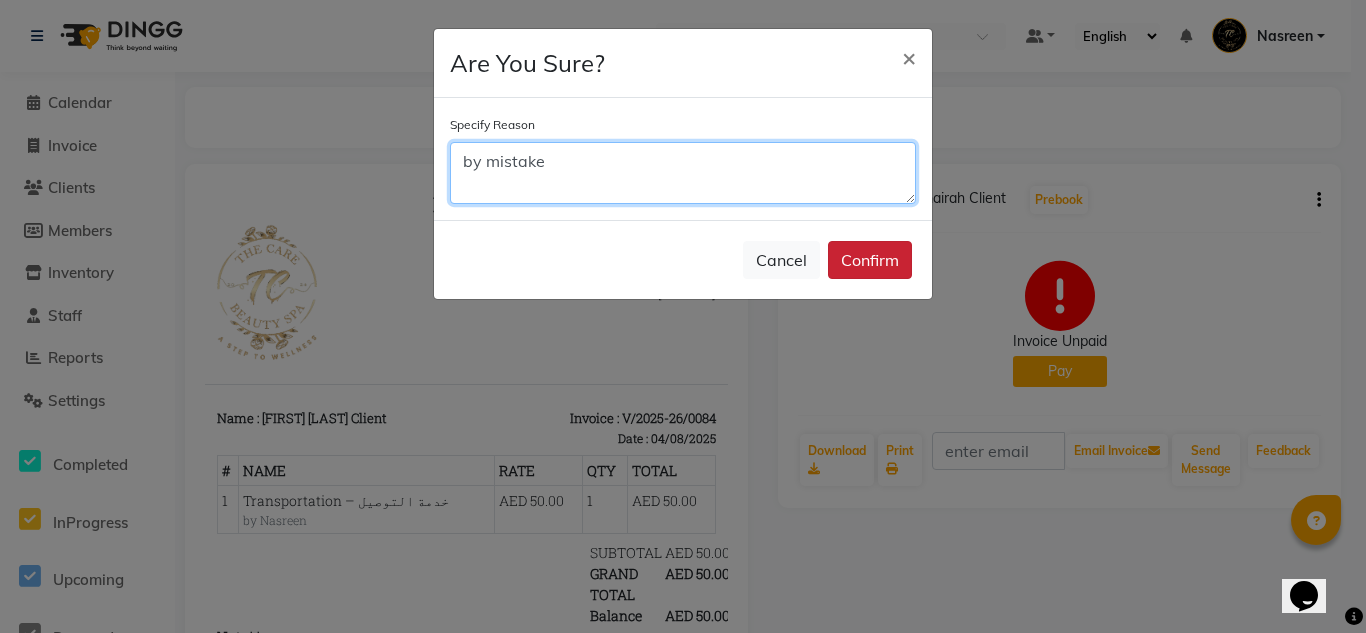 type on "by mistake" 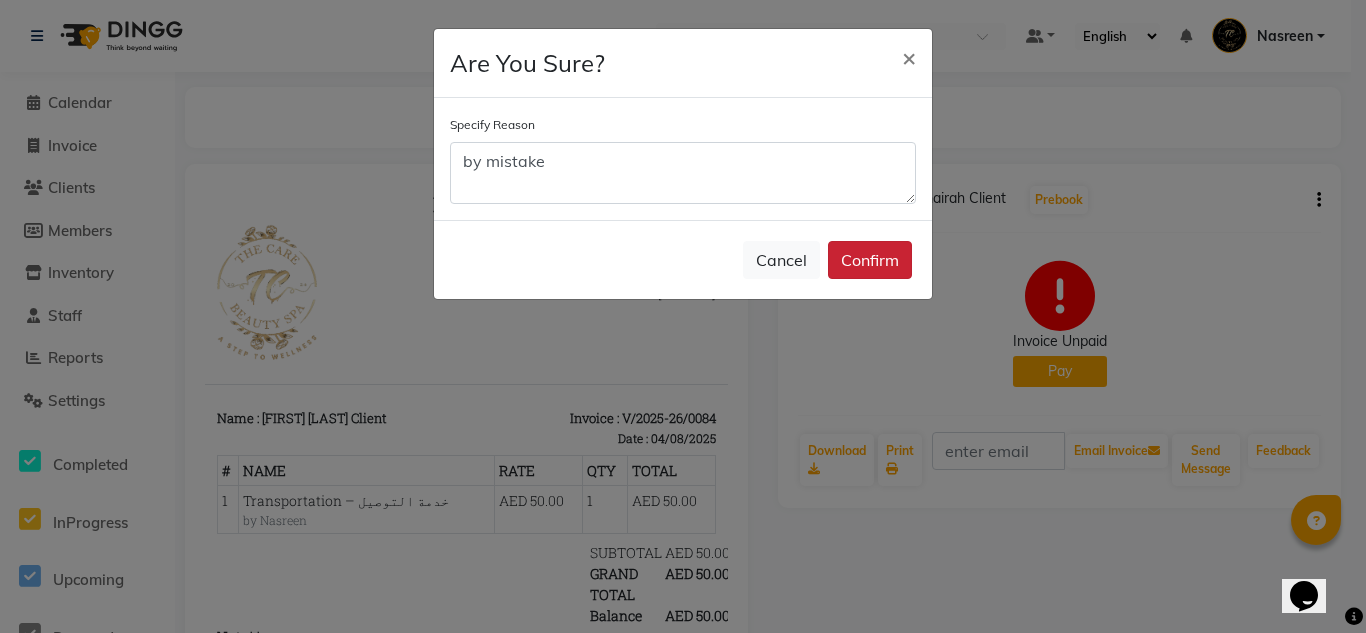 click on "Confirm" 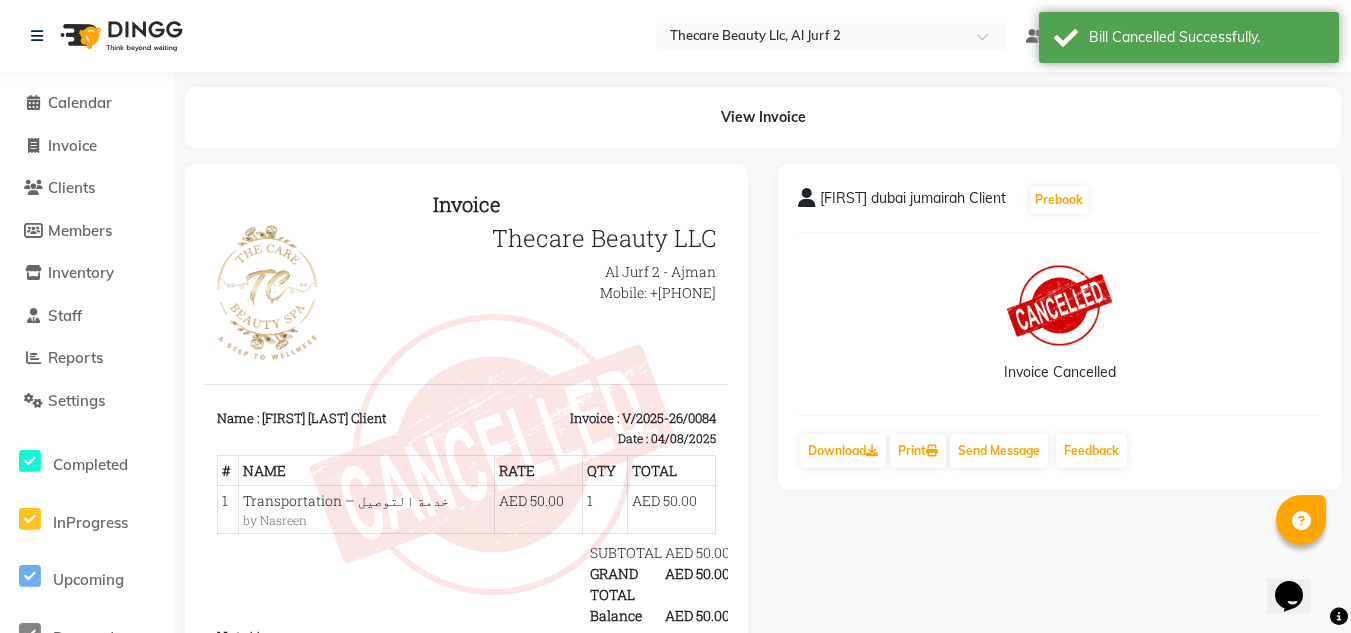 select on "service" 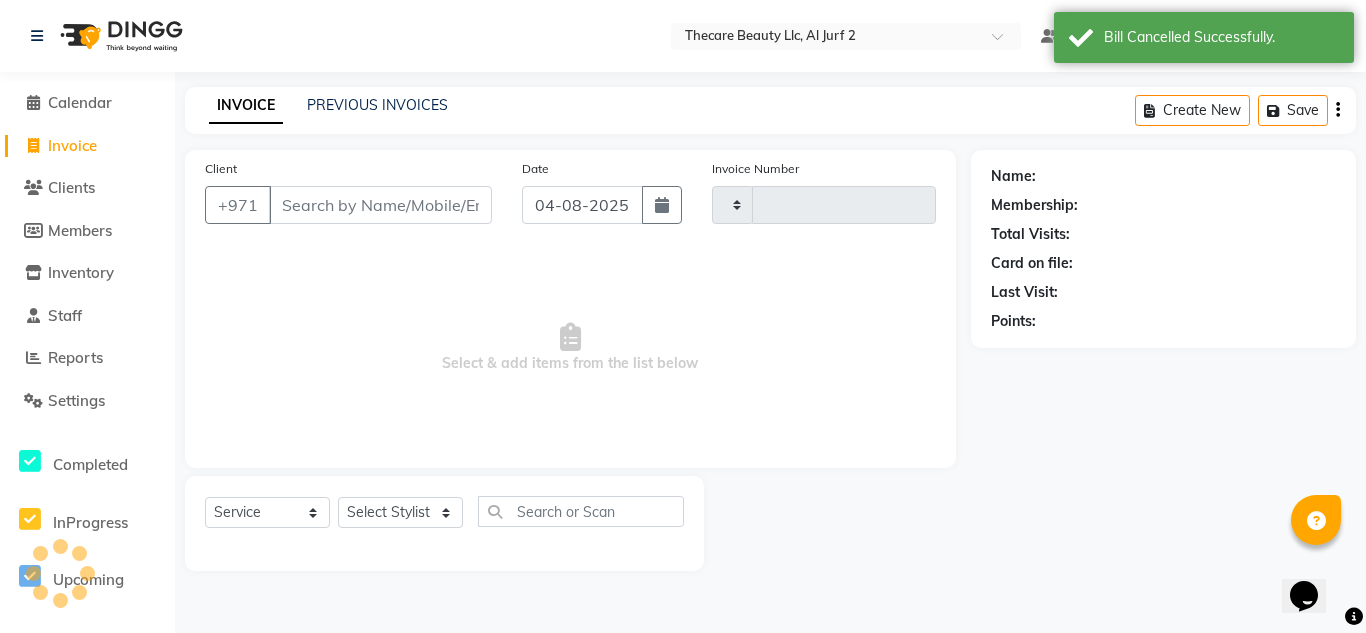type on "0085" 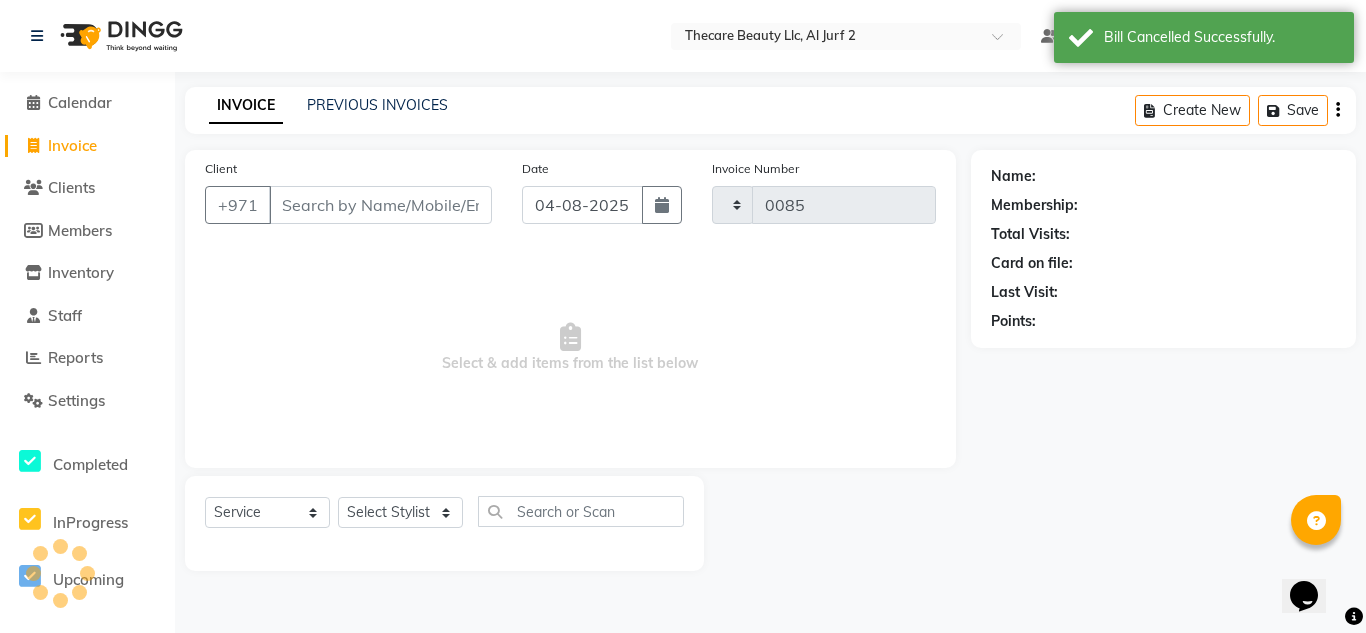 select on "8523" 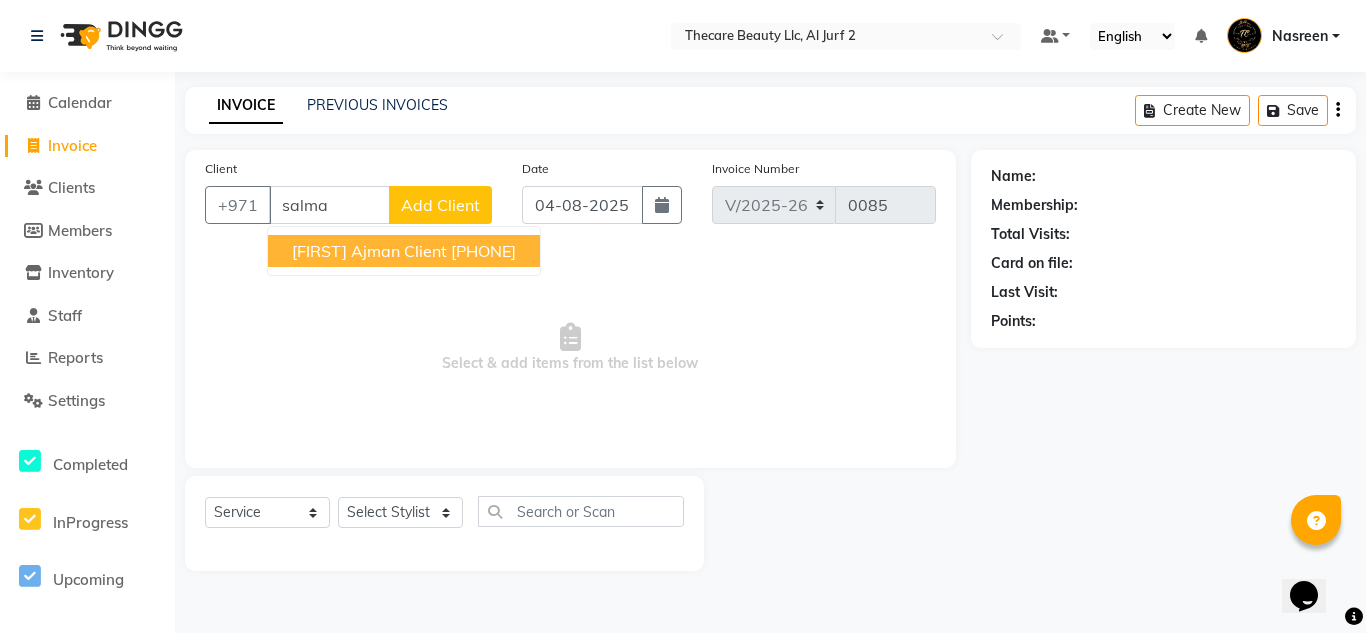 click on "Invoice" 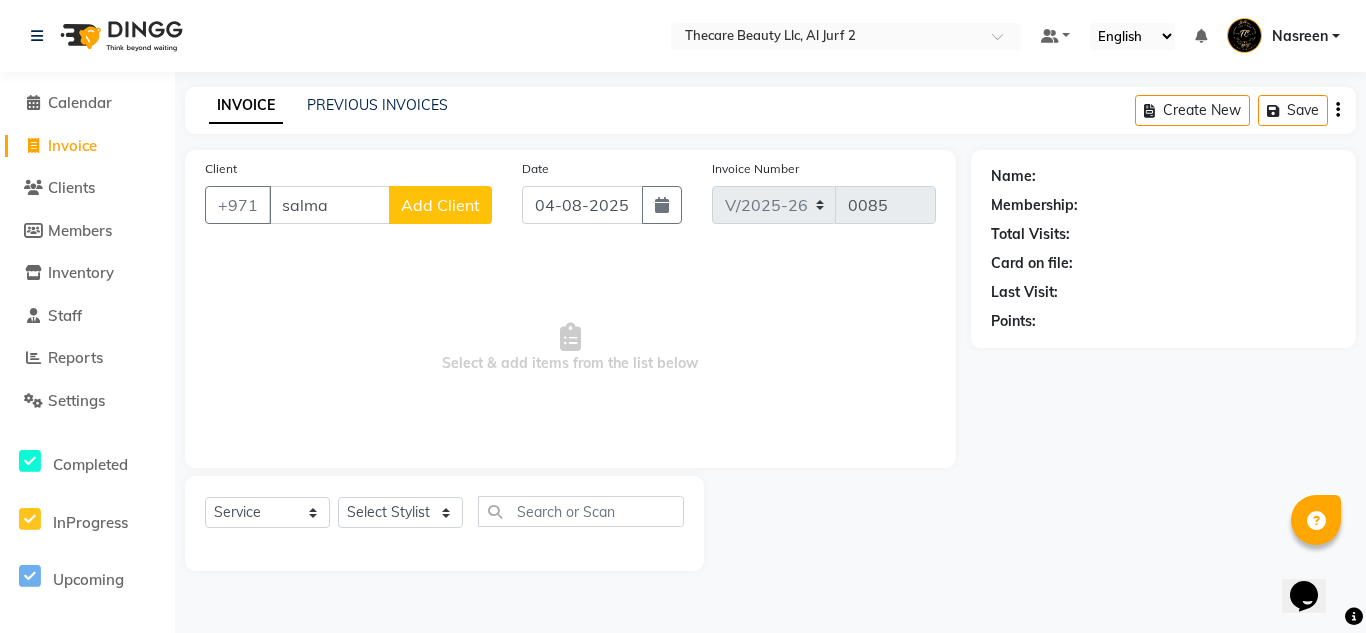 drag, startPoint x: 172, startPoint y: 158, endPoint x: 236, endPoint y: 166, distance: 64.49806 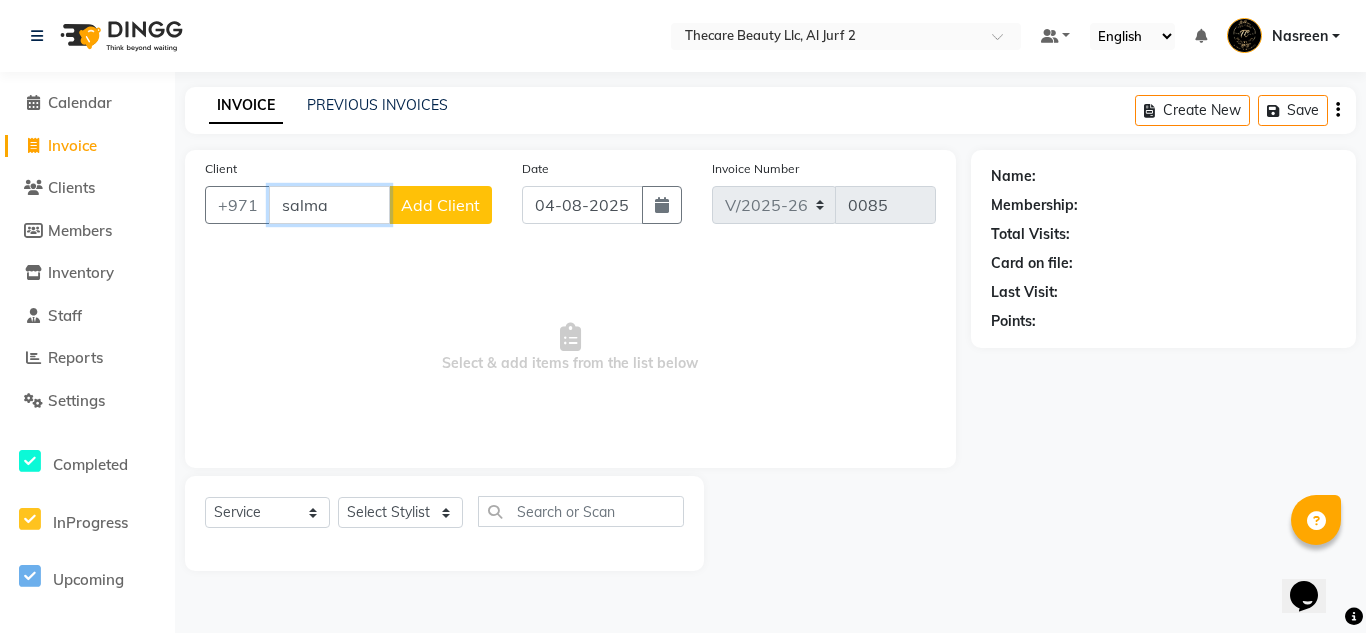 click on "salma" at bounding box center [329, 205] 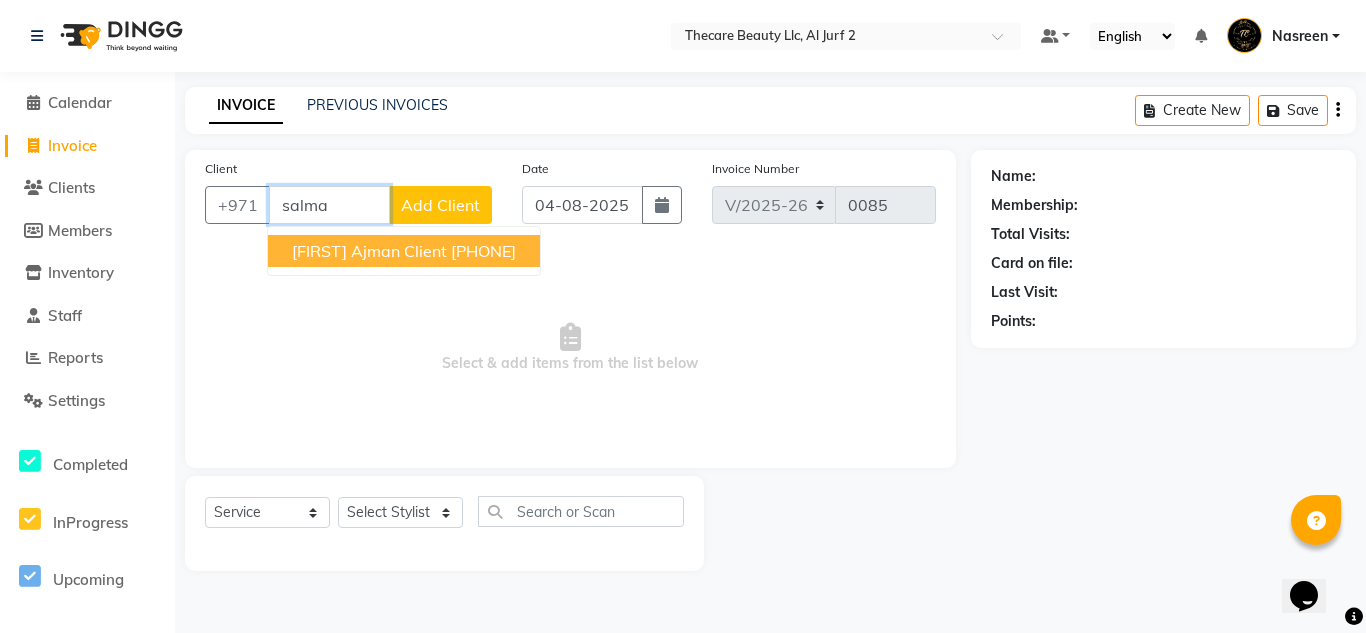 click on "salma" at bounding box center [329, 205] 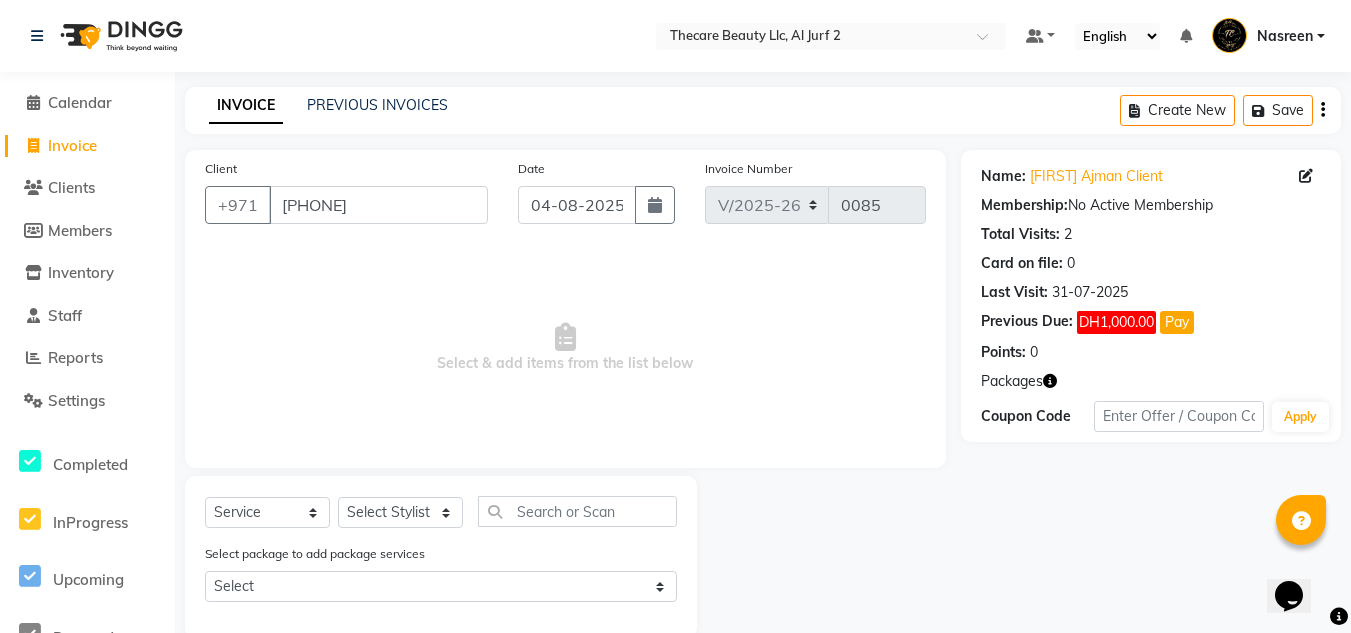 click on "Select & add items from the list below" at bounding box center (565, 348) 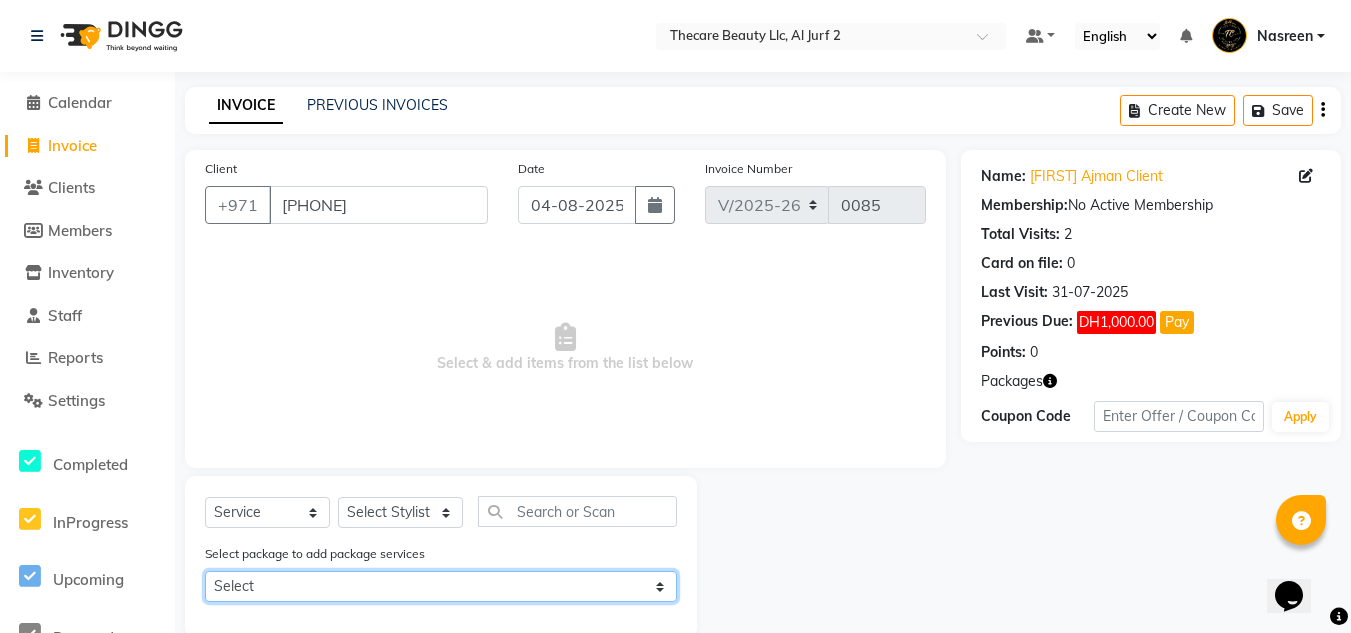 click on "Select Package Massage 5+1" 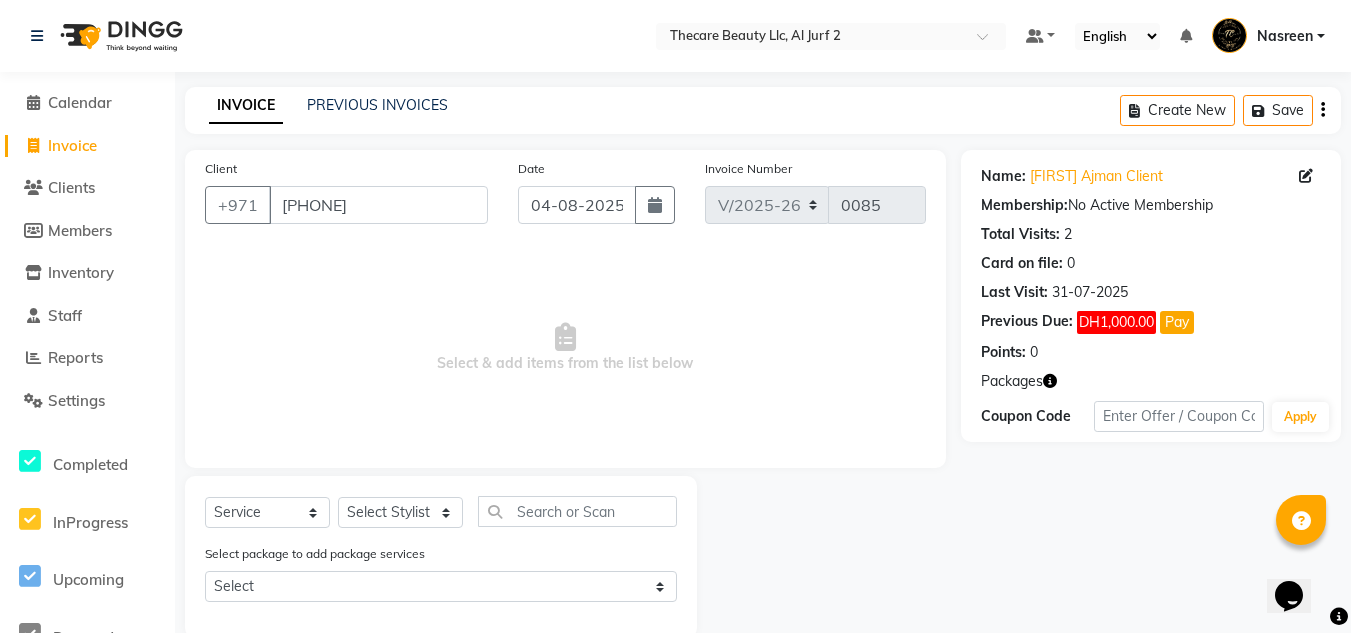 click on "Select & add items from the list below" at bounding box center [565, 348] 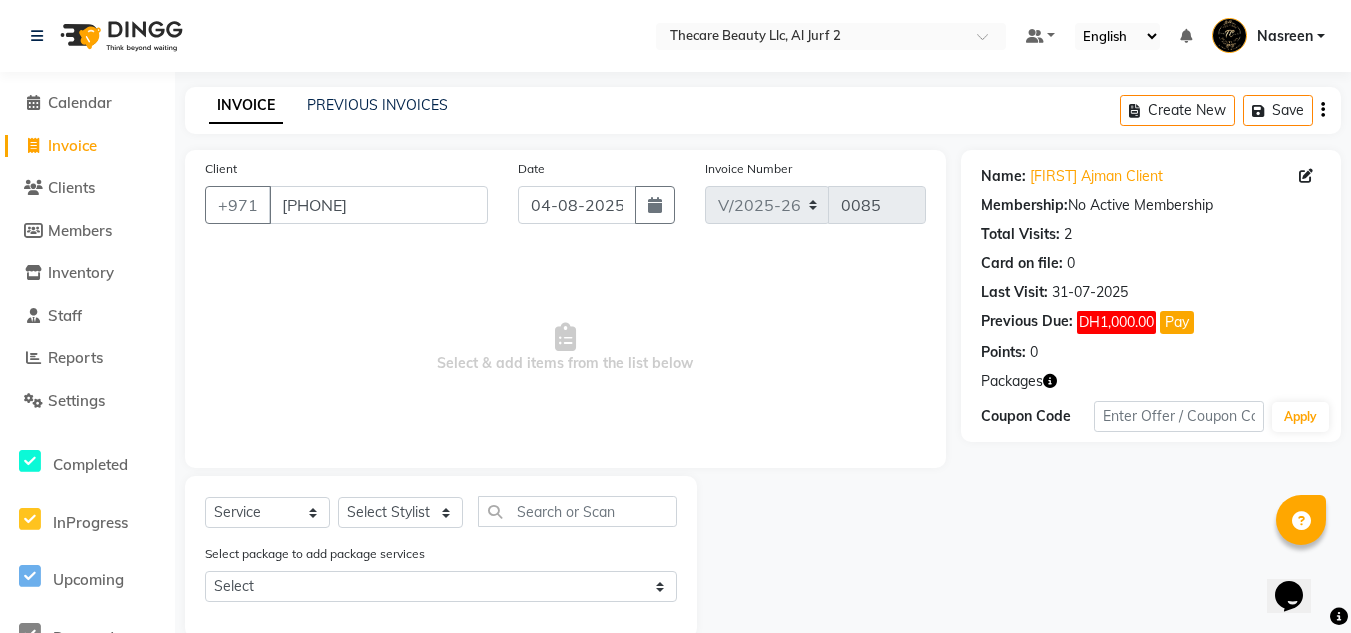 click on "Select & add items from the list below" at bounding box center (565, 348) 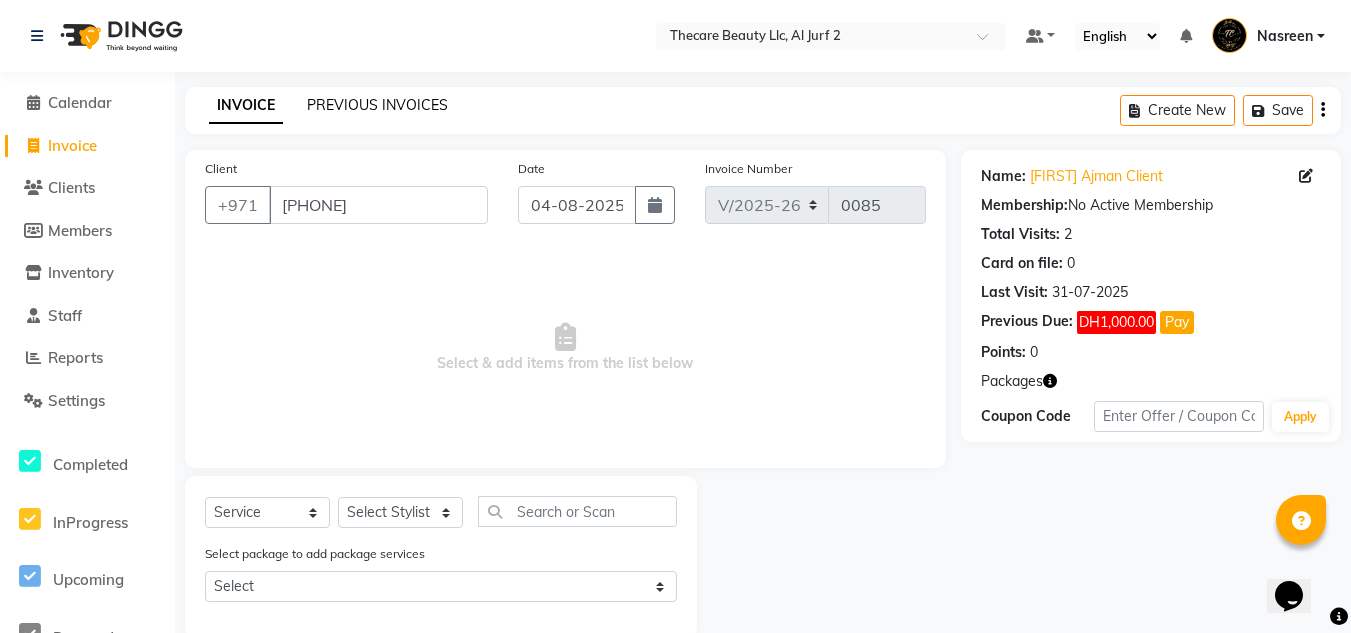 click on "PREVIOUS INVOICES" 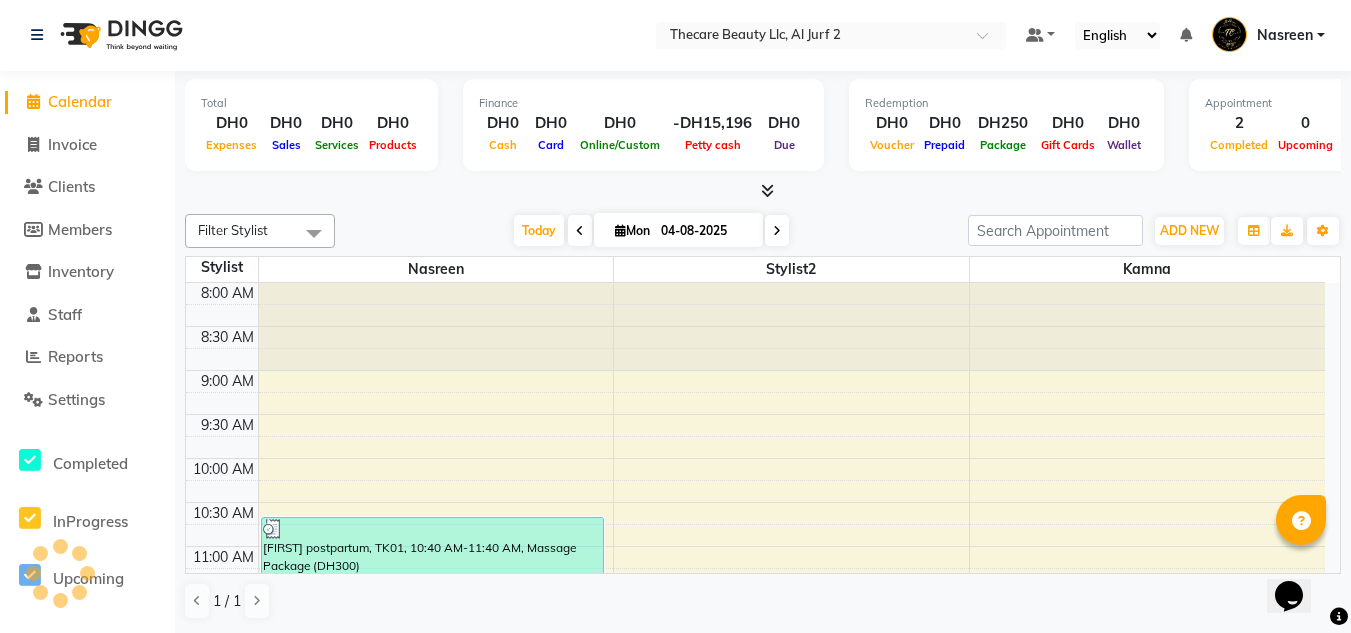 scroll, scrollTop: 0, scrollLeft: 0, axis: both 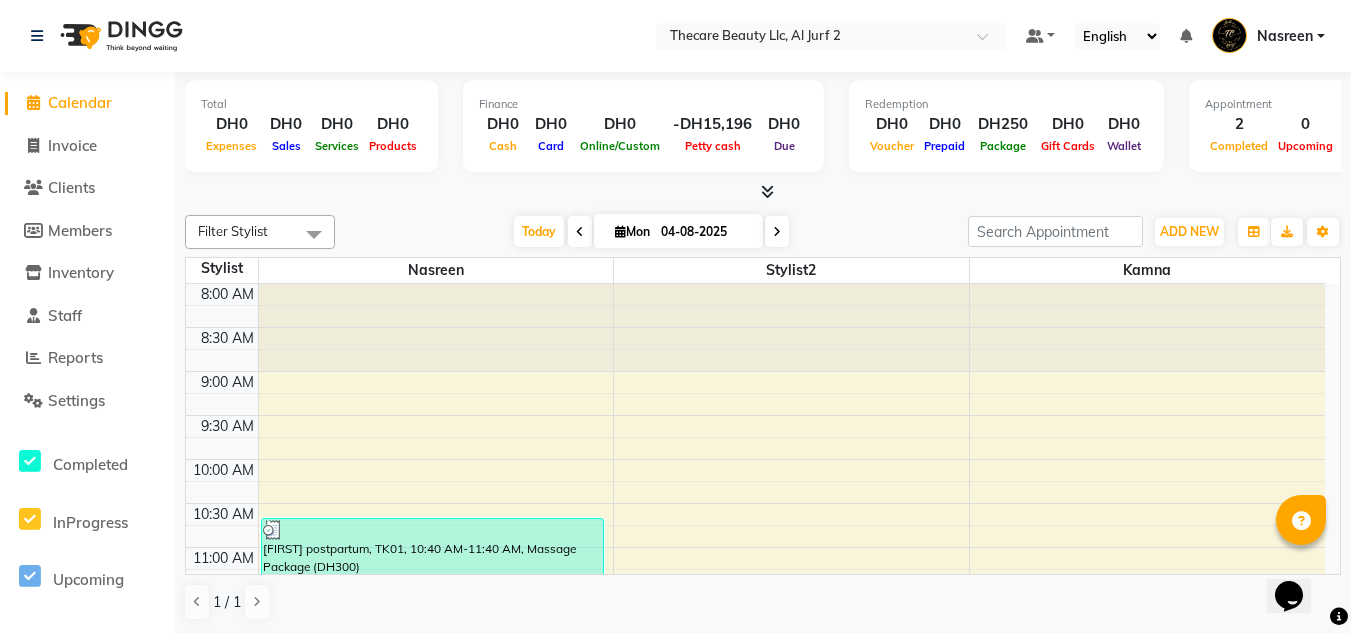 click on "Due" at bounding box center (784, 145) 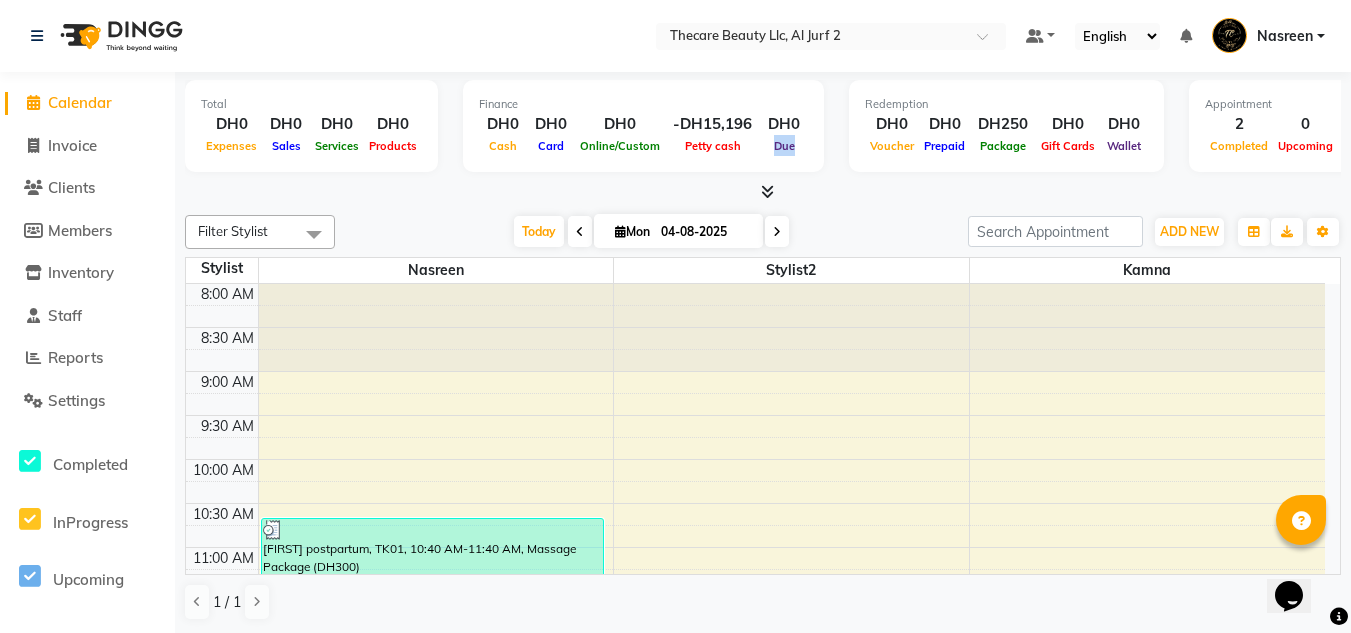 click on "Due" at bounding box center (784, 145) 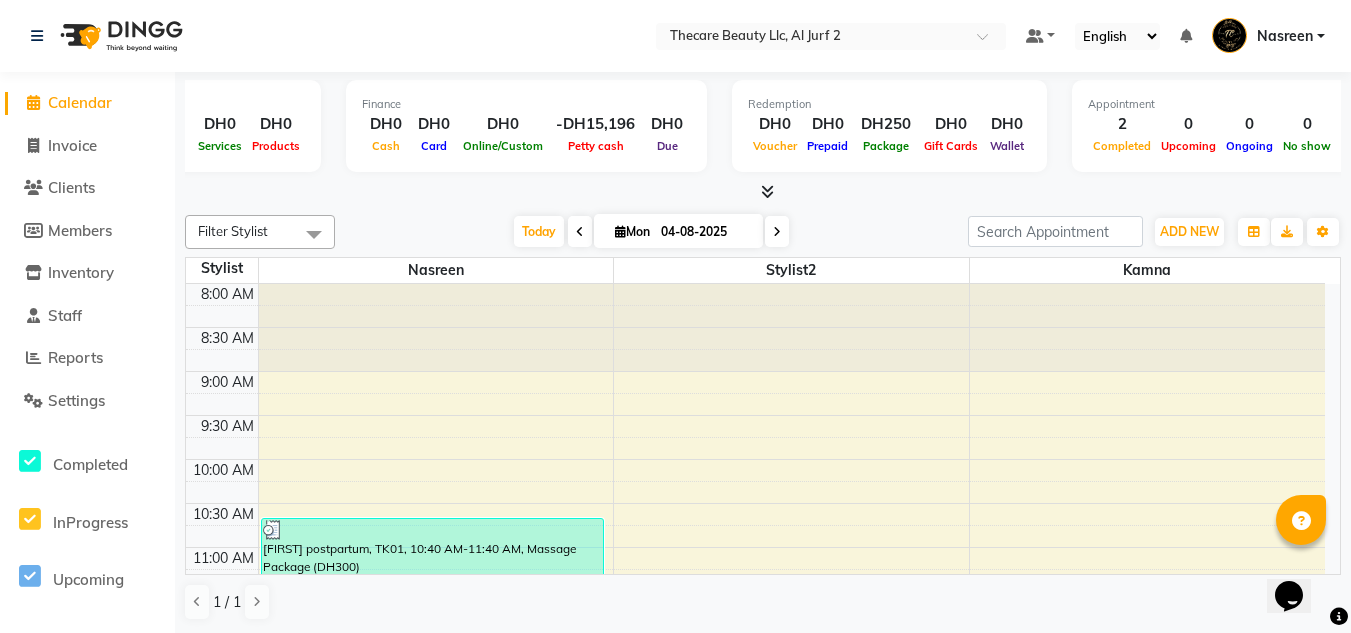 scroll, scrollTop: 0, scrollLeft: 120, axis: horizontal 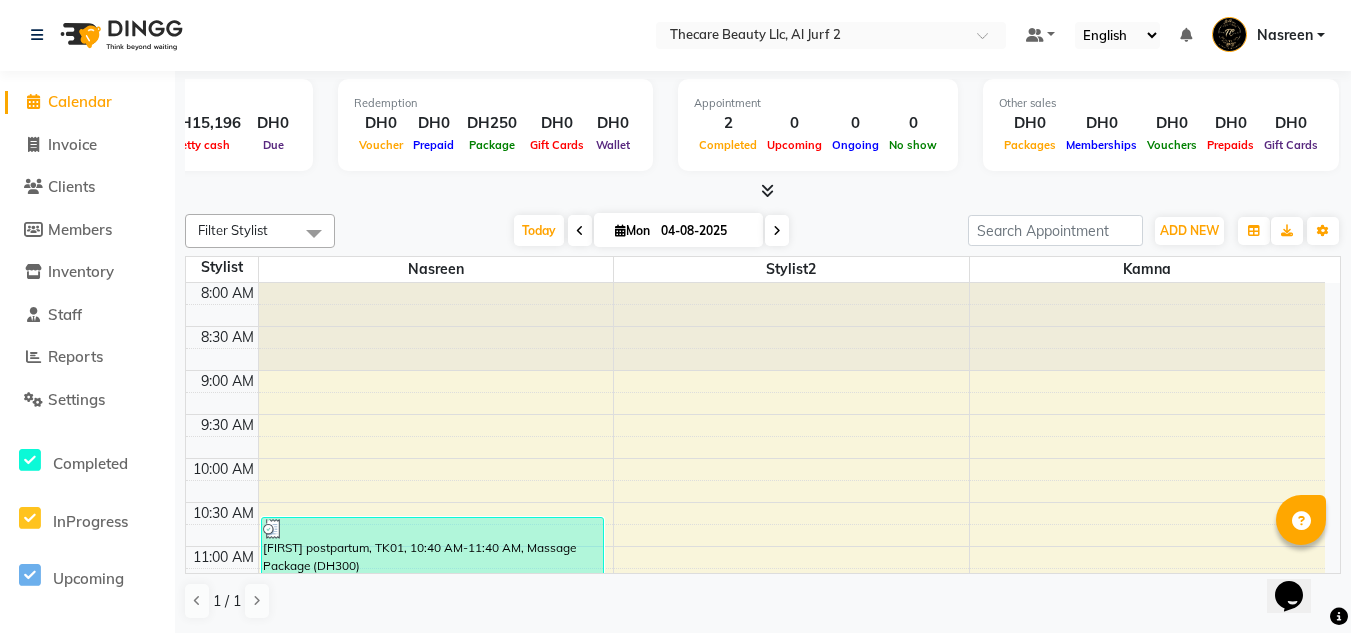 select on "service" 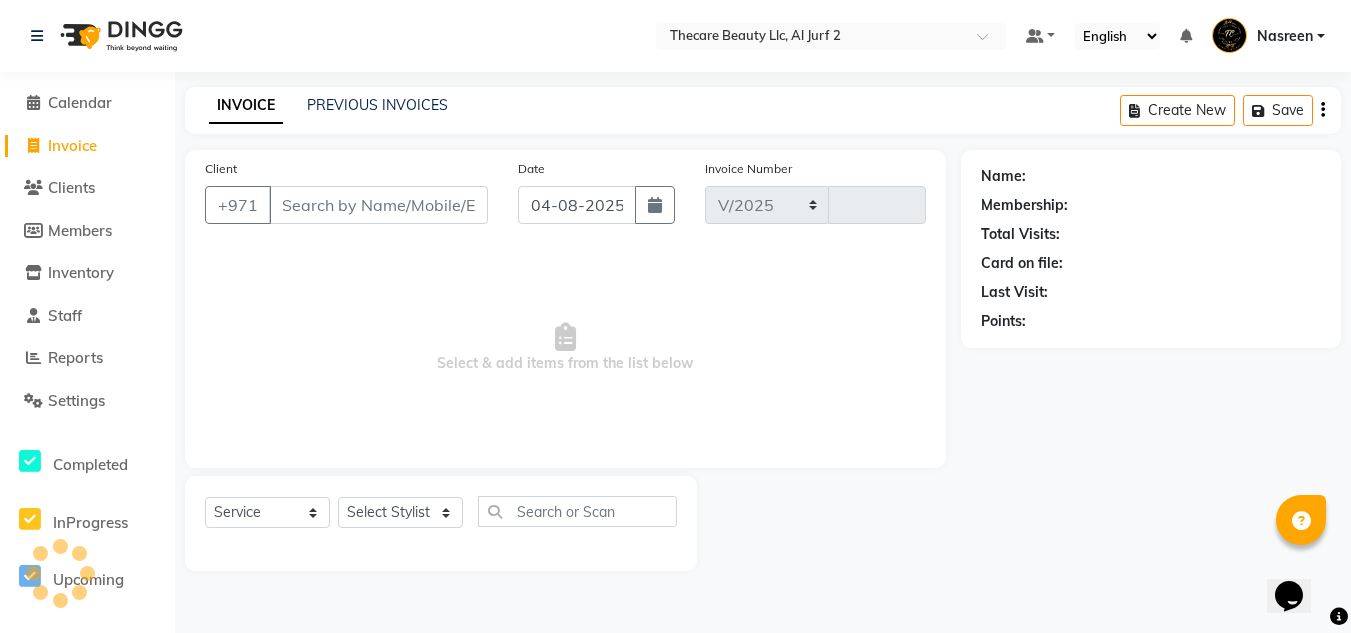 select on "8523" 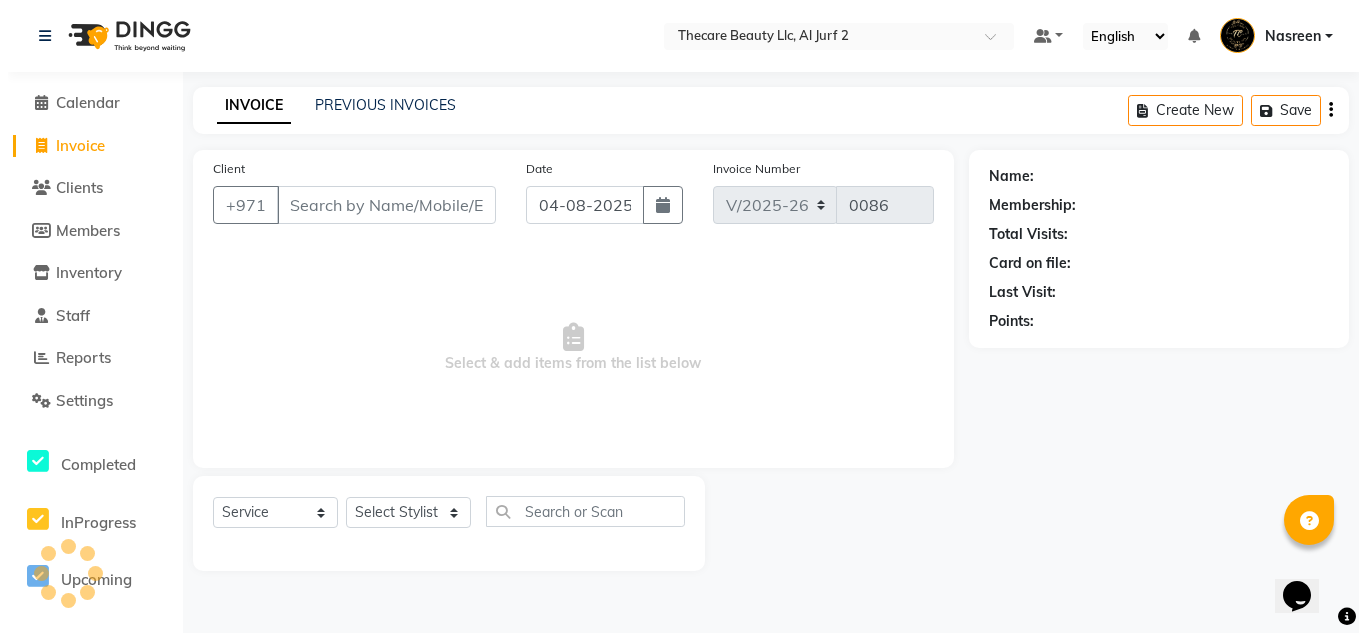 scroll, scrollTop: 0, scrollLeft: 0, axis: both 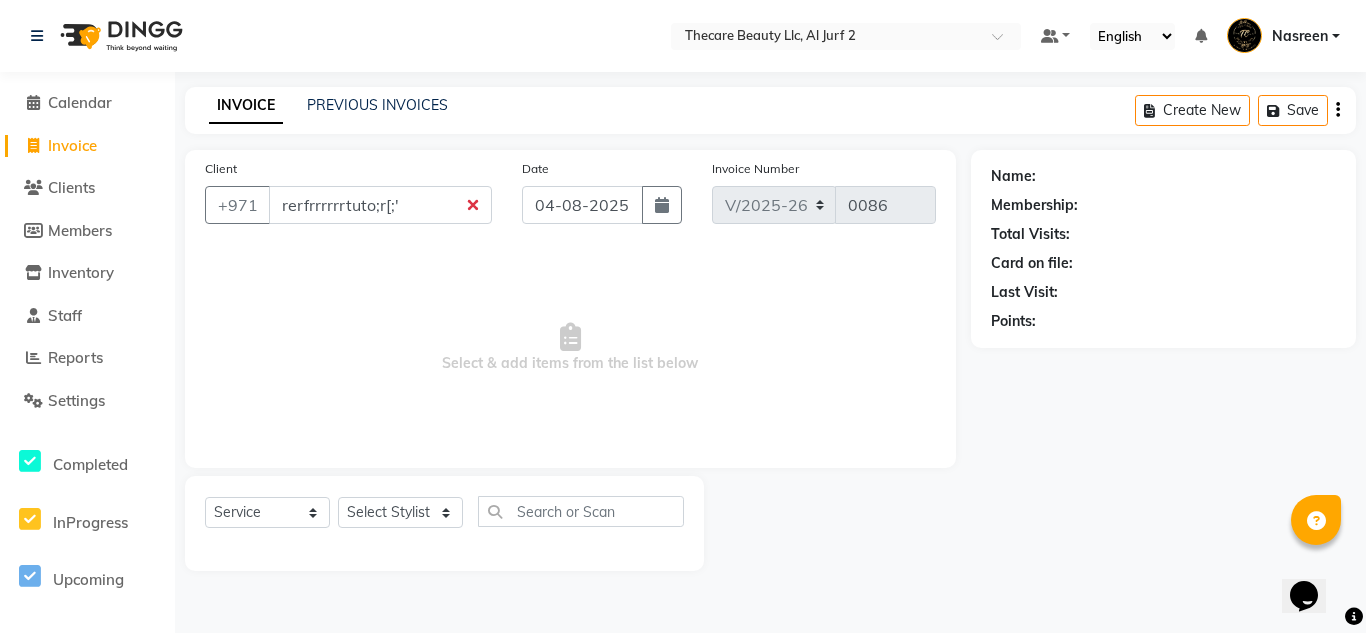 type on "rerfrrrrrrtuto;r[;'" 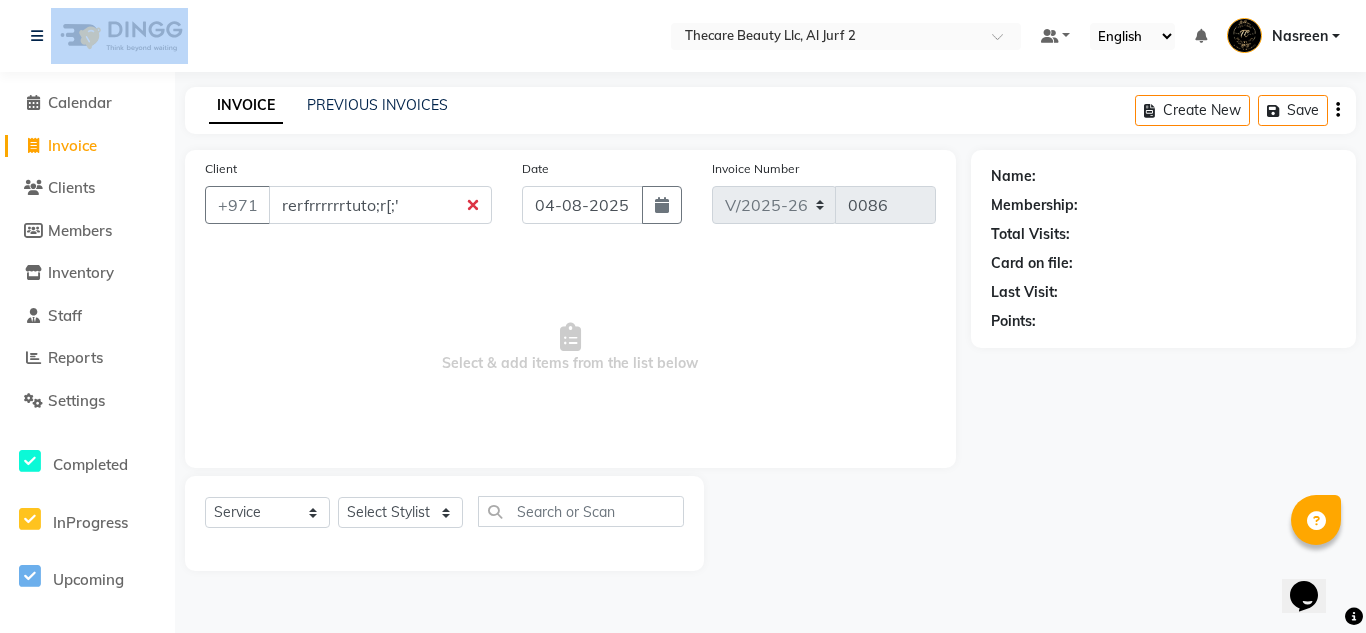click 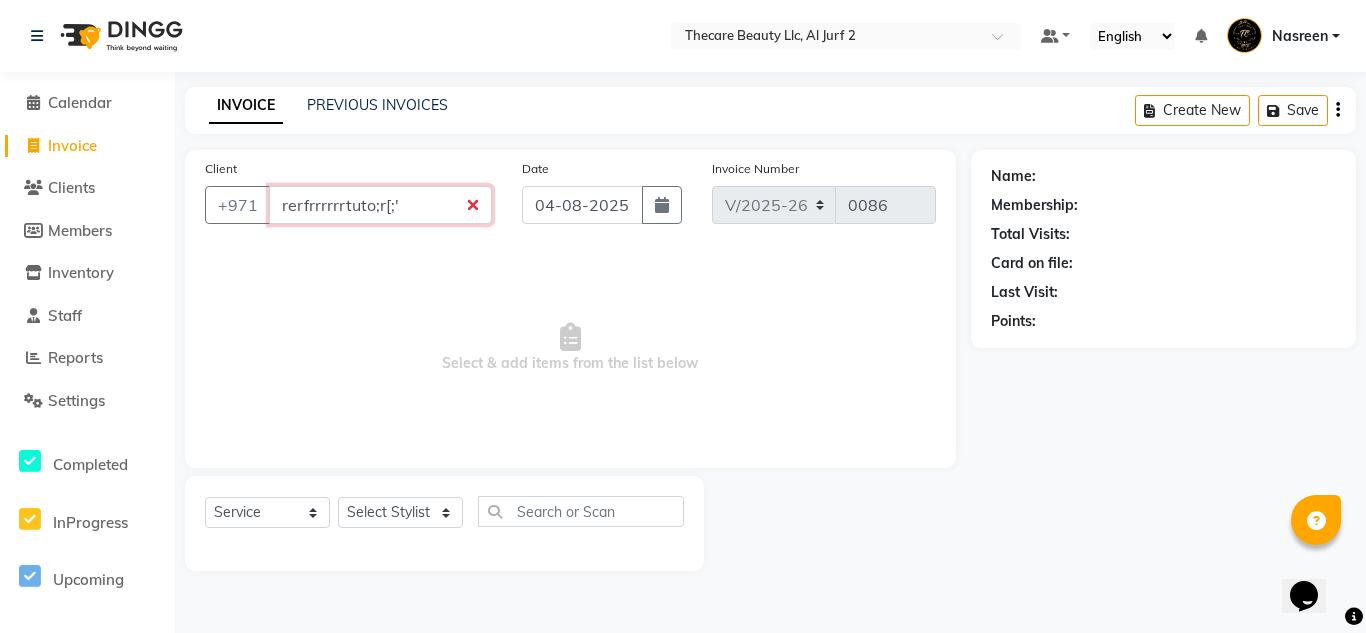 click on "rerfrrrrrrtuto;r[;'" at bounding box center [380, 205] 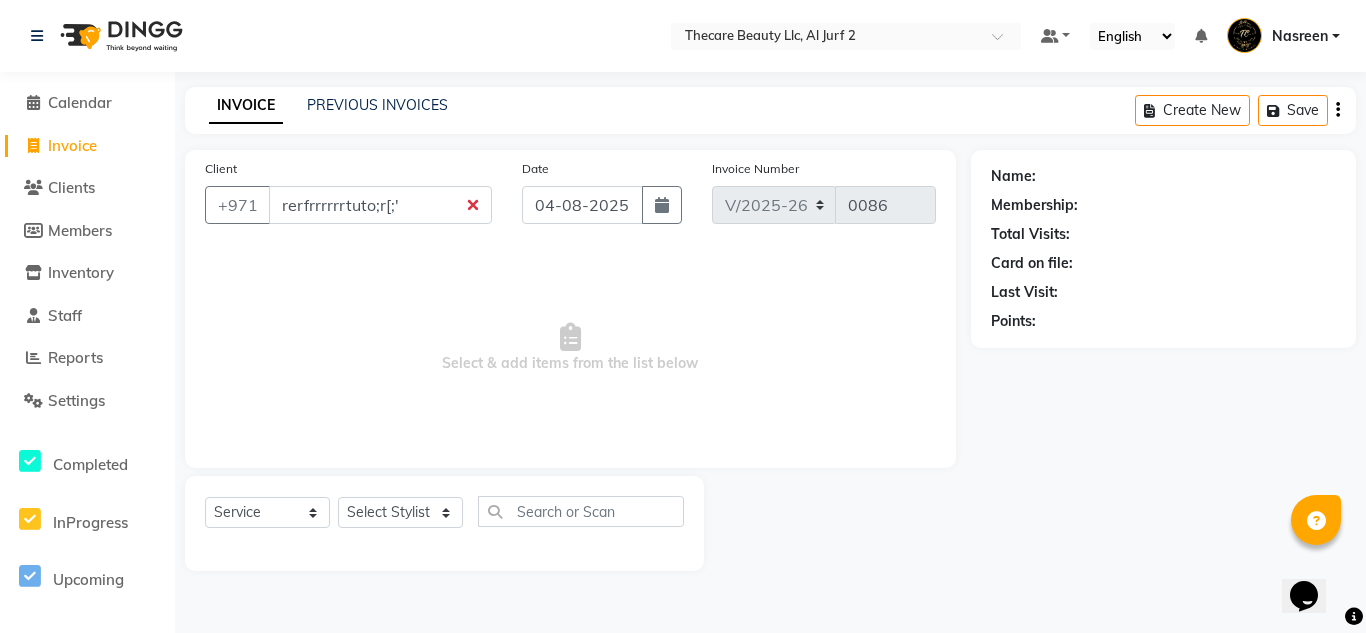 drag, startPoint x: 767, startPoint y: 283, endPoint x: 798, endPoint y: 283, distance: 31 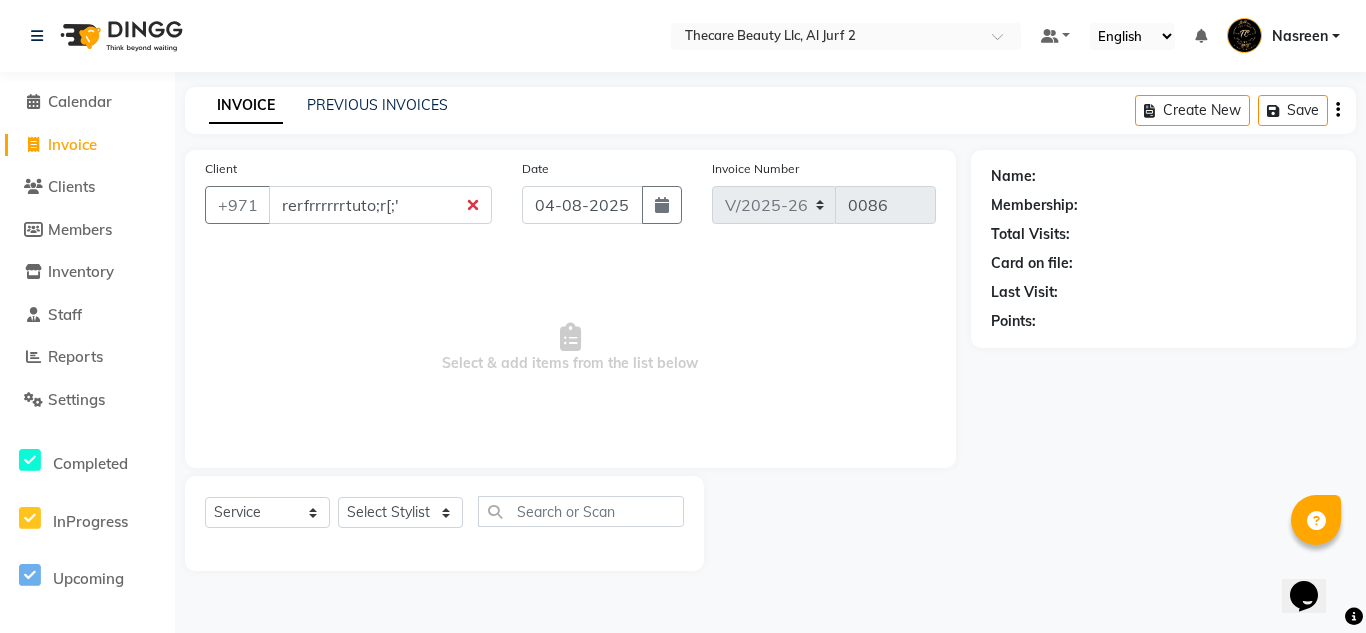scroll, scrollTop: 0, scrollLeft: 0, axis: both 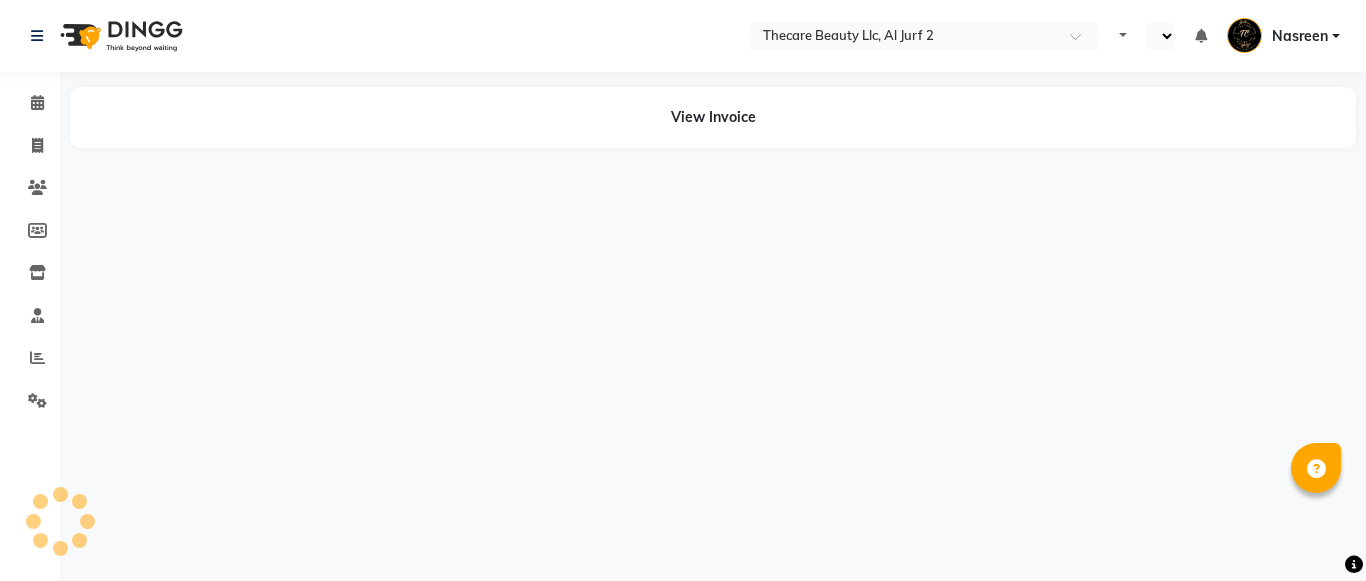 select on "en" 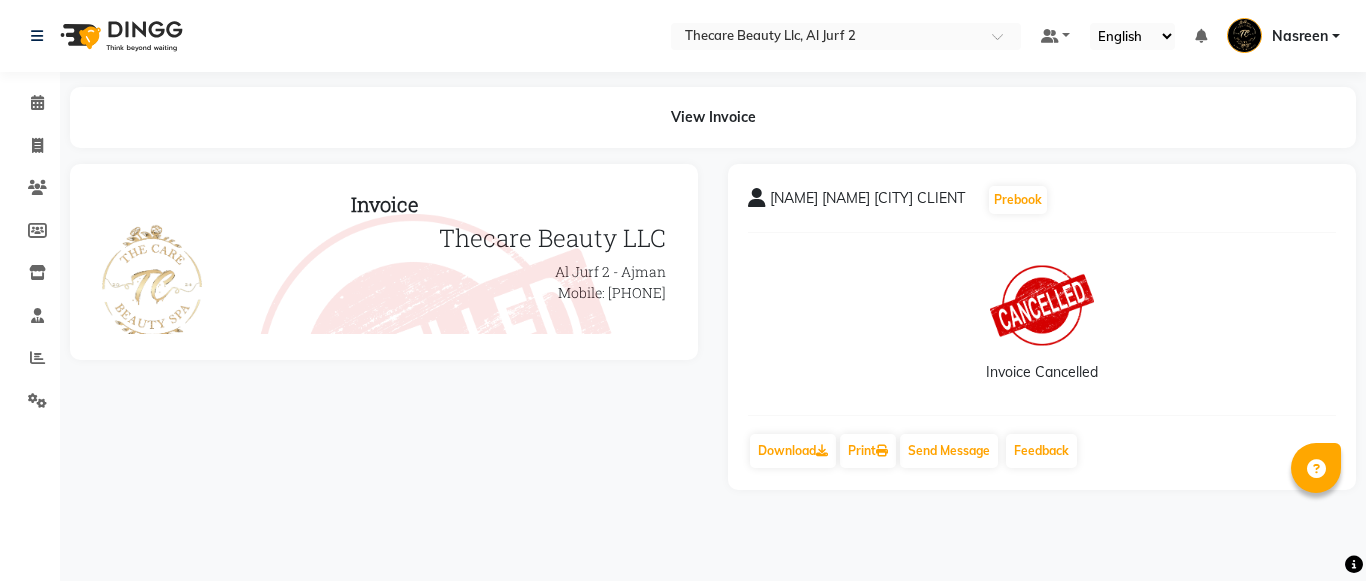 scroll, scrollTop: 0, scrollLeft: 0, axis: both 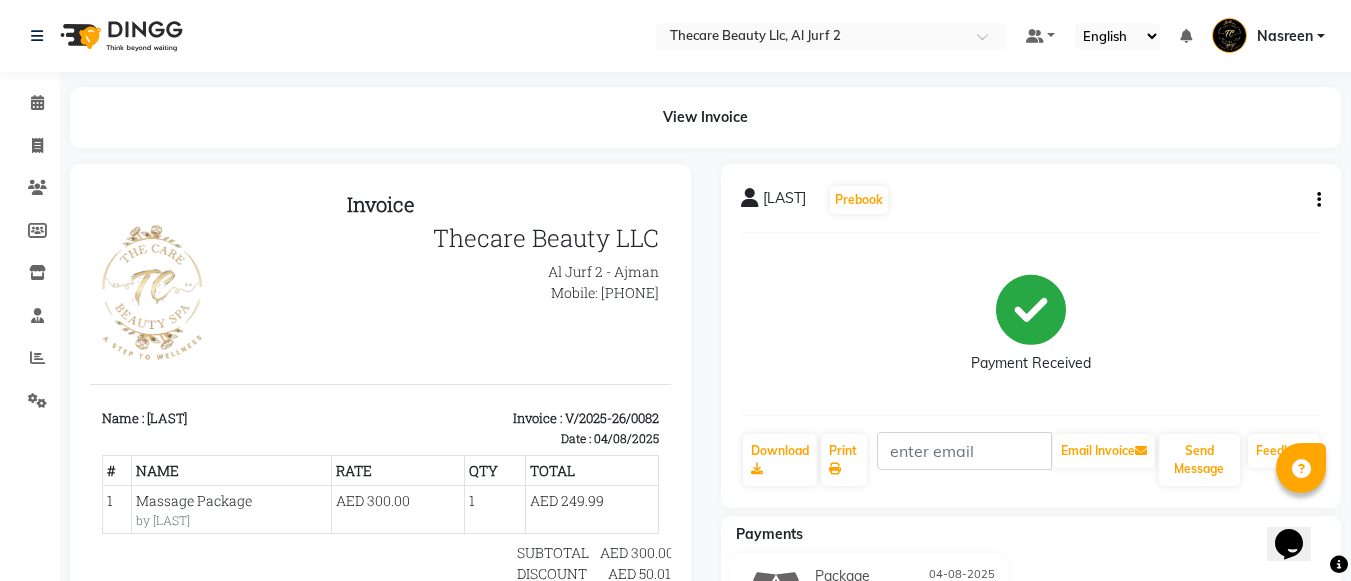 click on "[LAST] Prebook Payment Received Download Print Email Invoice Send Message Feedback" 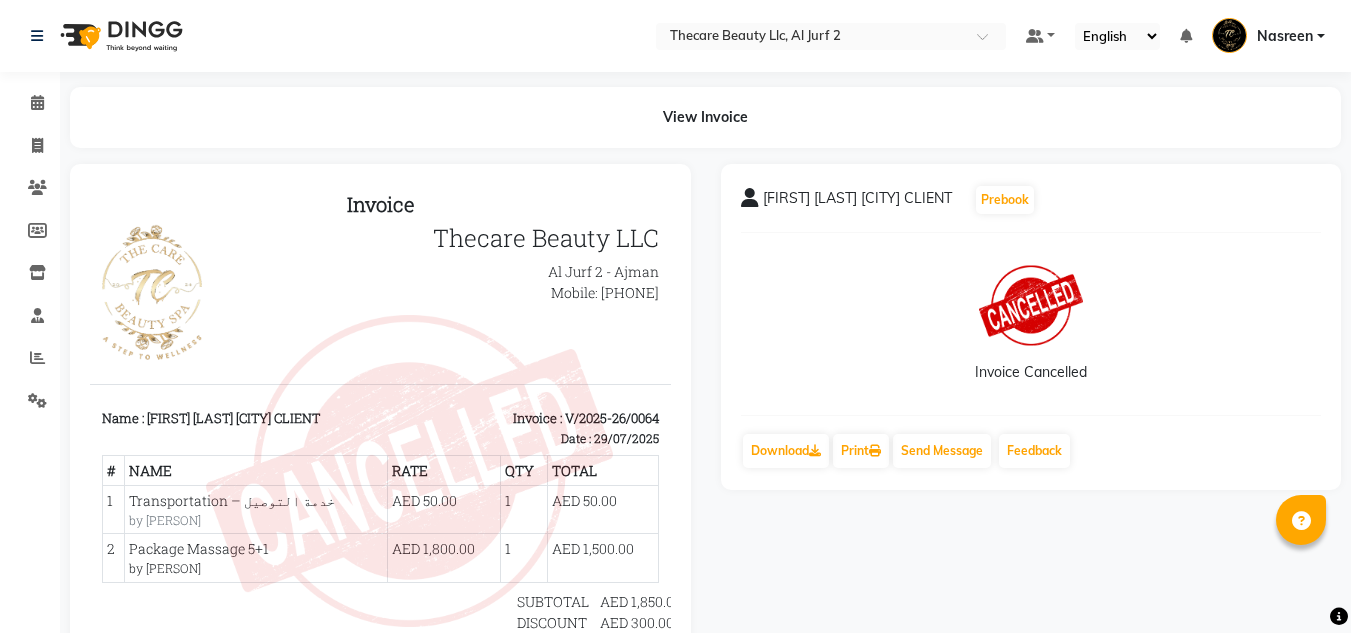 scroll, scrollTop: 0, scrollLeft: 0, axis: both 